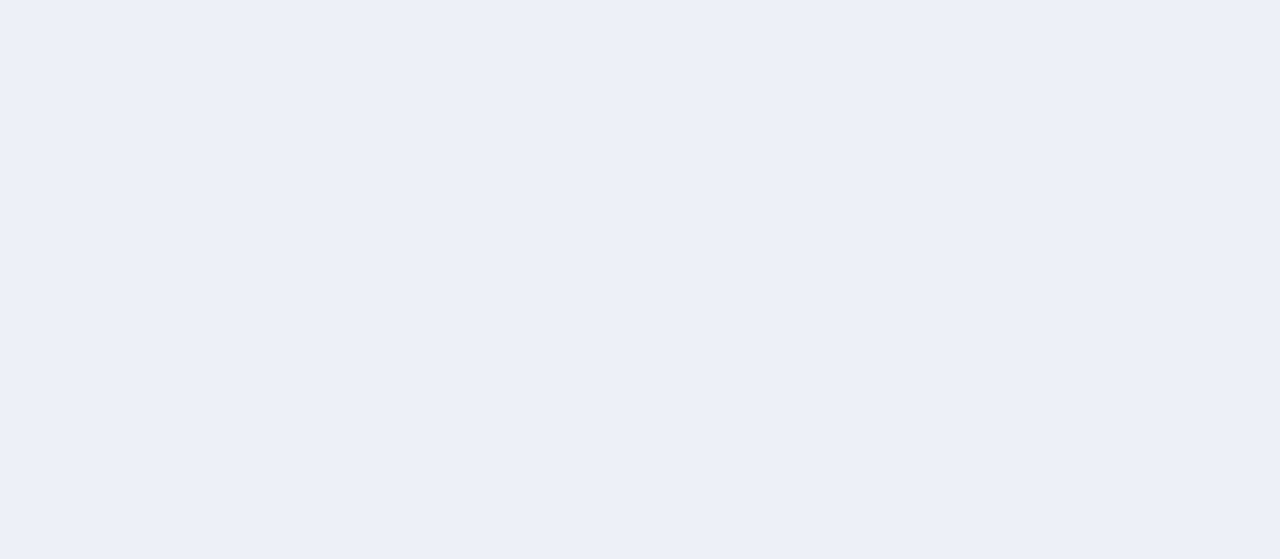 scroll, scrollTop: 0, scrollLeft: 0, axis: both 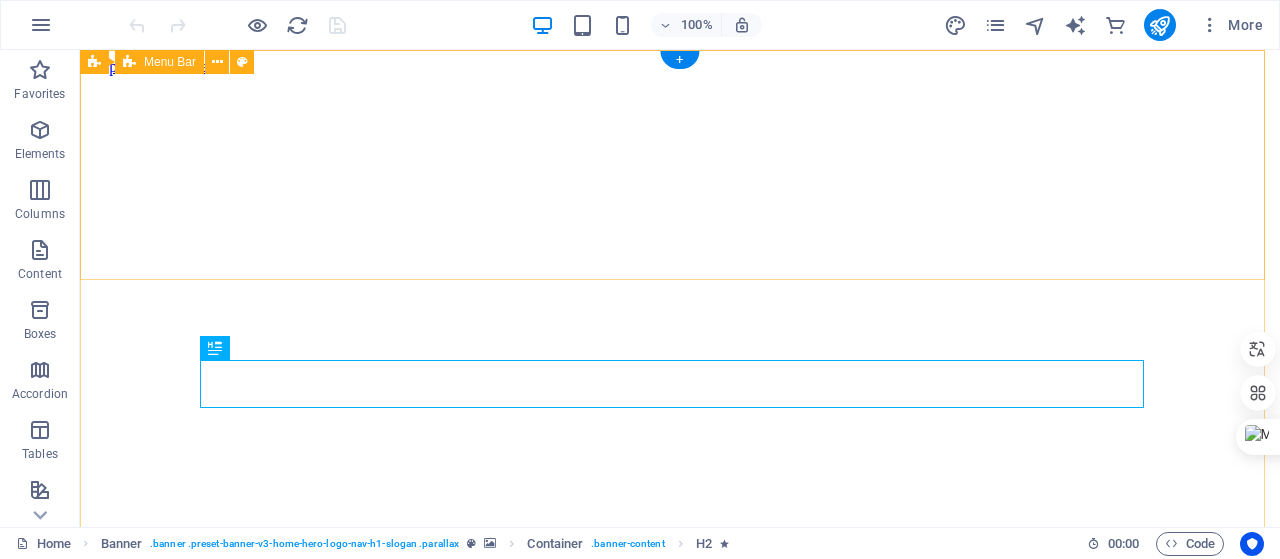 click on "Inicio Servicios Preguntas frecuentes Contacto" at bounding box center (680, 1494) 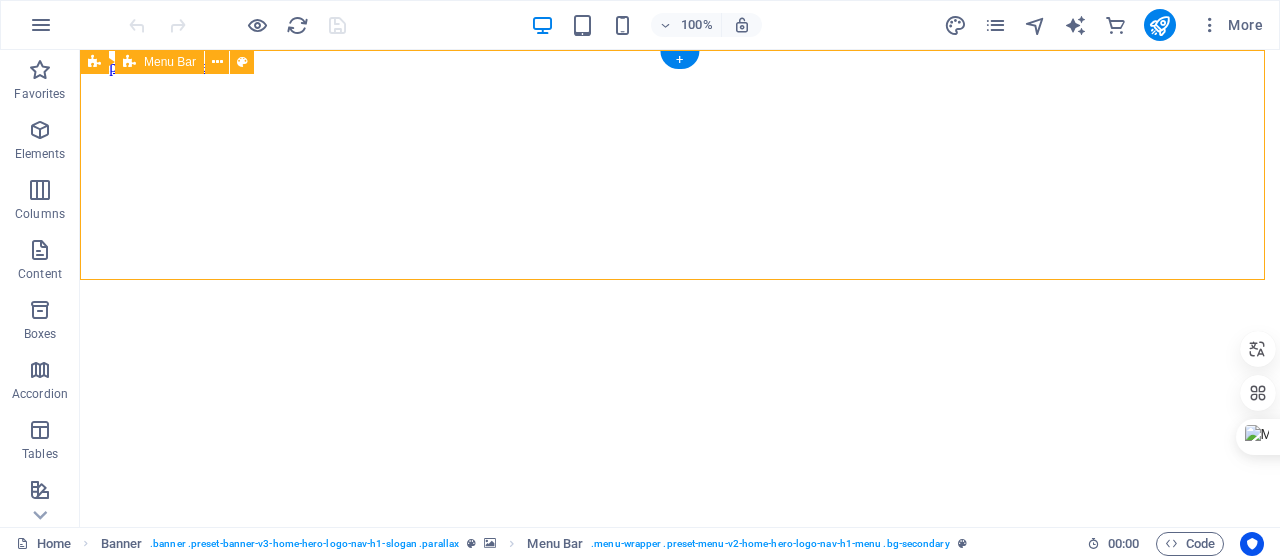 click on "Inicio Servicios Preguntas frecuentes Contacto" at bounding box center (680, 1494) 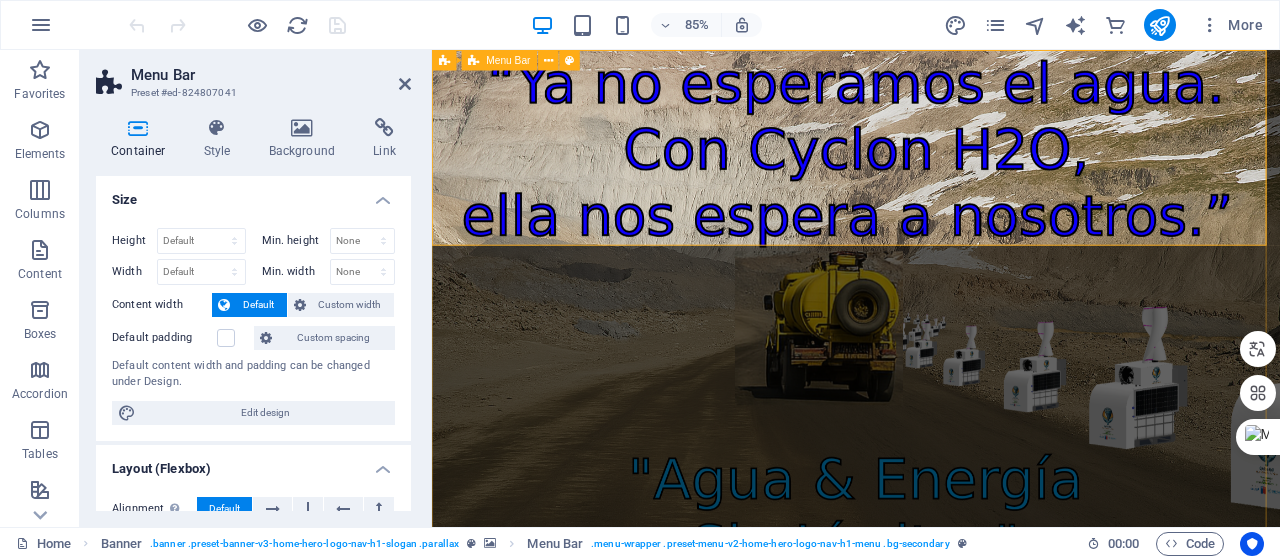 drag, startPoint x: 747, startPoint y: 281, endPoint x: 748, endPoint y: 266, distance: 15.033297 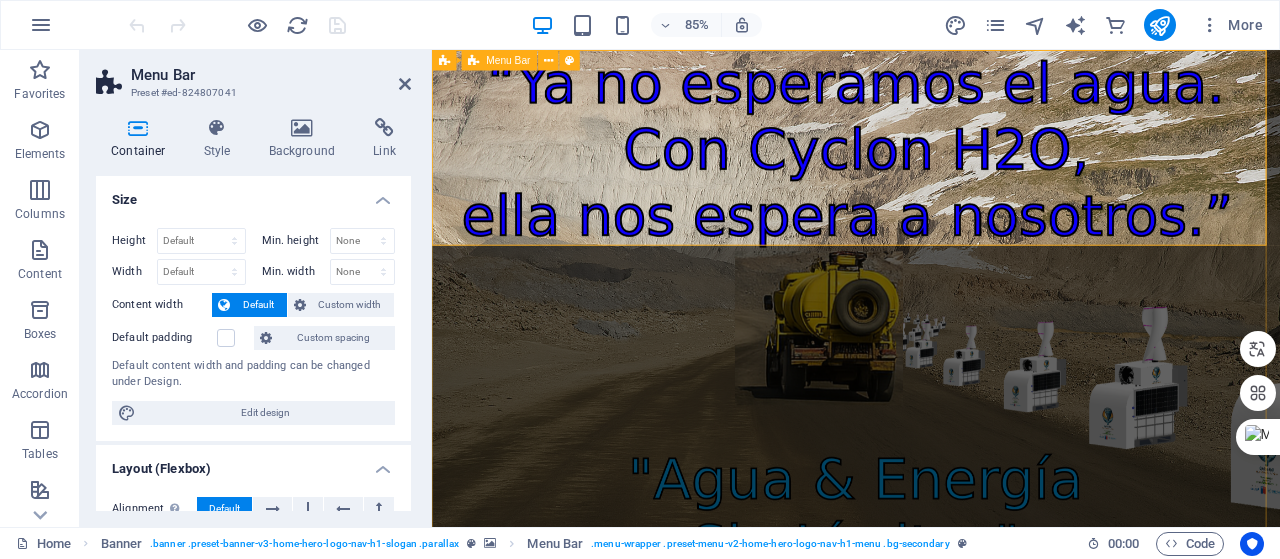click on "Inicio Servicios Preguntas frecuentes Contacto Bienvenido a Cyclon H2O La solución revolucionaria para los desafíos hídricos y energéticos." at bounding box center [931, 935] 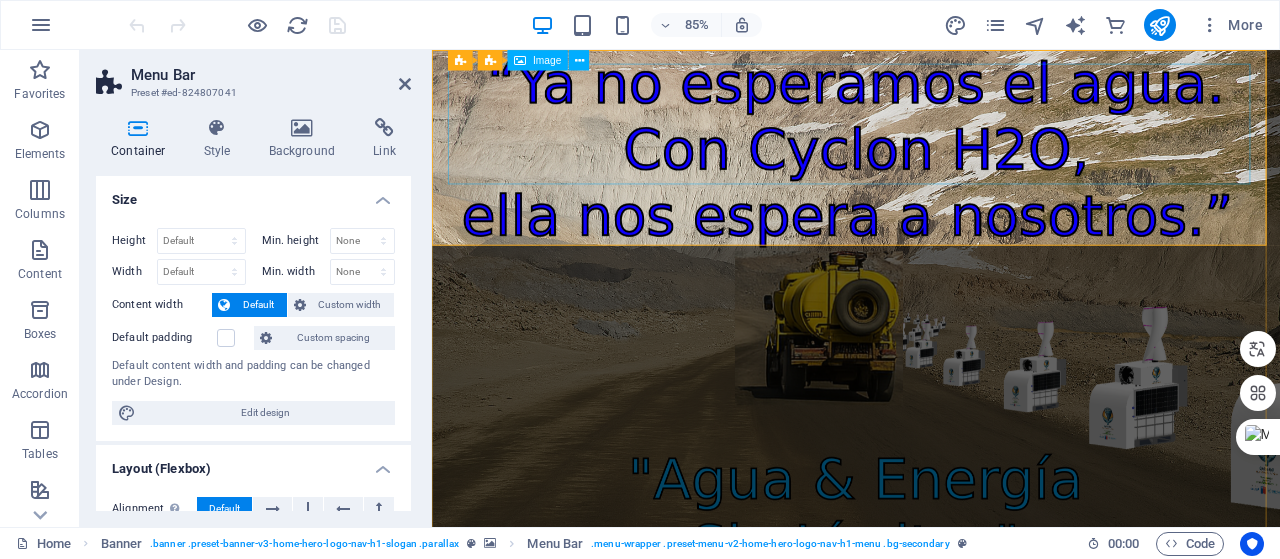 click at bounding box center [931, 713] 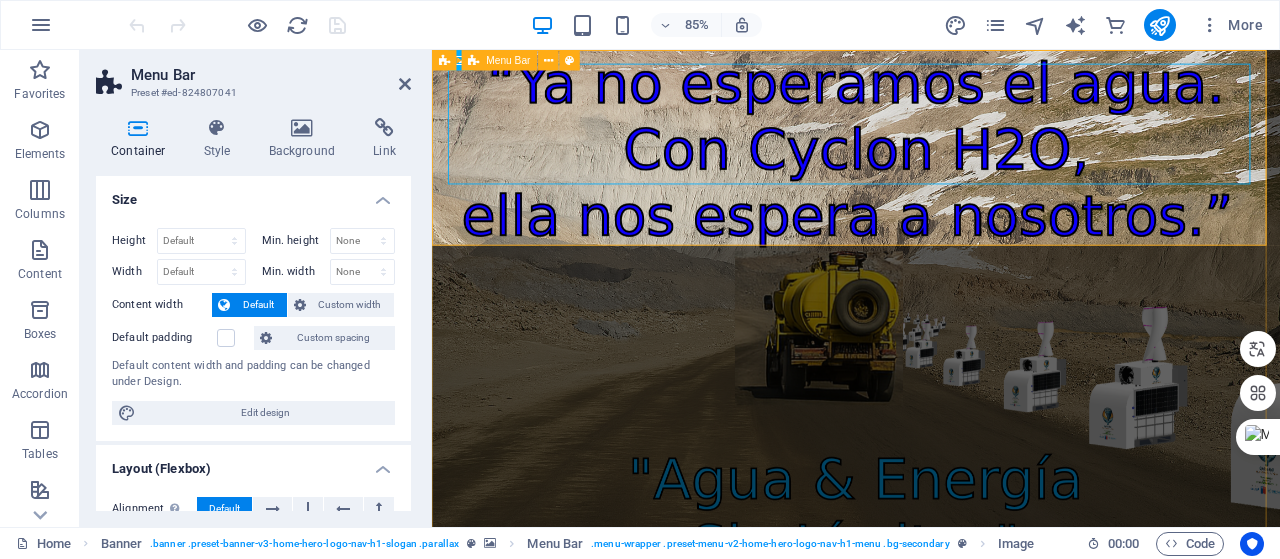 click on "Inicio Servicios Preguntas frecuentes Contacto" at bounding box center (931, 741) 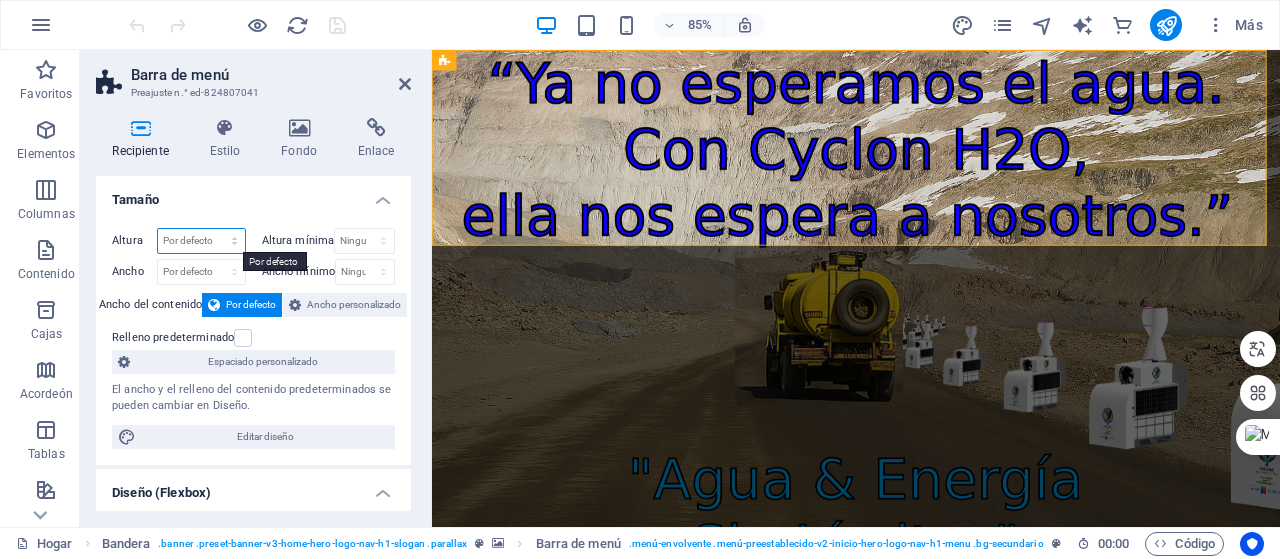 click on "Por defecto píxeles movimiento rápido del ojo % vh Volkswagen" at bounding box center (201, 241) 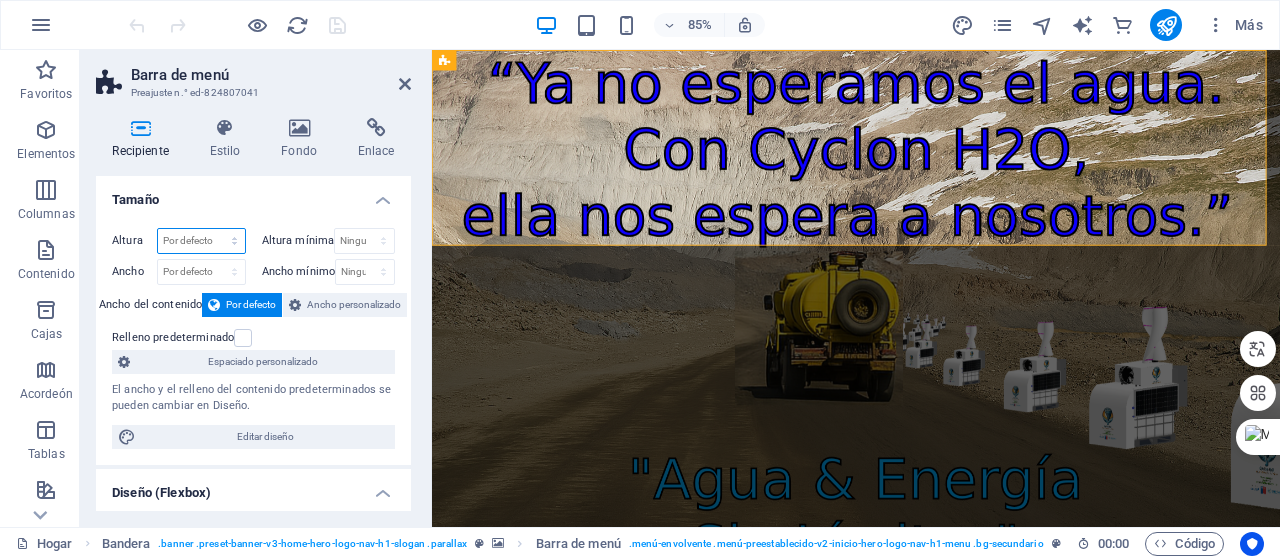 select on "rem" 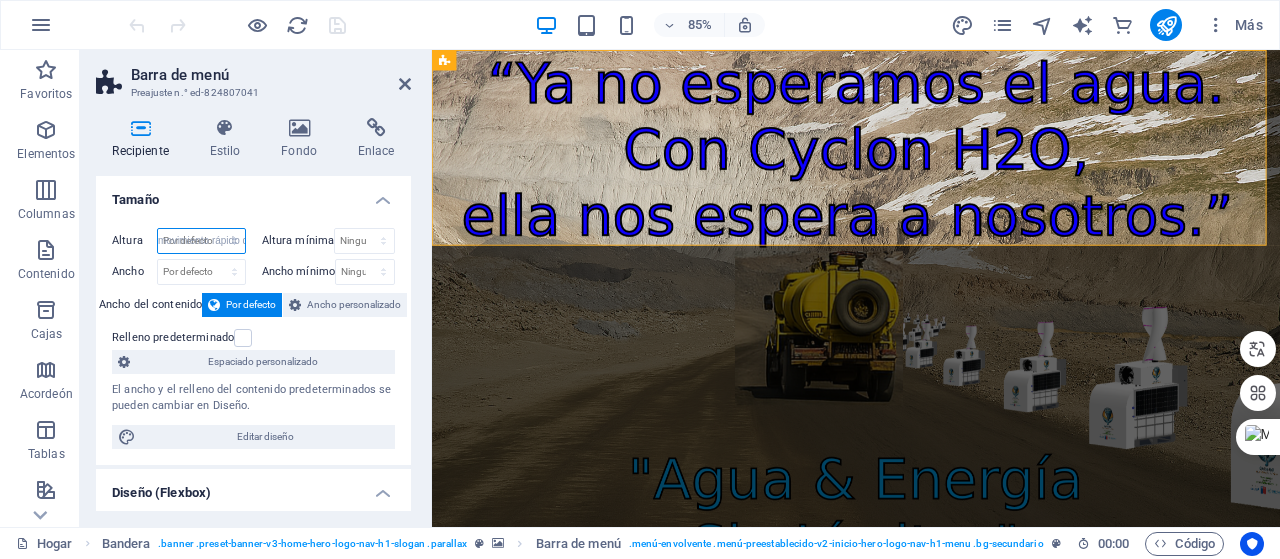 click on "Por defecto píxeles movimiento rápido del ojo % vh Volkswagen" at bounding box center [201, 241] 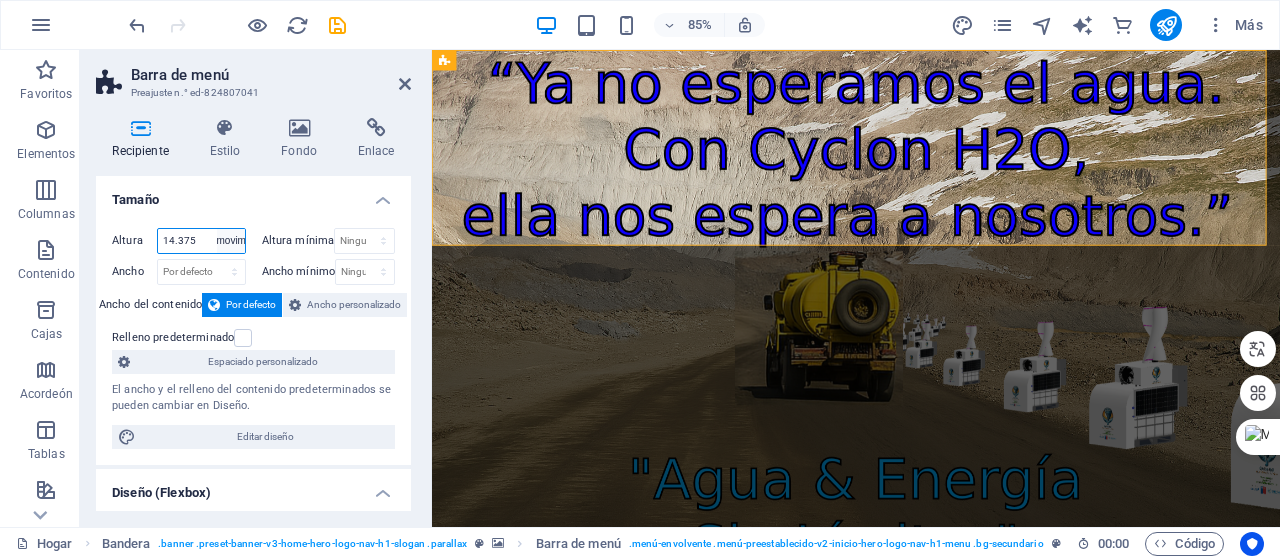 click on "Por defecto píxeles movimiento rápido del ojo % vh Volkswagen" at bounding box center [231, 241] 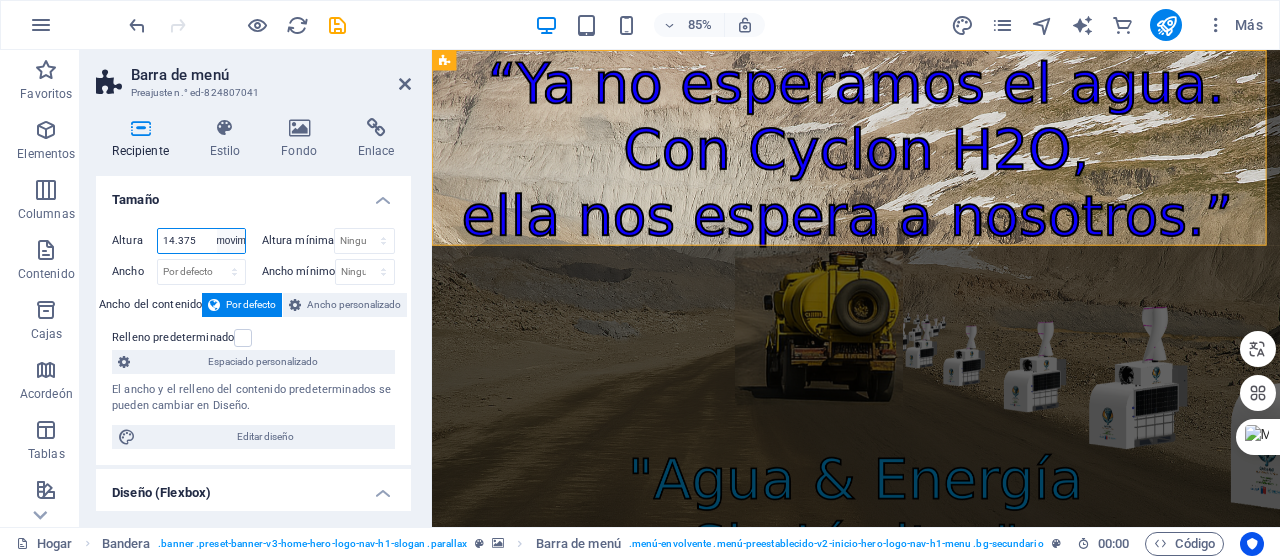 select on "%" 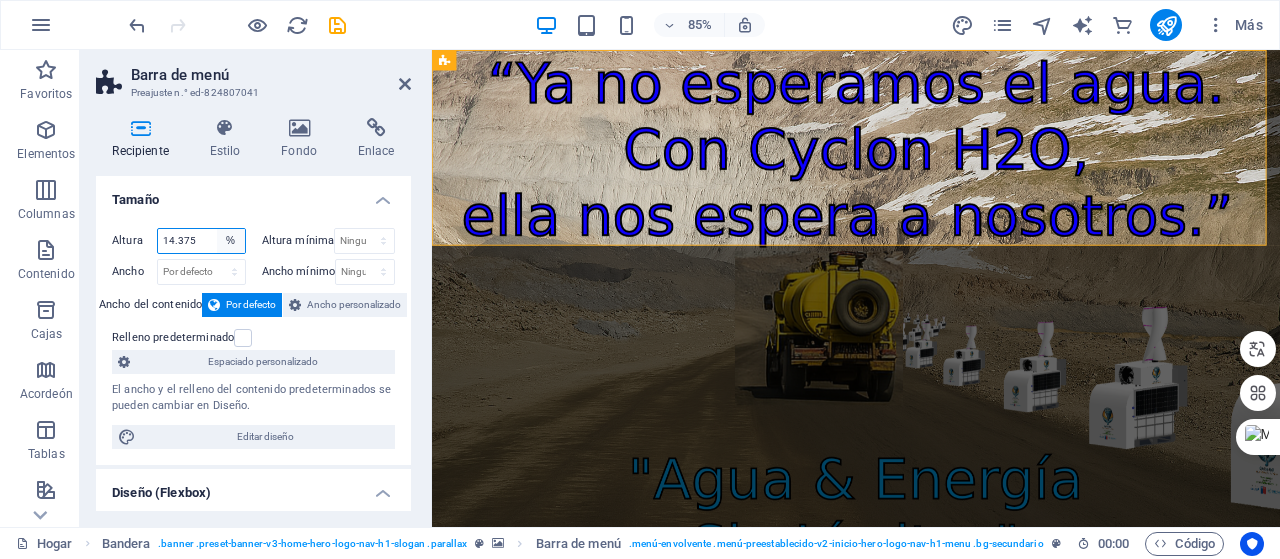 click on "Por defecto píxeles movimiento rápido del ojo % vh Volkswagen" at bounding box center [231, 241] 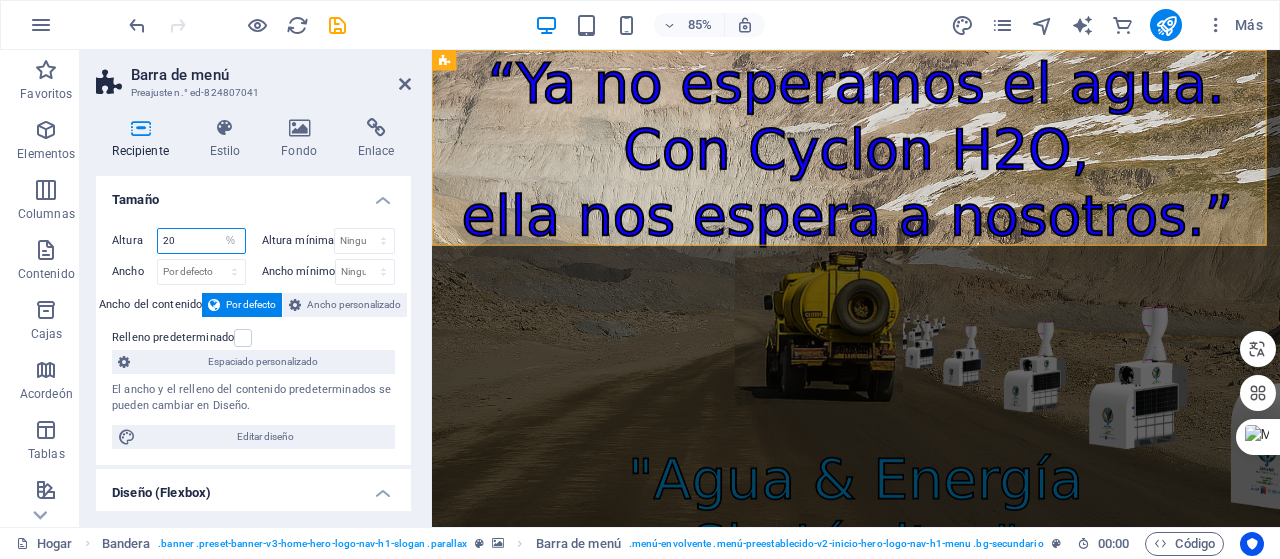 type on "20" 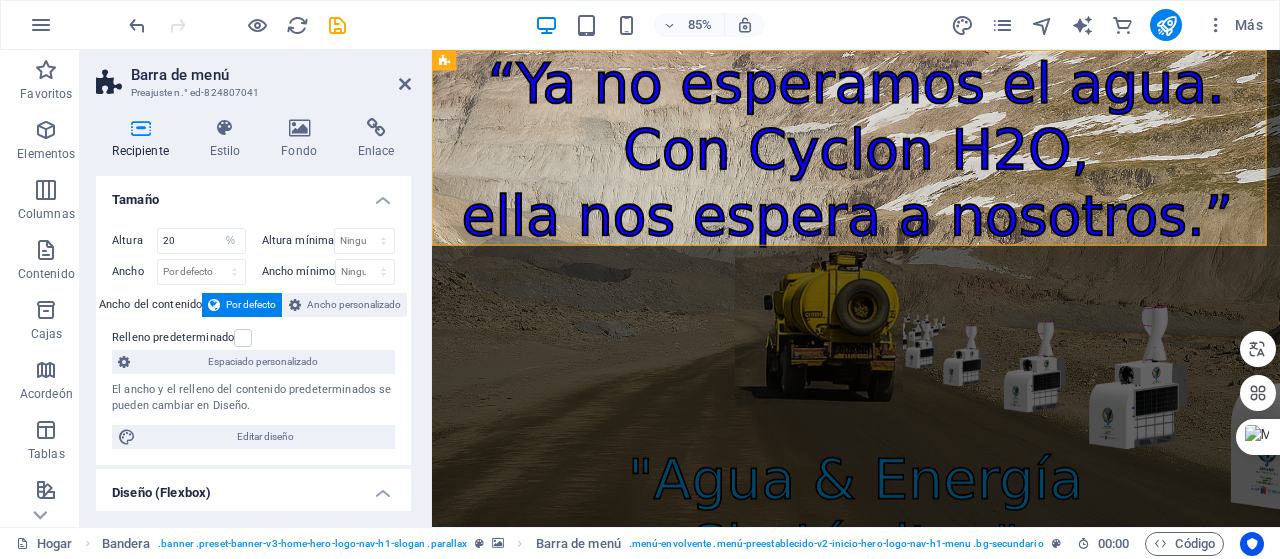 click on "Recipiente Estilo Fondo Enlace Tamaño Altura 20 Por defecto píxeles movimiento rápido del ojo % vh Volkswagen Altura mínima Ninguno píxeles movimiento rápido del ojo % vh Volkswagen Ancho Por defecto píxeles movimiento rápido del ojo % ellos vh Volkswagen Ancho mínimo Ninguno píxeles movimiento rápido del ojo % vh Volkswagen Ancho del contenido Por defecto Ancho personalizado Ancho Por defecto píxeles movimiento rápido del ojo % ellos vh Volkswagen Ancho mínimo Ninguno píxeles movimiento rápido del ojo % vh Volkswagen Relleno predeterminado Espaciado personalizado El ancho y el relleno del contenido predeterminados se pueden cambiar en Diseño. Editar diseño Diseño (Flexbox) Alineación Determina la dirección de flexión. Por defecto Eje principal Determinar cómo deben comportarse los elementos a lo largo del eje principal dentro de este contenedor (justificar el contenido). Por defecto Eje lateral Por defecto Envoltura Por defecto En Apagado Llenar Por defecto Role Alerta" at bounding box center [253, 314] 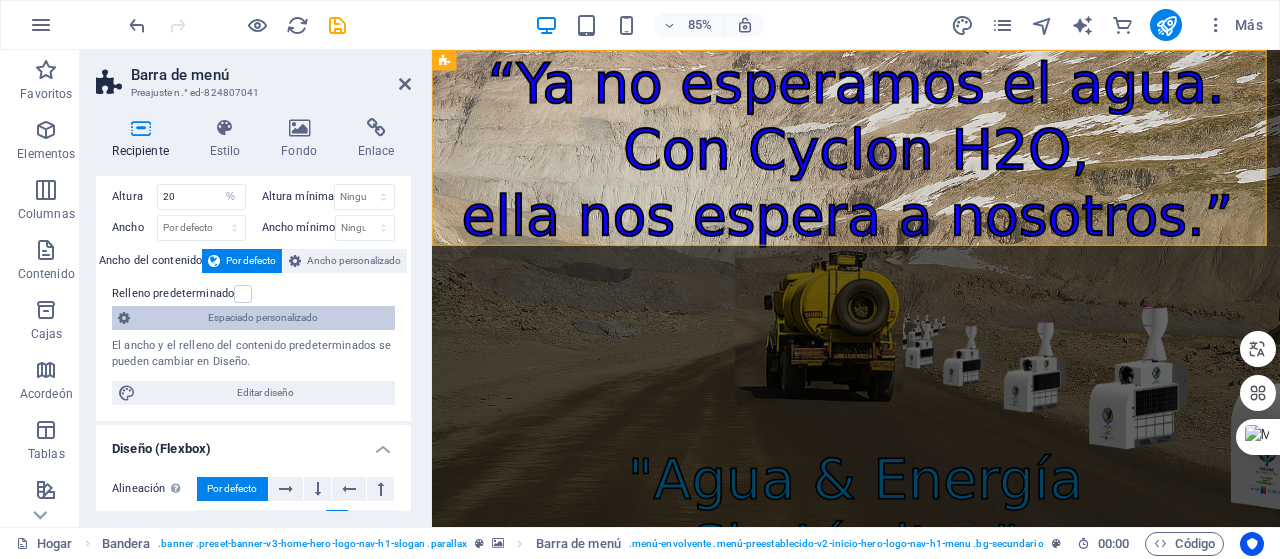 scroll, scrollTop: 0, scrollLeft: 0, axis: both 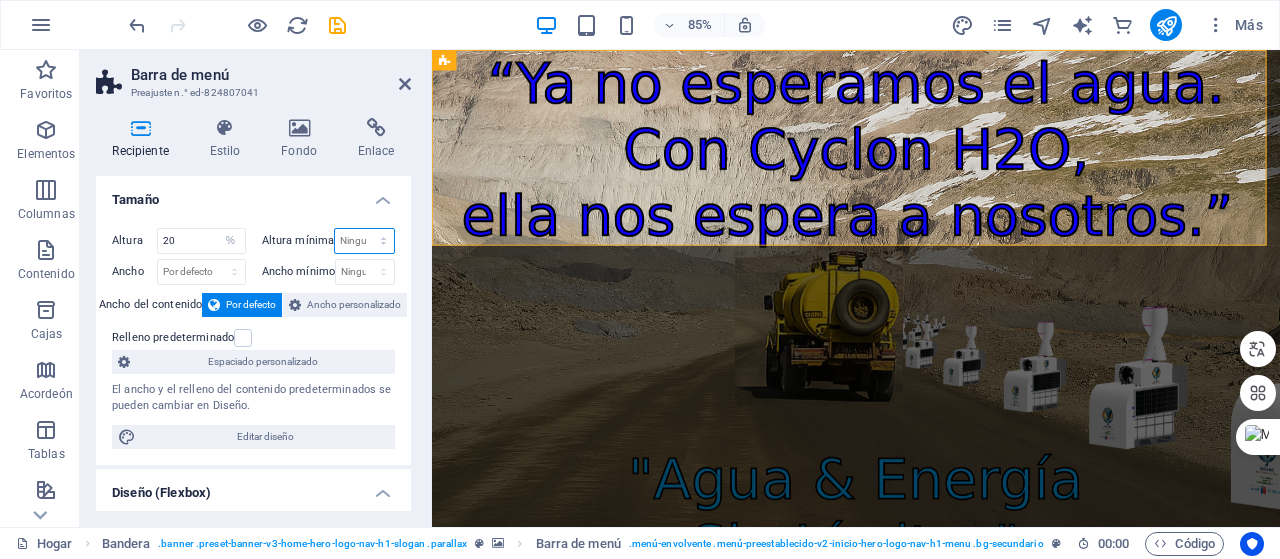 click on "Ninguno píxeles movimiento rápido del ojo % vh Volkswagen" at bounding box center (364, 241) 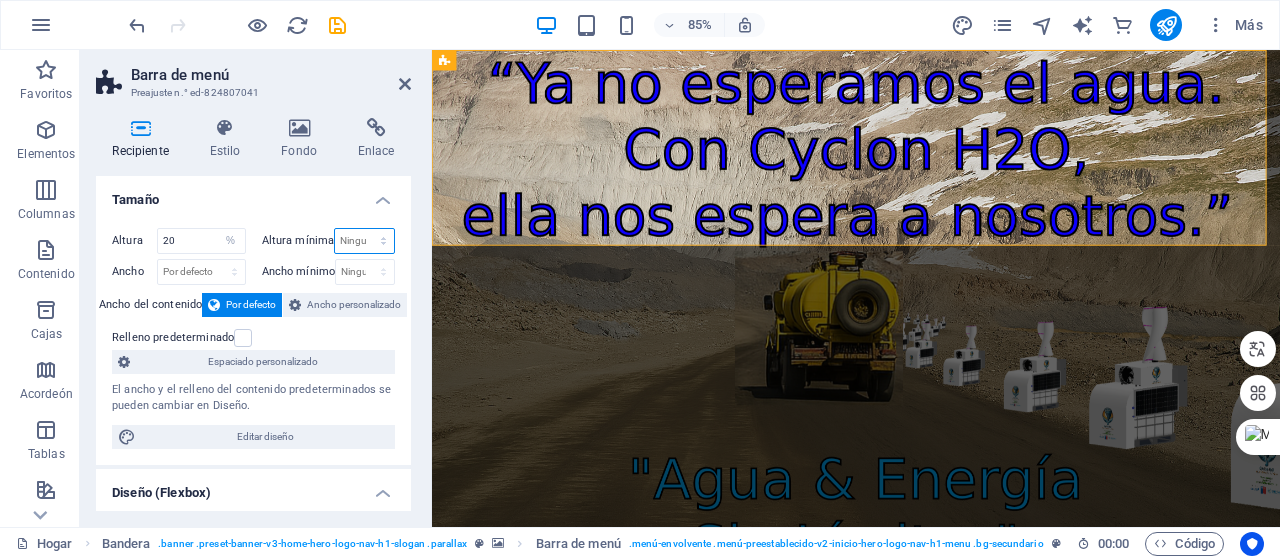 select on "%" 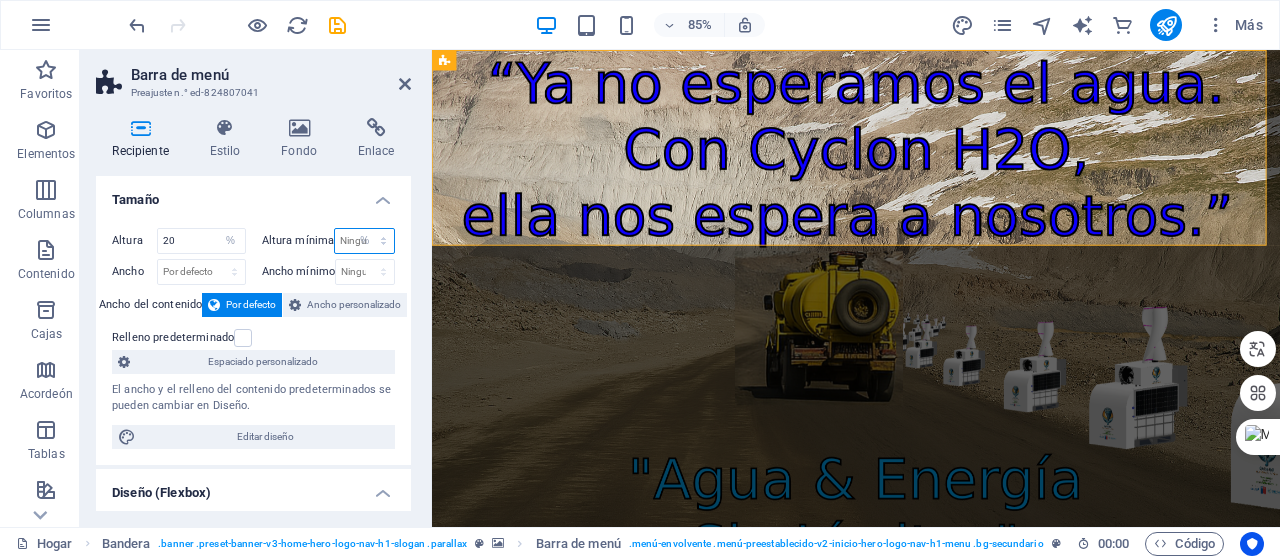 click on "Ninguno píxeles movimiento rápido del ojo % vh Volkswagen" at bounding box center [364, 241] 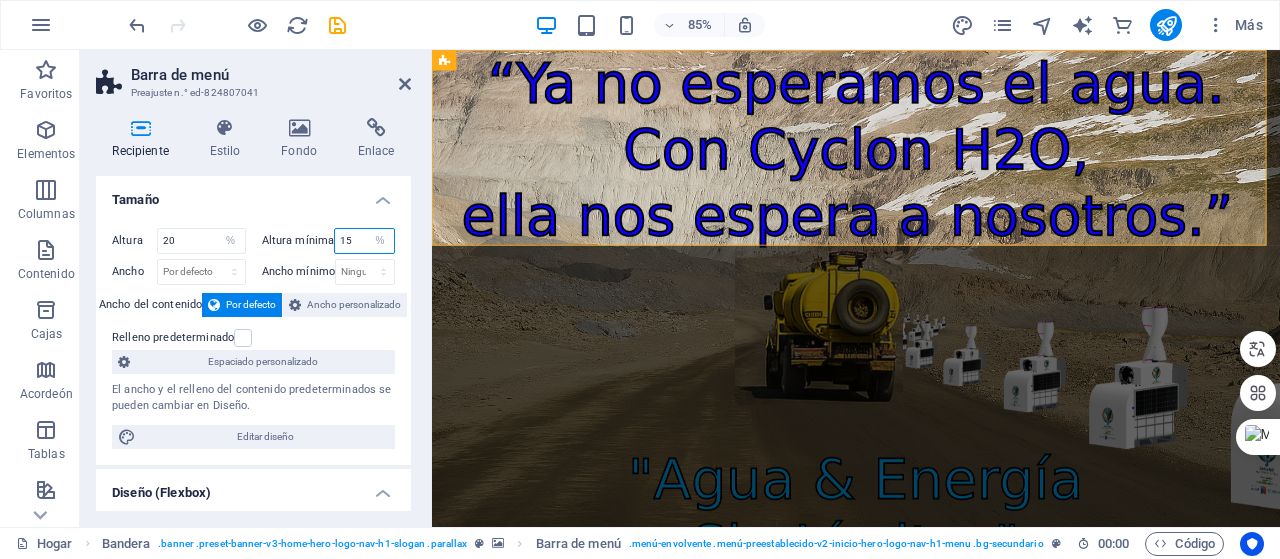 type on "15" 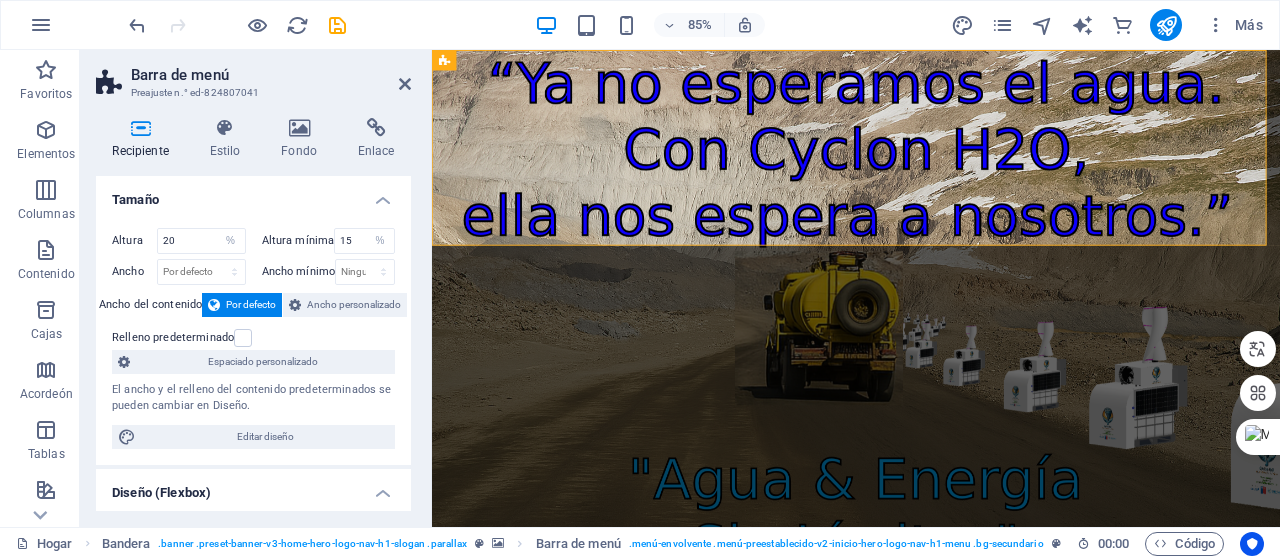 click on "Altura 20 Por defecto píxeles movimiento rápido del ojo % vh Volkswagen Altura mínima 15 Ninguno píxeles movimiento rápido del ojo % vh Volkswagen Ancho Por defecto píxeles movimiento rápido del ojo % ellos vh Volkswagen Ancho mínimo Ninguno píxeles movimiento rápido del ojo % vh Volkswagen Ancho del contenido Por defecto Ancho personalizado Ancho Por defecto píxeles movimiento rápido del ojo % ellos vh Volkswagen Ancho mínimo Ninguno píxeles movimiento rápido del ojo % vh Volkswagen Relleno predeterminado Espaciado personalizado El ancho y el relleno del contenido predeterminados se pueden cambiar en Diseño. Editar diseño" at bounding box center (253, 338) 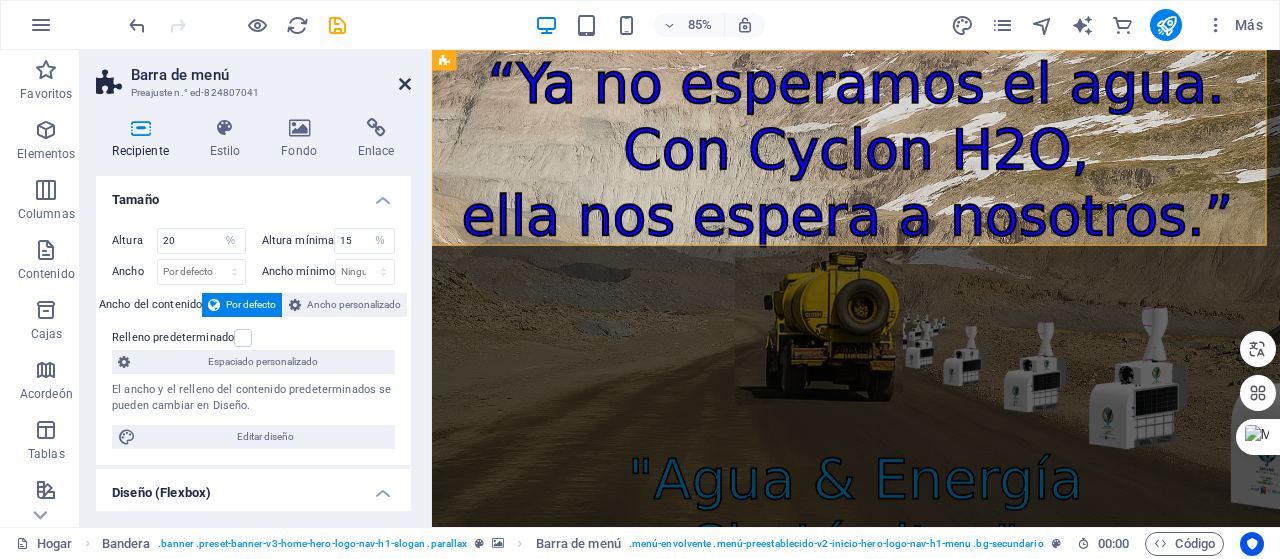 click at bounding box center [405, 84] 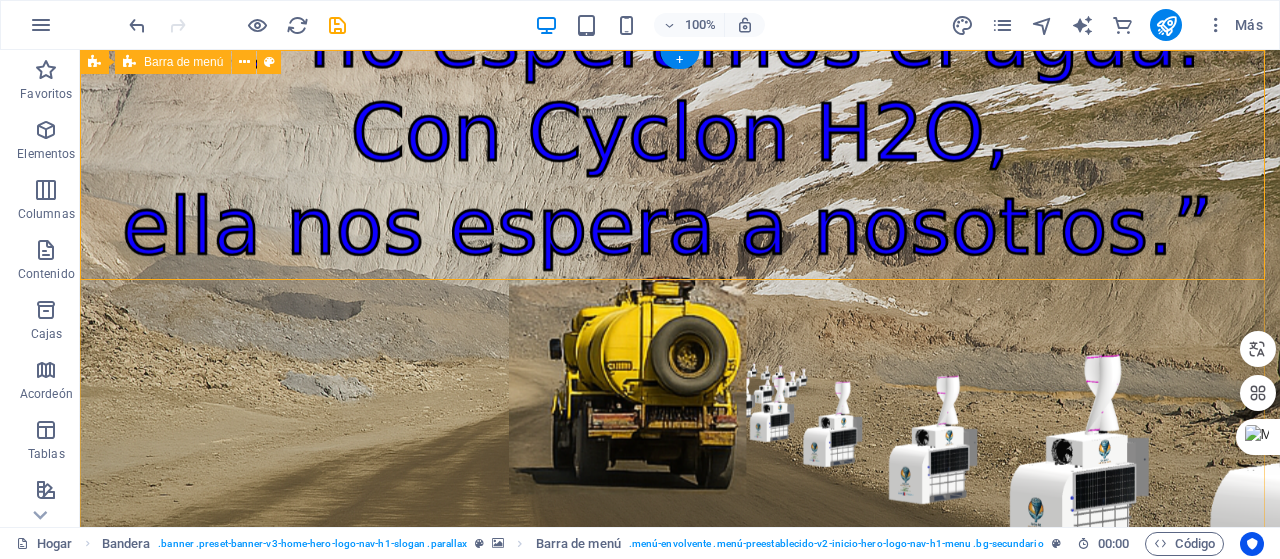 click on "Inicio Servicios Preguntas frecuentes Contacto" at bounding box center [680, 741] 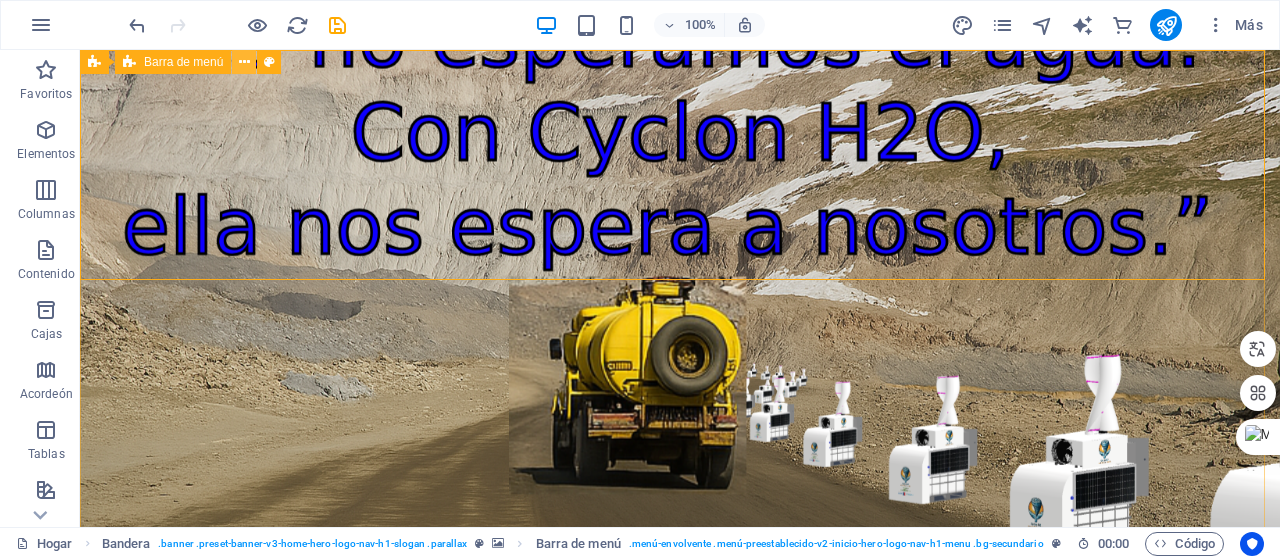 click at bounding box center (244, 62) 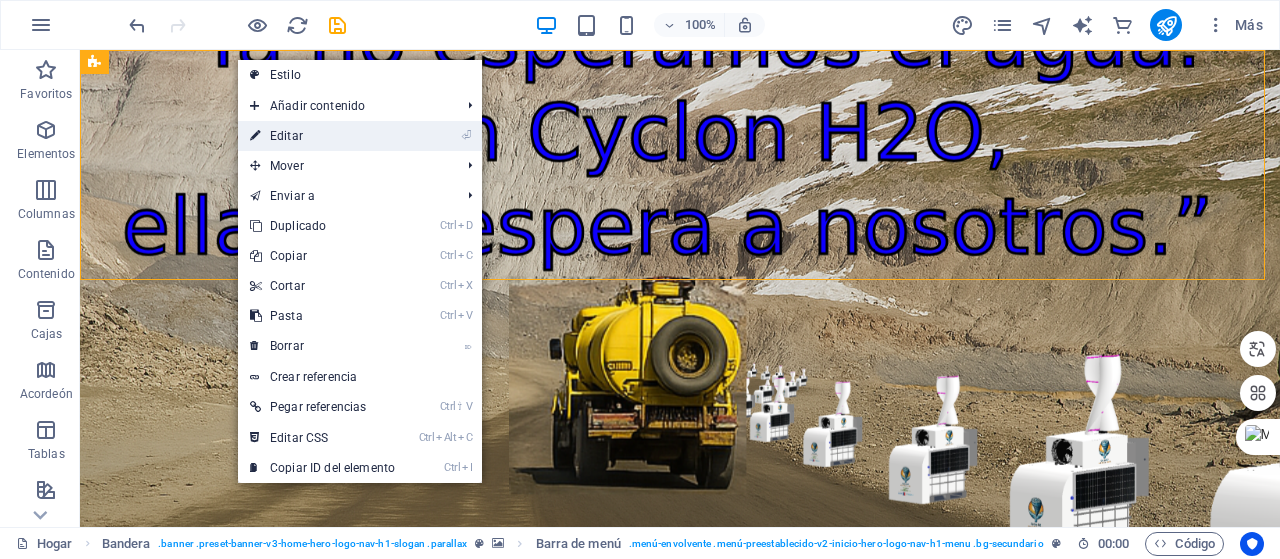 click on "Editar" at bounding box center (286, 136) 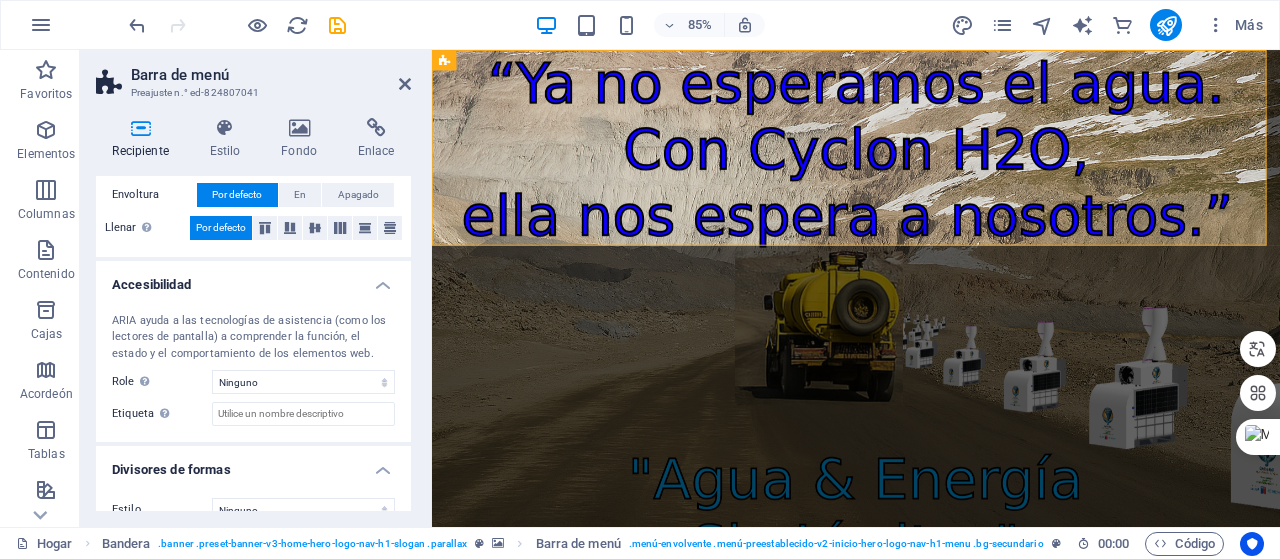 scroll, scrollTop: 462, scrollLeft: 0, axis: vertical 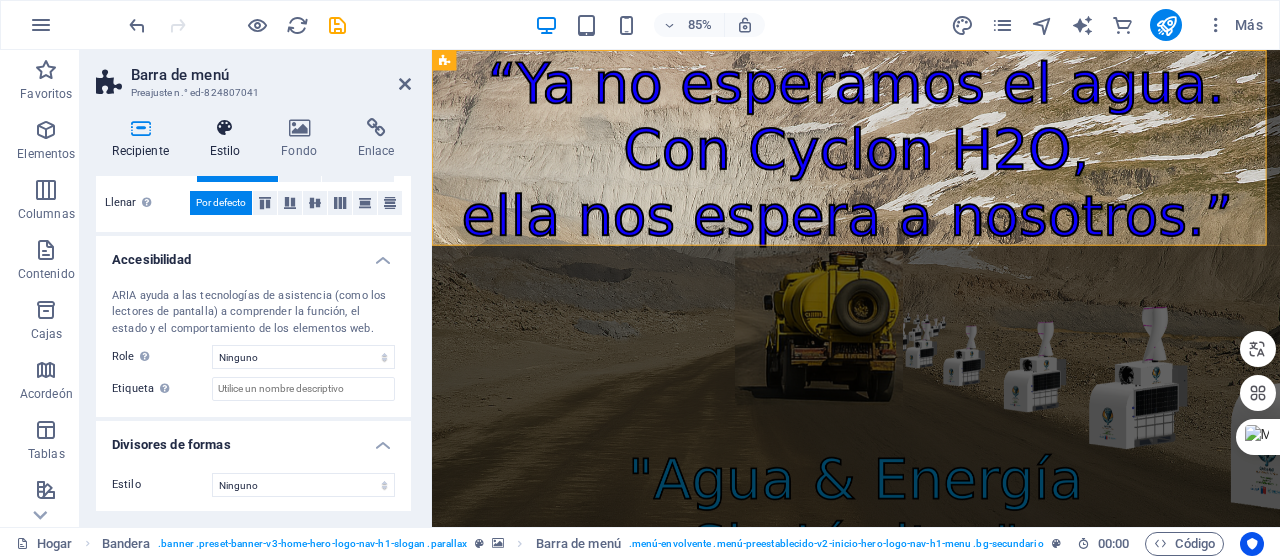click at bounding box center [225, 128] 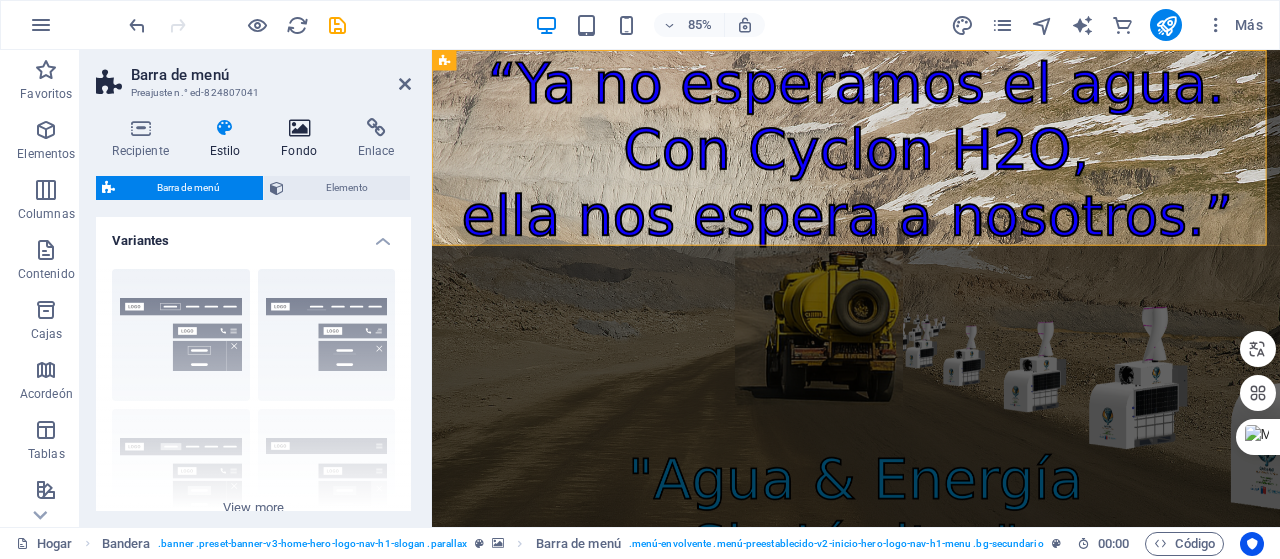 click at bounding box center [299, 128] 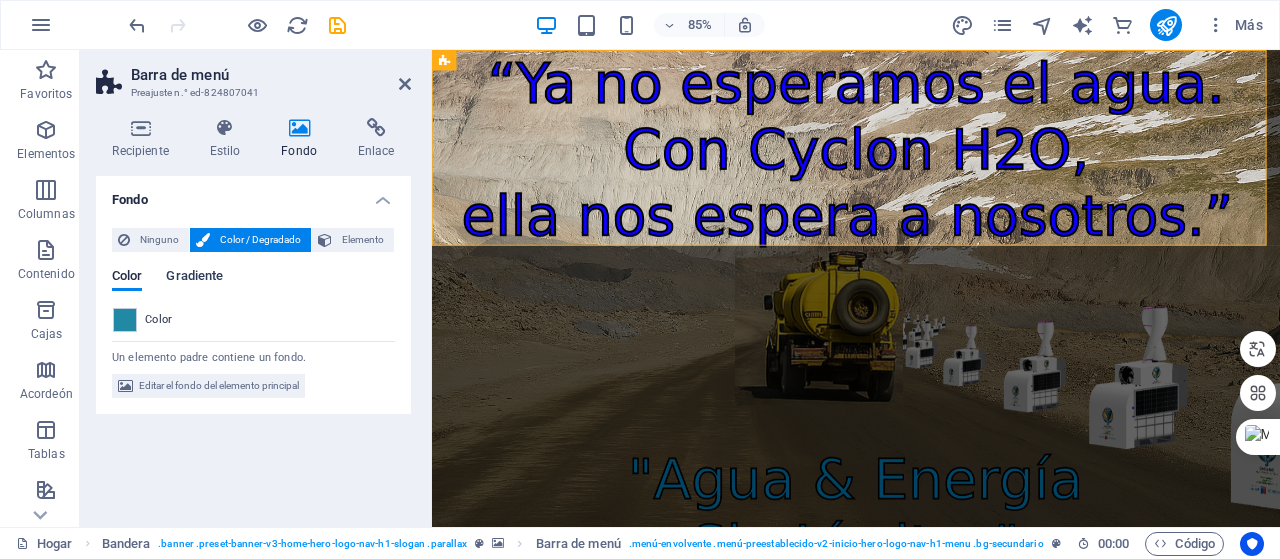 click on "Gradiente" at bounding box center (194, 275) 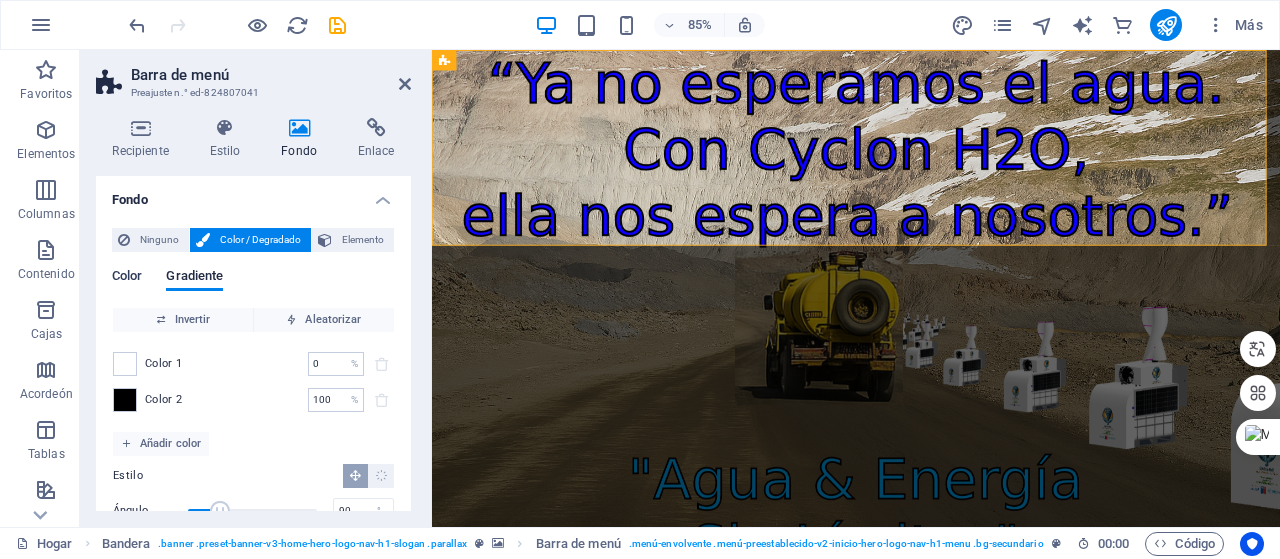 click on "Color" at bounding box center (127, 275) 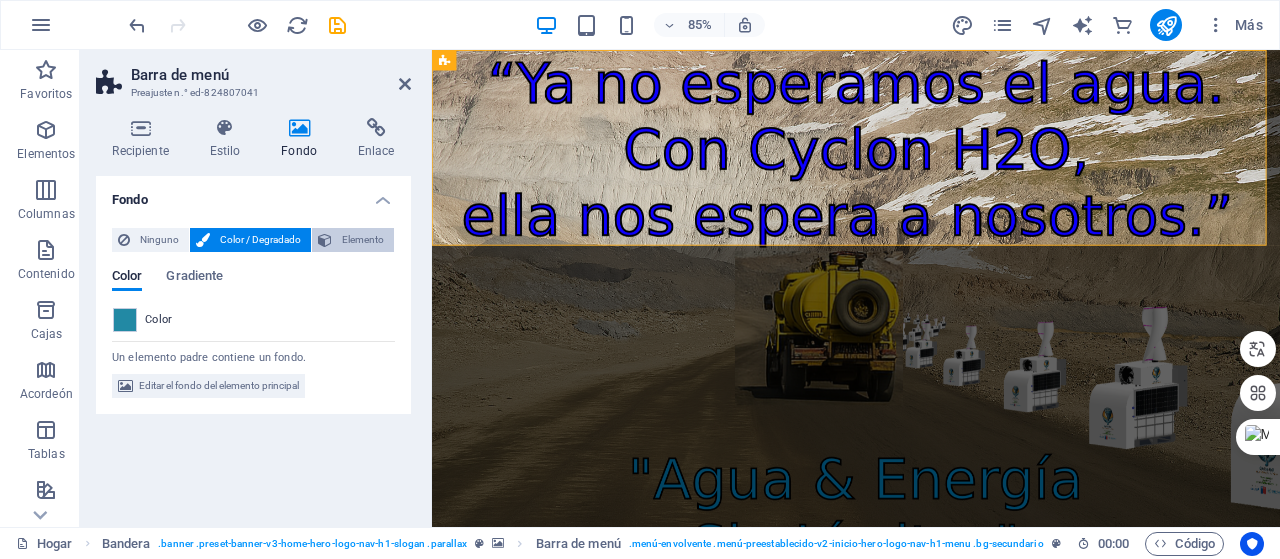 click on "Elemento" at bounding box center (363, 239) 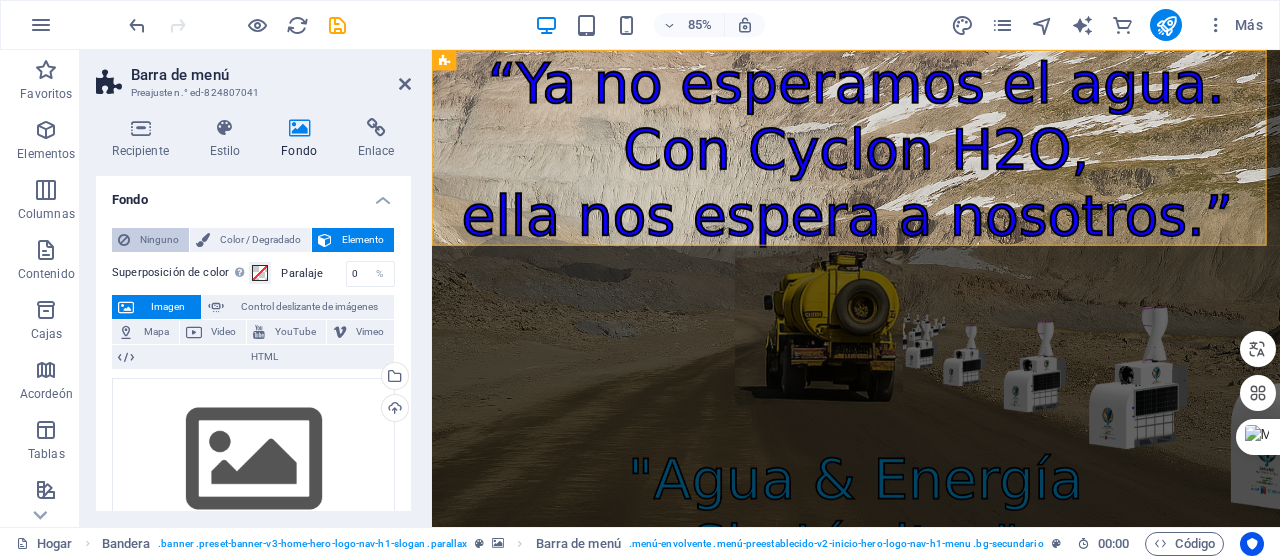 click on "Ninguno" at bounding box center [159, 239] 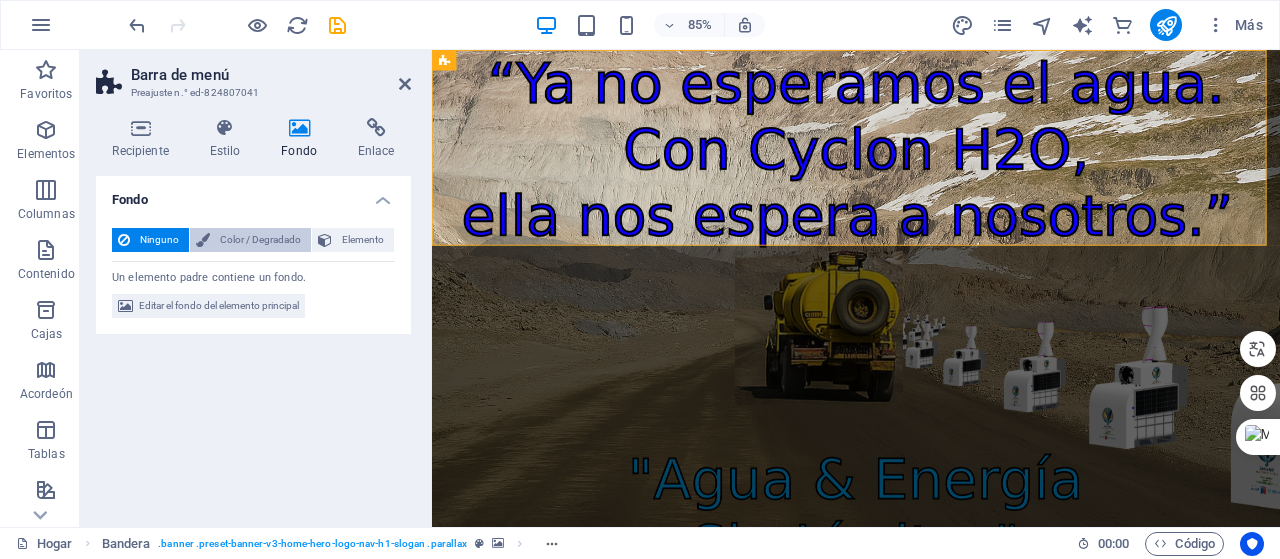 click on "Color / Degradado" at bounding box center (260, 239) 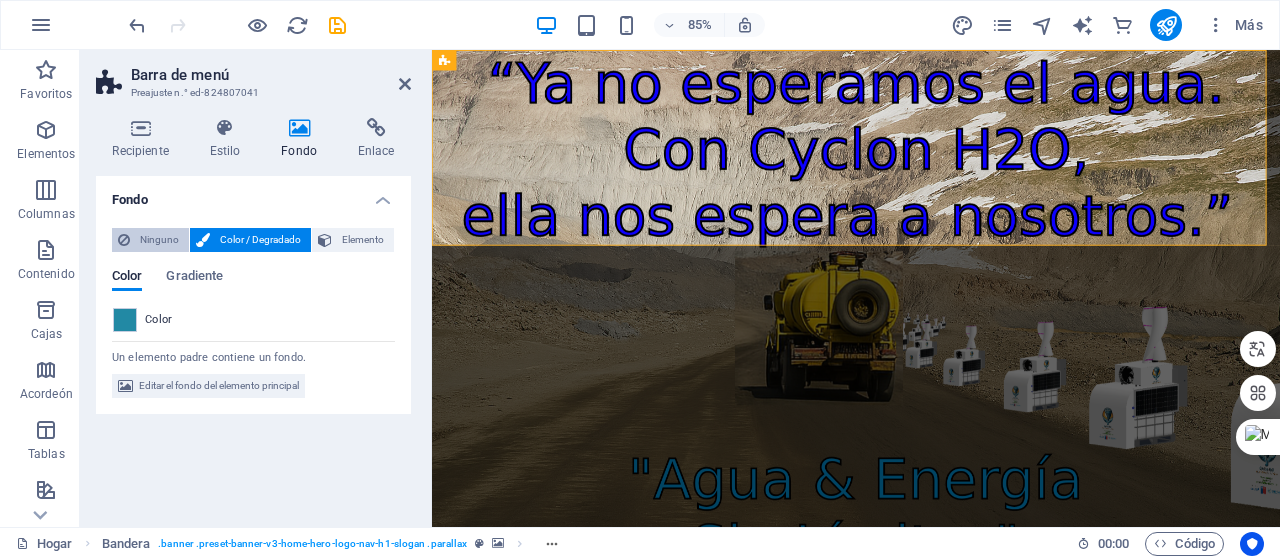click on "Ninguno" at bounding box center (159, 239) 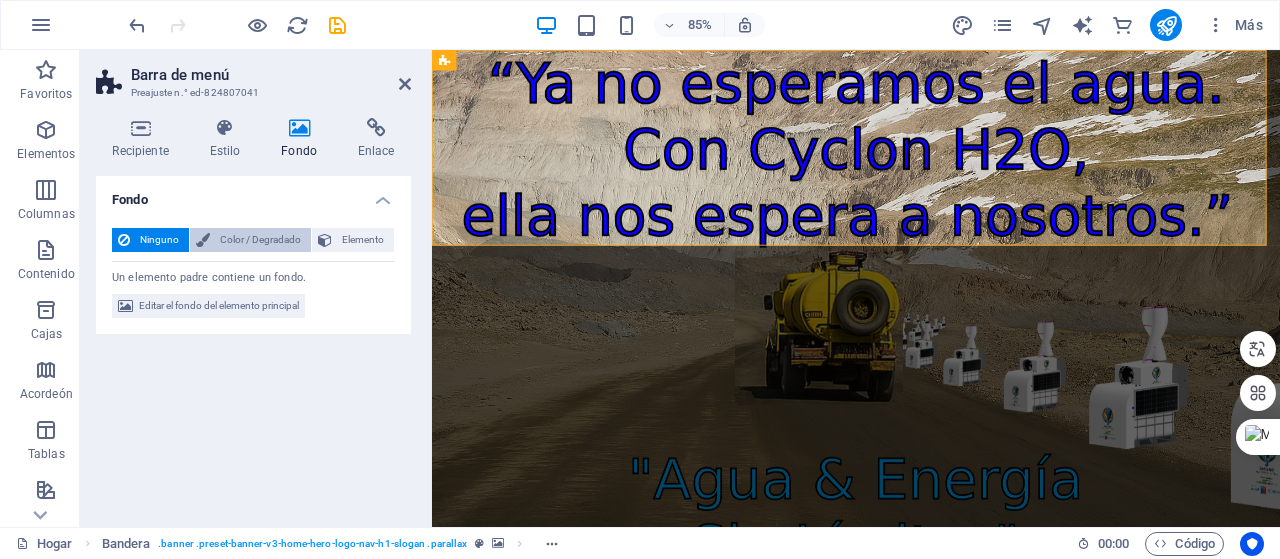 click on "Color / Degradado" at bounding box center [260, 239] 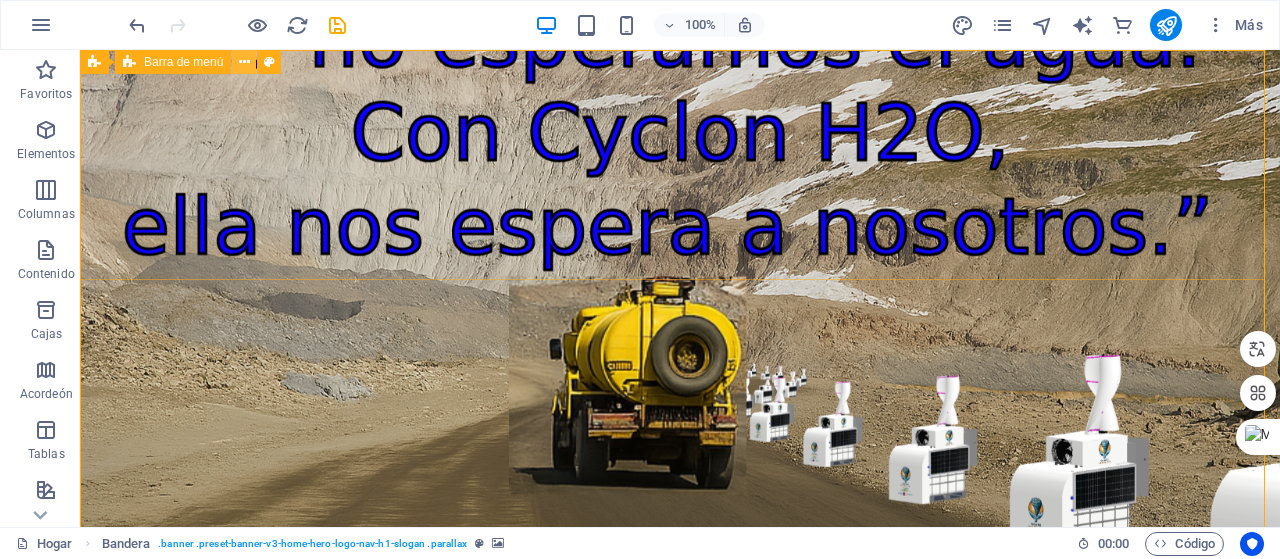 click at bounding box center (244, 62) 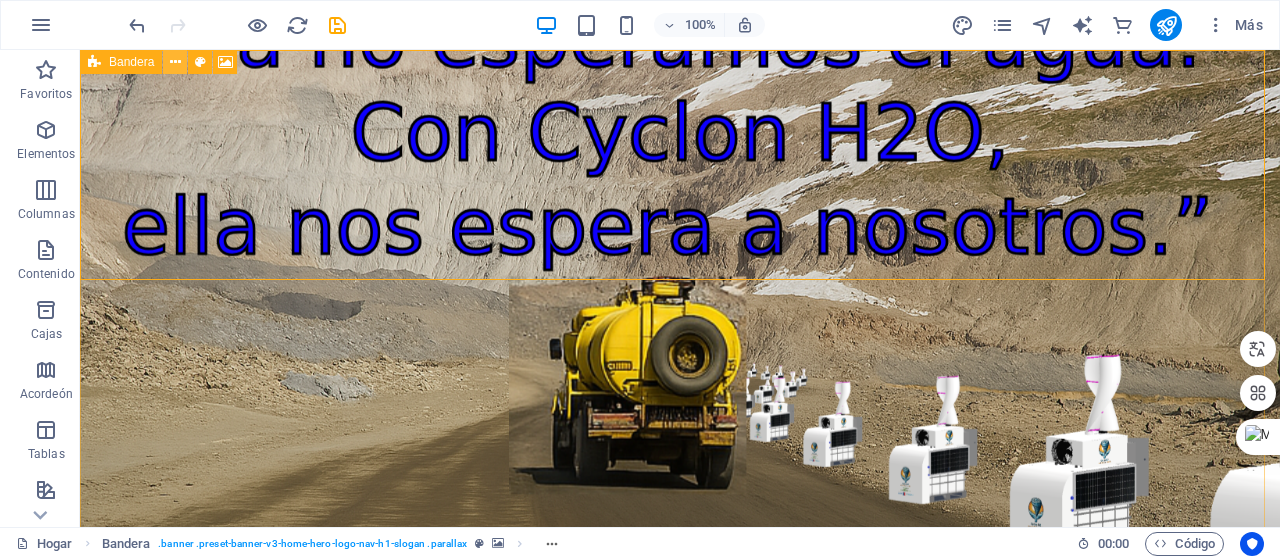 click at bounding box center [175, 62] 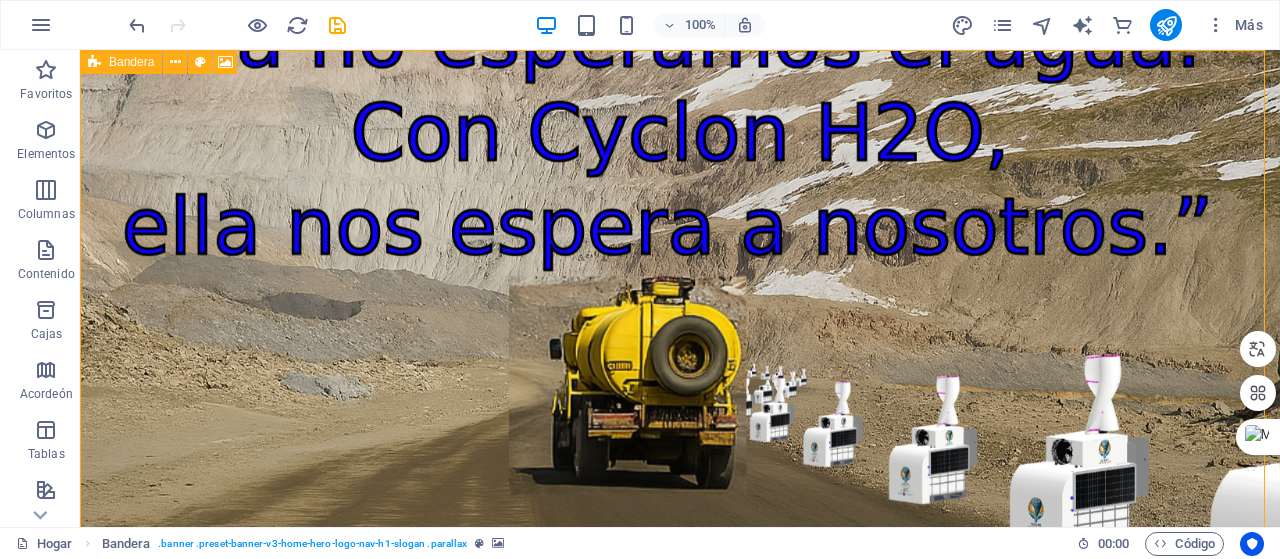 click at bounding box center [94, 62] 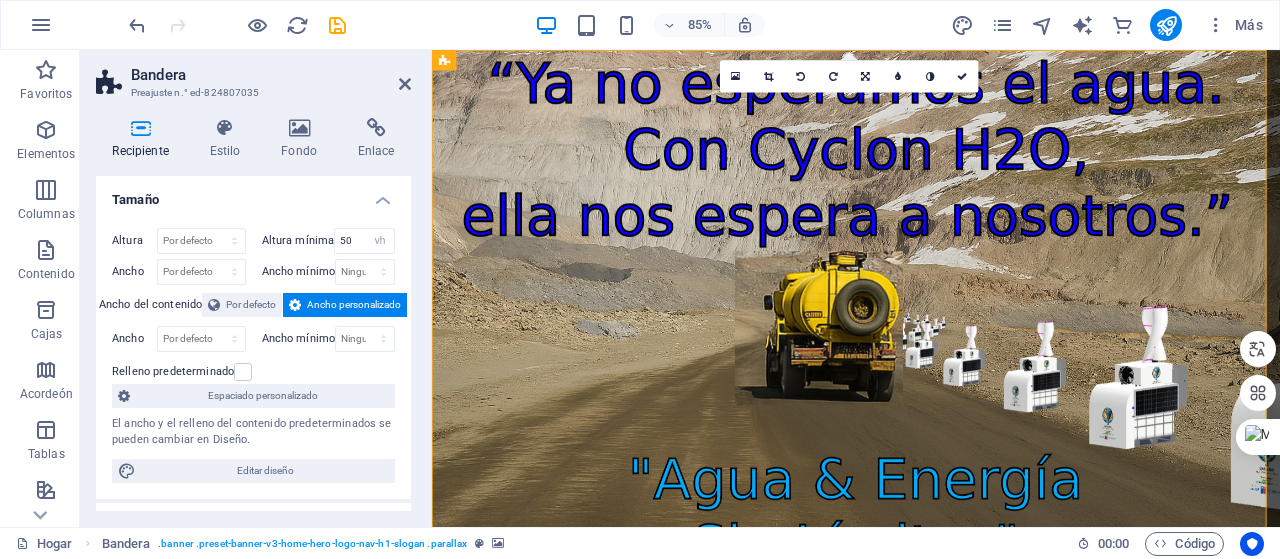 click on "Ancho personalizado" at bounding box center (354, 304) 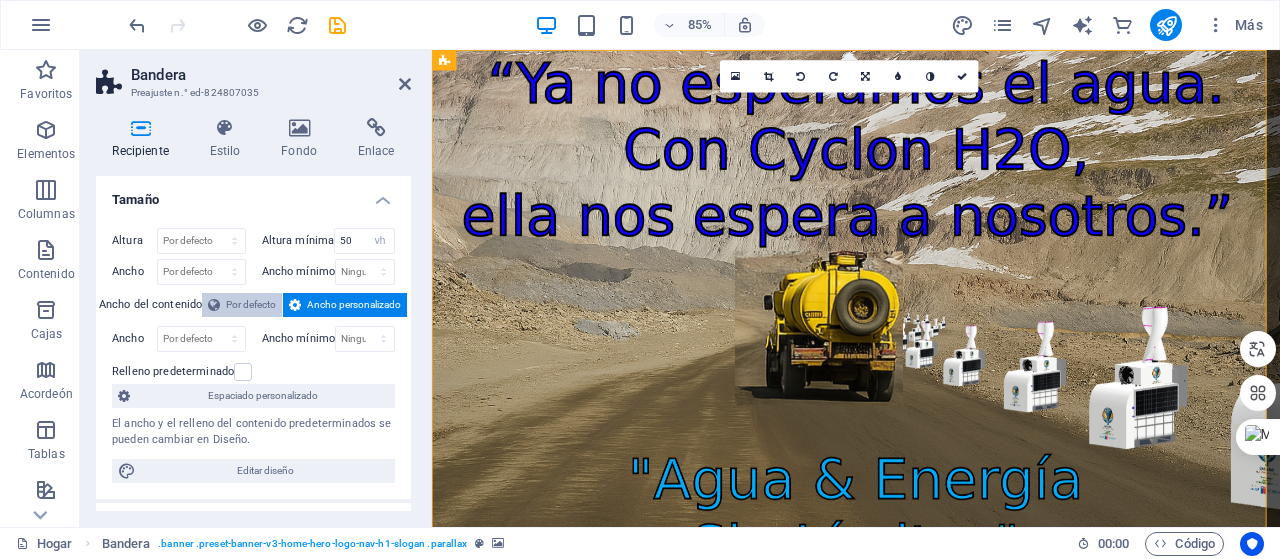 click on "Por defecto" at bounding box center [251, 304] 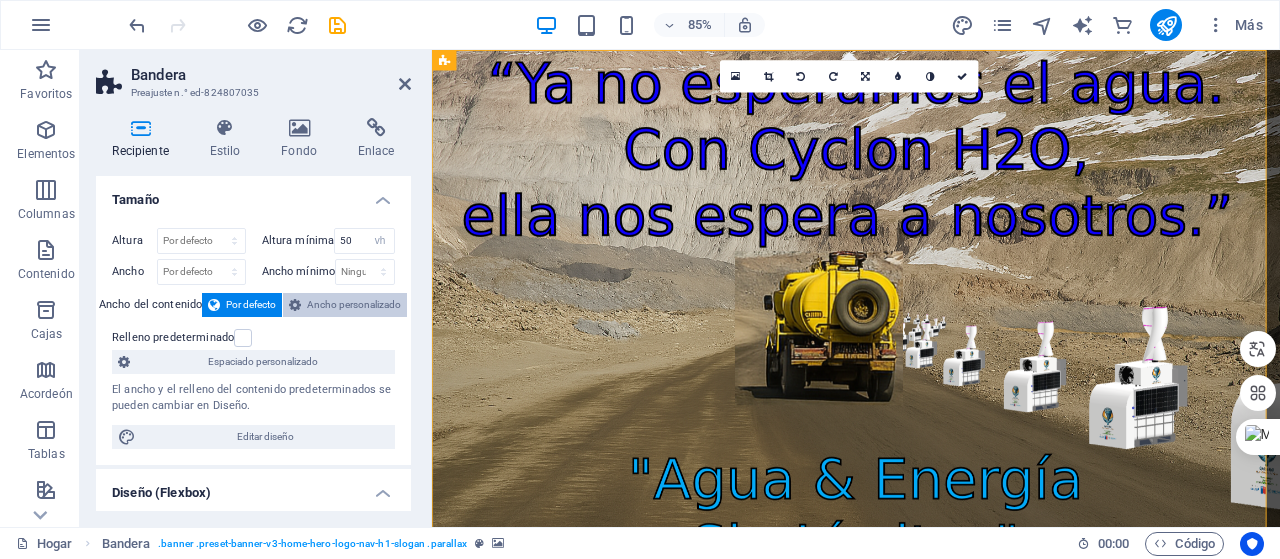 click on "Ancho personalizado" at bounding box center [354, 304] 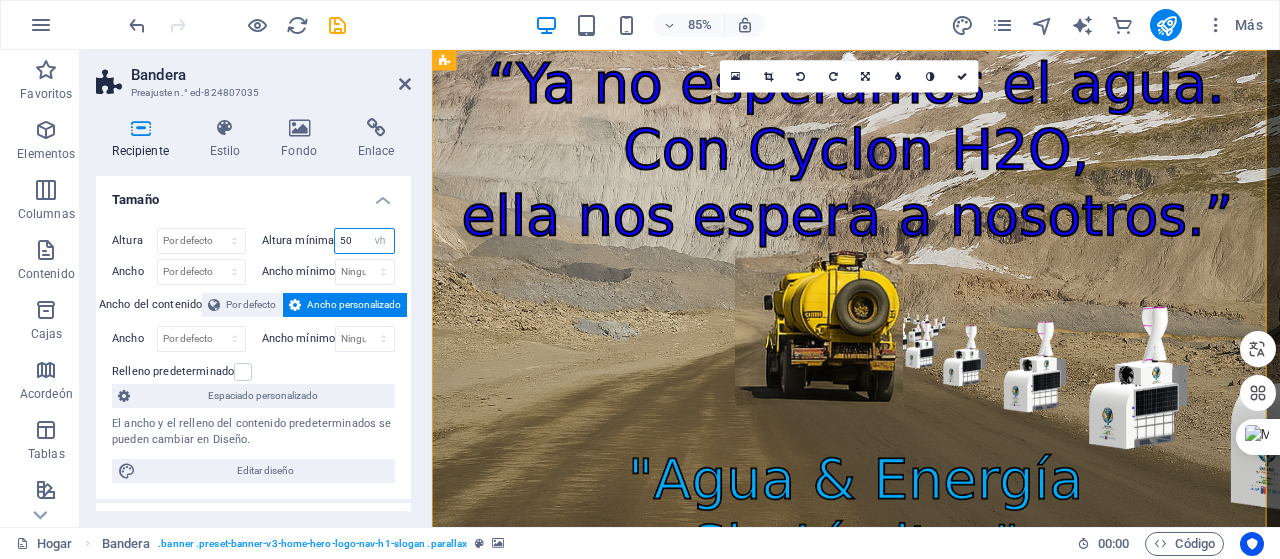 click on "50" at bounding box center (364, 241) 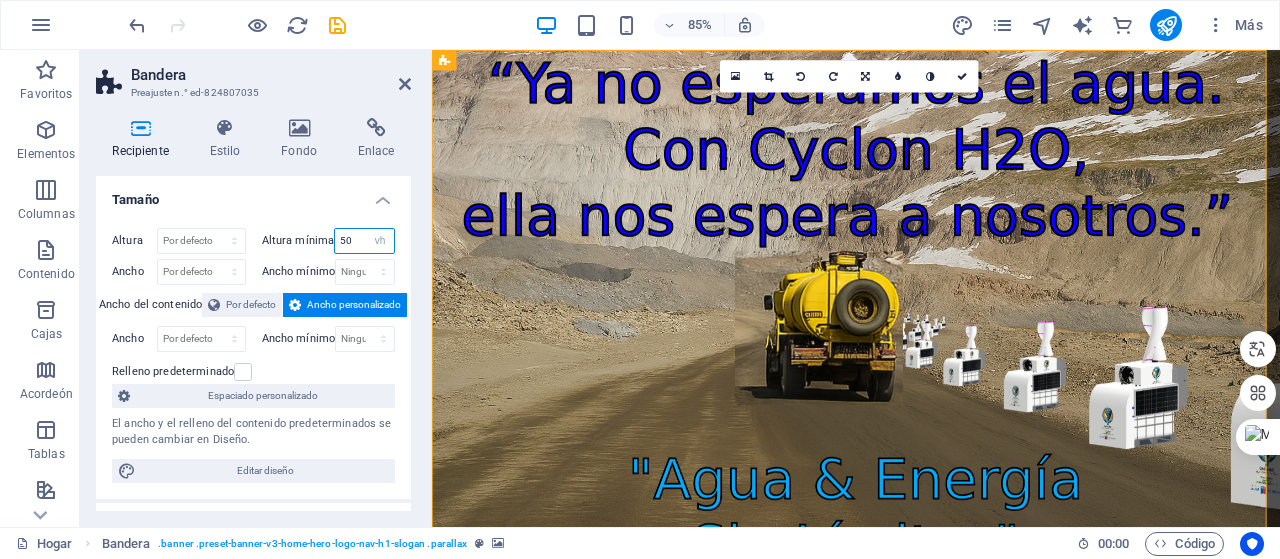 type on "5" 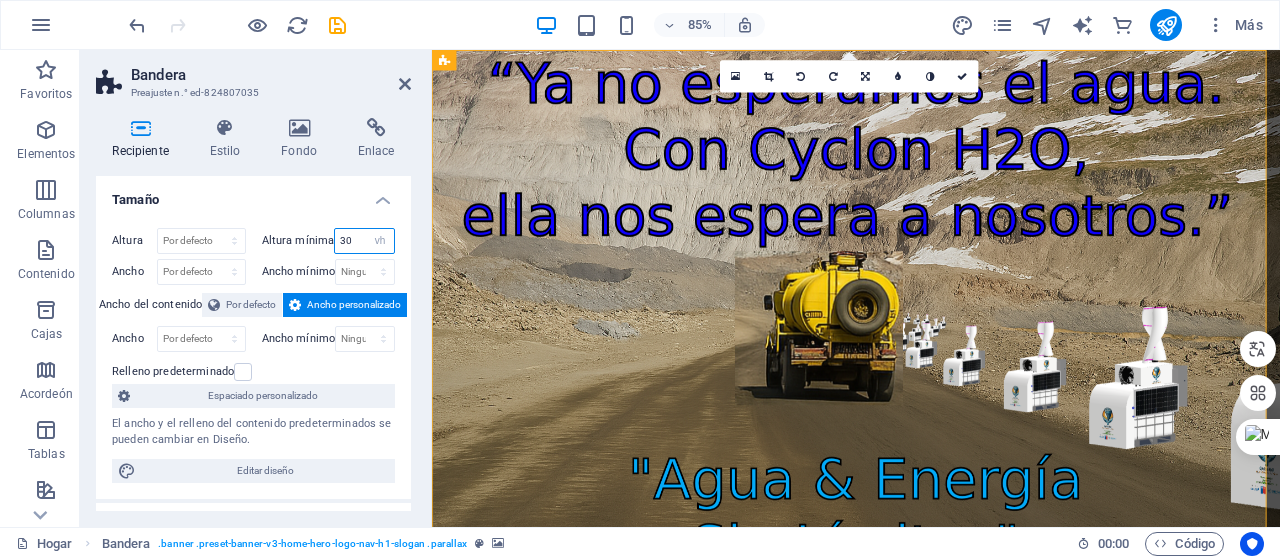 type on "30" 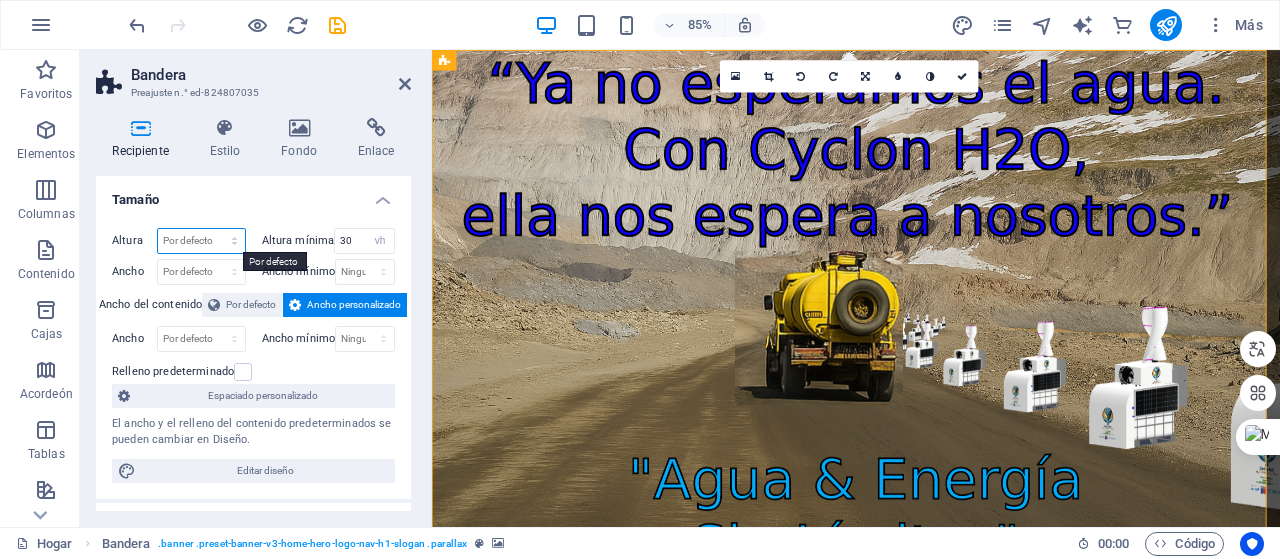 click on "Por defecto píxeles movimiento rápido del ojo % vh Volkswagen" at bounding box center [201, 241] 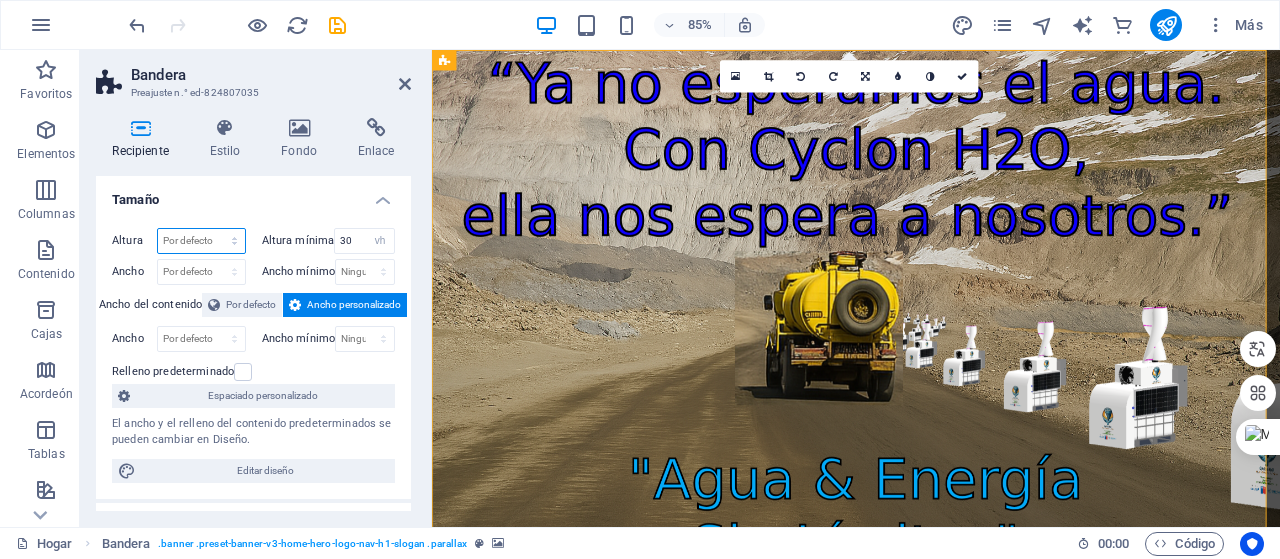 select on "vh" 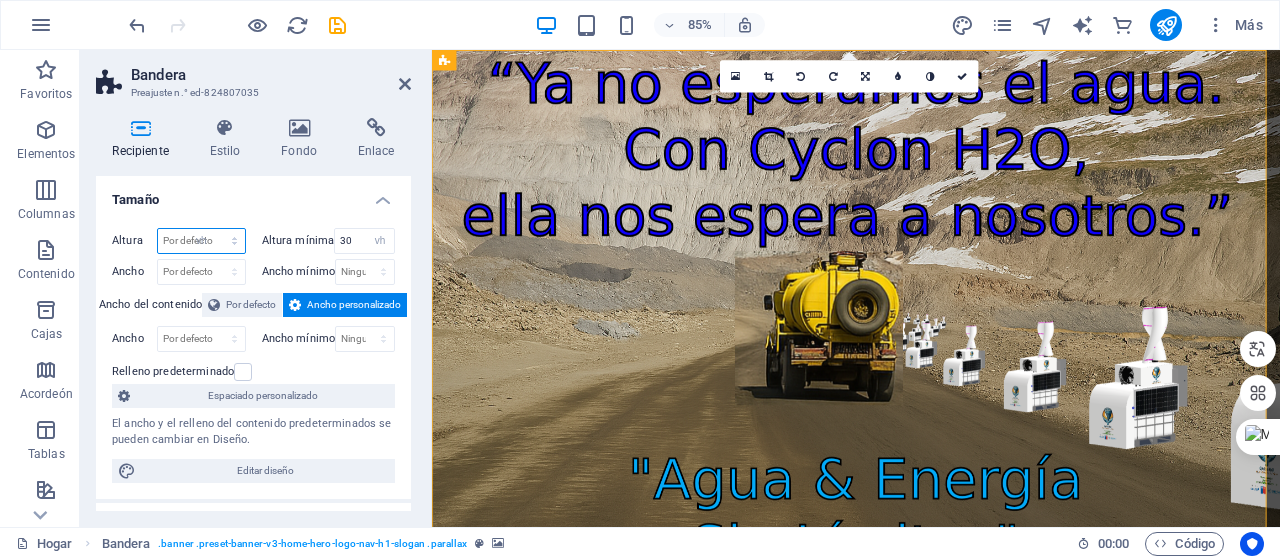 click on "Por defecto píxeles movimiento rápido del ojo % vh Volkswagen" at bounding box center [201, 241] 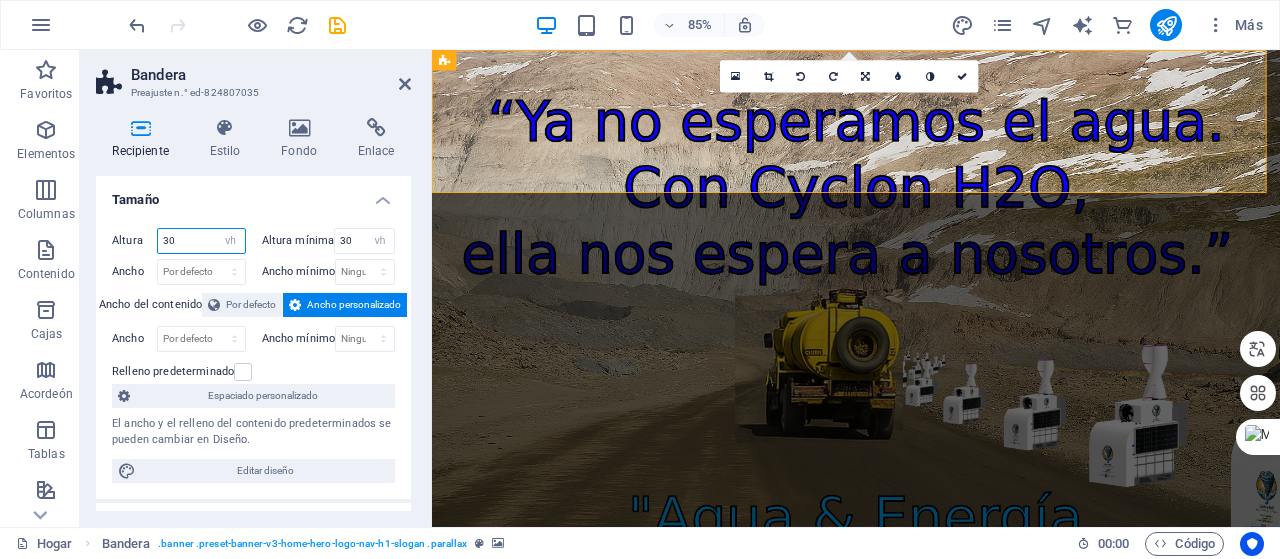 type on "3" 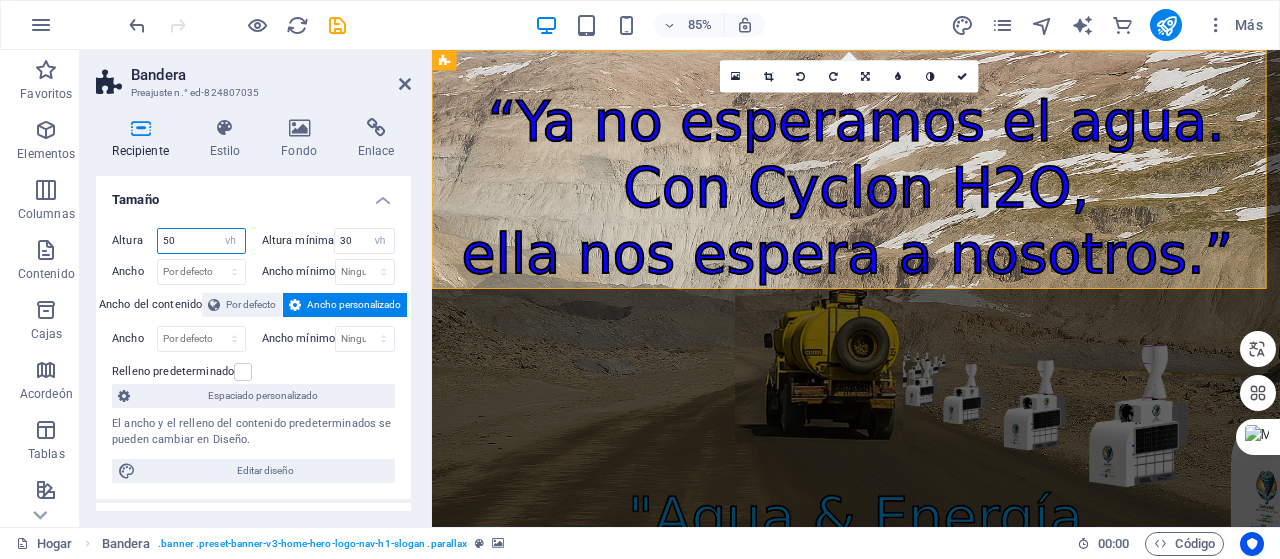 type on "5" 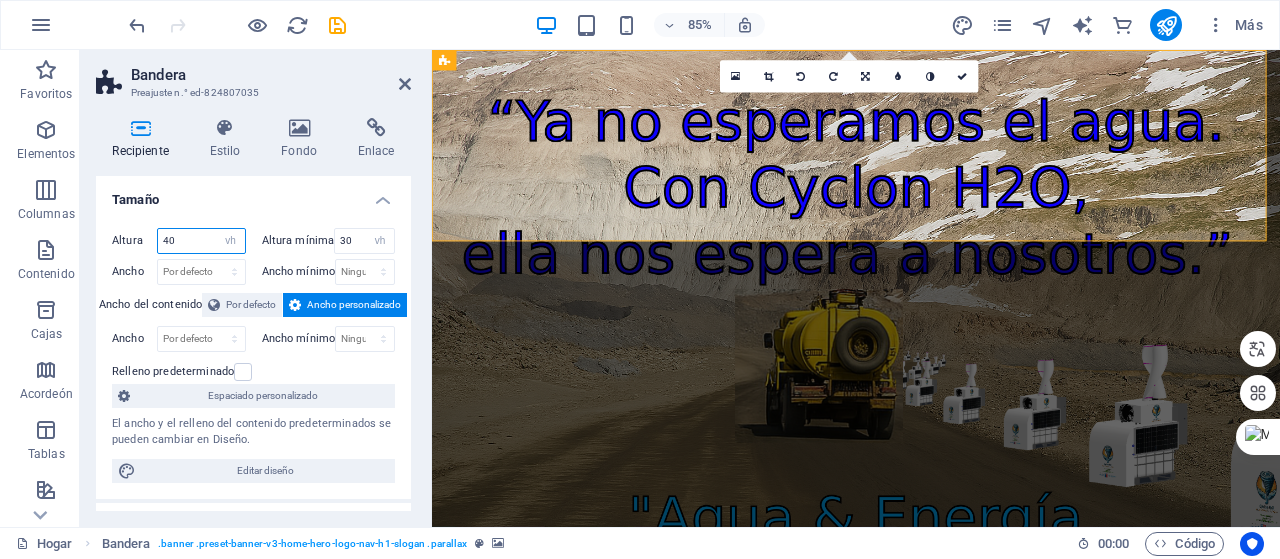 type on "4" 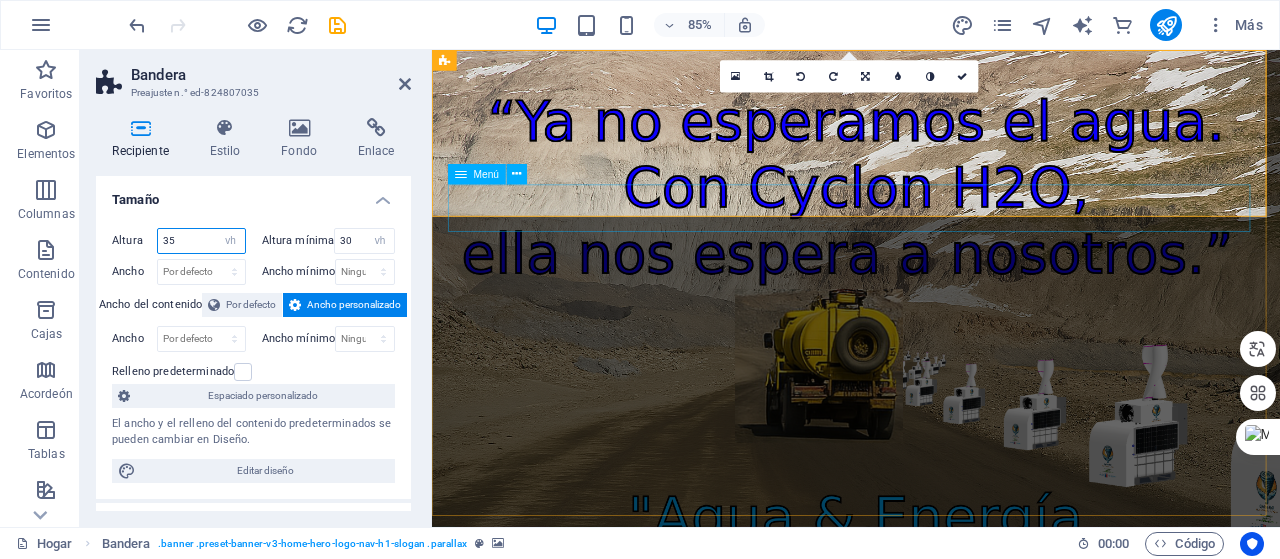 type on "35" 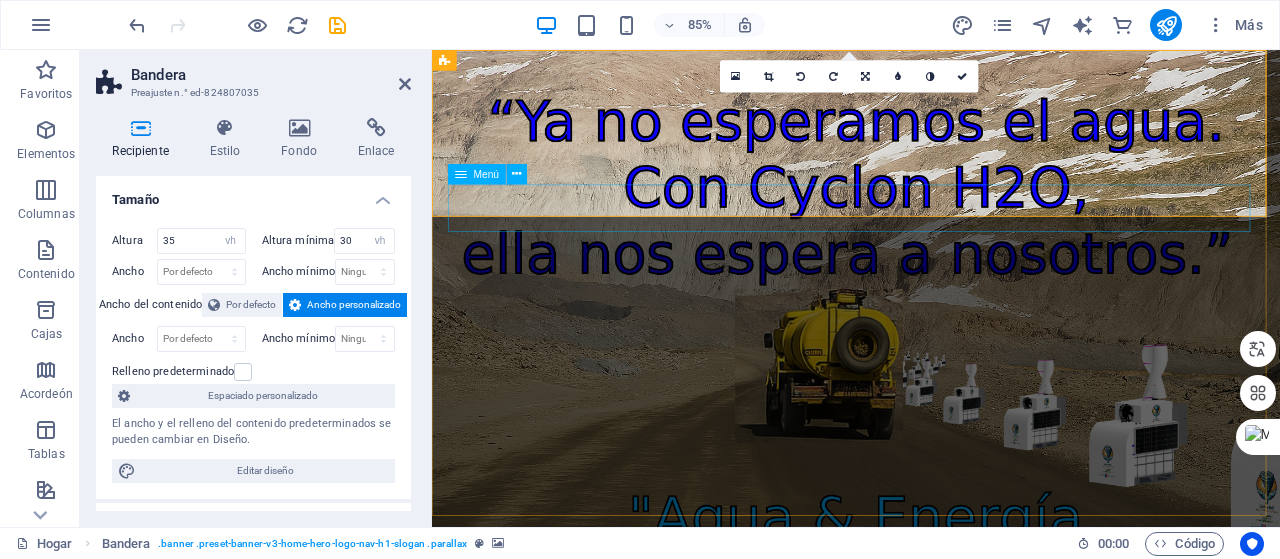 click on "Inicio Servicios Preguntas frecuentes Contacto" at bounding box center [931, 706] 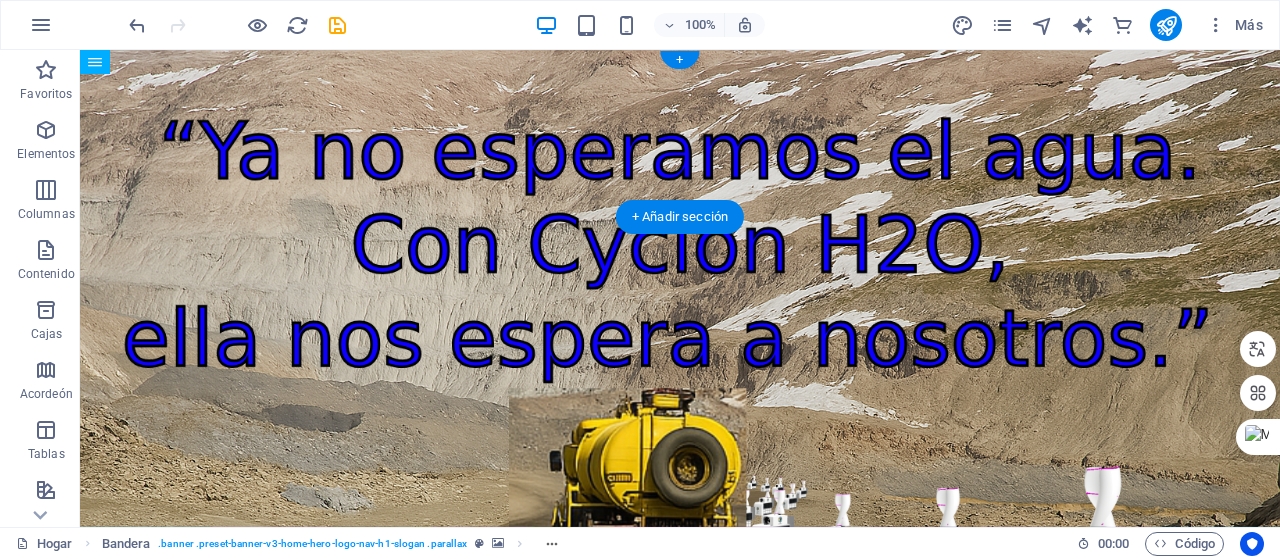 drag, startPoint x: 363, startPoint y: 208, endPoint x: 678, endPoint y: 158, distance: 318.94357 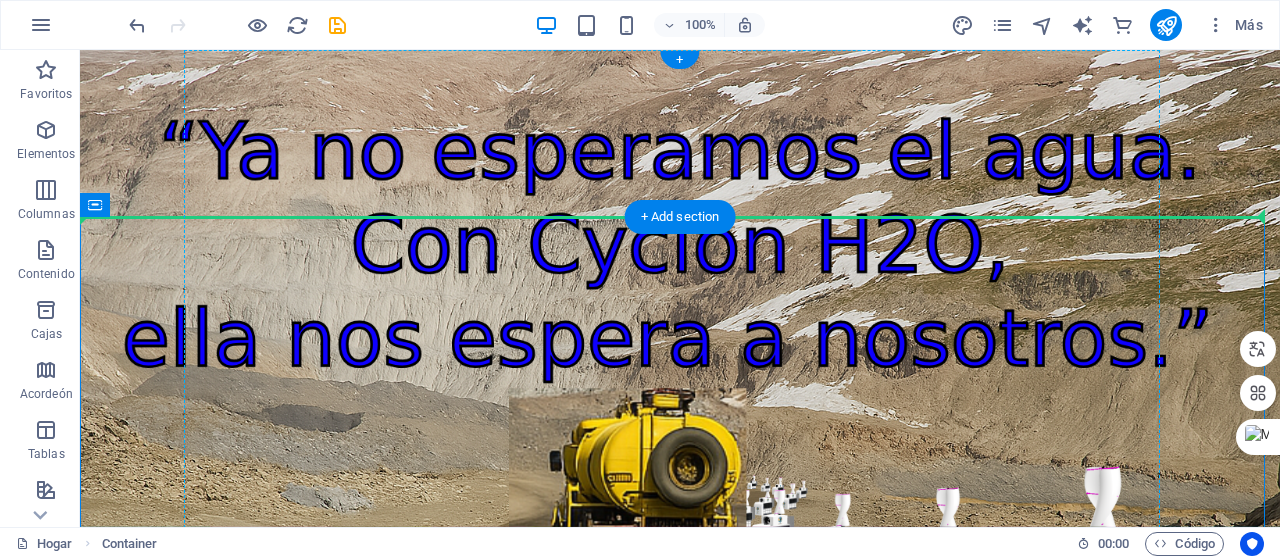 drag, startPoint x: 526, startPoint y: 229, endPoint x: 531, endPoint y: 200, distance: 29.427877 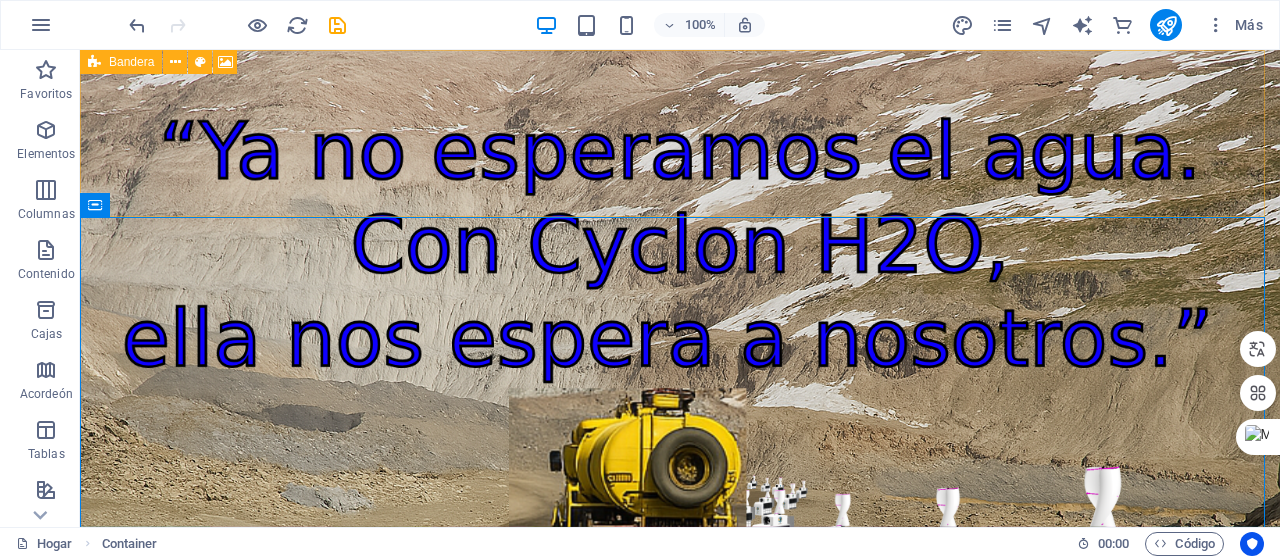 click at bounding box center (94, 62) 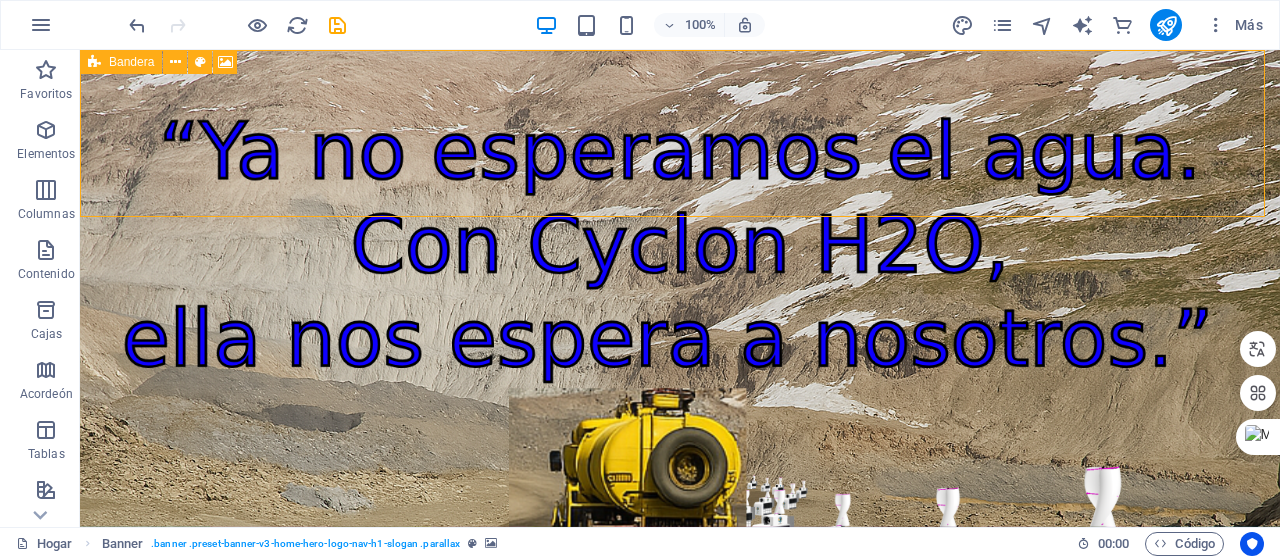 click at bounding box center [94, 62] 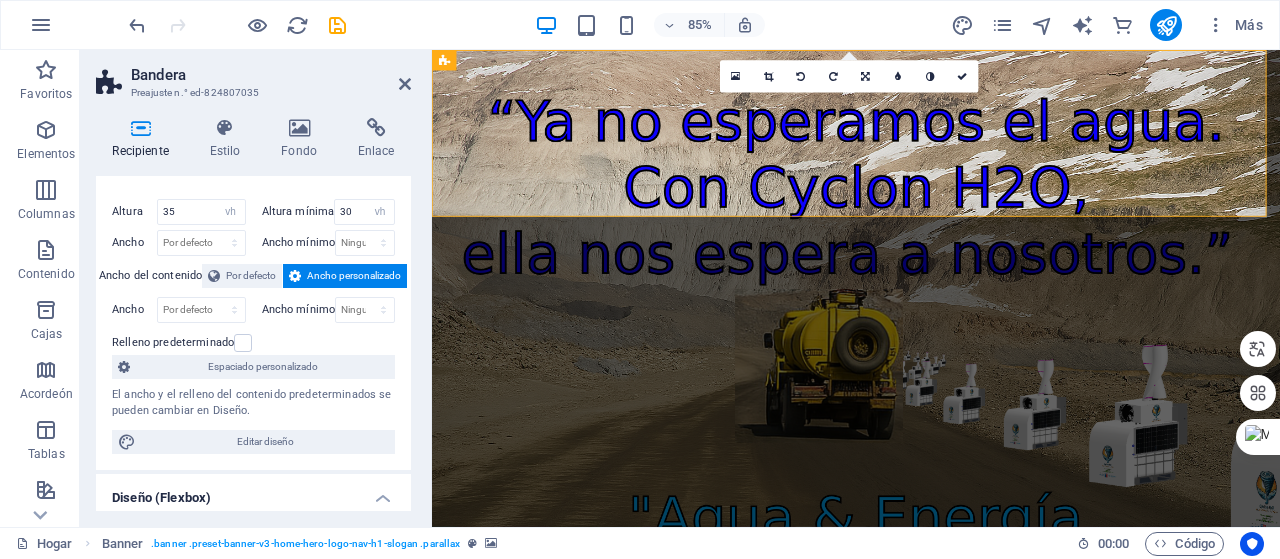 scroll, scrollTop: 0, scrollLeft: 0, axis: both 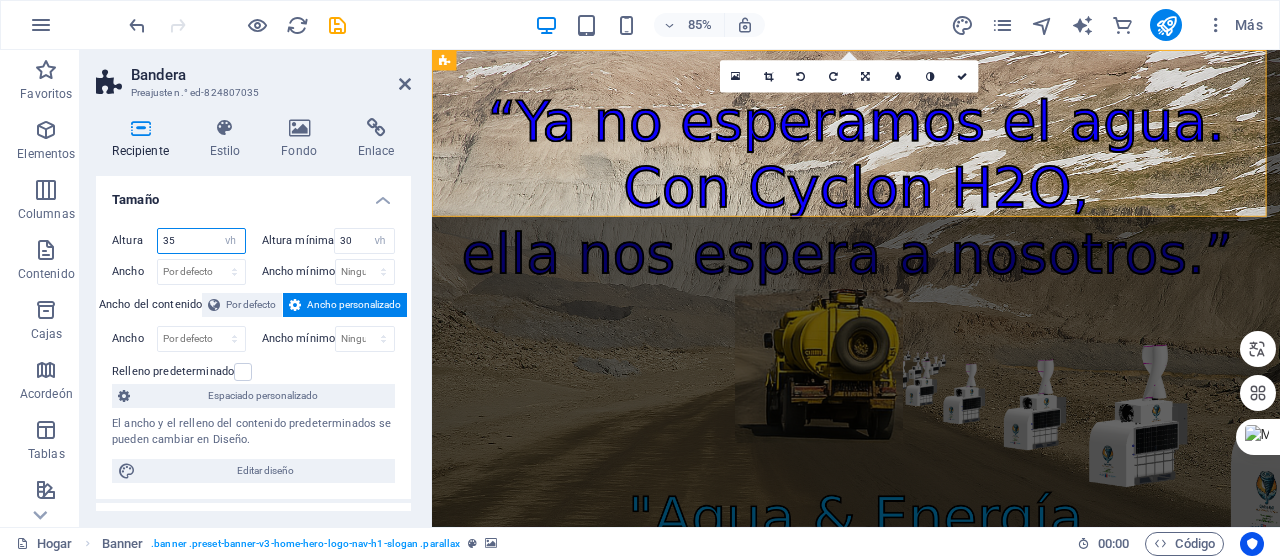 click on "35" at bounding box center [201, 241] 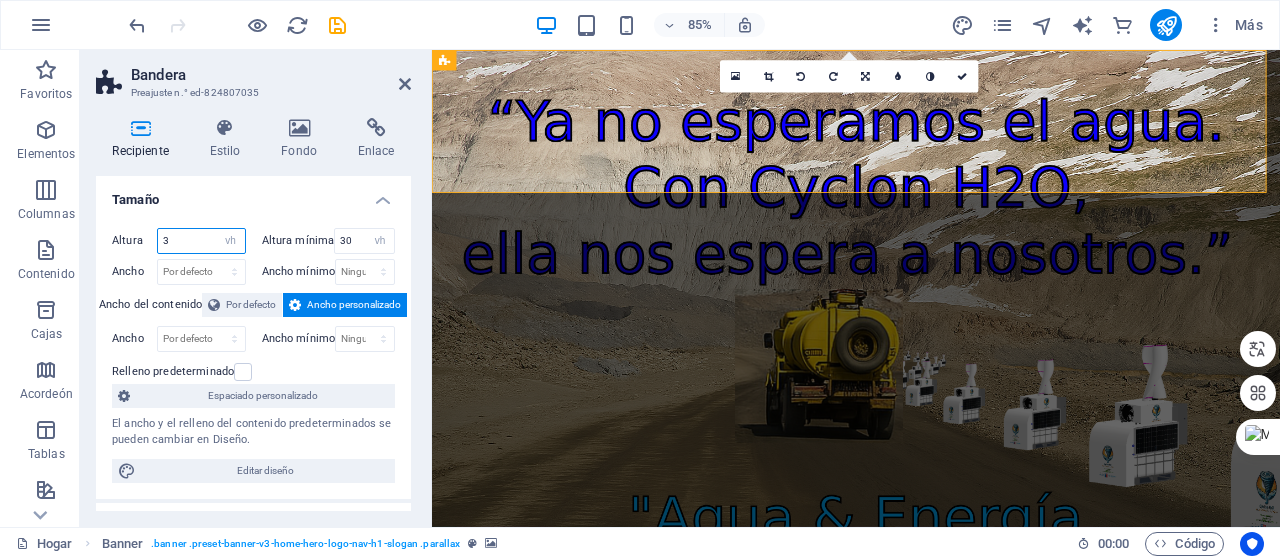 type on "36" 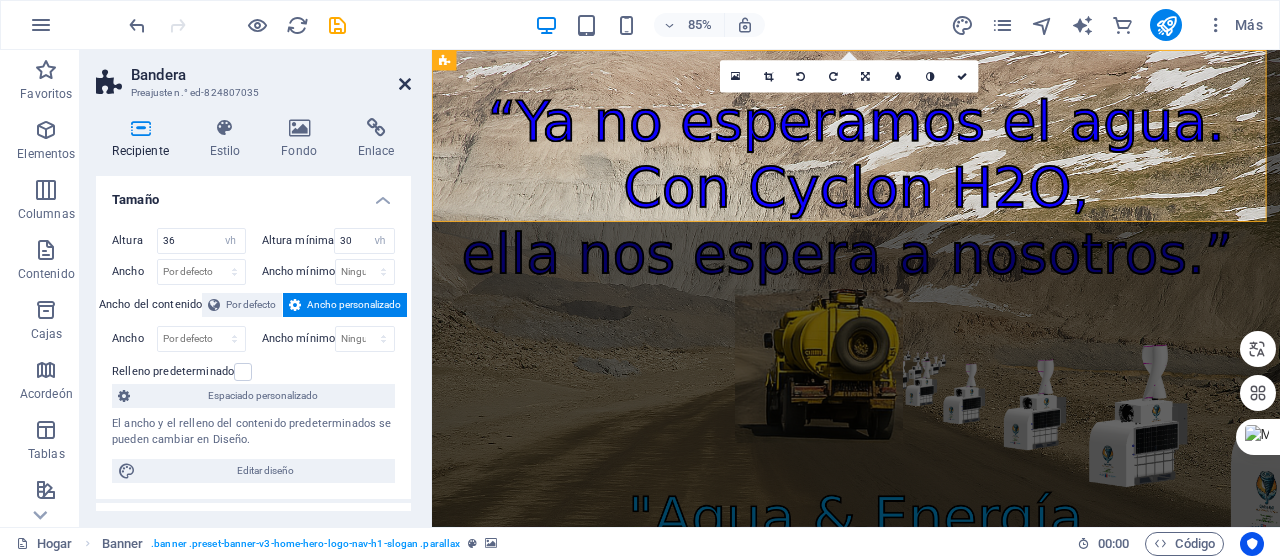 click at bounding box center (405, 84) 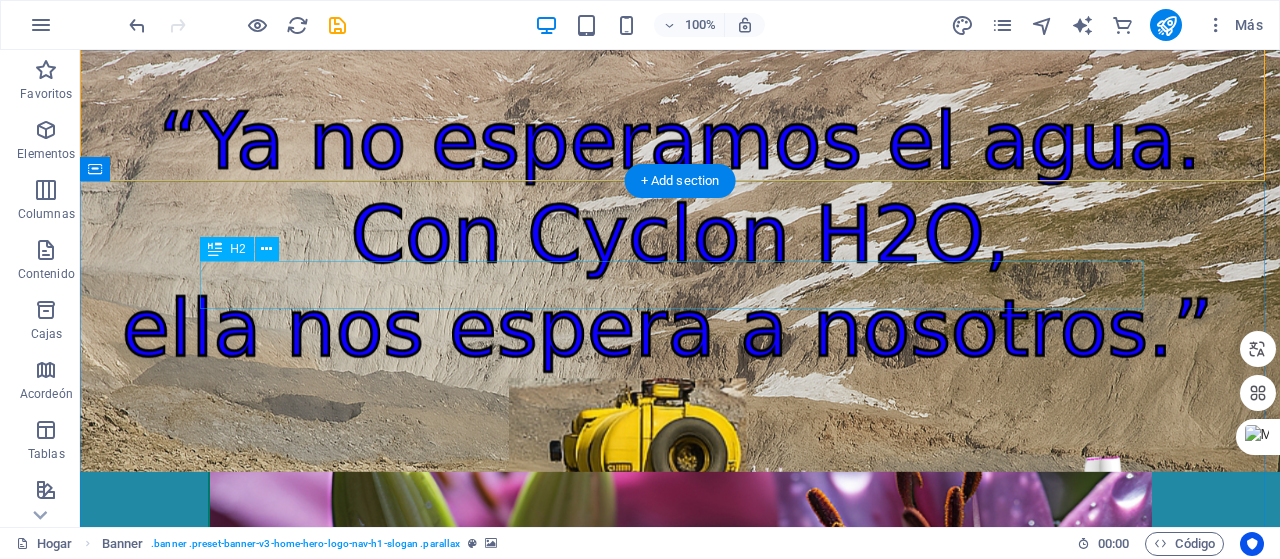 scroll, scrollTop: 0, scrollLeft: 0, axis: both 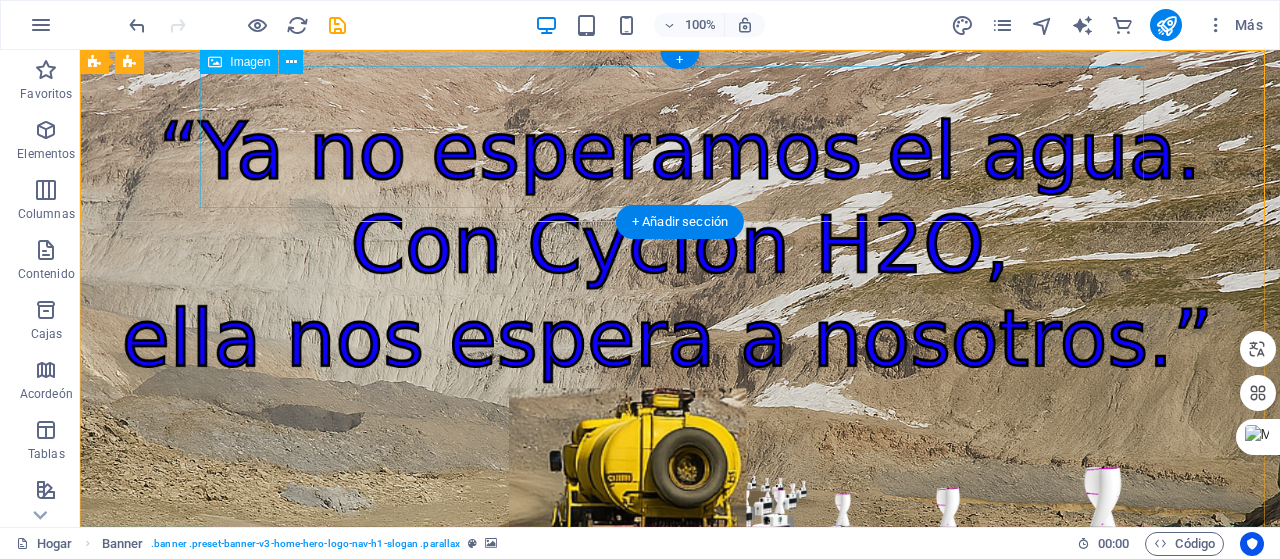 click at bounding box center (680, 538) 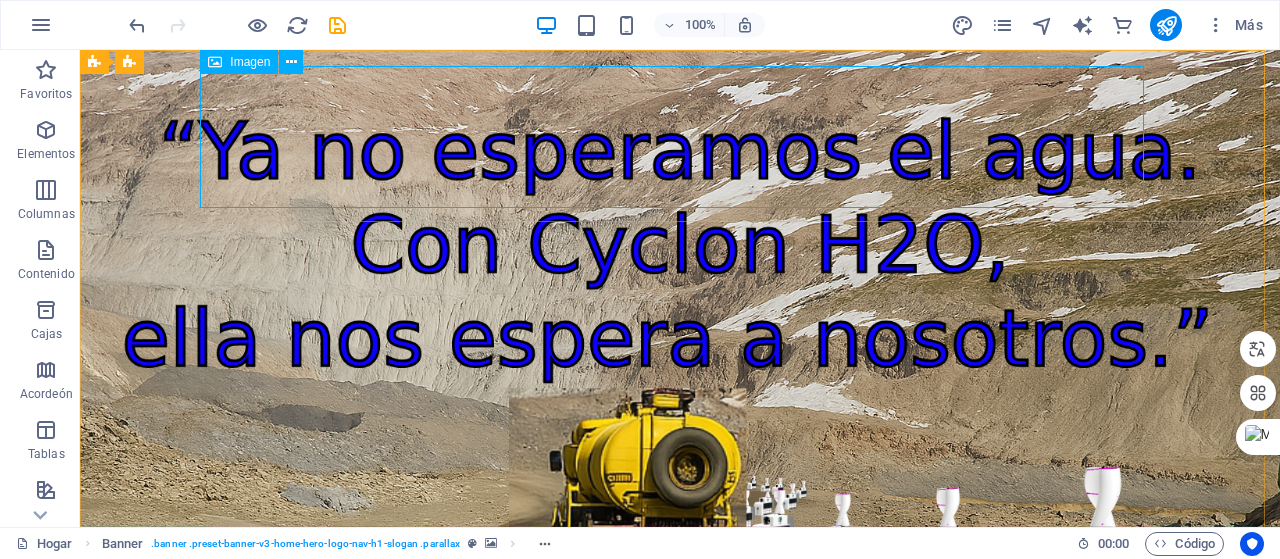 click on "Imagen" at bounding box center [250, 62] 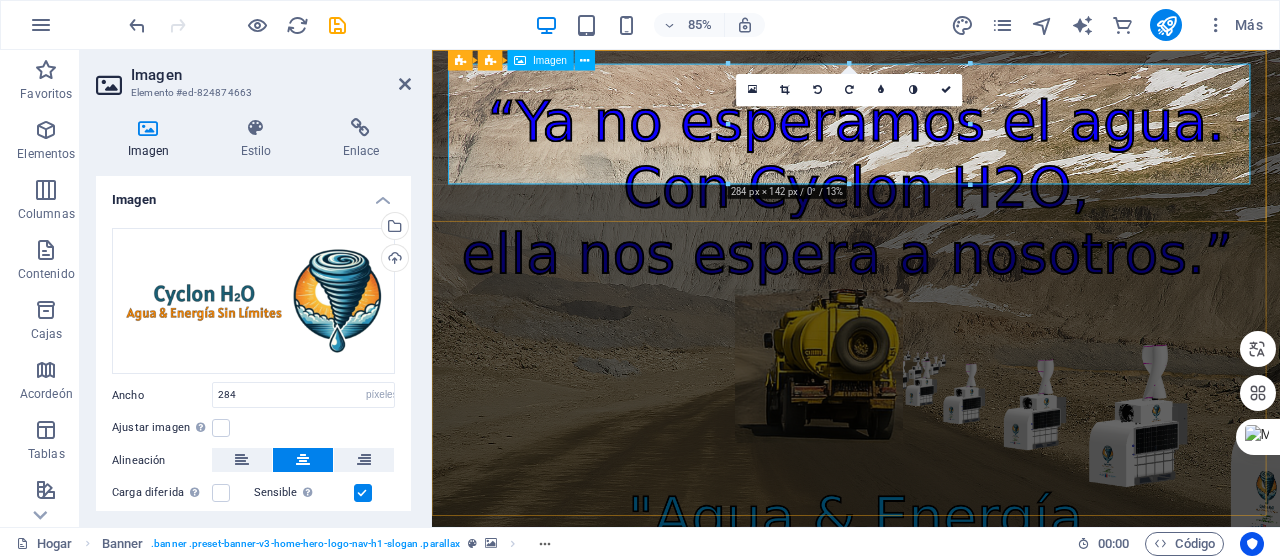drag, startPoint x: 1284, startPoint y: 231, endPoint x: 933, endPoint y: 175, distance: 355.43918 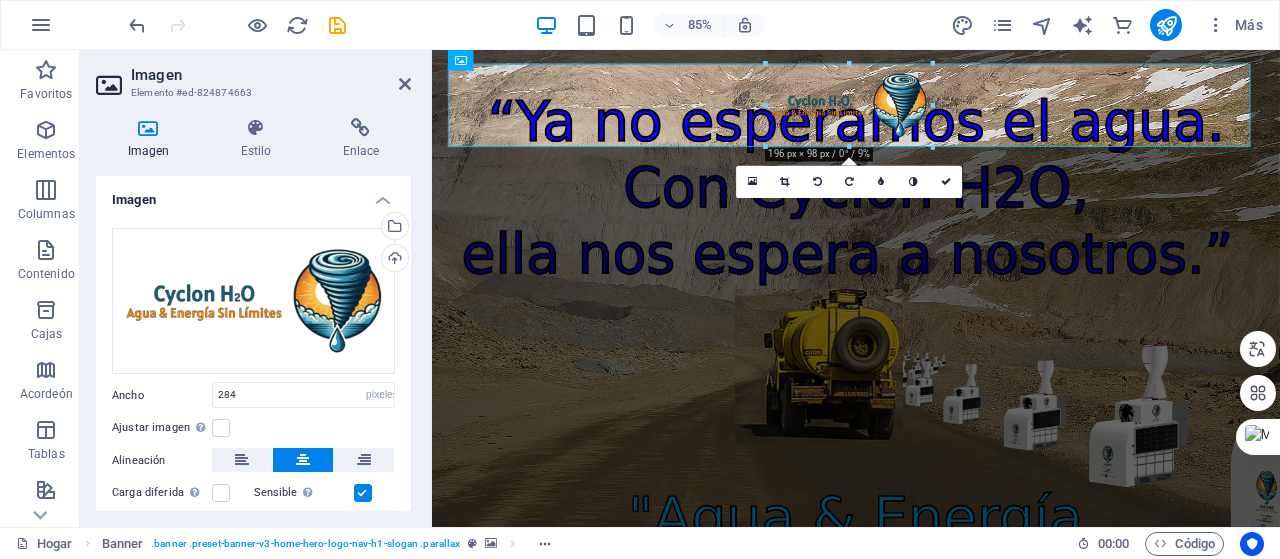drag, startPoint x: 850, startPoint y: 185, endPoint x: 494, endPoint y: 107, distance: 364.4448 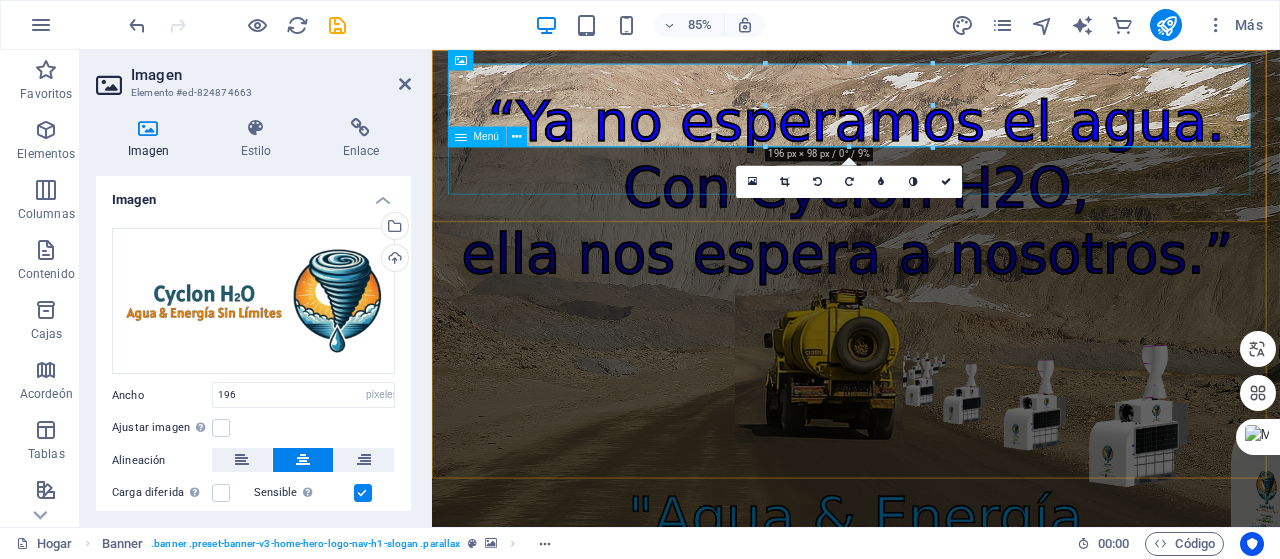 click on "Inicio Servicios Preguntas frecuentes Contacto" at bounding box center [931, 664] 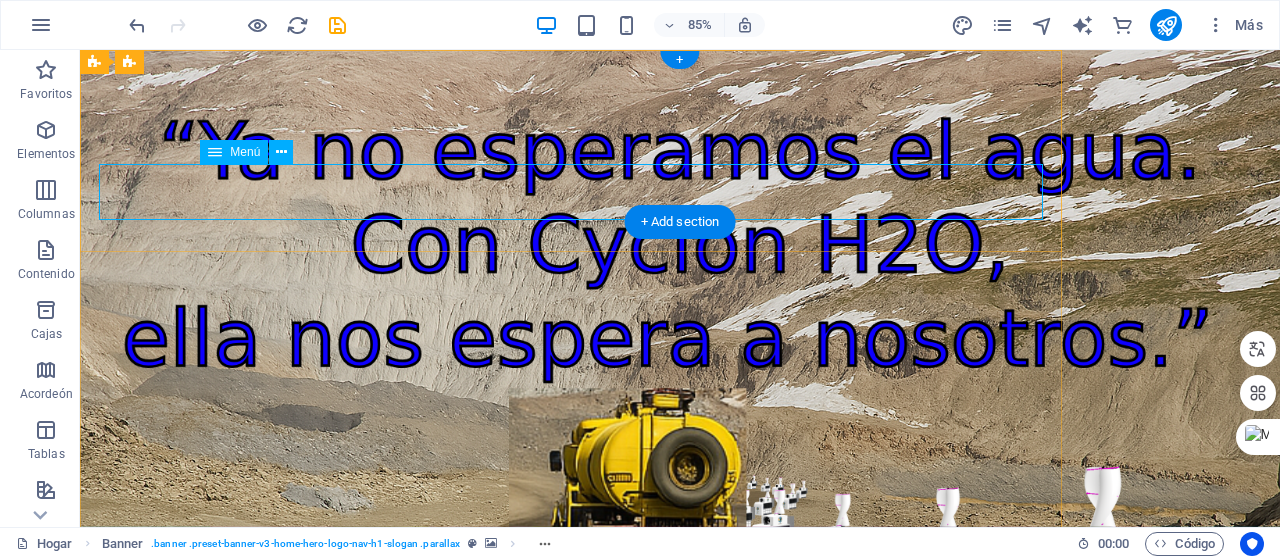 click on "Inicio Servicios Preguntas frecuentes Contacto" at bounding box center (680, 664) 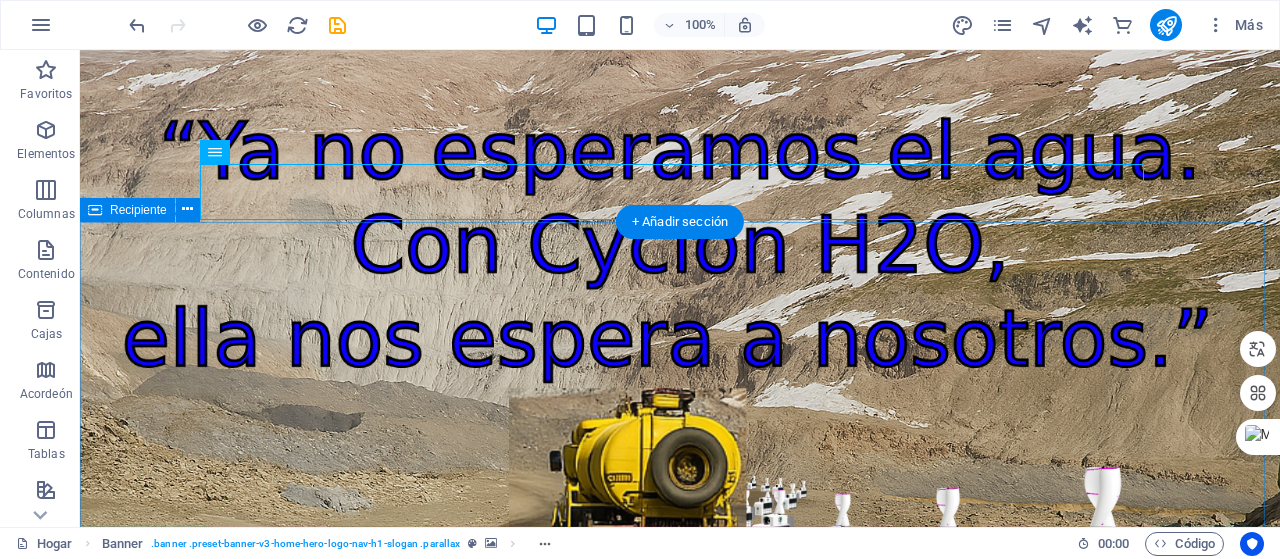 click on "Nuestros Servicios Generación de Agua Potable Transformamos la humedad del aire en agua potable, asegurando suministro constante sin depender de fuentes tradicionales. Producción de Energía Limpia Aprovechamos las corrientes de aire para generar energía renovable, garantizando autonomía energética. Operación Autónoma Nuestra tecnología opera de manera autónoma, requiriendo mínima intervención humana para su funcionamiento. Adaptabilidad climática Nuestro sistema se adapta inteligentemente a diversas condiciones climáticas, optimizando su eficacia. Certificación de Sostenibilidad Contribuimos a la reducción de huella hídrica y de carbono, garantizando prácticas sostenibles. Soporte Técnico Especializado Ofrecemos soporte técnico y capacitación para maximizar el rendimiento de nuestros sistemas." at bounding box center [680, 1743] 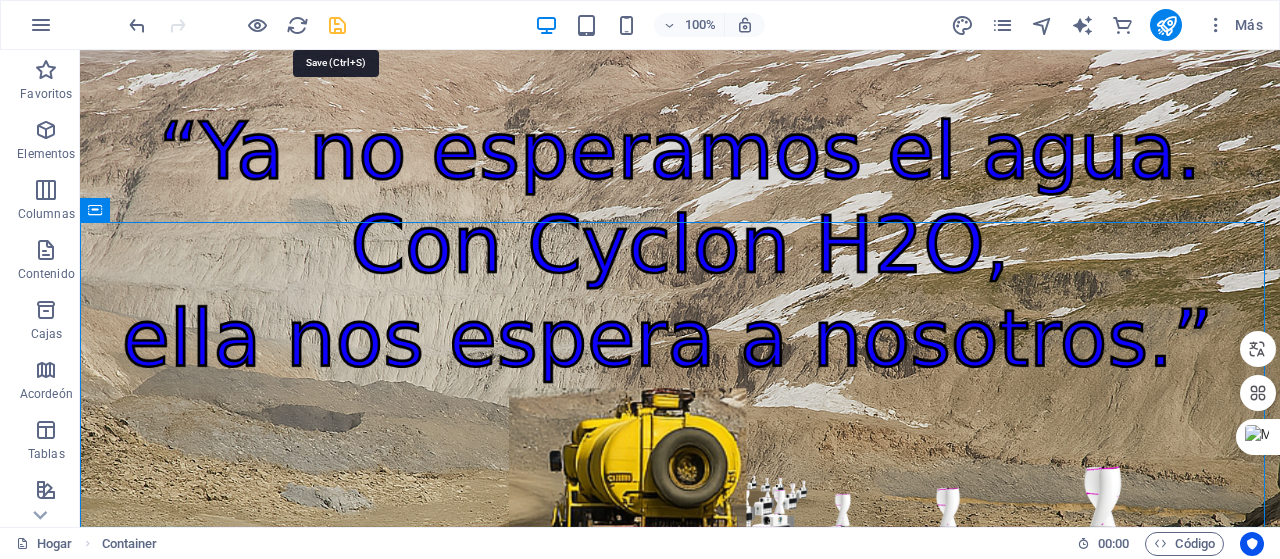 click at bounding box center (337, 25) 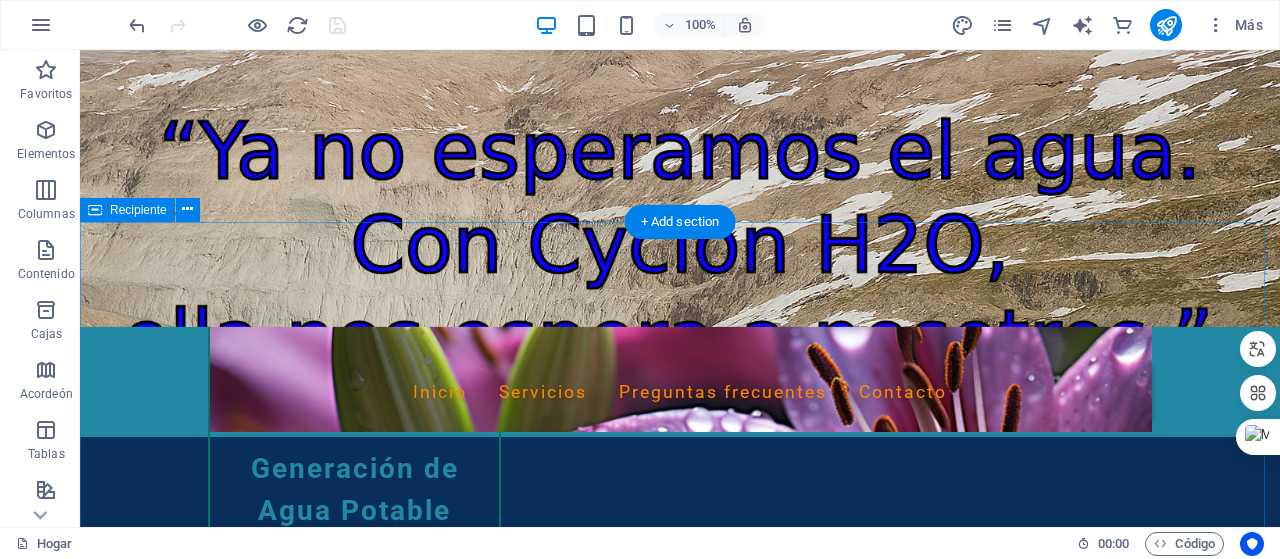 scroll, scrollTop: 0, scrollLeft: 0, axis: both 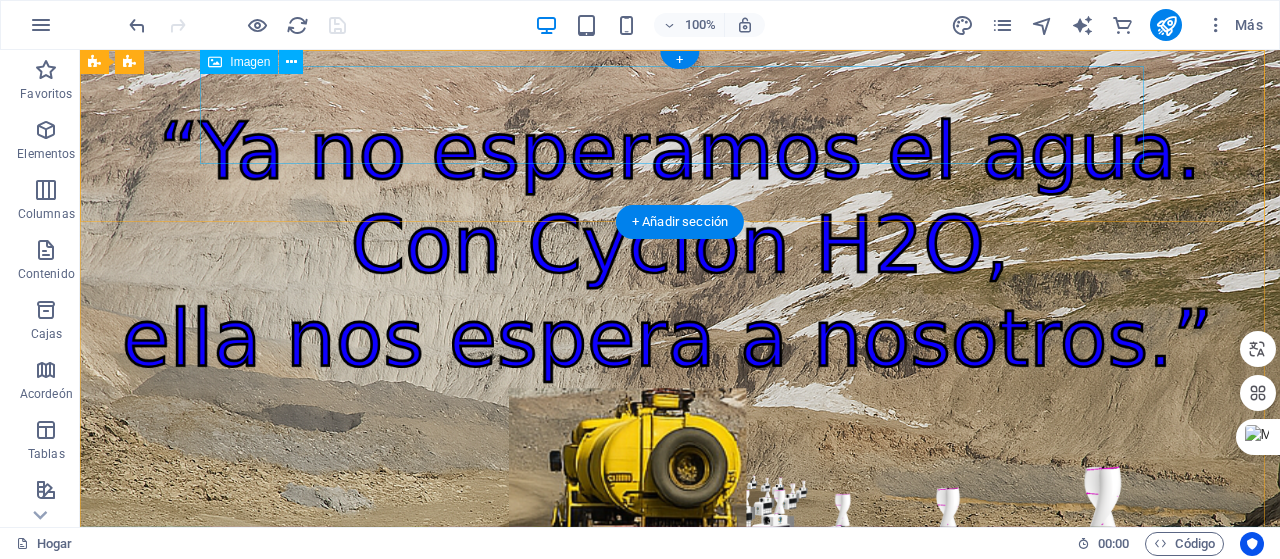 click at bounding box center [680, 516] 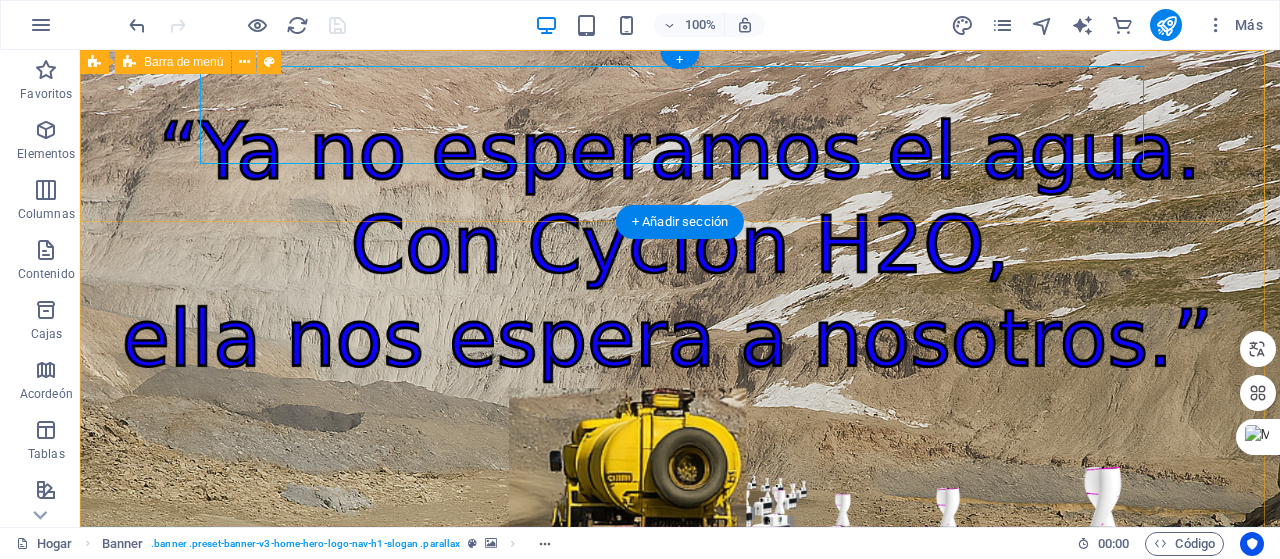 click on "Inicio Servicios Preguntas frecuentes Contacto" at bounding box center (680, 544) 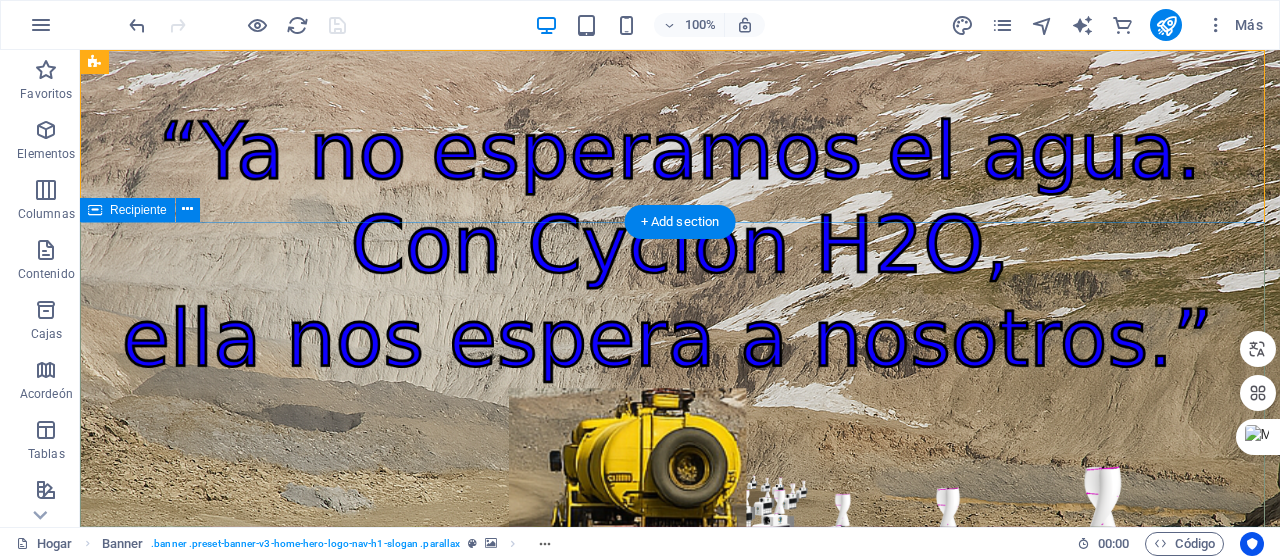 click on "Nuestros Servicios Generación de Agua Potable Transformamos la humedad del aire en agua potable, asegurando suministro constante sin depender de fuentes tradicionales. Producción de Energía Limpia Aprovechamos las corrientes de aire para generar energía renovable, garantizando autonomía energética. Operación Autónoma Nuestra tecnología opera de manera autónoma, requiriendo mínima intervención humana para su funcionamiento. Adaptabilidad climática Nuestro sistema se adapta inteligentemente a diversas condiciones climáticas, optimizando su eficacia. Certificación de Sostenibilidad Contribuimos a la reducción de huella hídrica y de carbono, garantizando prácticas sostenibles. Soporte Técnico Especializado Ofrecemos soporte técnico y capacitación para maximizar el rendimiento de nuestros sistemas." at bounding box center [680, 1743] 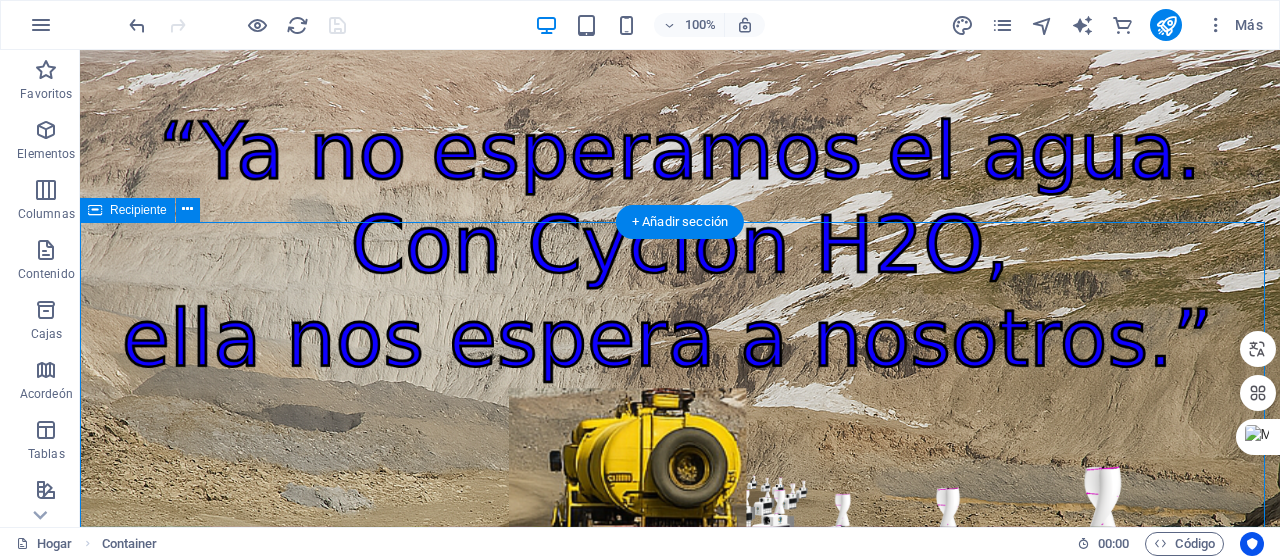 click on "Nuestros Servicios Generación de Agua Potable Transformamos la humedad del aire en agua potable, asegurando suministro constante sin depender de fuentes tradicionales. Producción de Energía Limpia Aprovechamos las corrientes de aire para generar energía renovable, garantizando autonomía energética. Operación Autónoma Nuestra tecnología opera de manera autónoma, requiriendo mínima intervención humana para su funcionamiento. Adaptabilidad climática Nuestro sistema se adapta inteligentemente a diversas condiciones climáticas, optimizando su eficacia. Certificación de Sostenibilidad Contribuimos a la reducción de huella hídrica y de carbono, garantizando prácticas sostenibles. Soporte Técnico Especializado Ofrecemos soporte técnico y capacitación para maximizar el rendimiento de nuestros sistemas." at bounding box center [680, 1743] 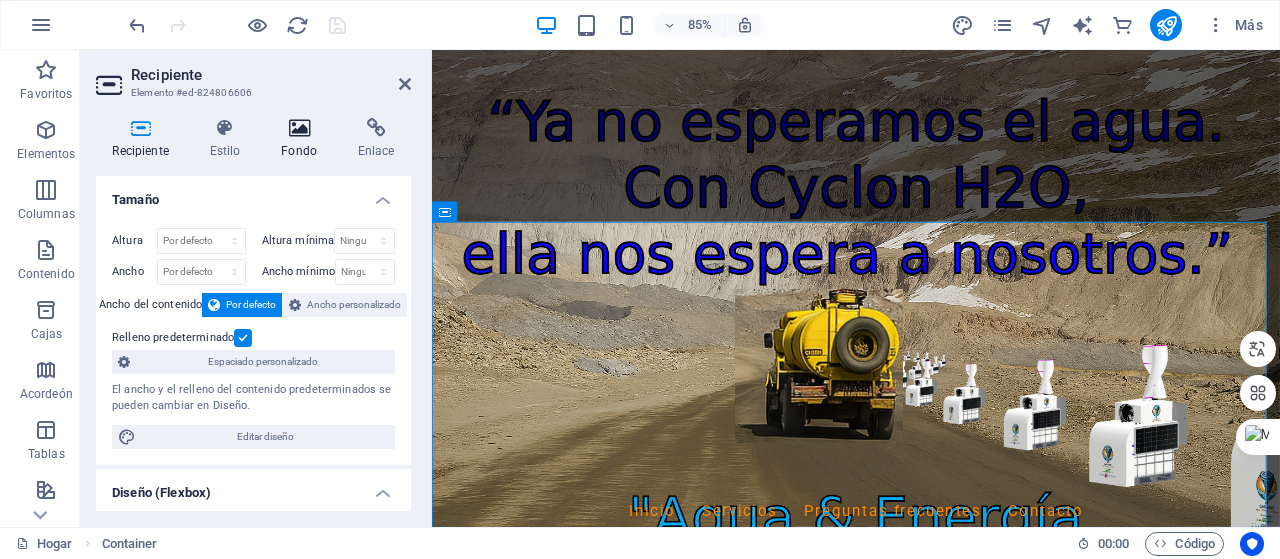 click on "Fondo" at bounding box center [303, 139] 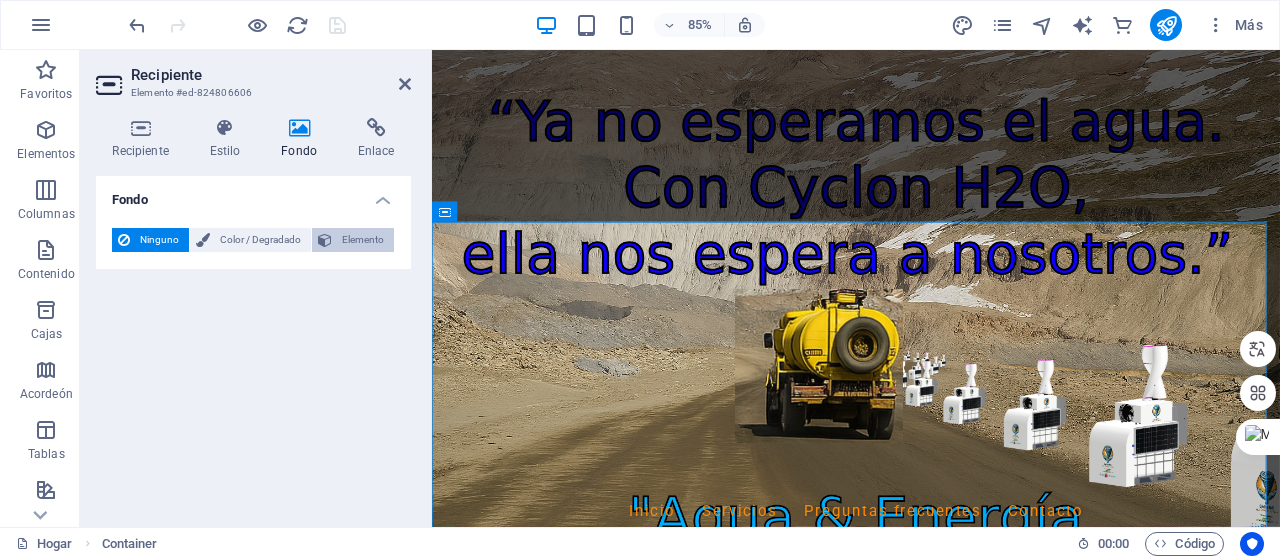 click on "Elemento" at bounding box center [363, 239] 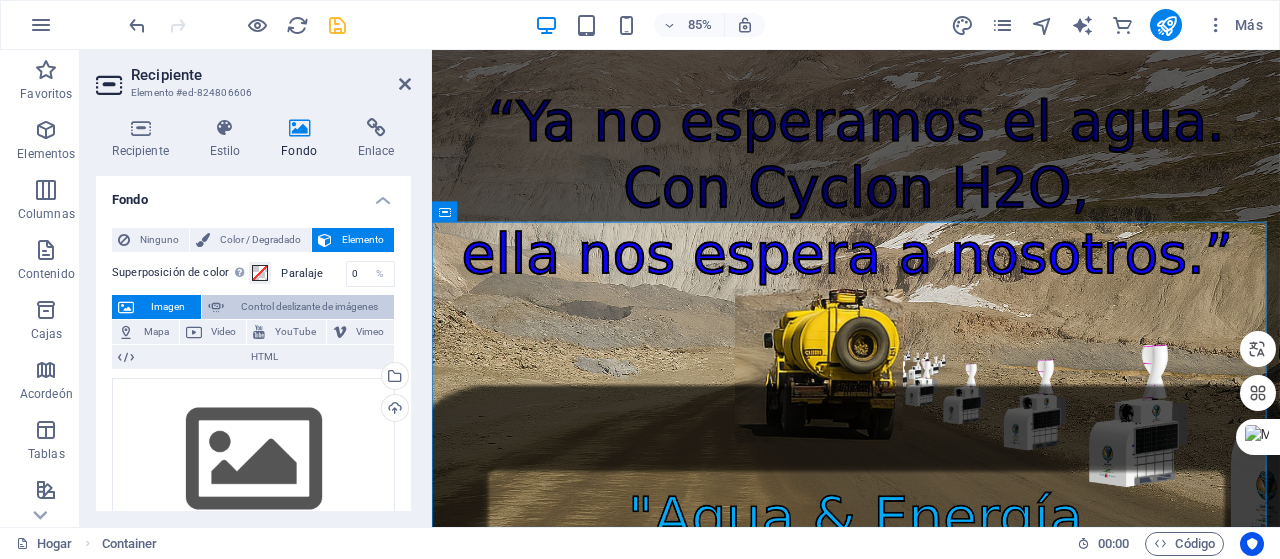 click on "Control deslizante de imágenes" at bounding box center [309, 306] 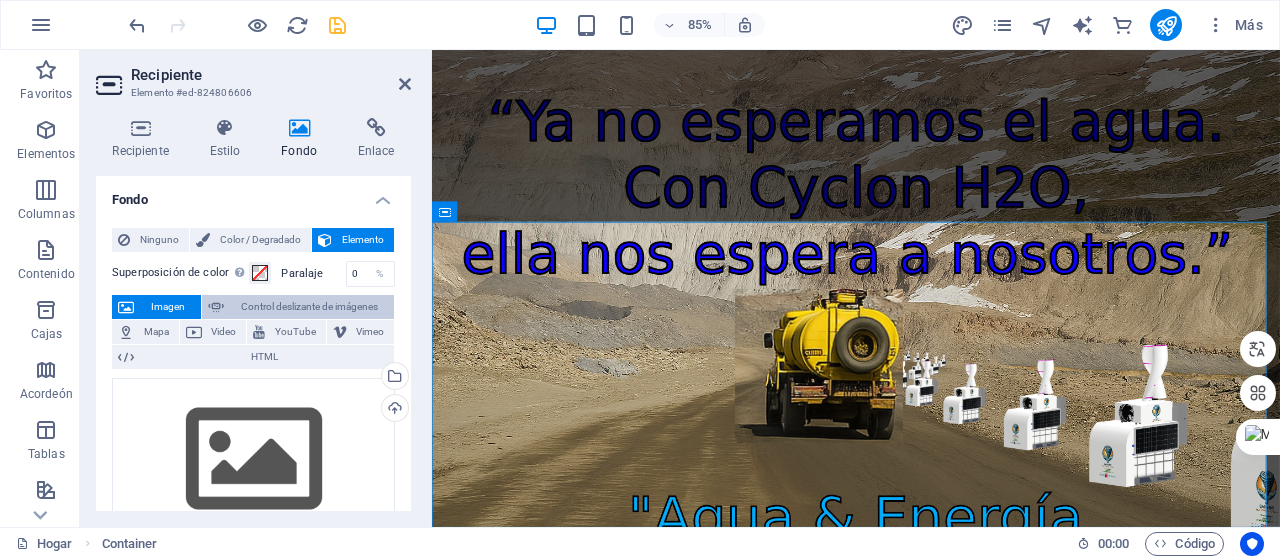 select on "ms" 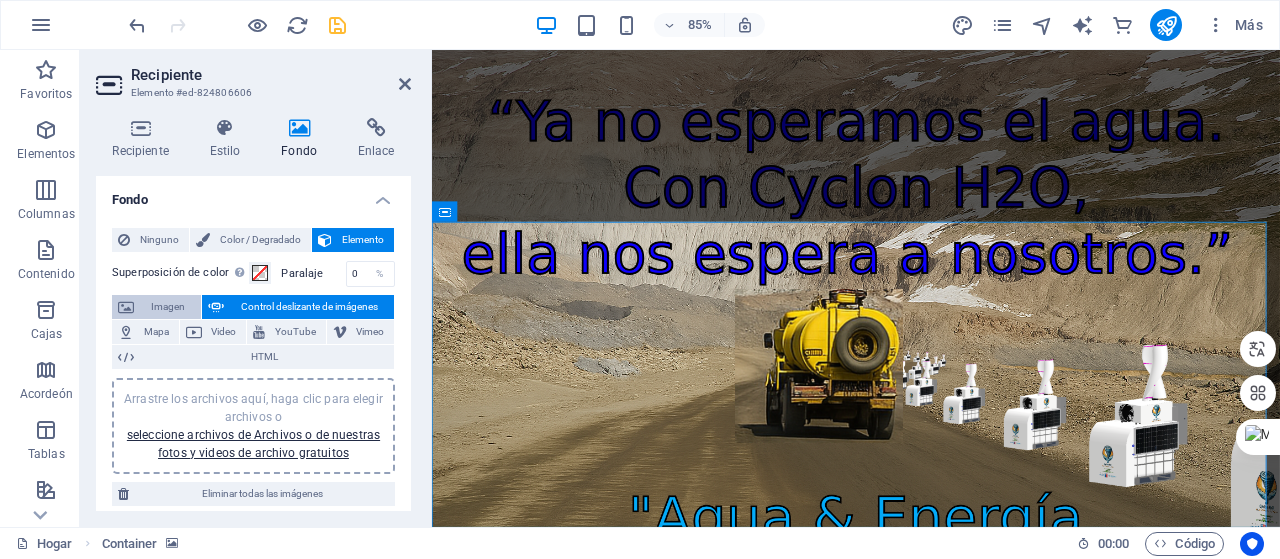 click on "Imagen" at bounding box center (167, 307) 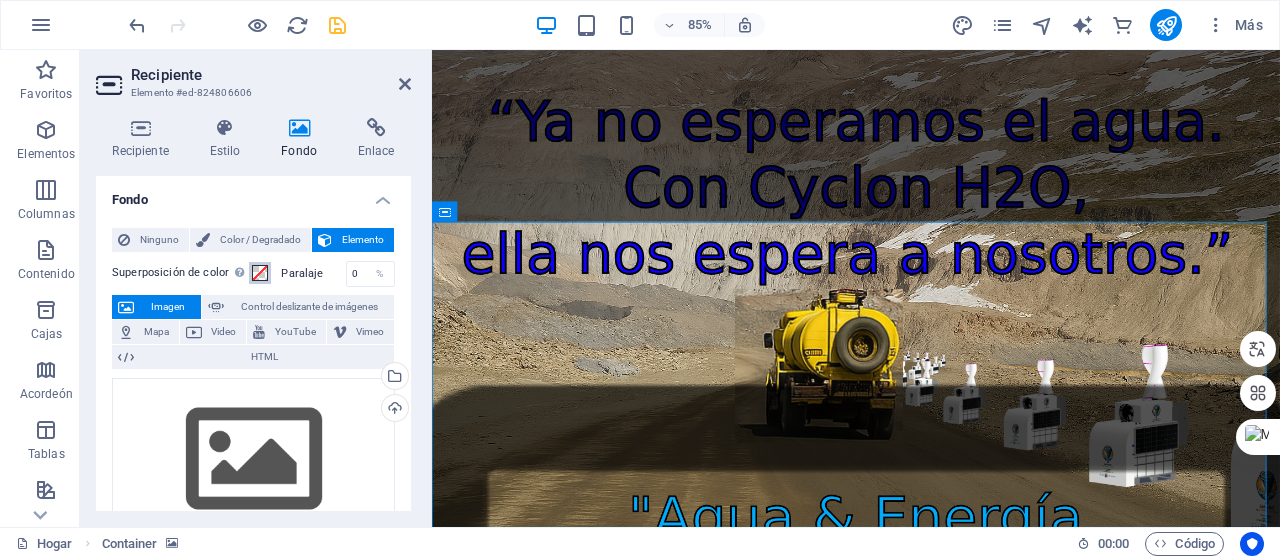 click at bounding box center (260, 273) 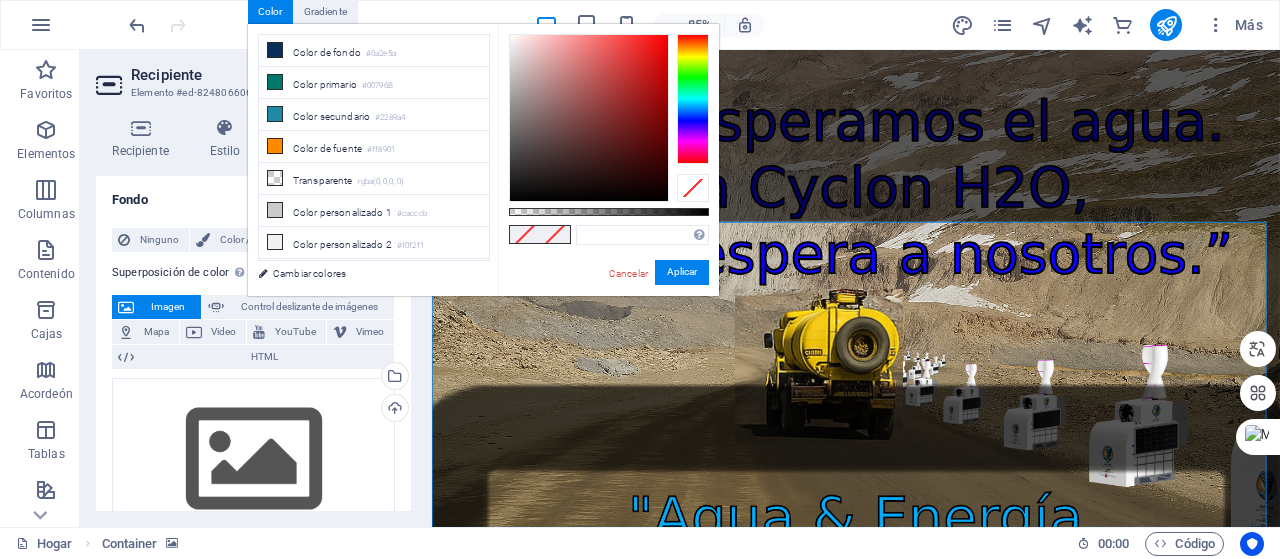 click at bounding box center [525, 234] 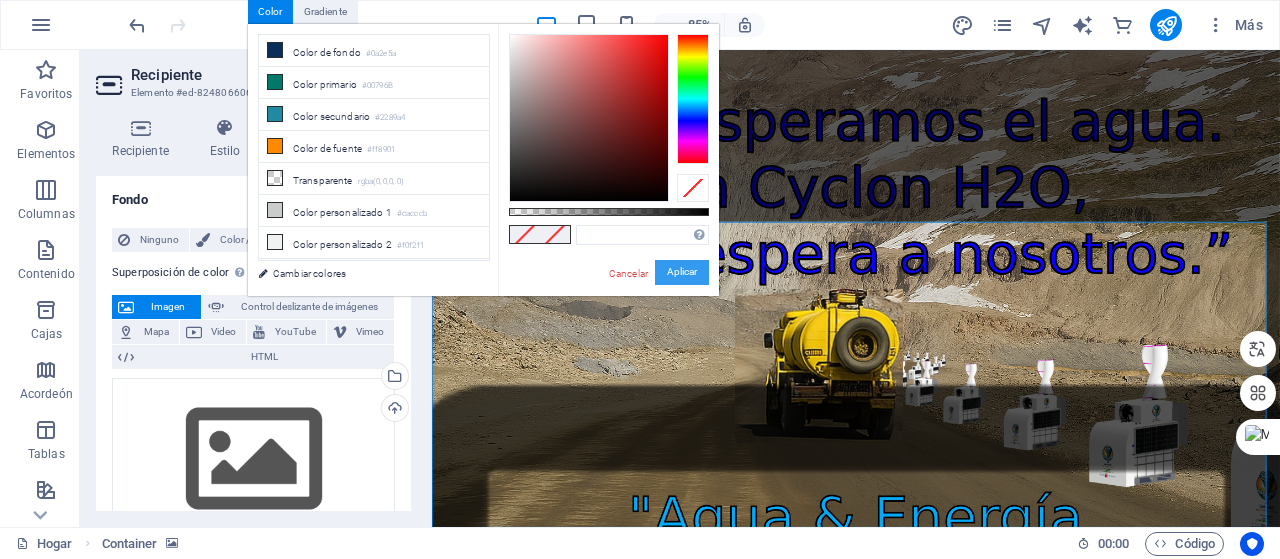 click on "Aplicar" at bounding box center [682, 272] 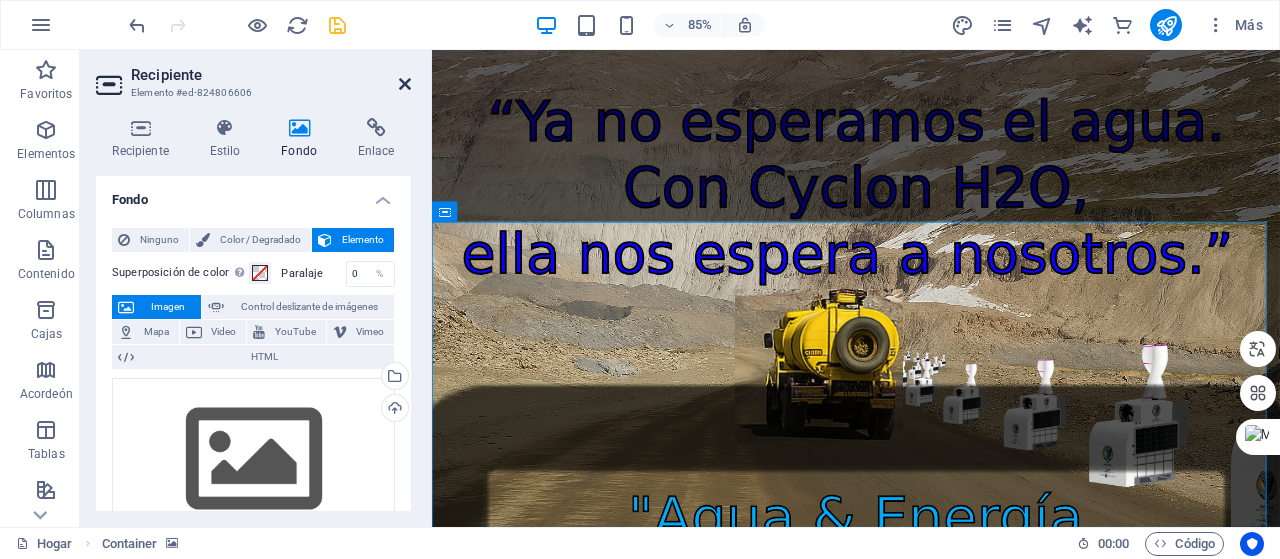 drag, startPoint x: 408, startPoint y: 81, endPoint x: 316, endPoint y: 38, distance: 101.55294 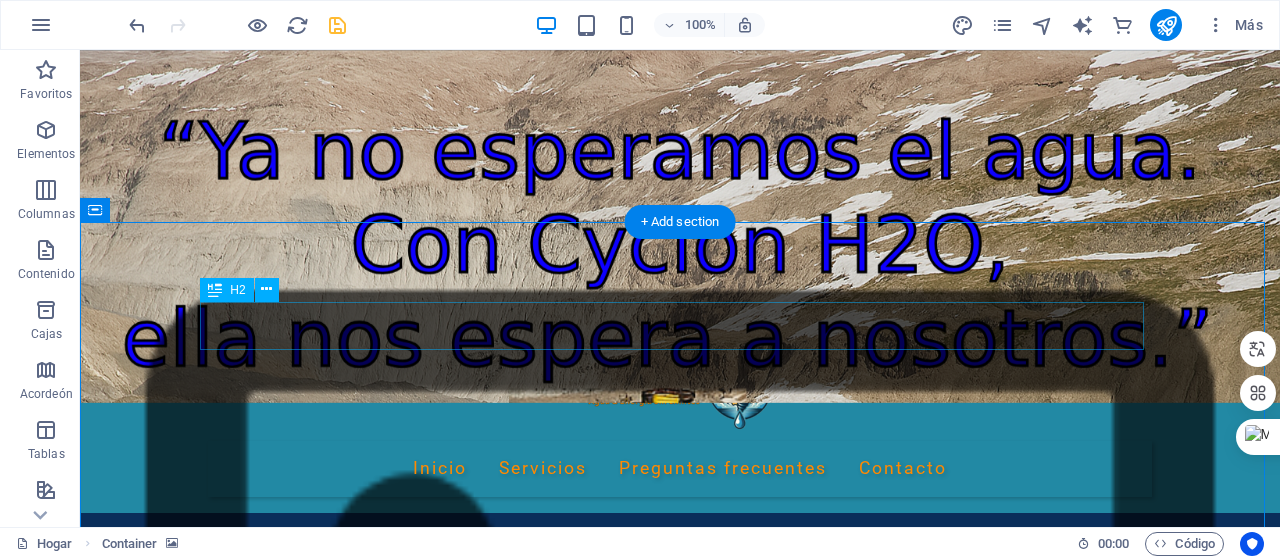 scroll, scrollTop: 0, scrollLeft: 0, axis: both 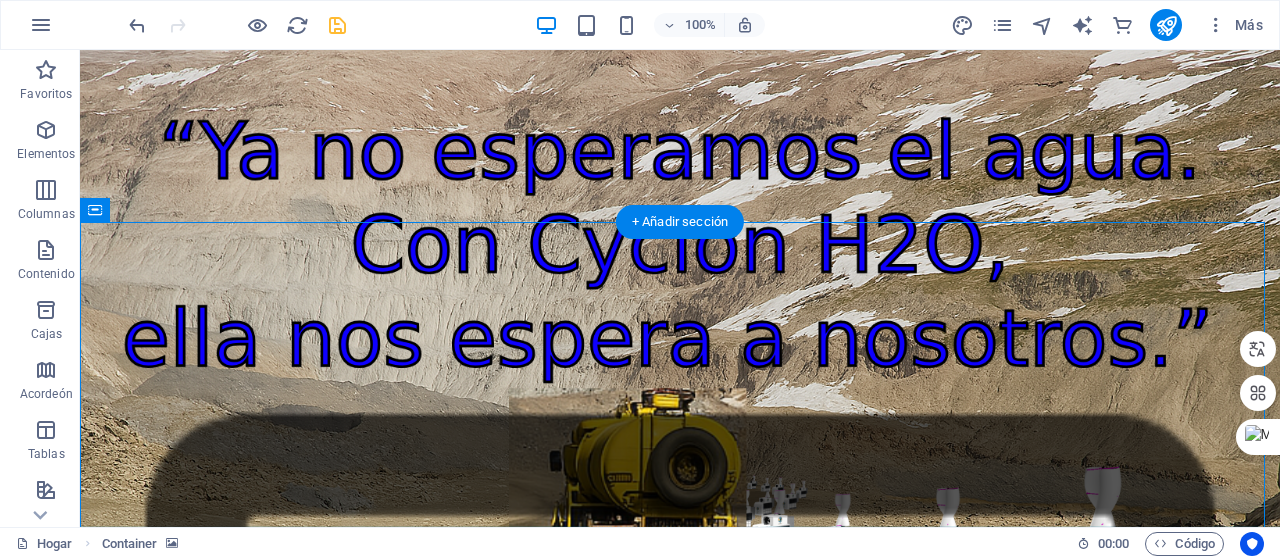 click at bounding box center (680, 823) 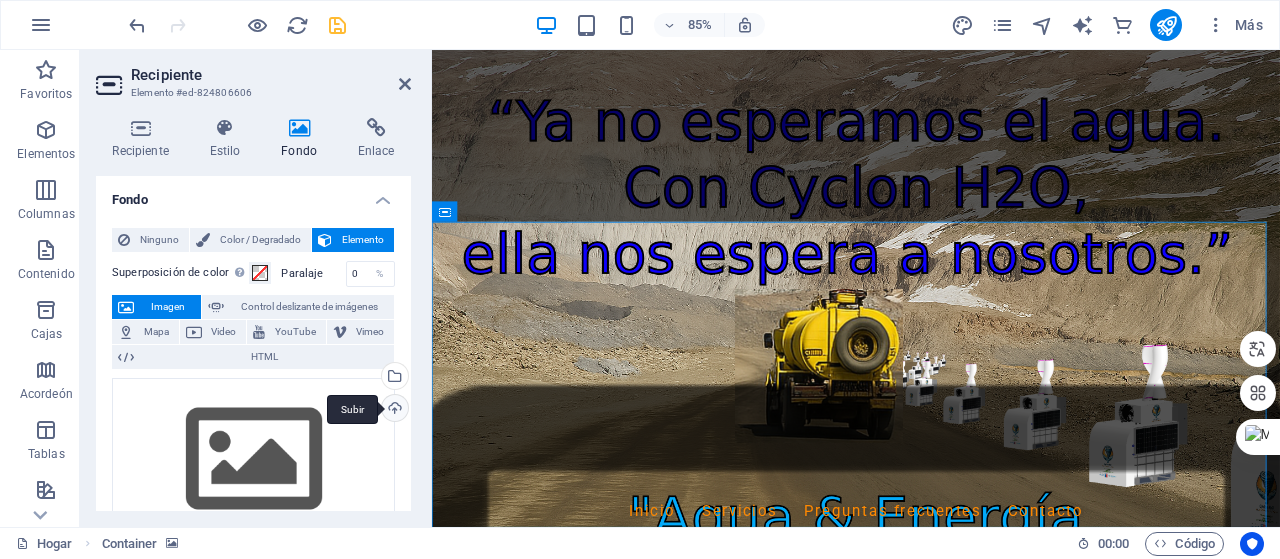 click on "Subir" at bounding box center (393, 410) 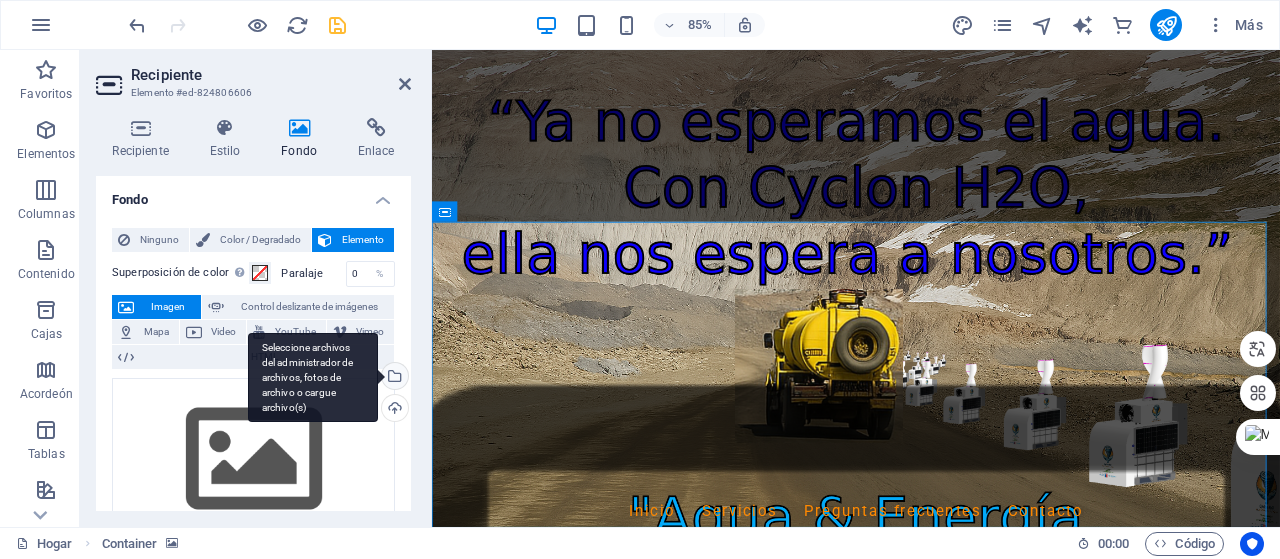 click on "Seleccione archivos del administrador de archivos, fotos de archivo o cargue archivo(s)" at bounding box center [393, 378] 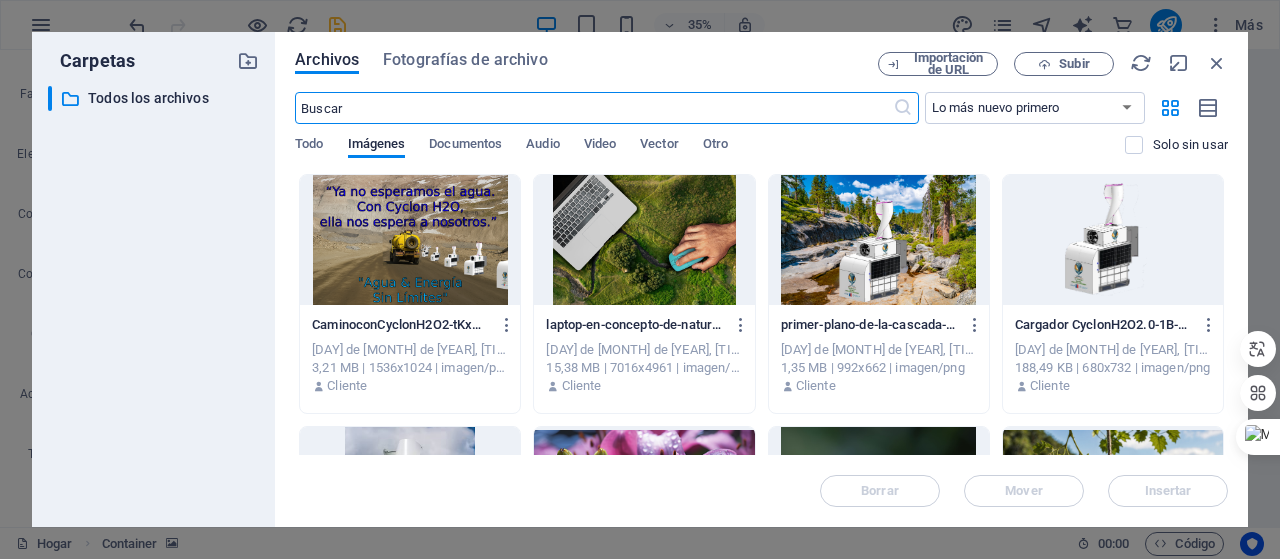 click at bounding box center [410, 240] 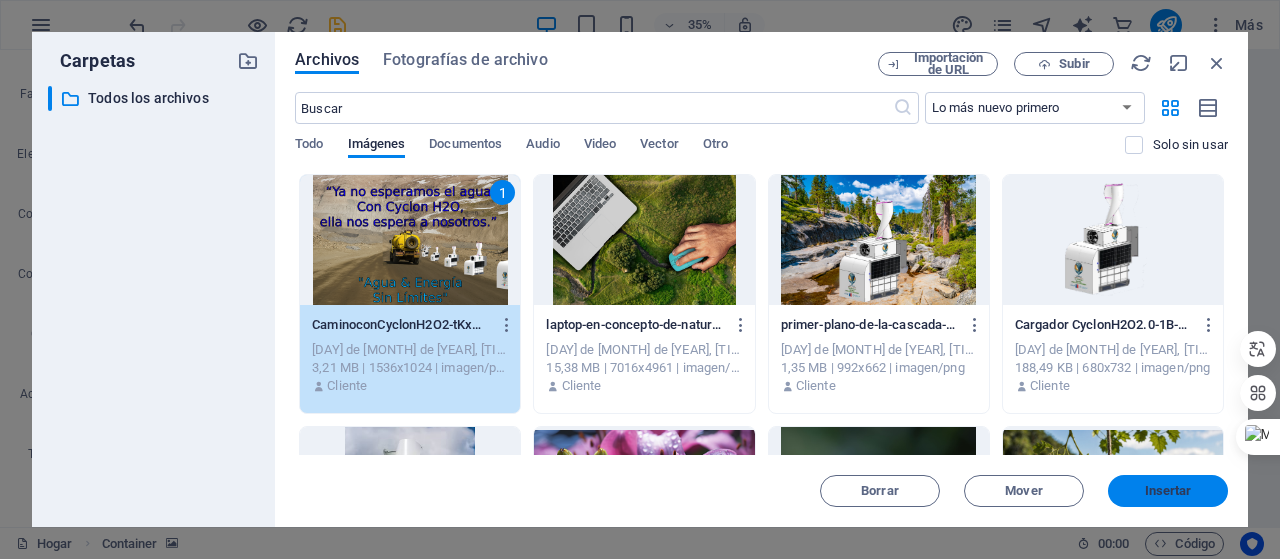 click on "Insertar" at bounding box center (1168, 490) 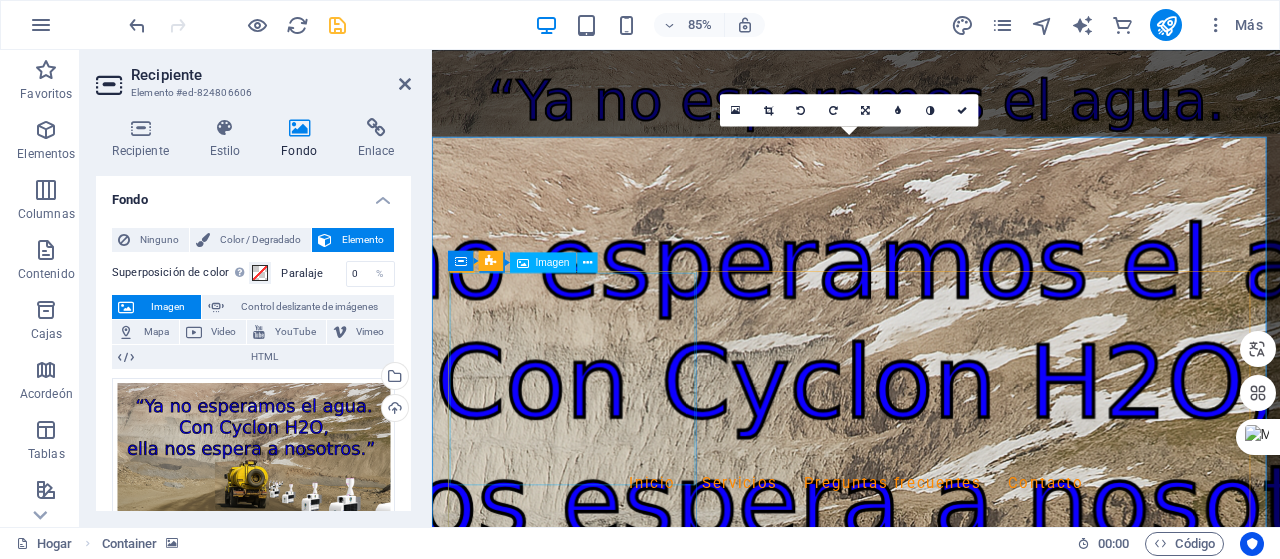 scroll, scrollTop: 100, scrollLeft: 0, axis: vertical 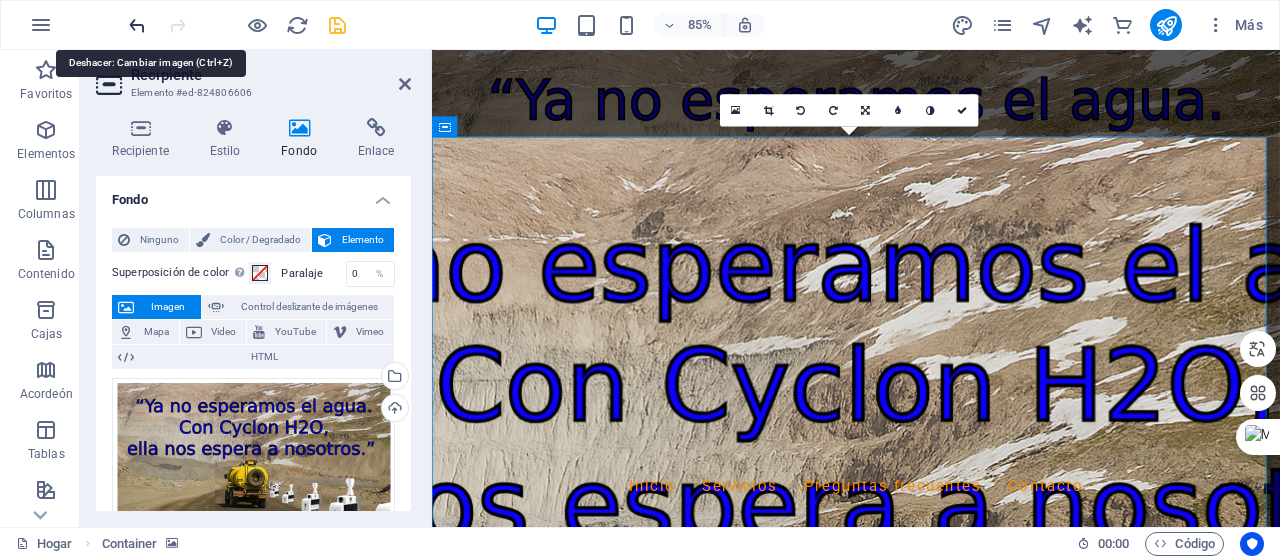 click at bounding box center [137, 25] 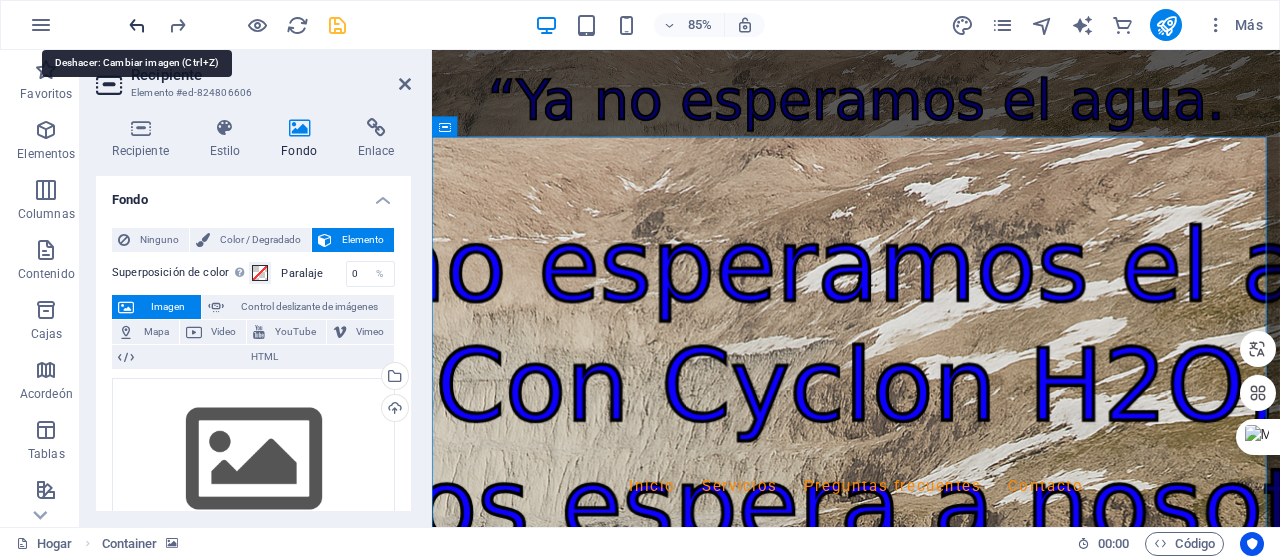 click at bounding box center (137, 25) 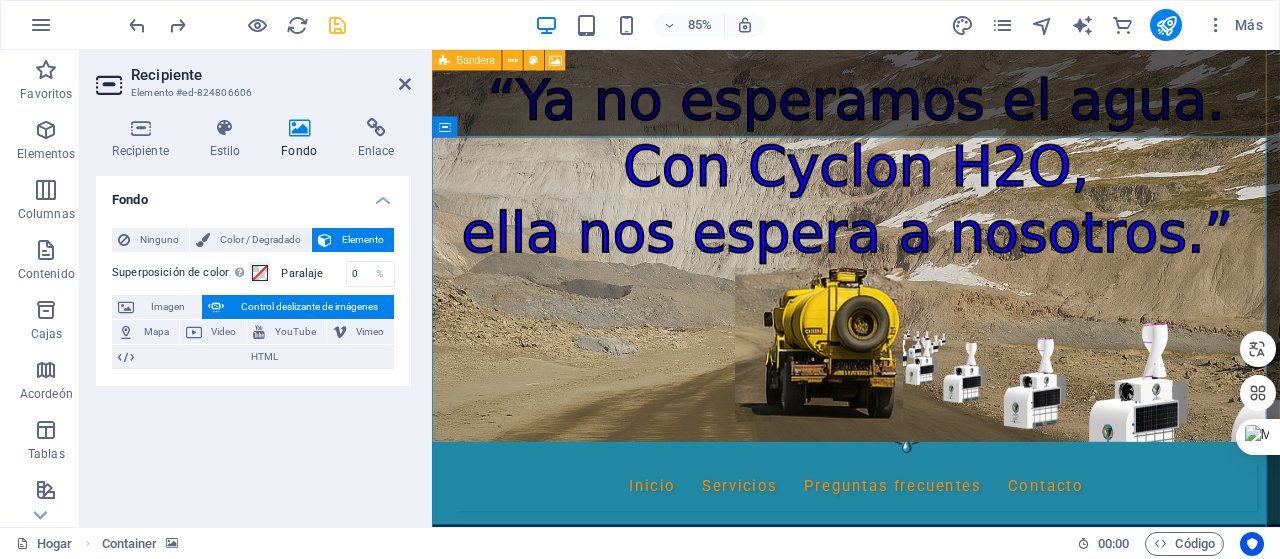 click at bounding box center [444, 60] 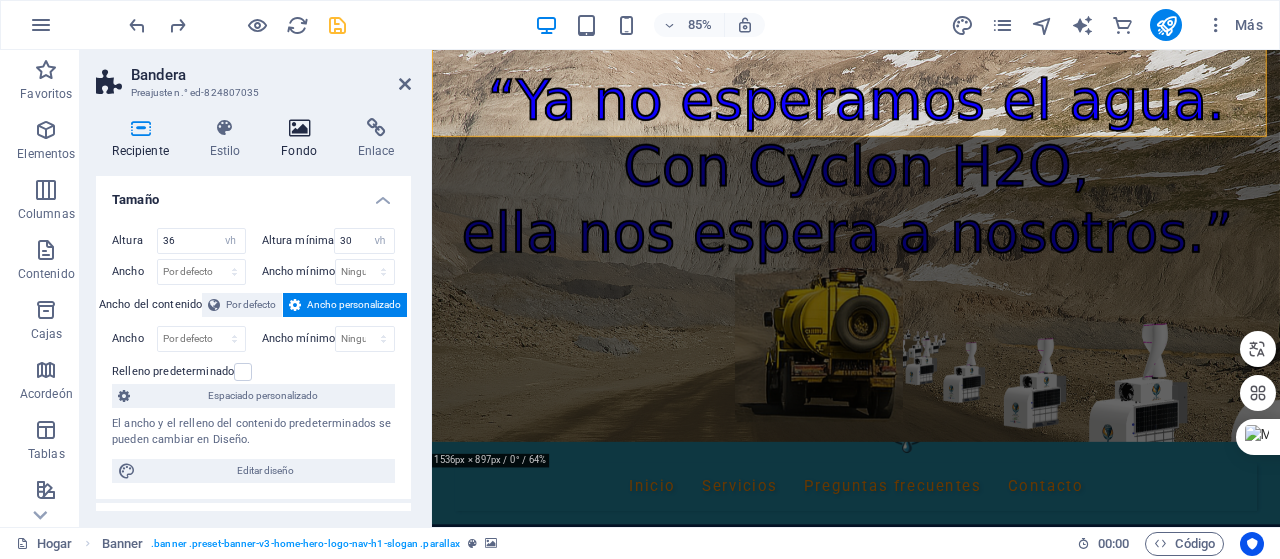 click on "Fondo" at bounding box center (303, 139) 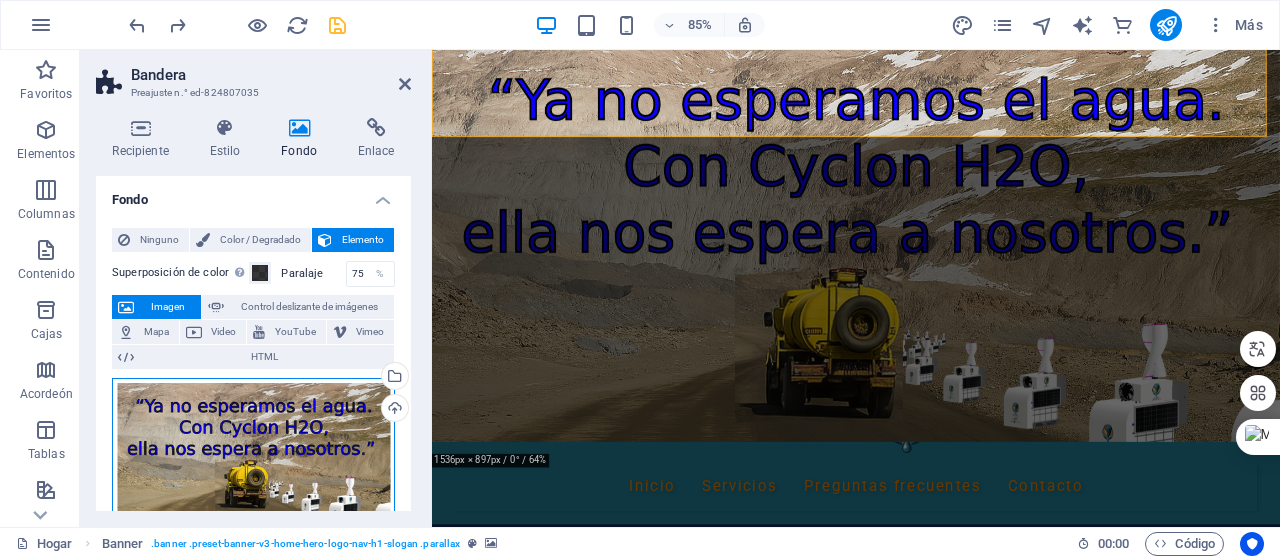 click on "Arrastre los archivos aquí, haga clic para elegir archivos o  seleccione archivos de Archivos o de nuestras fotos y videos de archivo gratuitos" at bounding box center [253, 474] 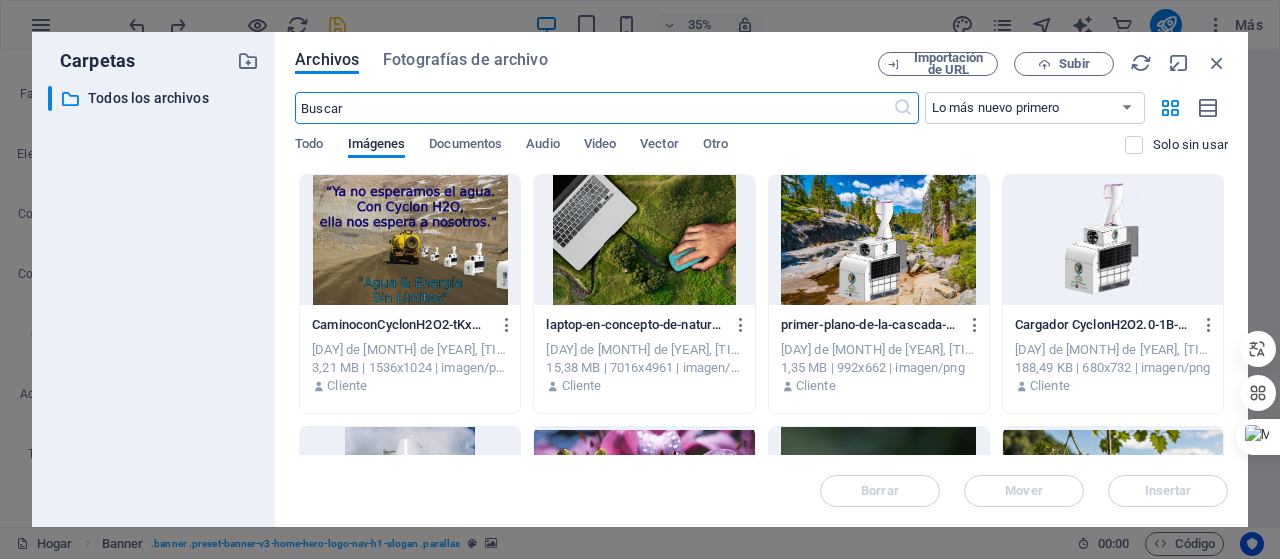click at bounding box center (410, 240) 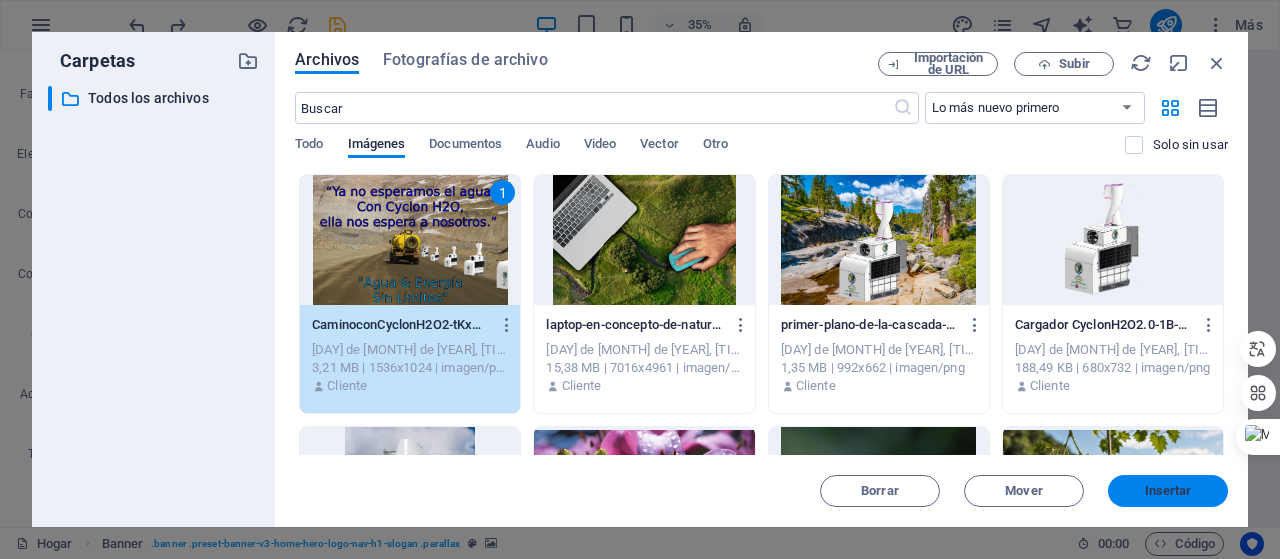 click on "Insertar" at bounding box center [1168, 490] 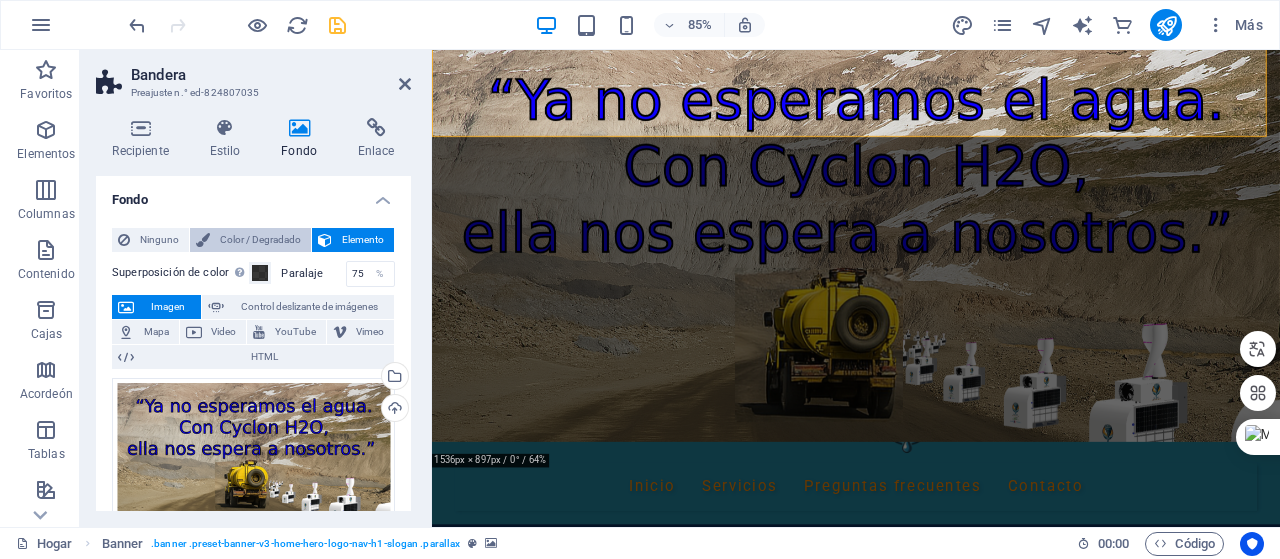click on "Color / Degradado" at bounding box center [260, 240] 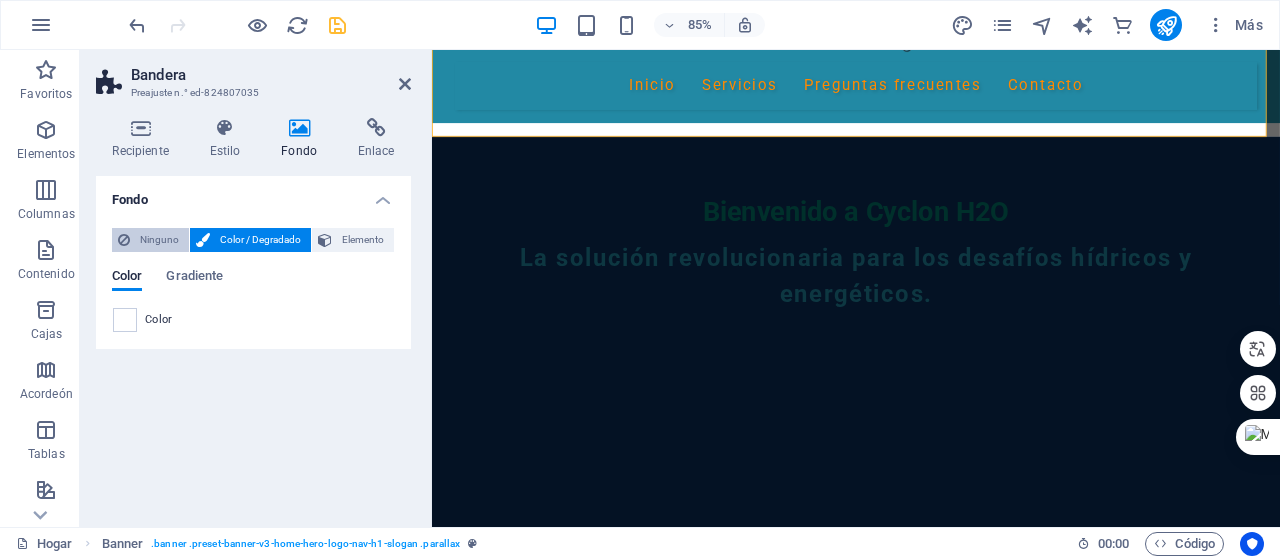 click on "Ninguno" at bounding box center (159, 239) 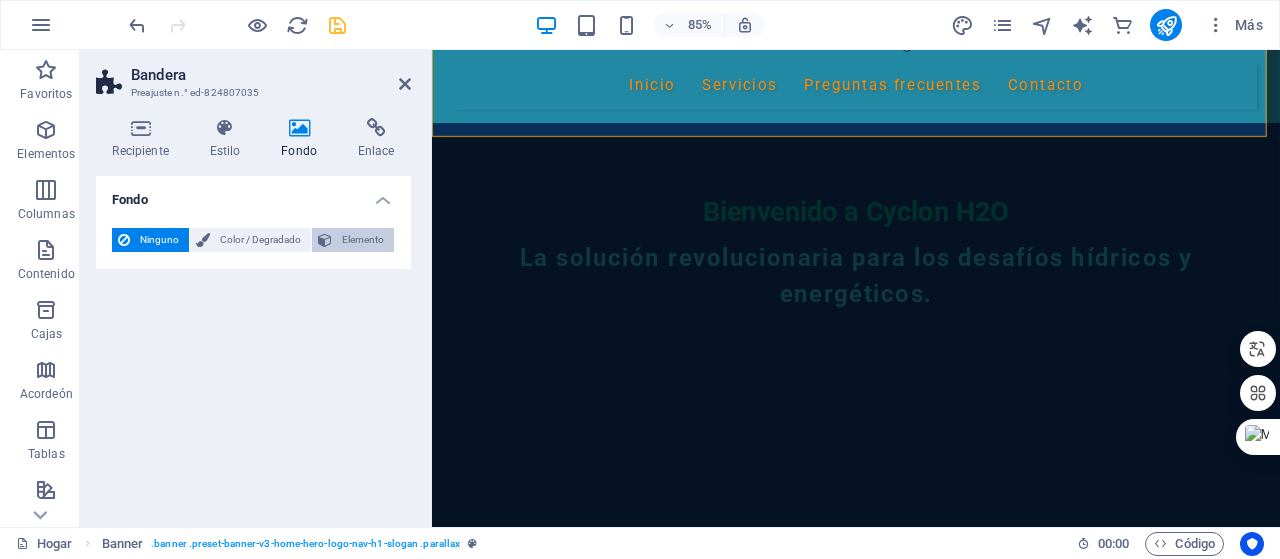click on "Elemento" at bounding box center (353, 240) 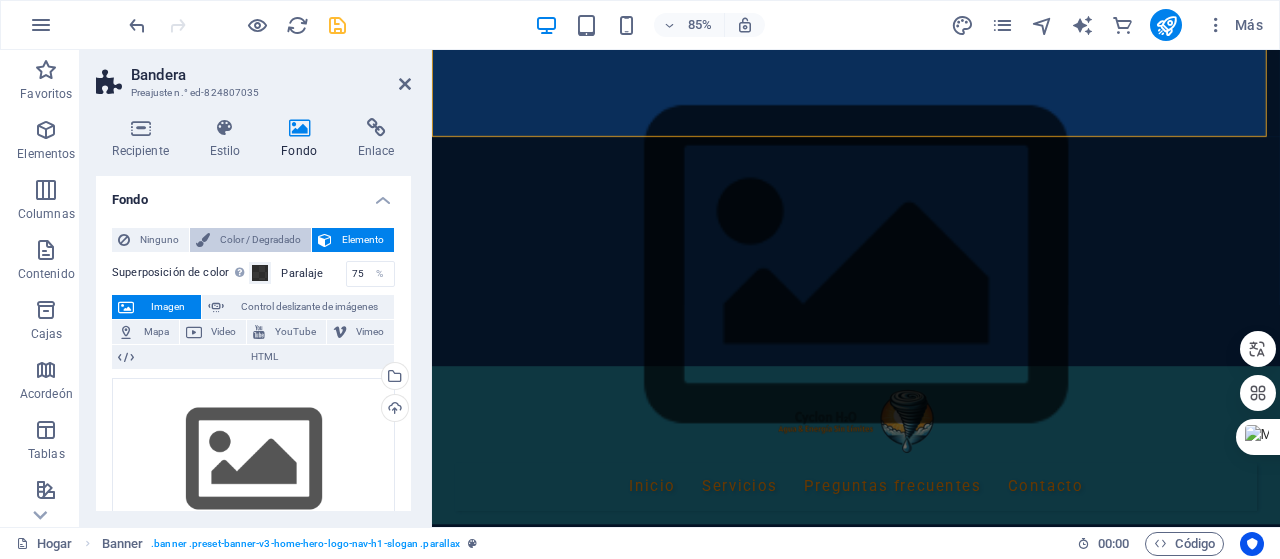 click on "Color / Degradado" at bounding box center [260, 239] 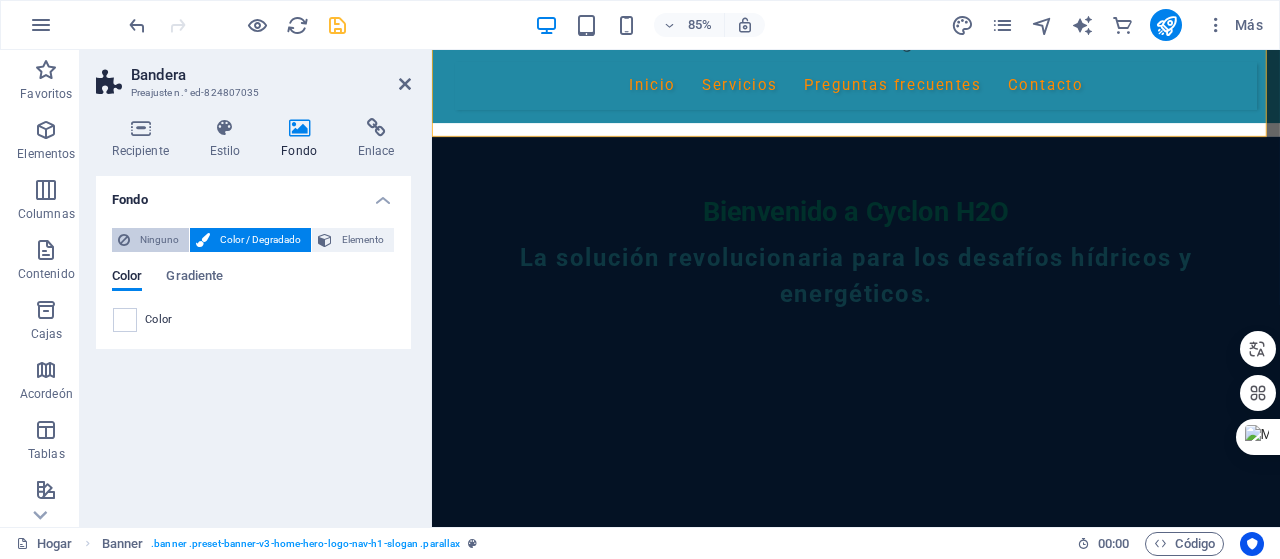 click on "Ninguno" at bounding box center [159, 240] 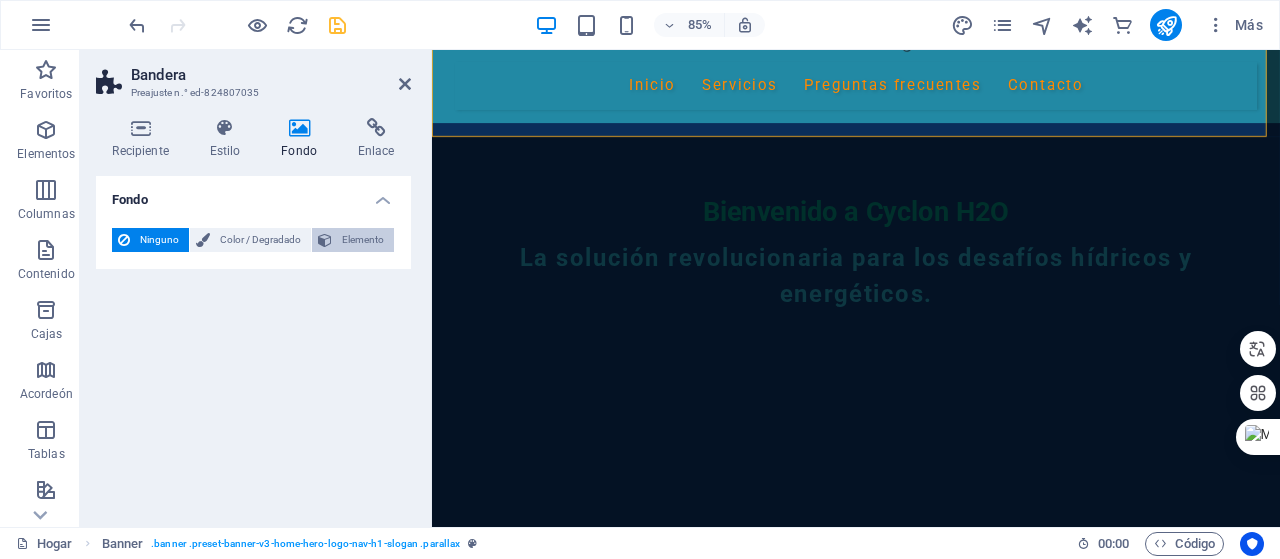 click on "Elemento" at bounding box center [353, 240] 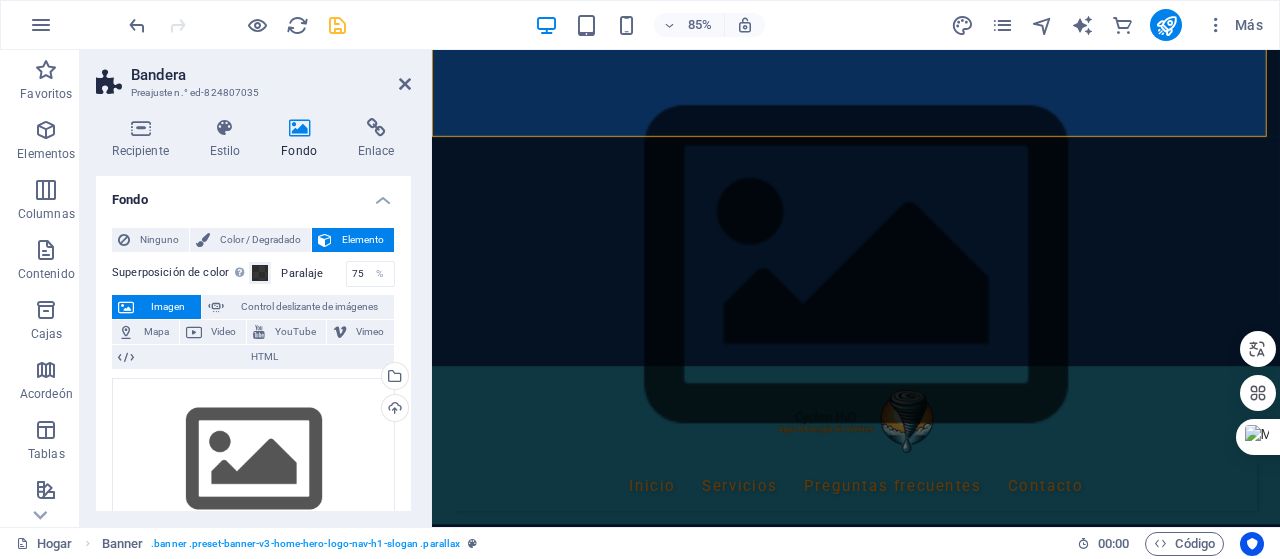 click on "Bandera Preajuste n.° [ID]" at bounding box center (253, 76) 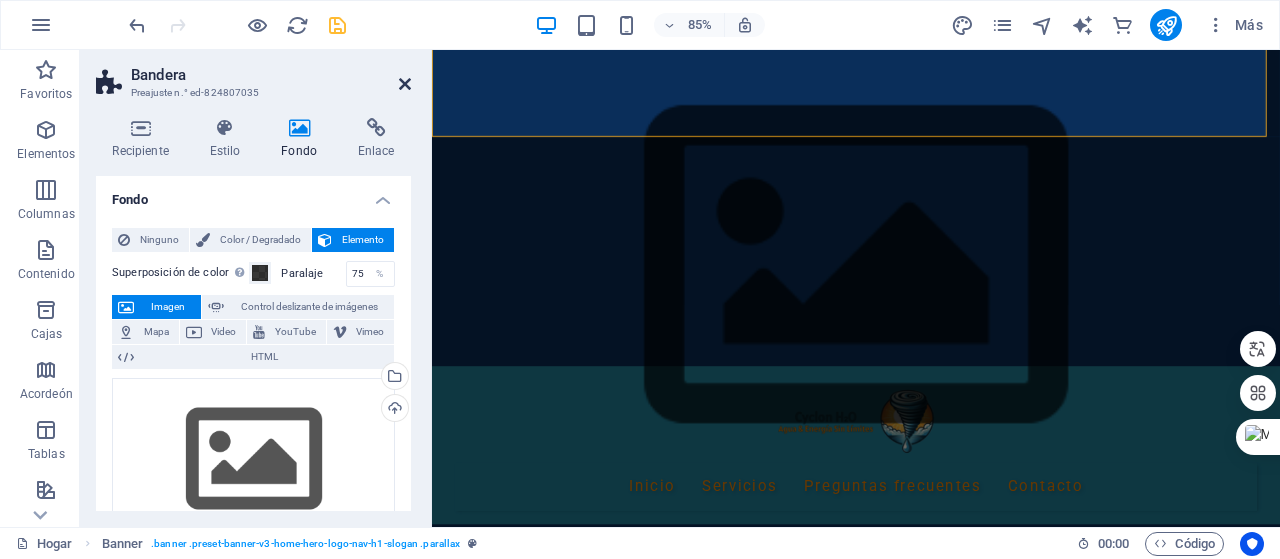 click at bounding box center [405, 84] 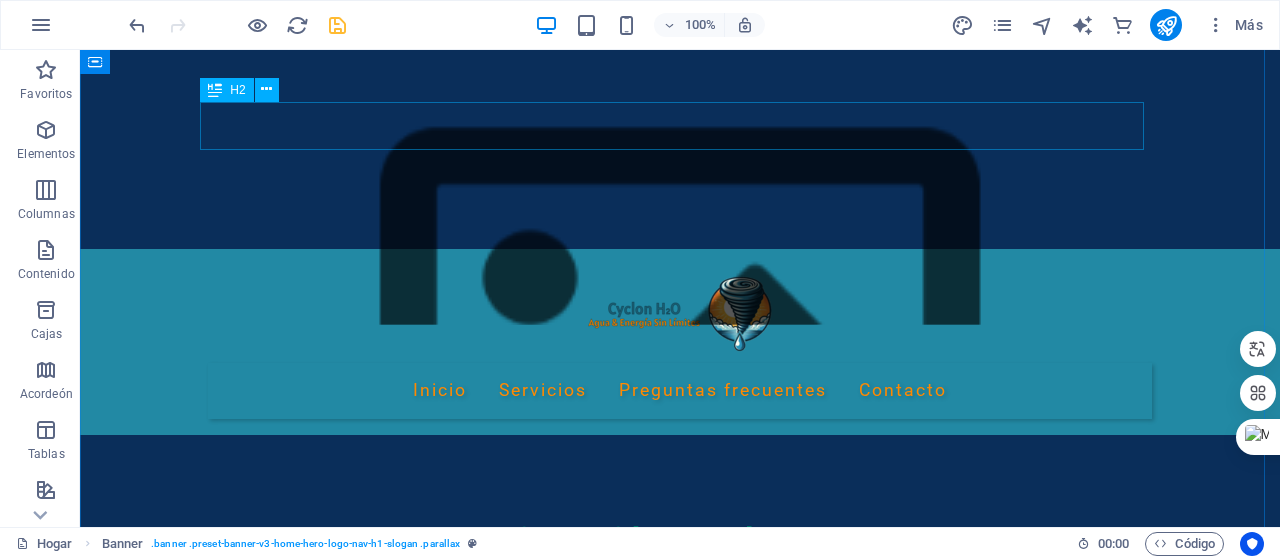 scroll, scrollTop: 200, scrollLeft: 0, axis: vertical 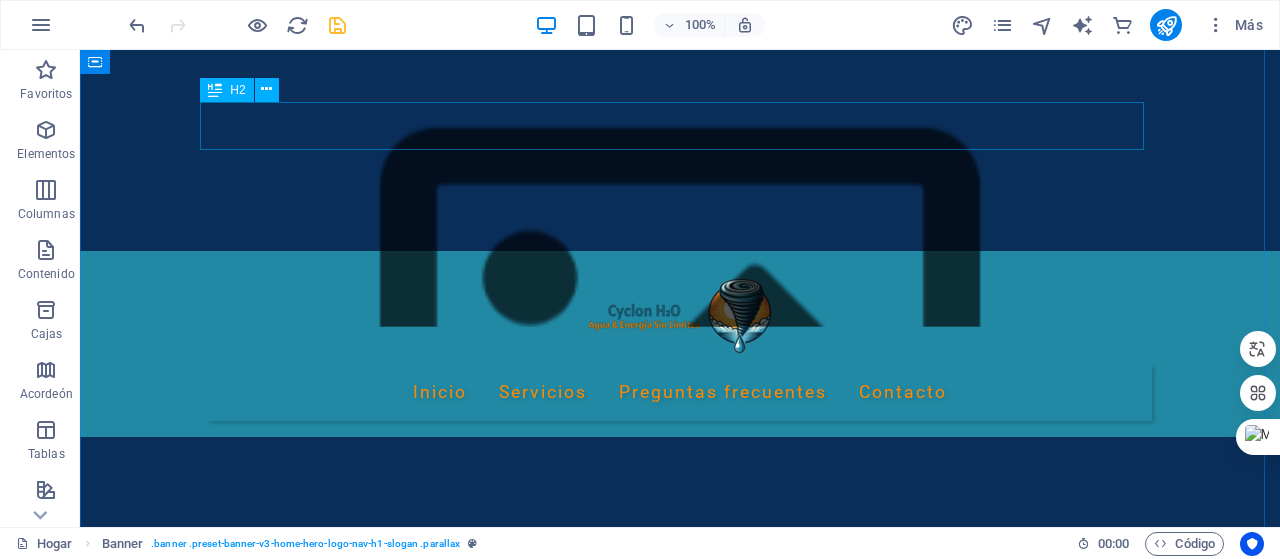 click on "Nuestros Servicios" at bounding box center [680, 1328] 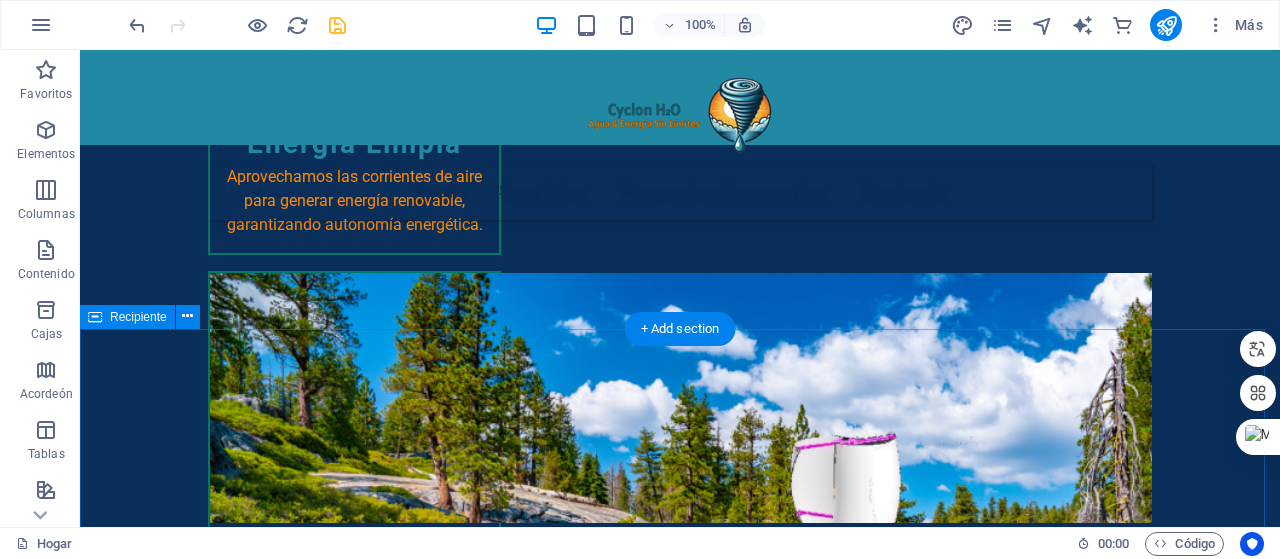 scroll, scrollTop: 2400, scrollLeft: 0, axis: vertical 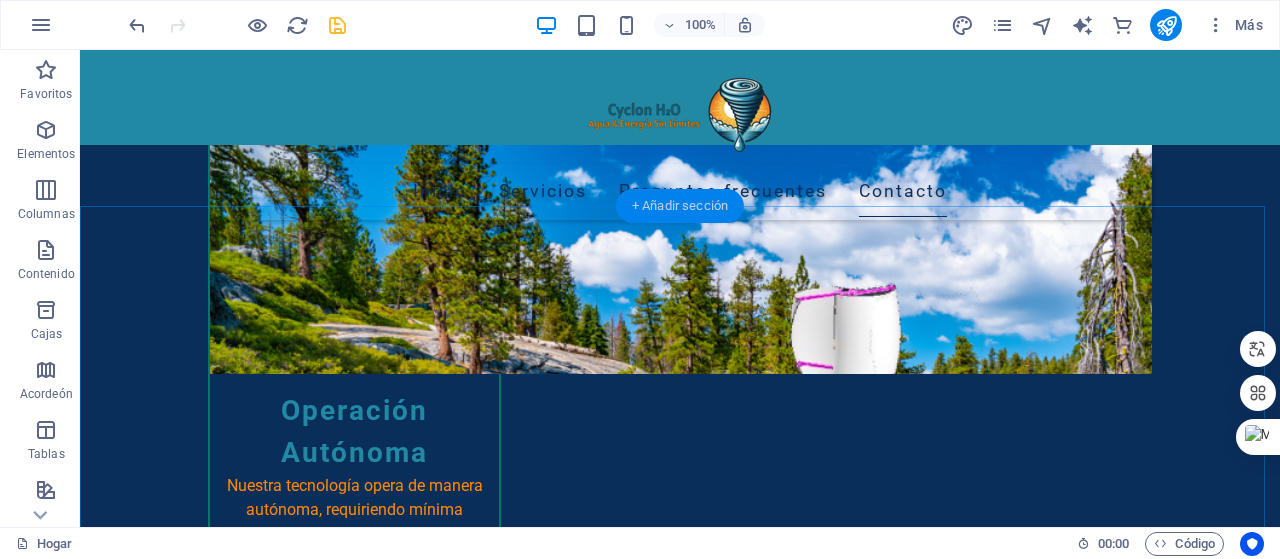 click on "+ Añadir sección" at bounding box center [680, 205] 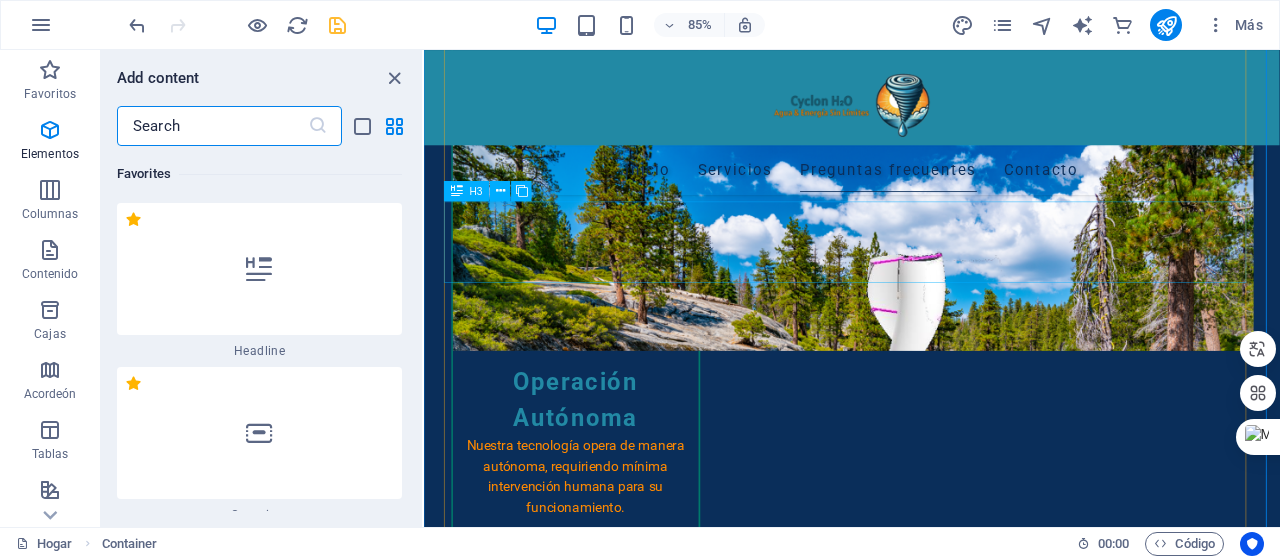 scroll, scrollTop: 1714, scrollLeft: 0, axis: vertical 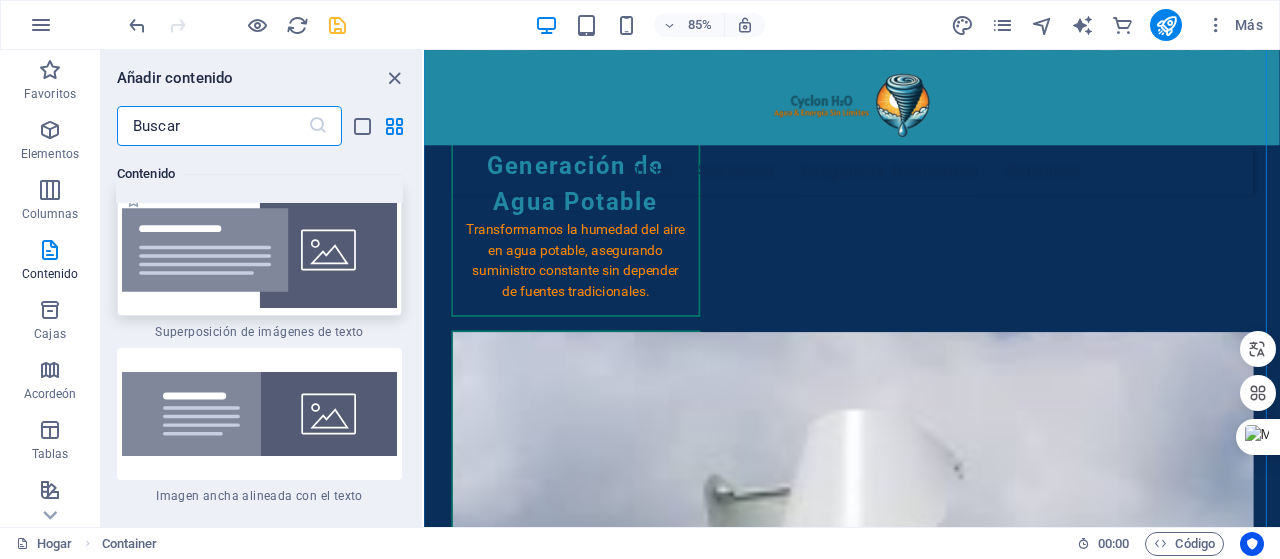 click at bounding box center (259, 250) 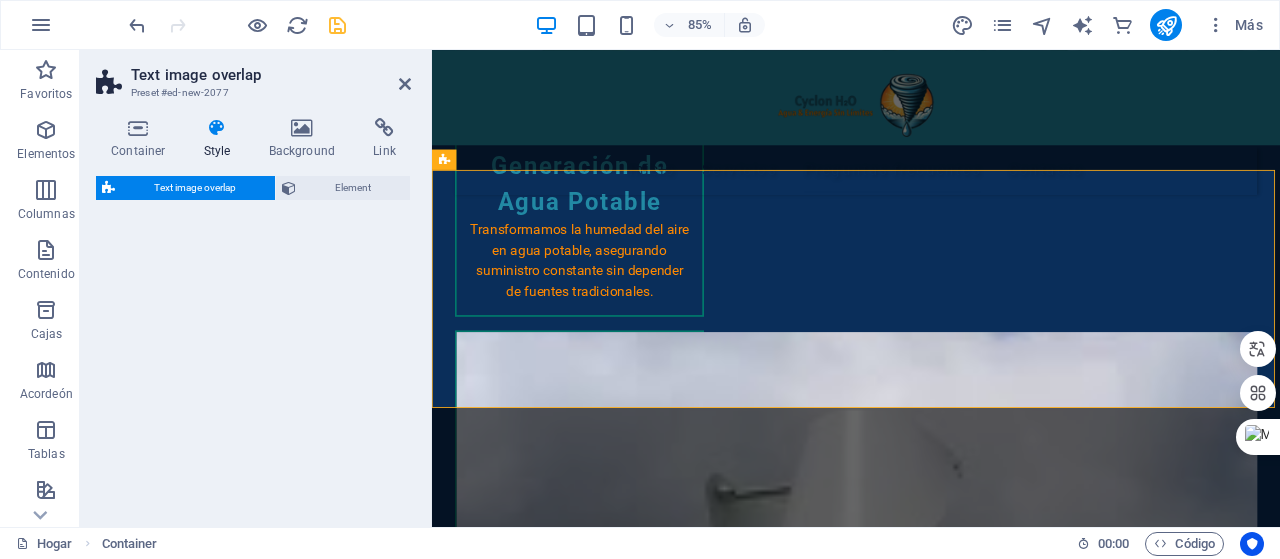scroll, scrollTop: 2445, scrollLeft: 0, axis: vertical 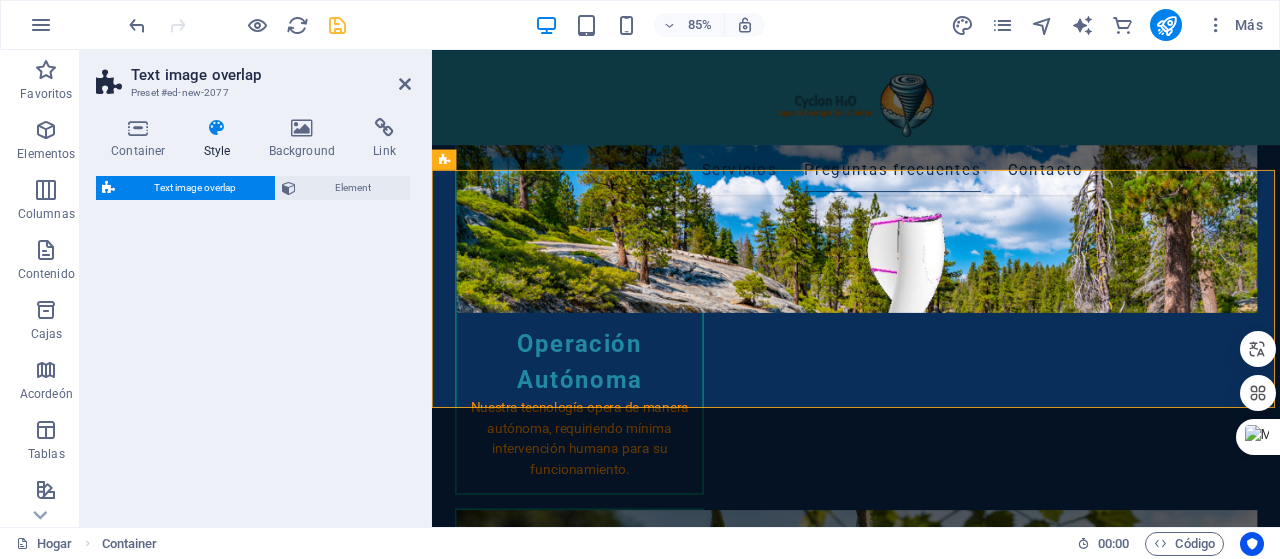 select on "rem" 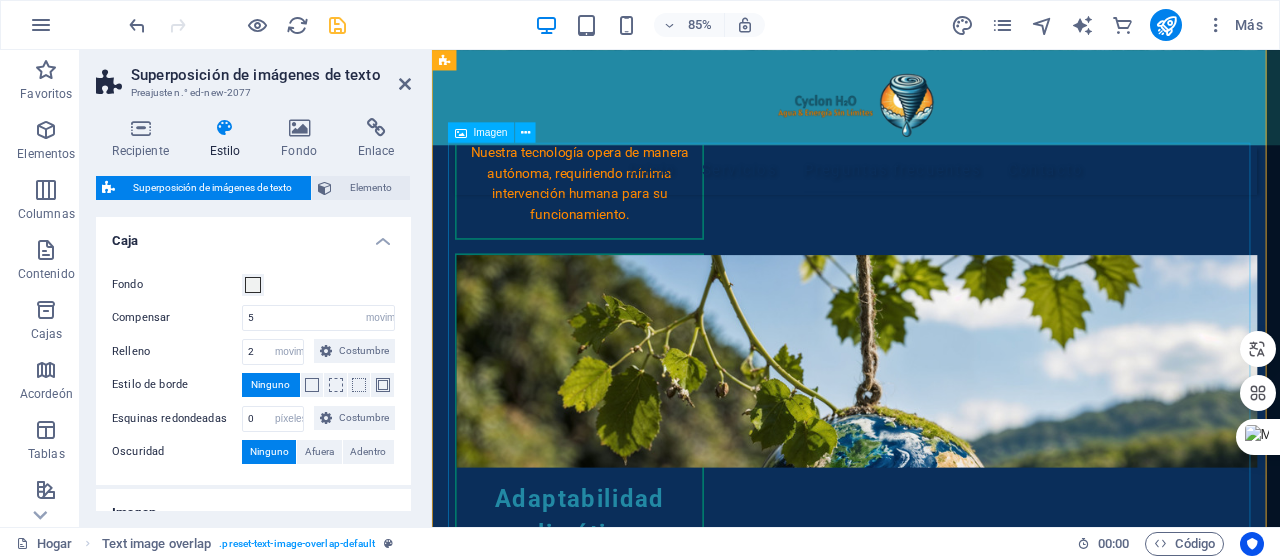 scroll, scrollTop: 2545, scrollLeft: 0, axis: vertical 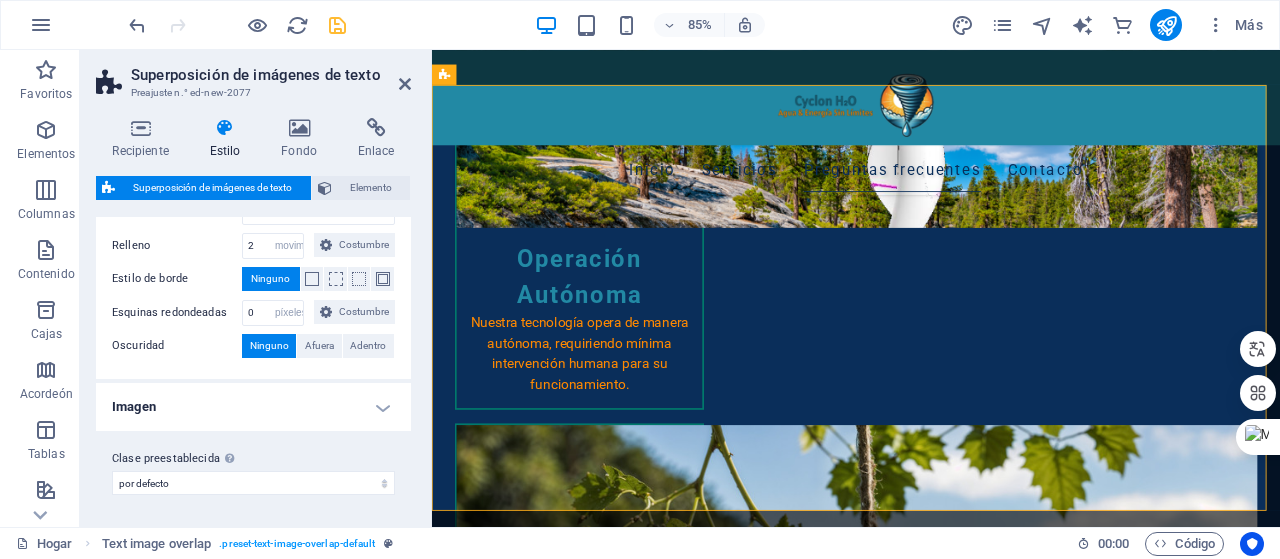 click on "Imagen" at bounding box center [253, 407] 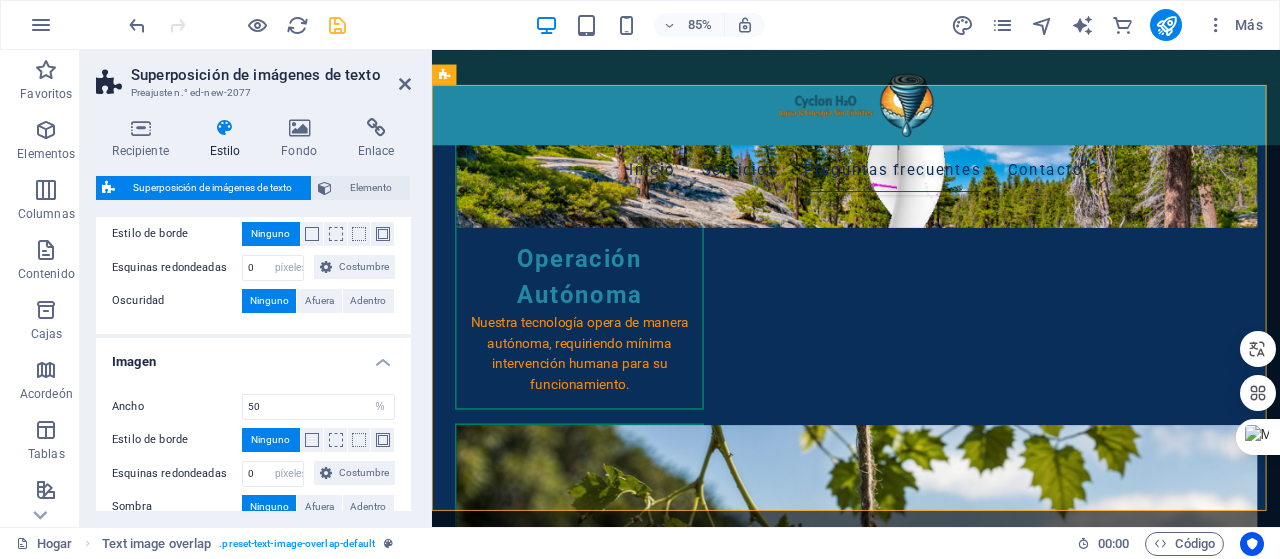 click on "Imagen" at bounding box center [253, 356] 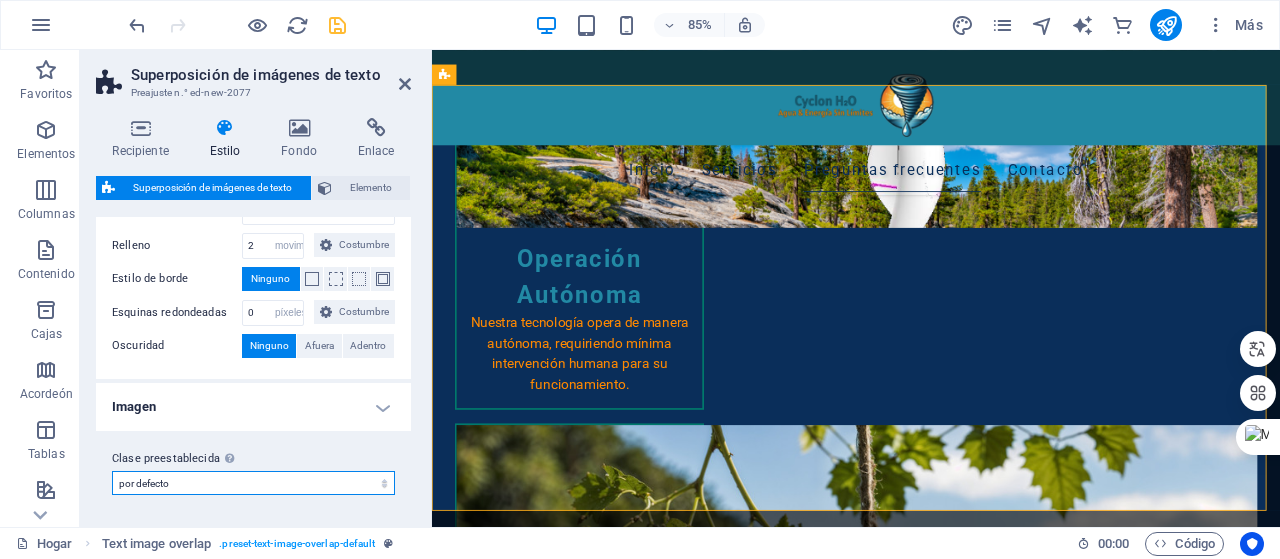 click on "por defecto Agregar clase preestablecida" at bounding box center [253, 483] 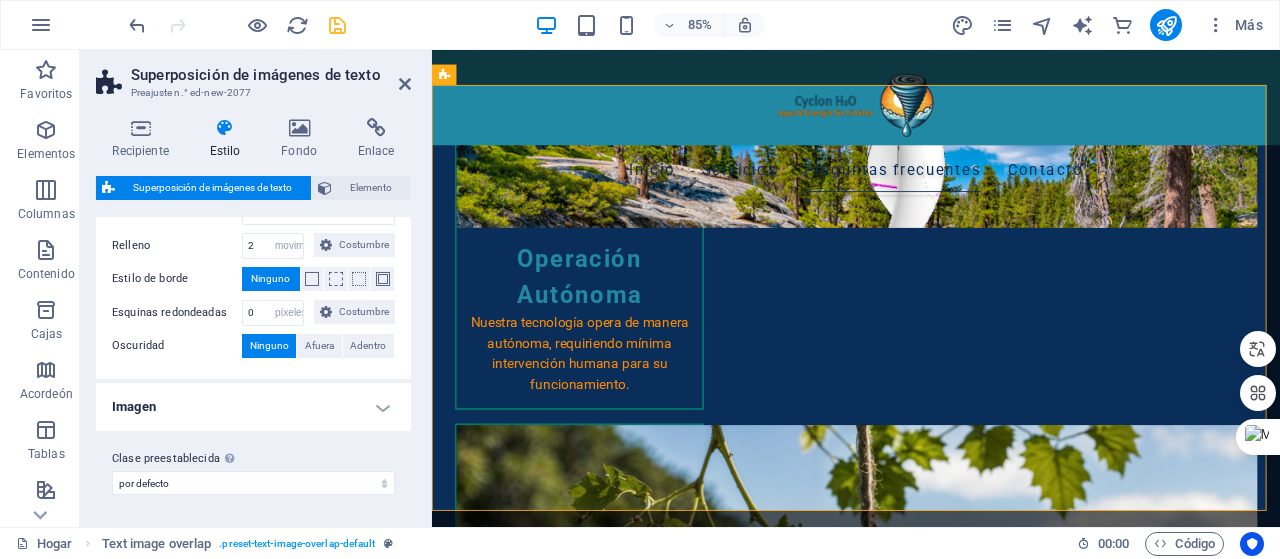 click on "Imagen" at bounding box center [134, 406] 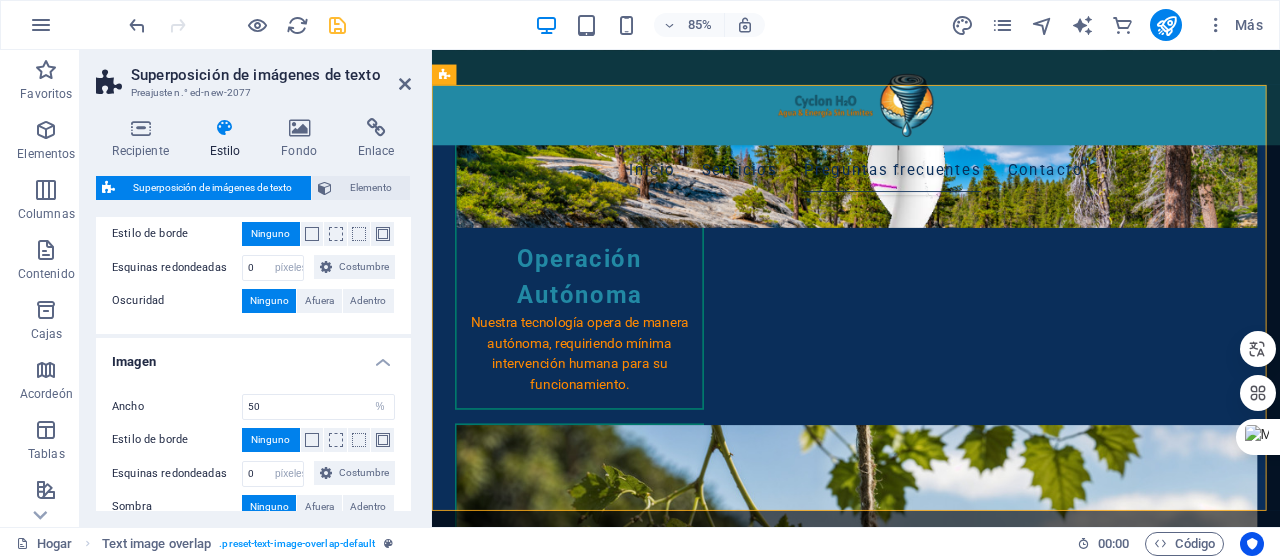 click on "Imagen" at bounding box center [134, 361] 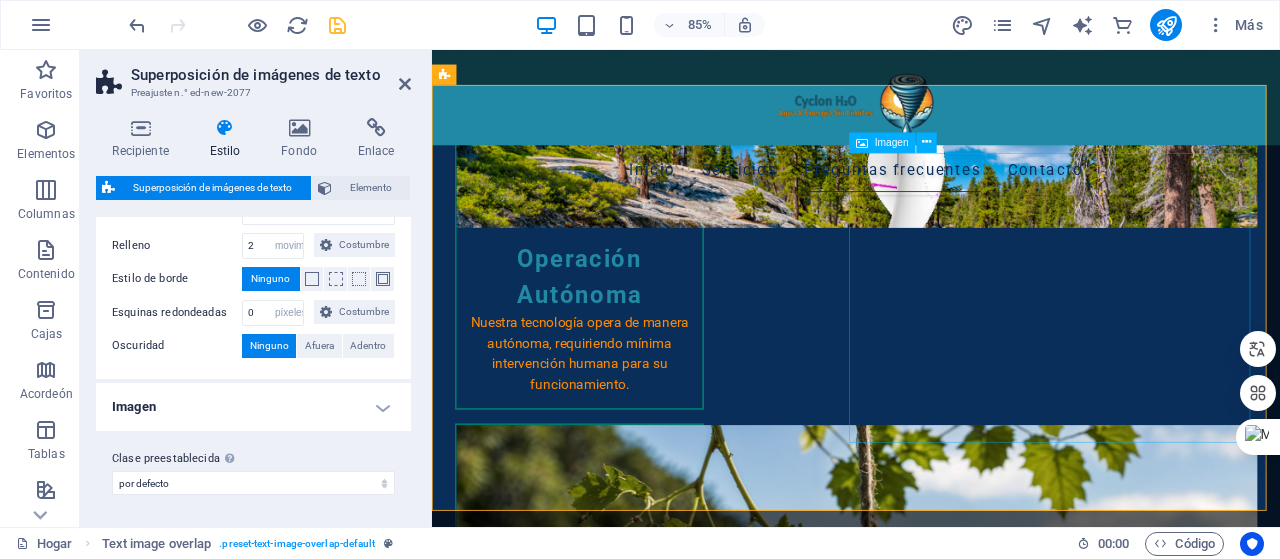 click at bounding box center [931, 3724] 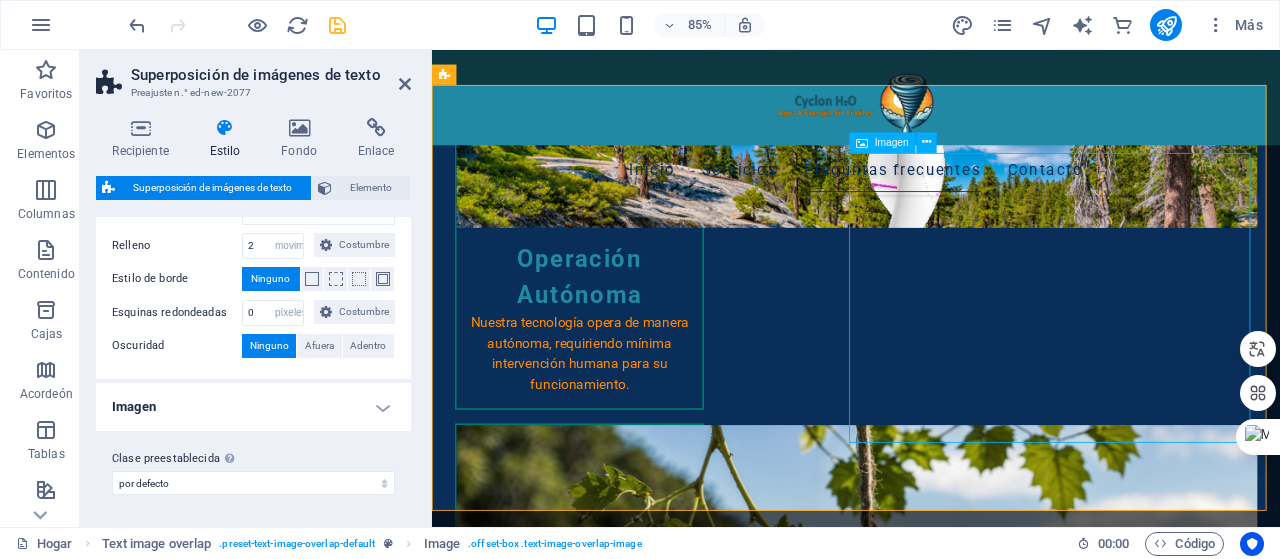 click on "Imagen" at bounding box center [892, 142] 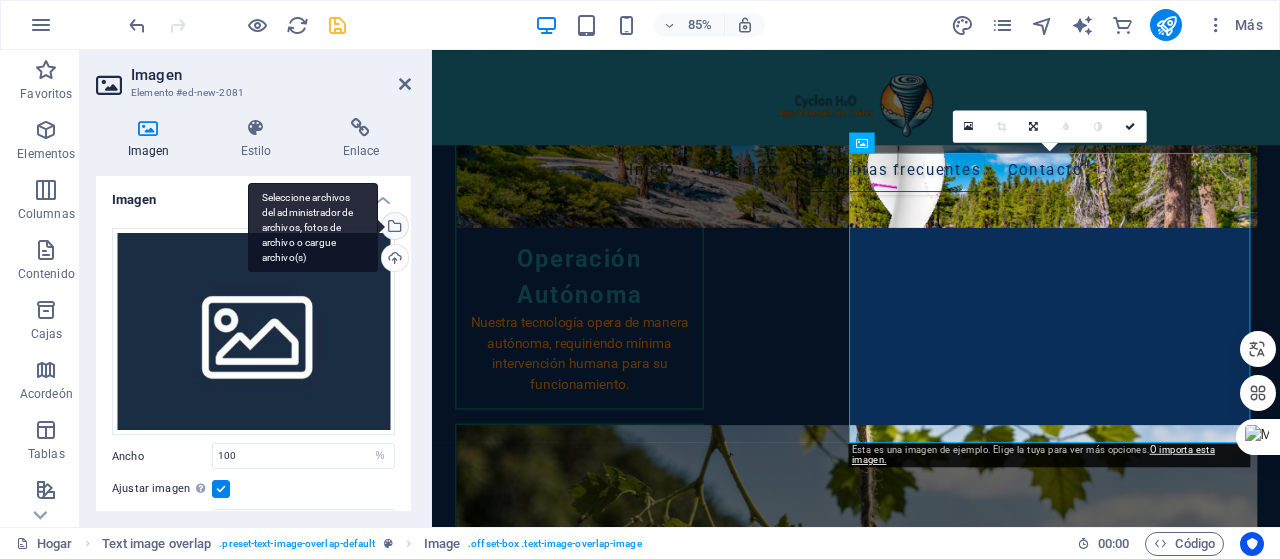click on "Seleccione archivos del administrador de archivos, fotos de archivo o cargue archivo(s)" at bounding box center [393, 228] 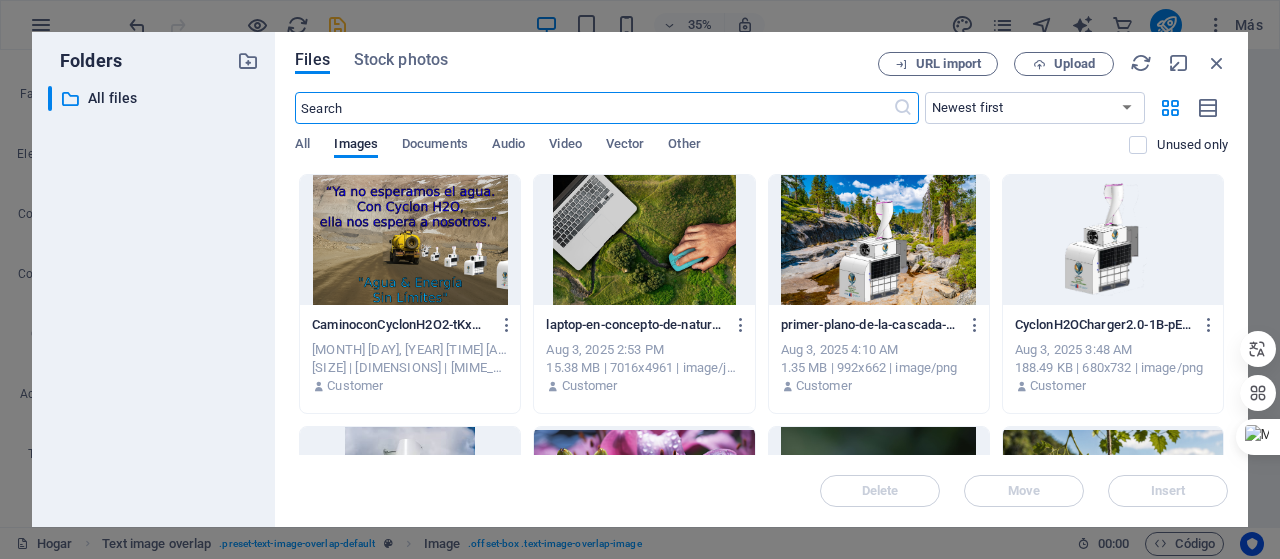 scroll, scrollTop: 2834, scrollLeft: 0, axis: vertical 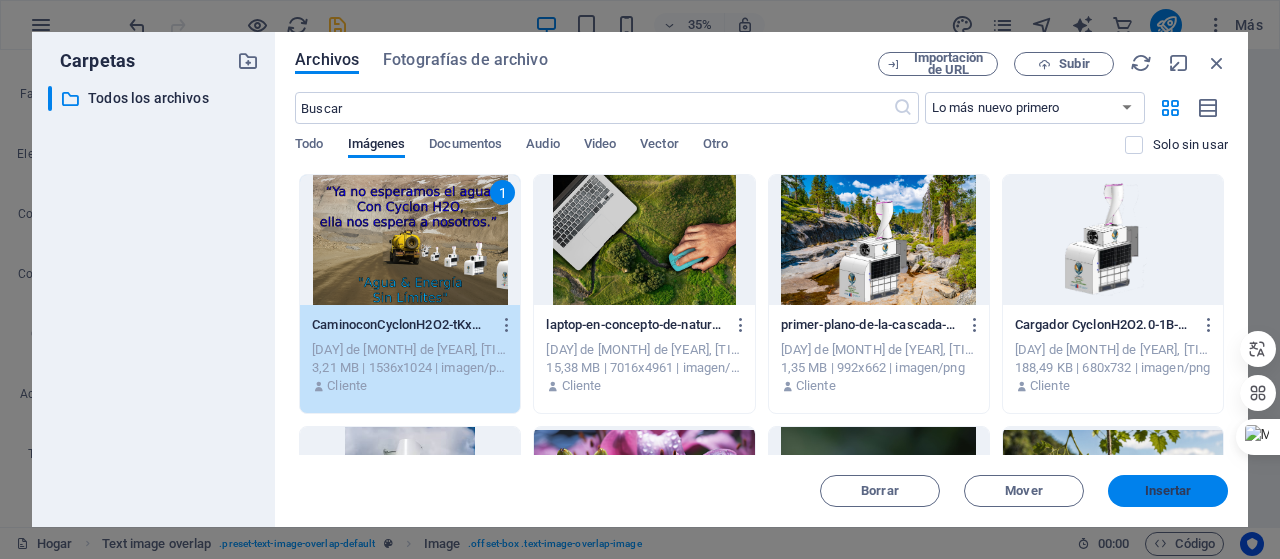 click on "Insertar" at bounding box center [1168, 490] 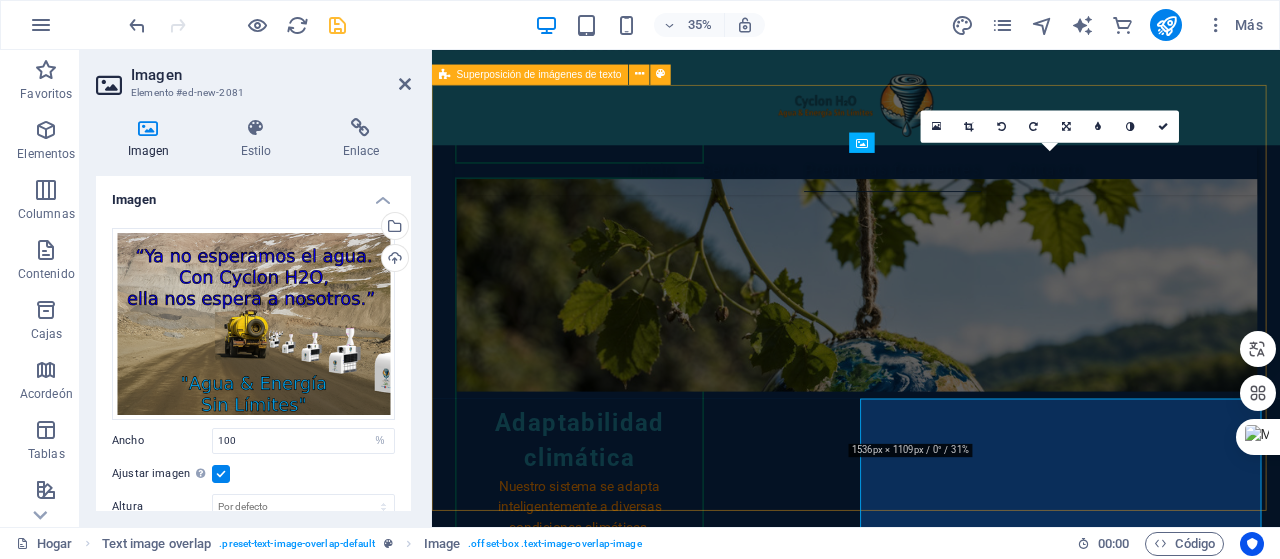 scroll, scrollTop: 2545, scrollLeft: 0, axis: vertical 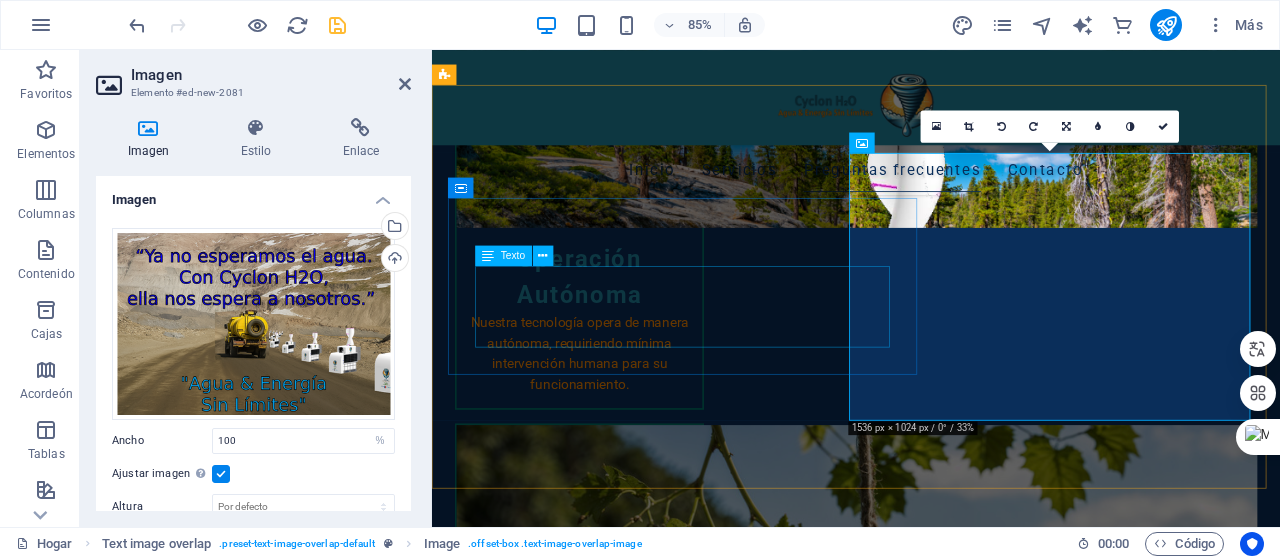 click on "Lorem ipsum dolor sit amet, consectetuer adipiscing elit. Enean commodo ligula eget dolor. Lorem ipsum dolor sit amet, consectetuer adipiscing elit leget dolor. Lorem ipsum dolor sit amet, consectetuer adipiscing elit. Enean commodo ligula eget dolor." at bounding box center (971, 3327) 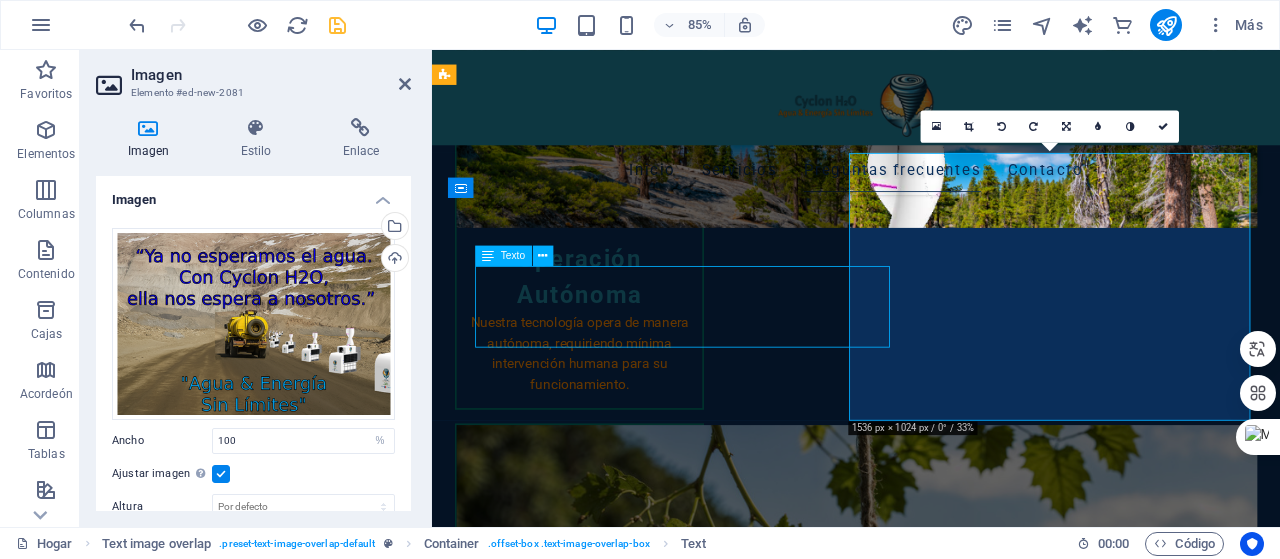 scroll, scrollTop: 2515, scrollLeft: 0, axis: vertical 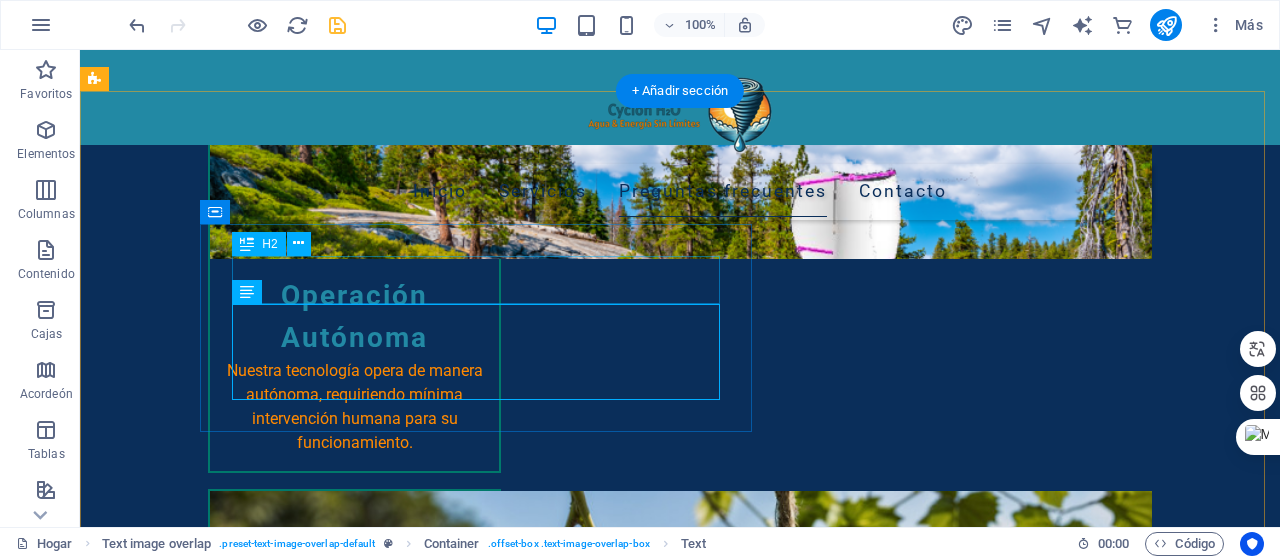 click on "Nuevo titular" at bounding box center (720, 3279) 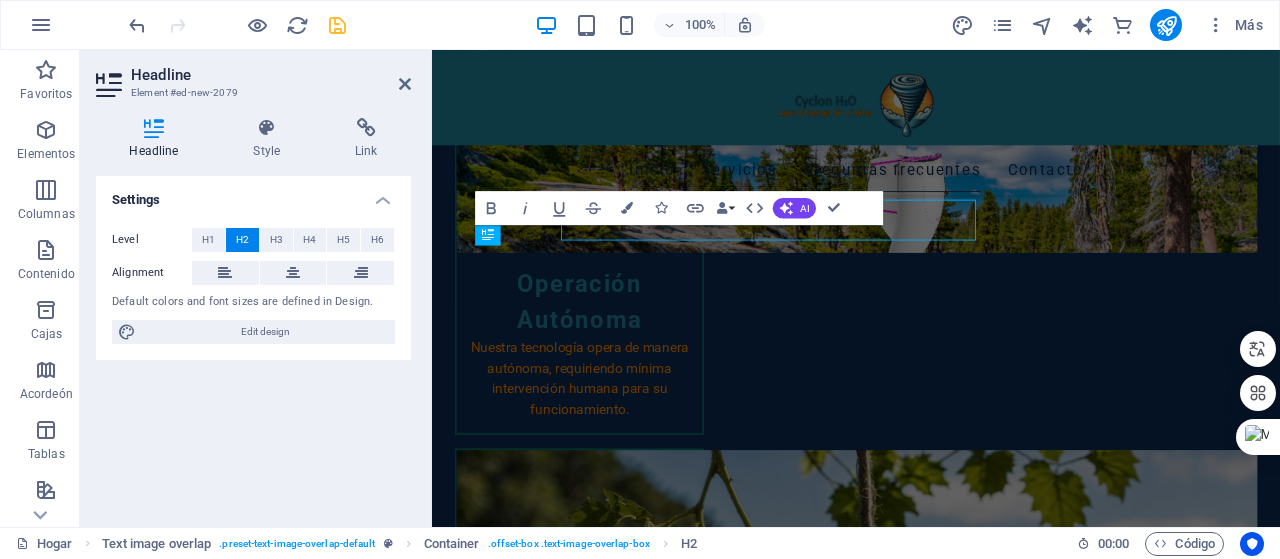 scroll, scrollTop: 2545, scrollLeft: 0, axis: vertical 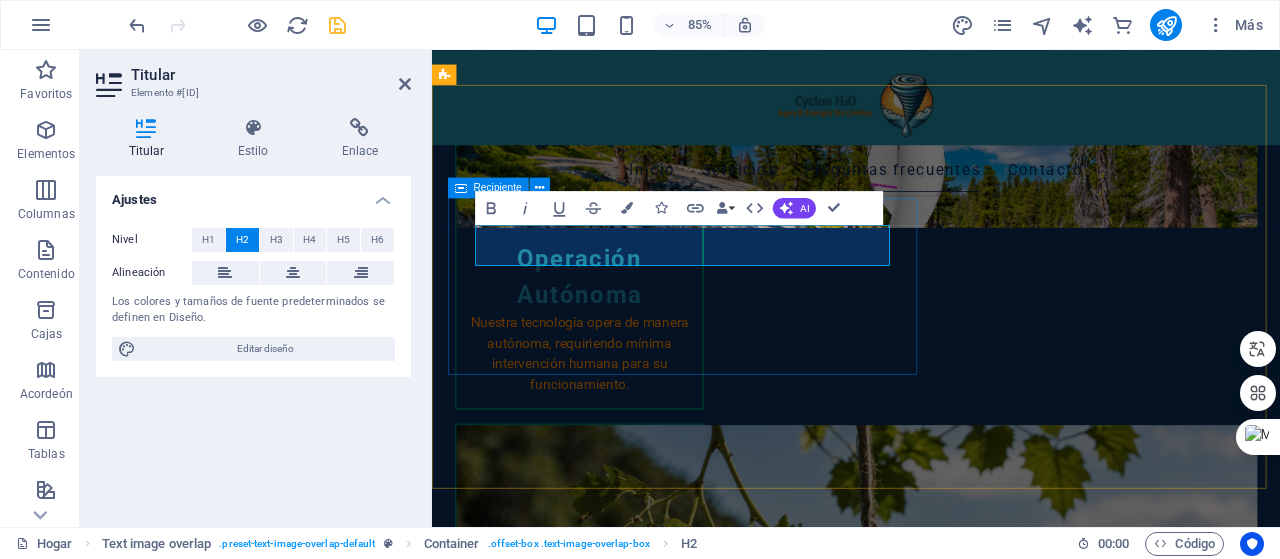 type 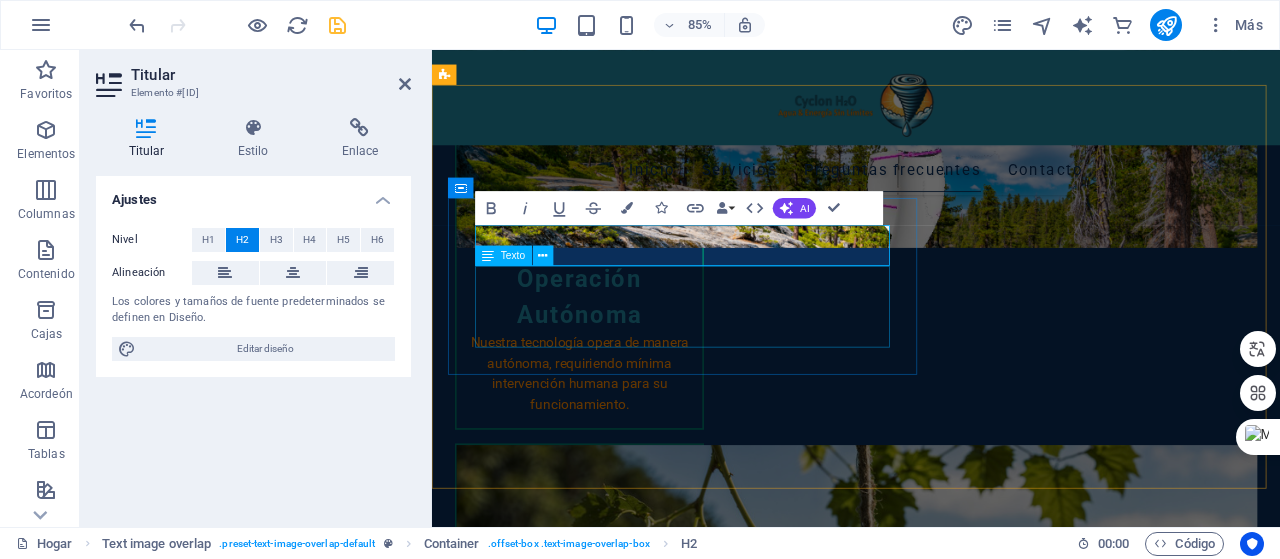 scroll, scrollTop: 2545, scrollLeft: 0, axis: vertical 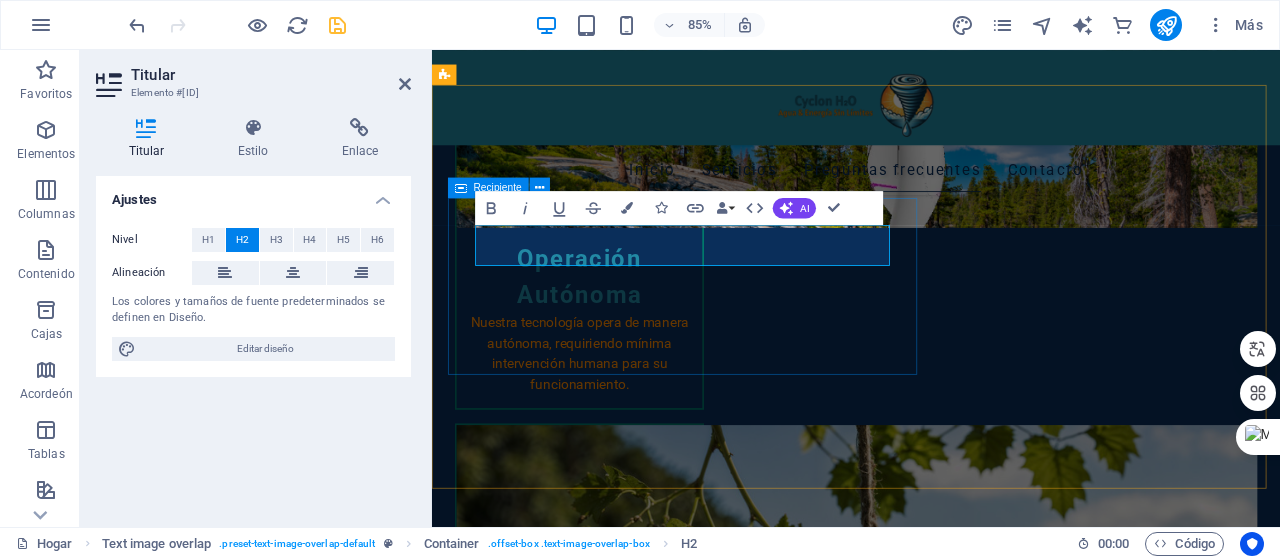 click on "Agua & Energía en Faena Lorem ipsum dolor sit amet, consectetuer adipiscing elit. Enean commodo ligula eget dolor. Lorem ipsum dolor sit amet, consectetuer adipiscing elit leget dolor. Lorem ipsum dolor sit amet, consectetuer adipiscing elit. Enean commodo ligula eget dolor." at bounding box center [971, 3303] 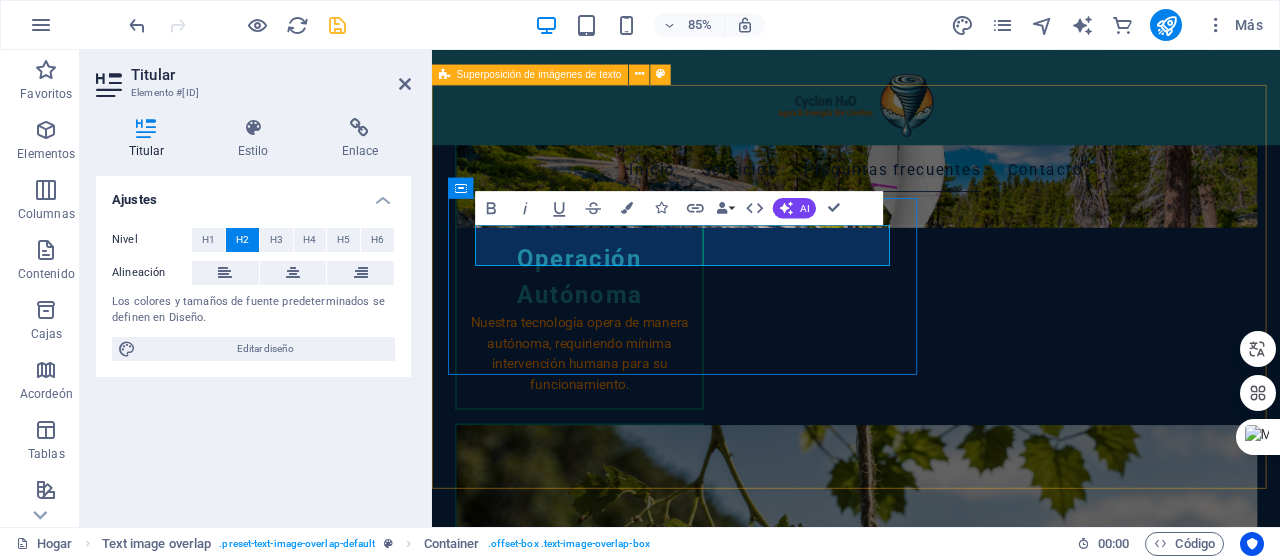 scroll, scrollTop: 2515, scrollLeft: 0, axis: vertical 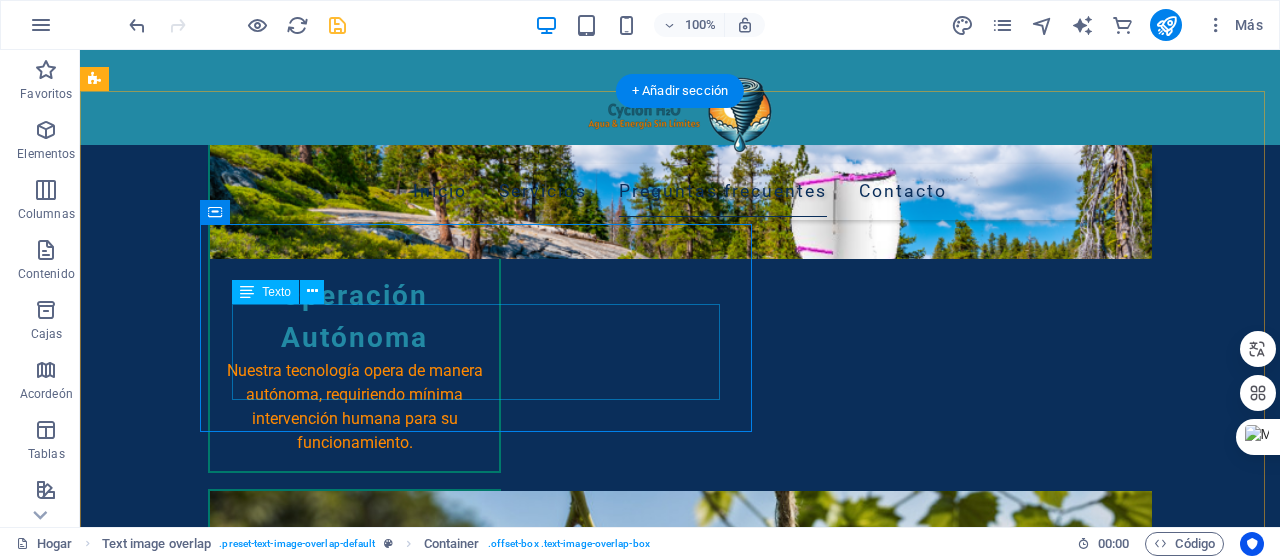 click on "Lorem ipsum dolor sit amet, consectetuer adipiscing elit. Enean commodo ligula eget dolor. Lorem ipsum dolor sit amet, consectetuer adipiscing elit leget dolor. Lorem ipsum dolor sit amet, consectetuer adipiscing elit. Enean commodo ligula eget dolor." at bounding box center (720, 3327) 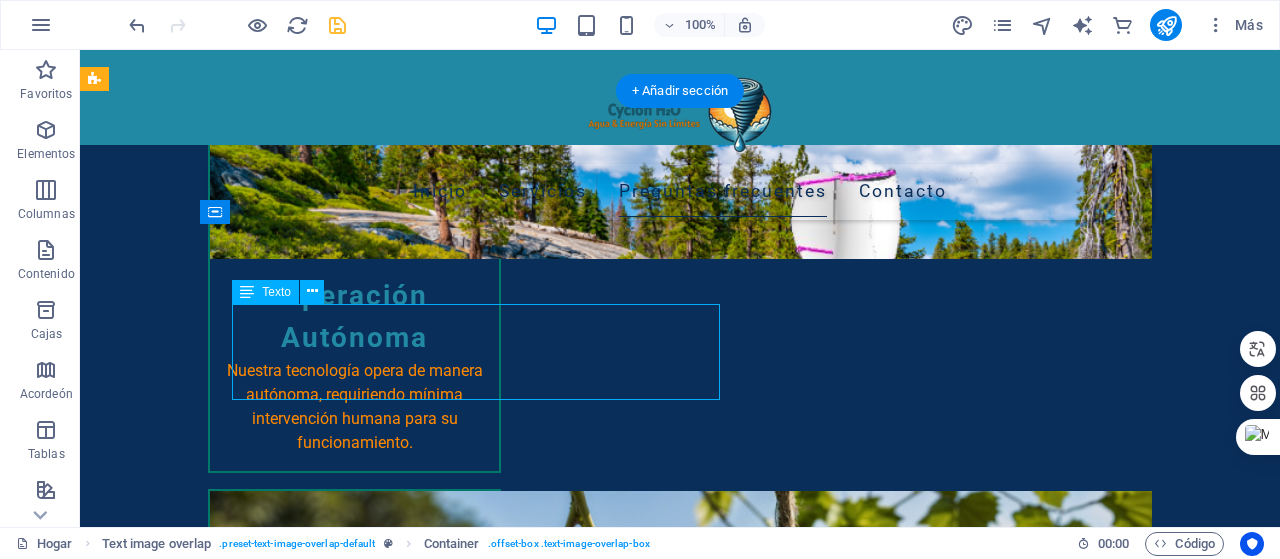 click on "Lorem ipsum dolor sit amet, consectetuer adipiscing elit. Enean commodo ligula eget dolor. Lorem ipsum dolor sit amet, consectetuer adipiscing elit leget dolor. Lorem ipsum dolor sit amet, consectetuer adipiscing elit. Enean commodo ligula eget dolor." at bounding box center (720, 3327) 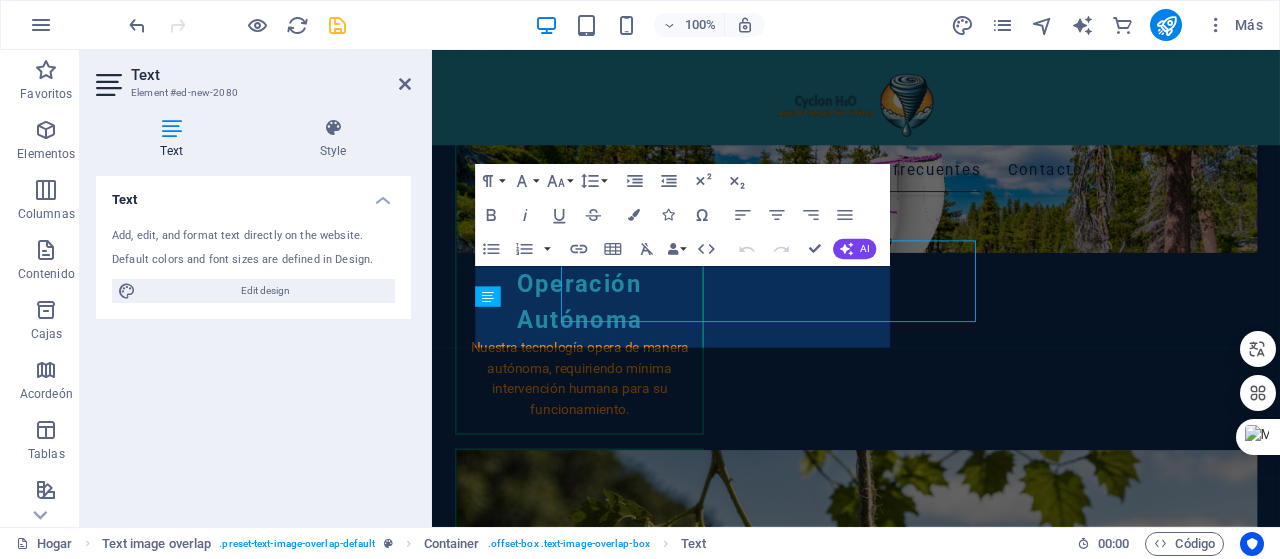 scroll, scrollTop: 2545, scrollLeft: 0, axis: vertical 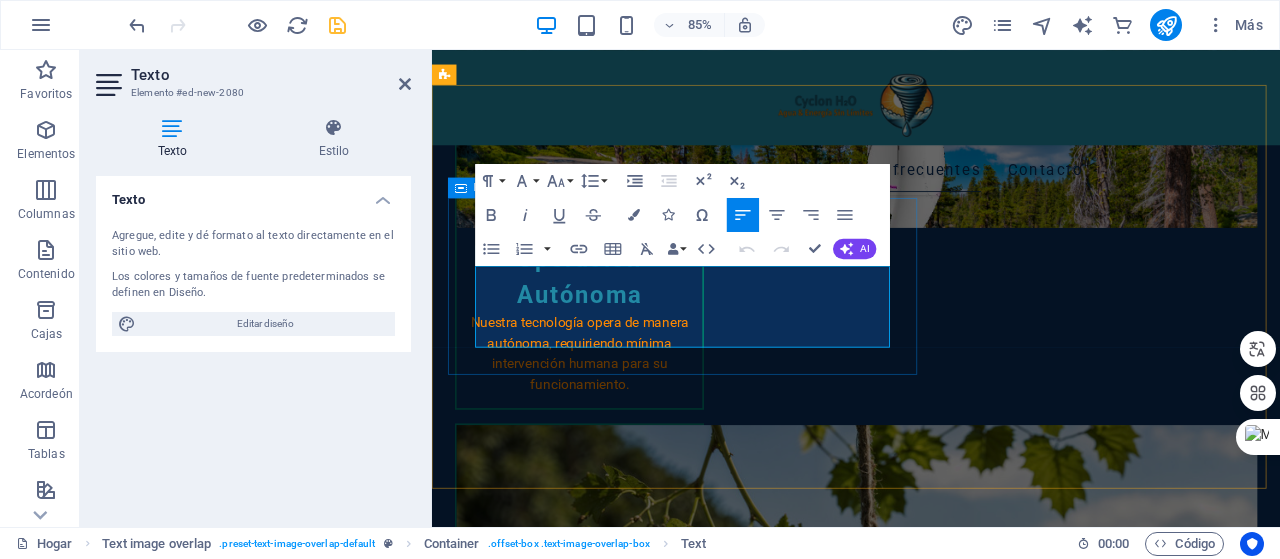 drag, startPoint x: 932, startPoint y: 389, endPoint x: 475, endPoint y: 313, distance: 463.27637 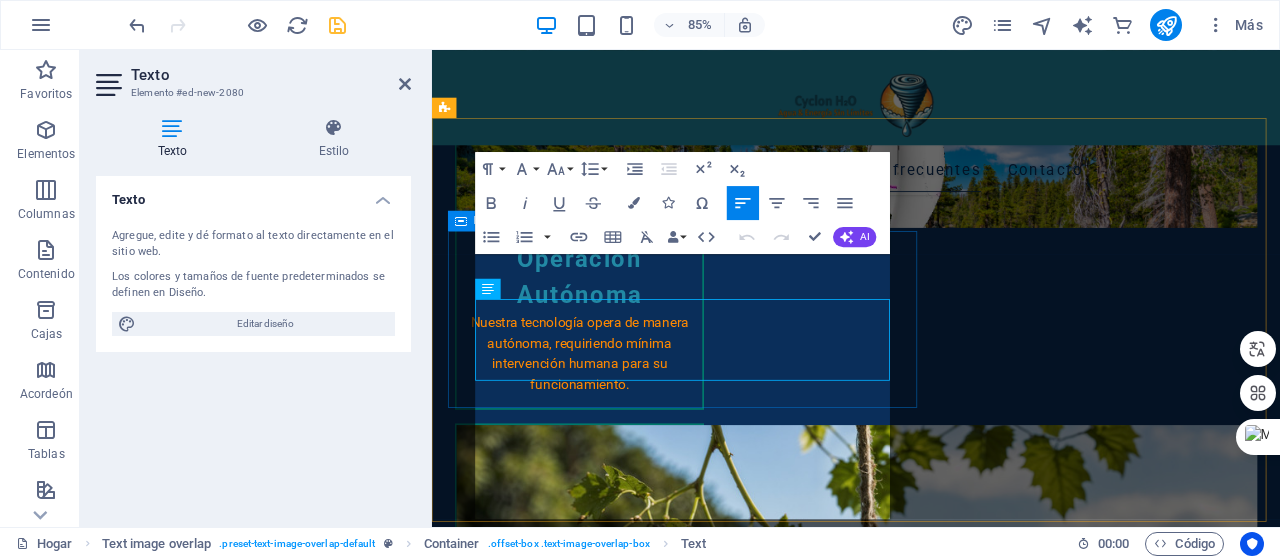 scroll, scrollTop: 2506, scrollLeft: 0, axis: vertical 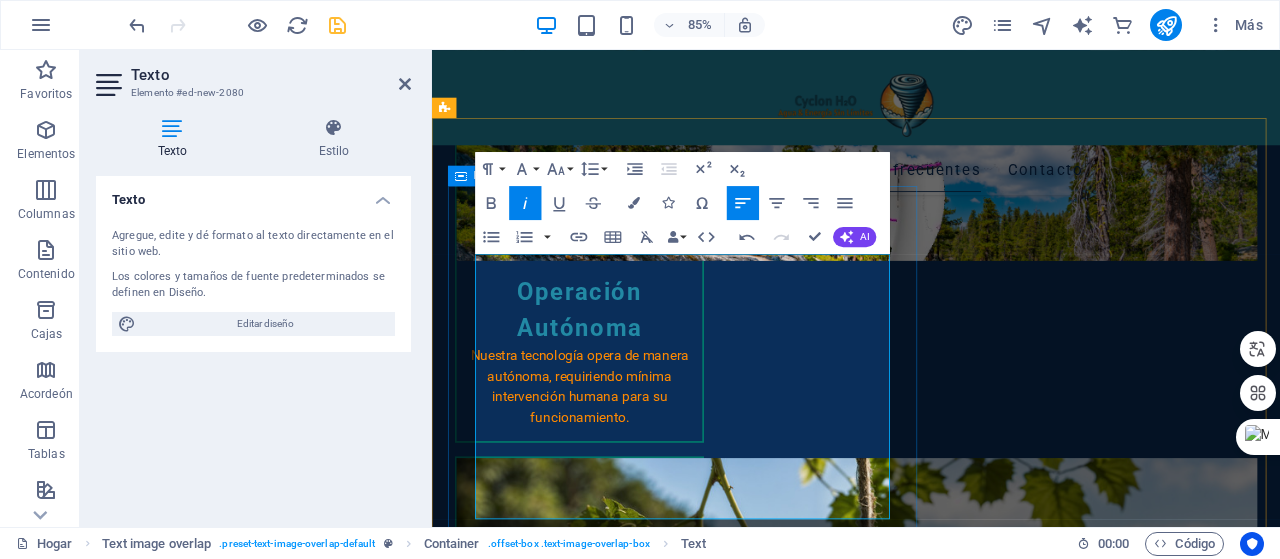click on "Agua y Energía en Faena En la minería del siglo XXI, la dependencia de camiones aljibe y redes energéticas es cosa del pasado. Cyclon H2O representa la autosuficiencia operativa que su faena necesita: ✓ Agua generada in situ desde la humedad ambiental  ✓ Energía eólica continua para equipos críticos  ✓ Operación 24/7 sin interrupciones logísticas  ✓ Reducción de costos operativos en hasta un 40% "Donde antes había incertidumbre logística, hoy hay agua y energía esperando para impulsar su operación"" at bounding box center (971, 3445) 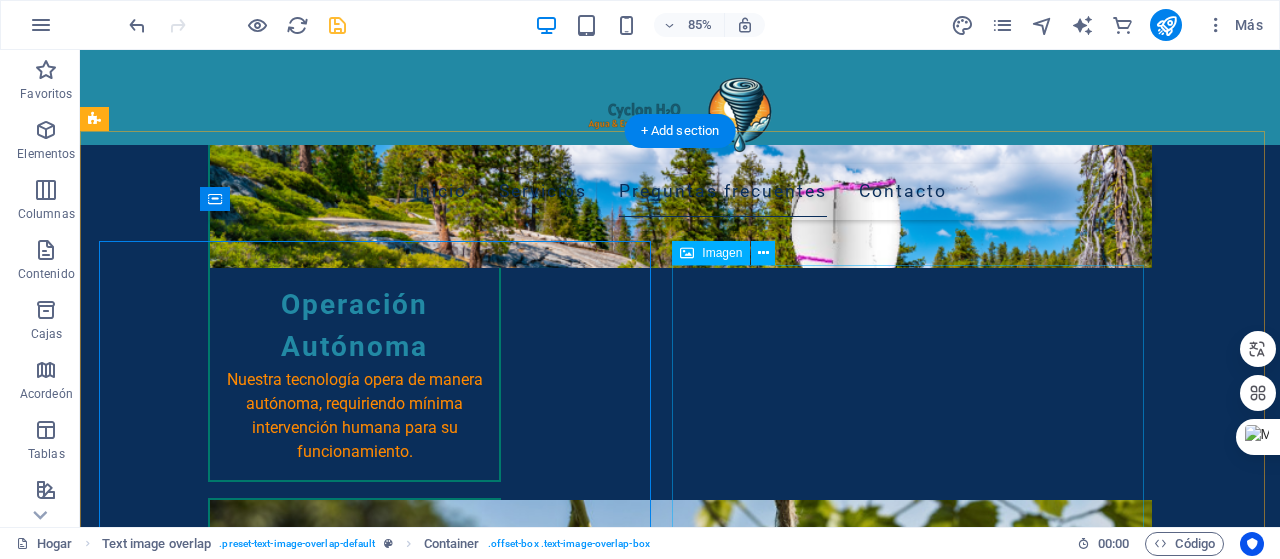 scroll, scrollTop: 2475, scrollLeft: 0, axis: vertical 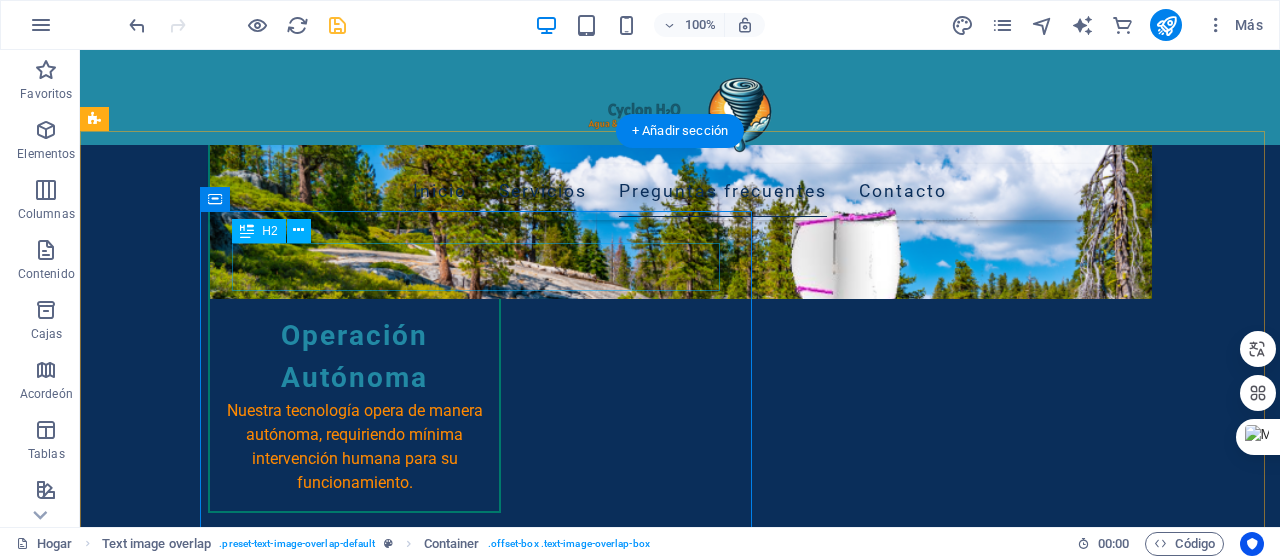 click on "Agua y Energía en Faena" at bounding box center [720, 3319] 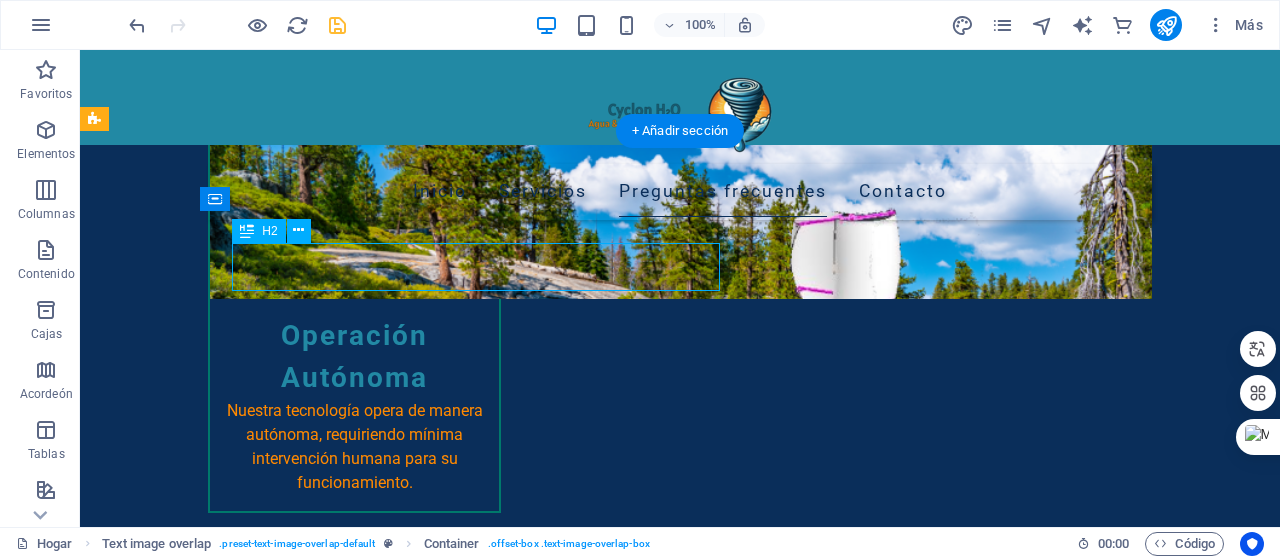 click on "Agua y Energía en Faena" at bounding box center [720, 3319] 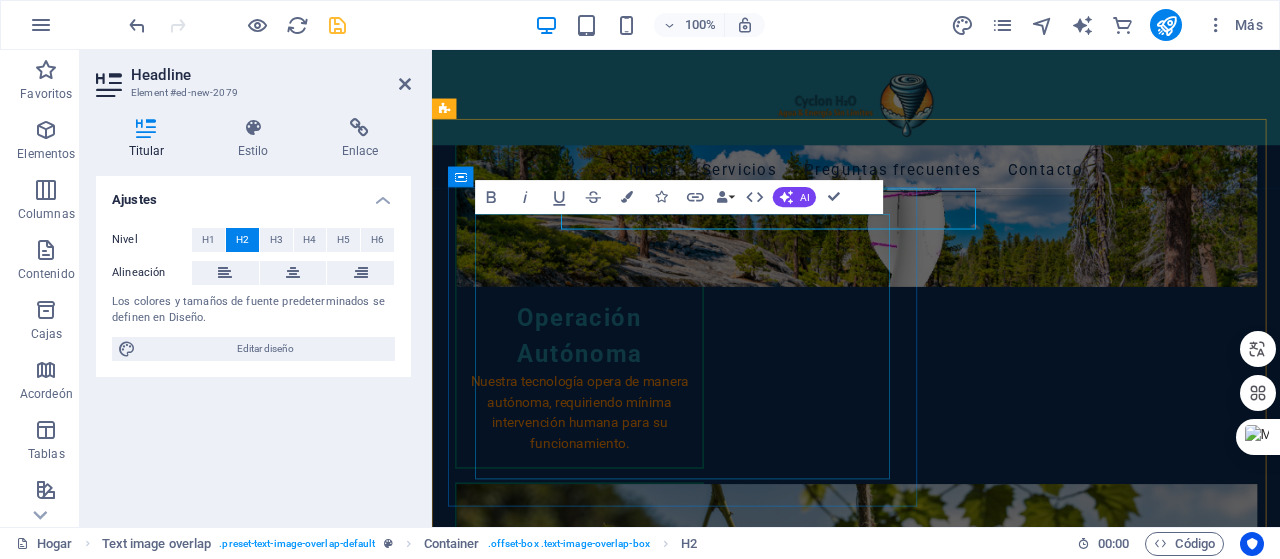 scroll, scrollTop: 2505, scrollLeft: 0, axis: vertical 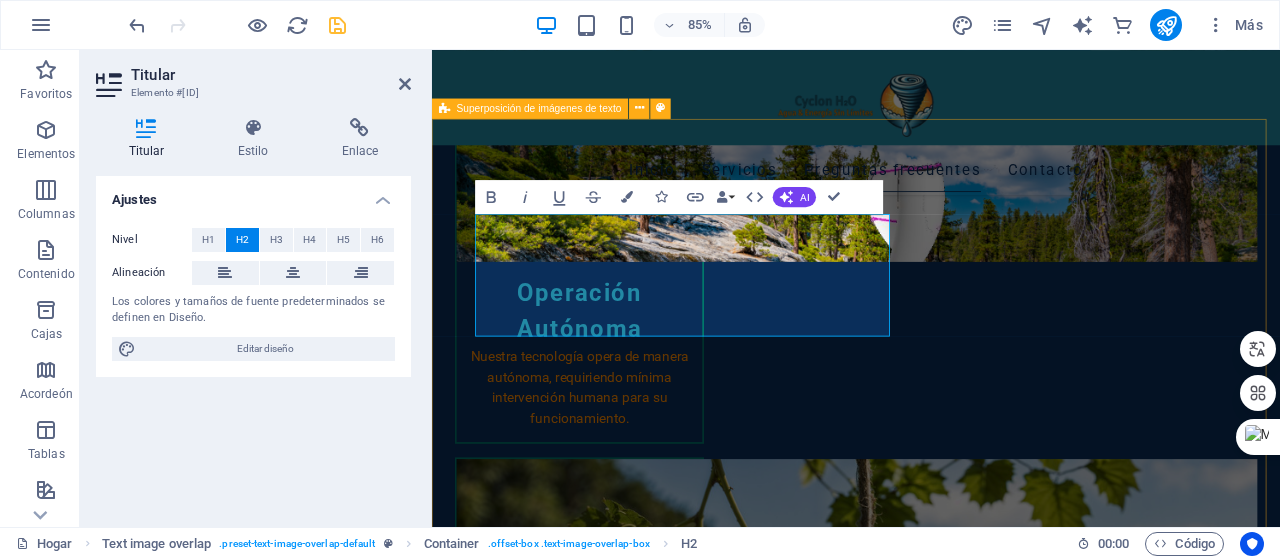 click on "Agua y energía en Faena Agua & Energía Sin Límites en su operación minera: En la minería del siglo XXI, la dependencia de camiones aljibe y redes energéticas es cosa del pasado. Cyclon H2O representa la autosuficiencia operativa que su faena necesita: ✓ Agua generada in situ desde la humedad ambiental  ✓ Energía eólica continua para equipos críticos  ✓ Operación 24/7 sin interrupciones logísticas  ✓ Reducción de costos operativos en hasta un 40% "Donde antes había incertidumbre logística, hoy hay agua y energía esperando para impulsar su operación"" at bounding box center [931, 3785] 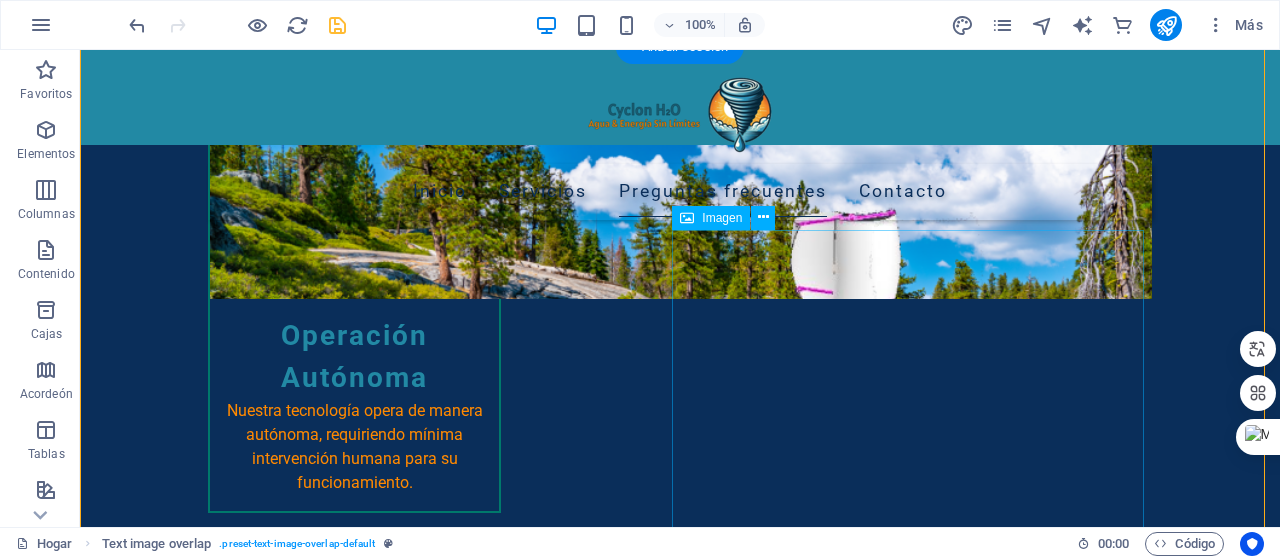 scroll, scrollTop: 2575, scrollLeft: 0, axis: vertical 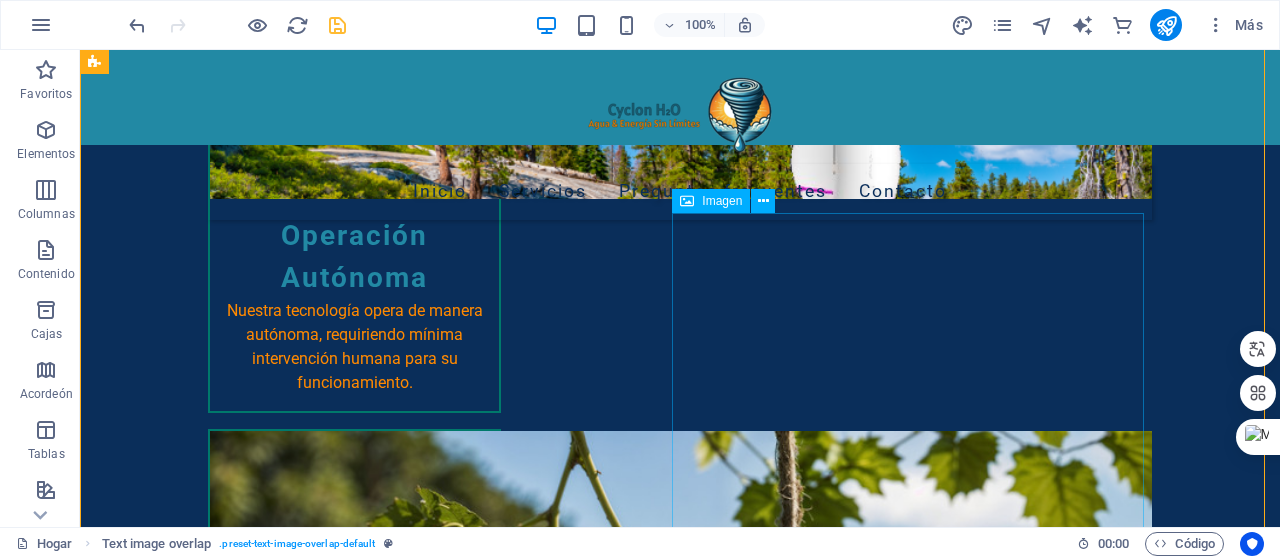 click at bounding box center [680, 3893] 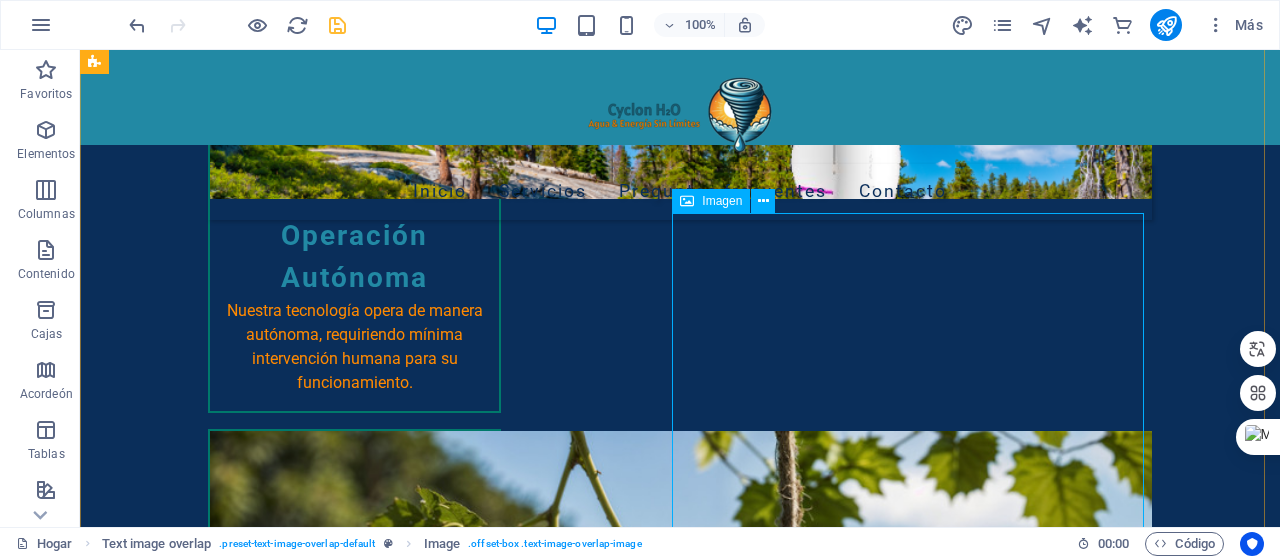 click at bounding box center (680, 3893) 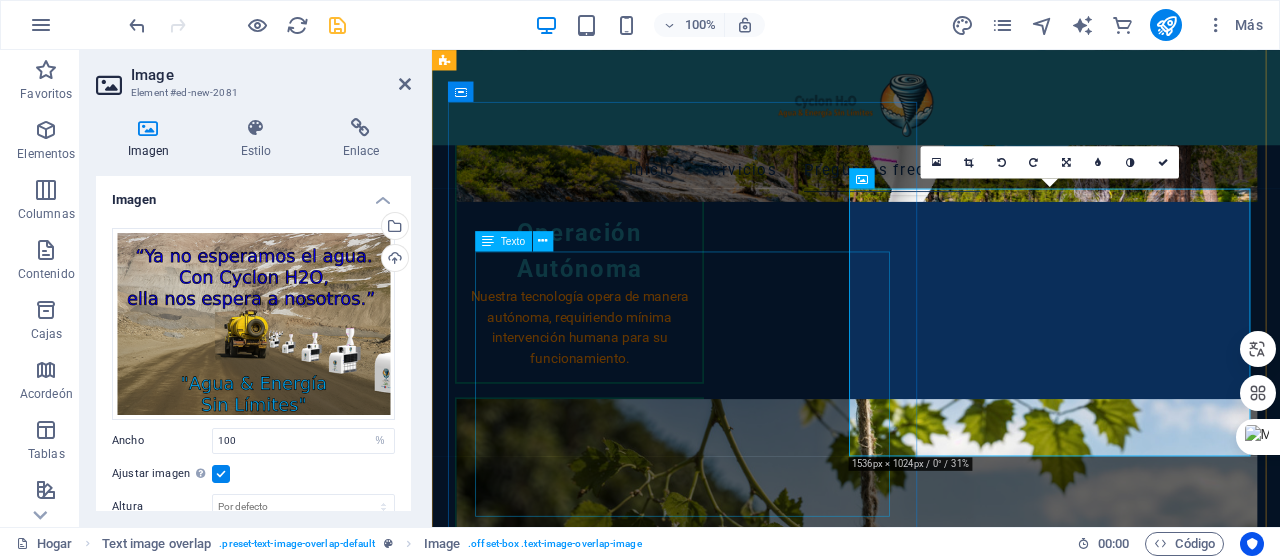 scroll, scrollTop: 2605, scrollLeft: 0, axis: vertical 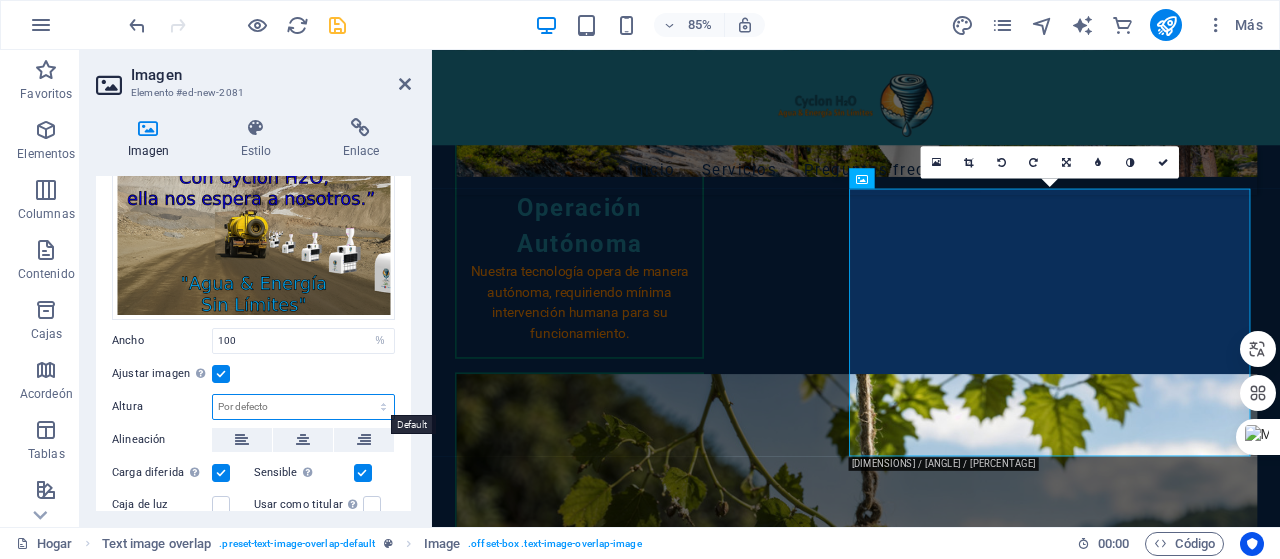 click on "Por defecto auto píxeles" at bounding box center (303, 407) 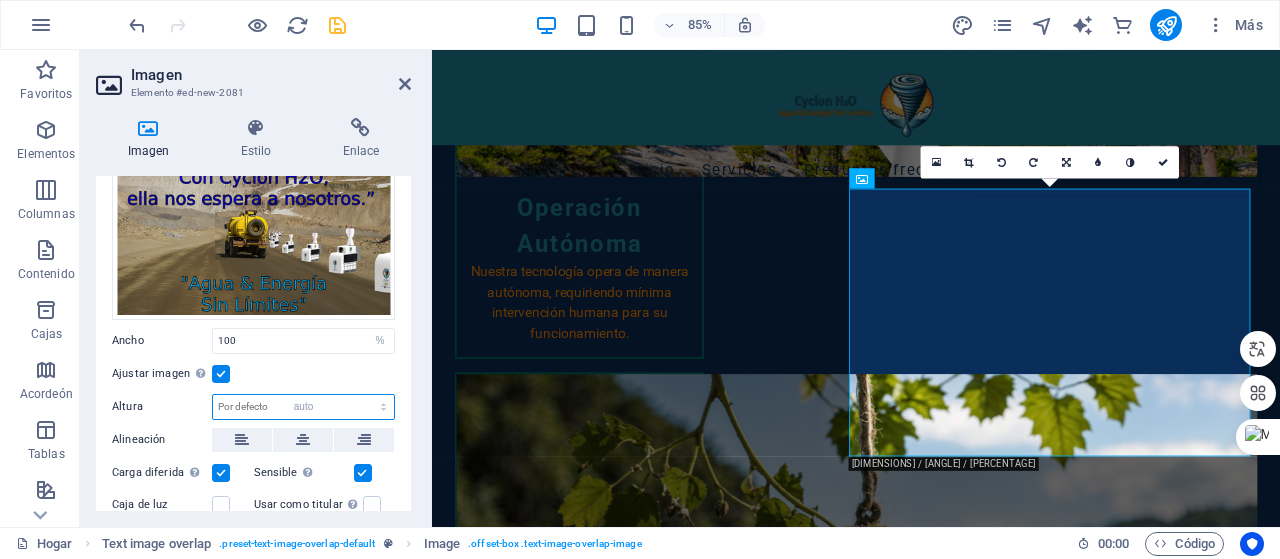 click on "Por defecto auto píxeles" at bounding box center (303, 407) 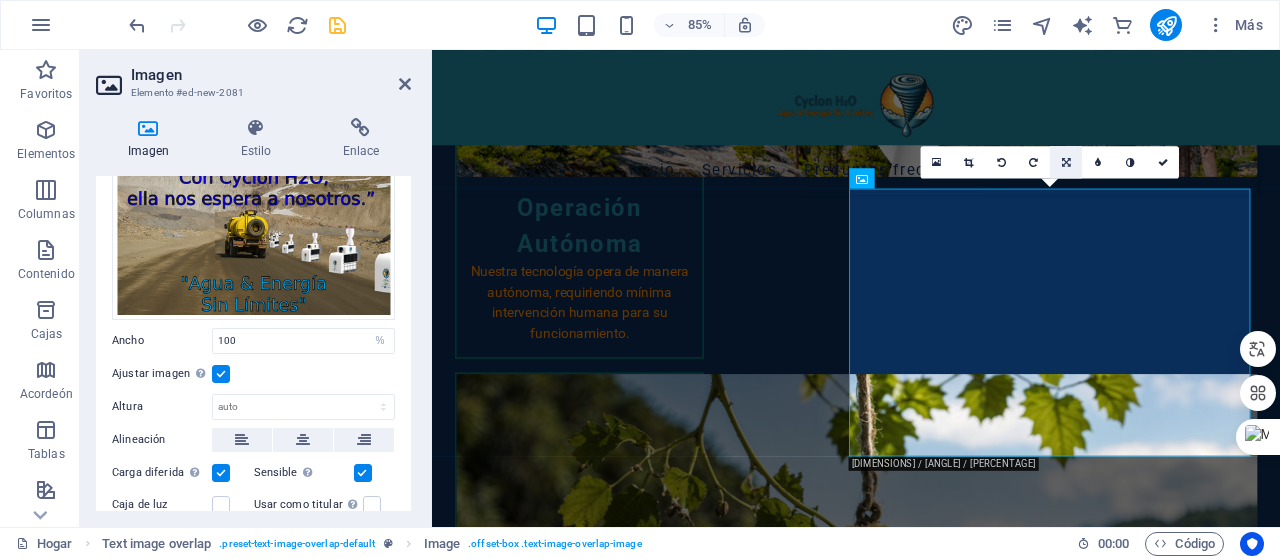 click at bounding box center (1066, 162) 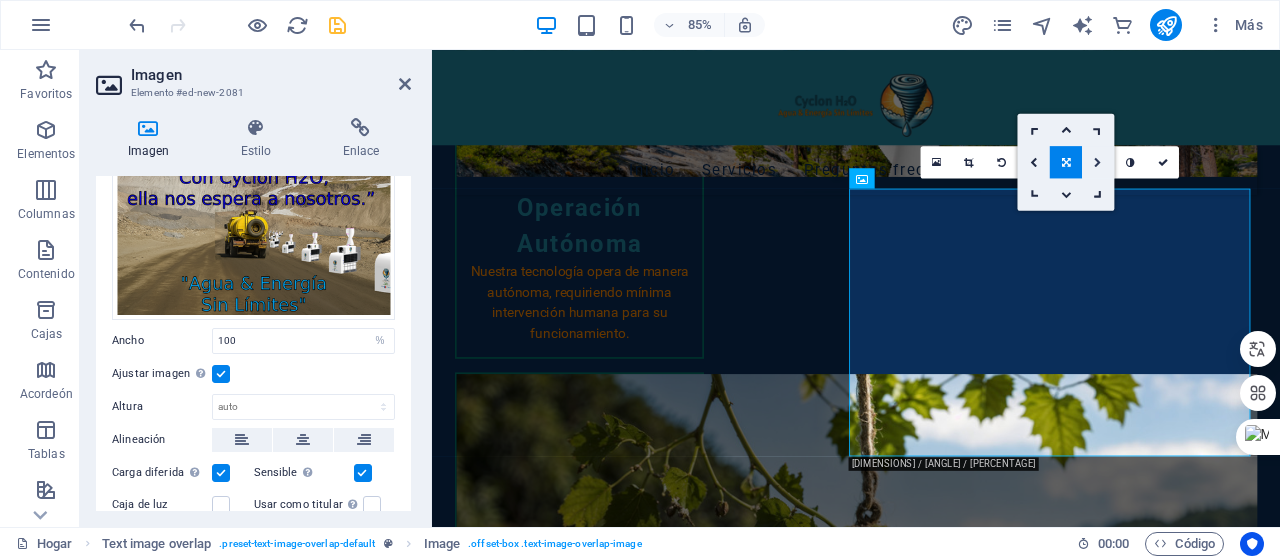 click at bounding box center (1099, 162) 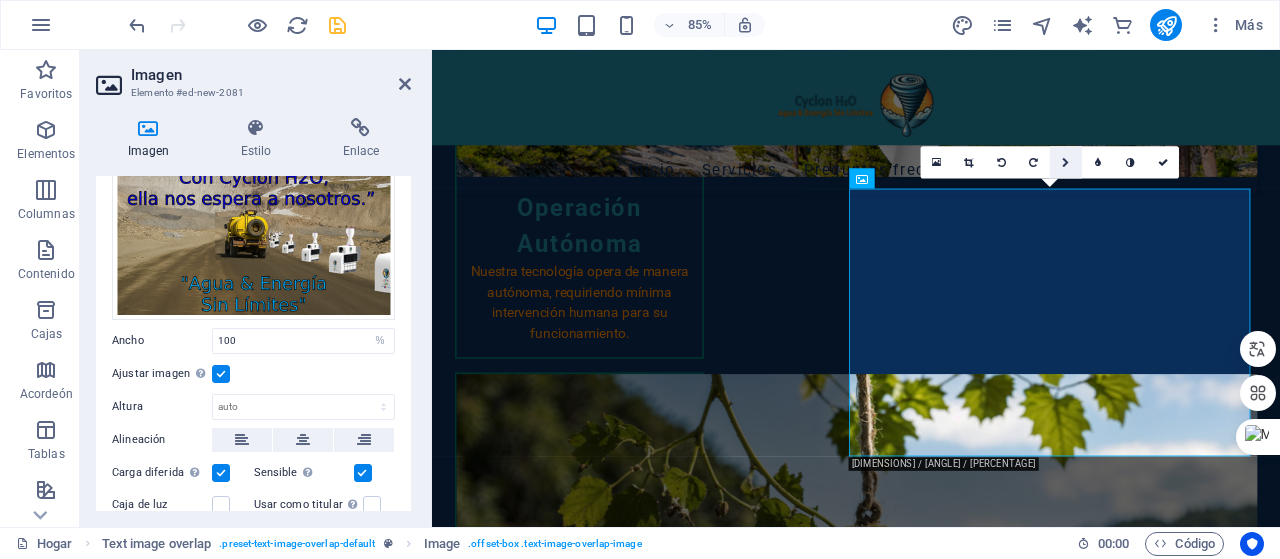 click at bounding box center [1066, 162] 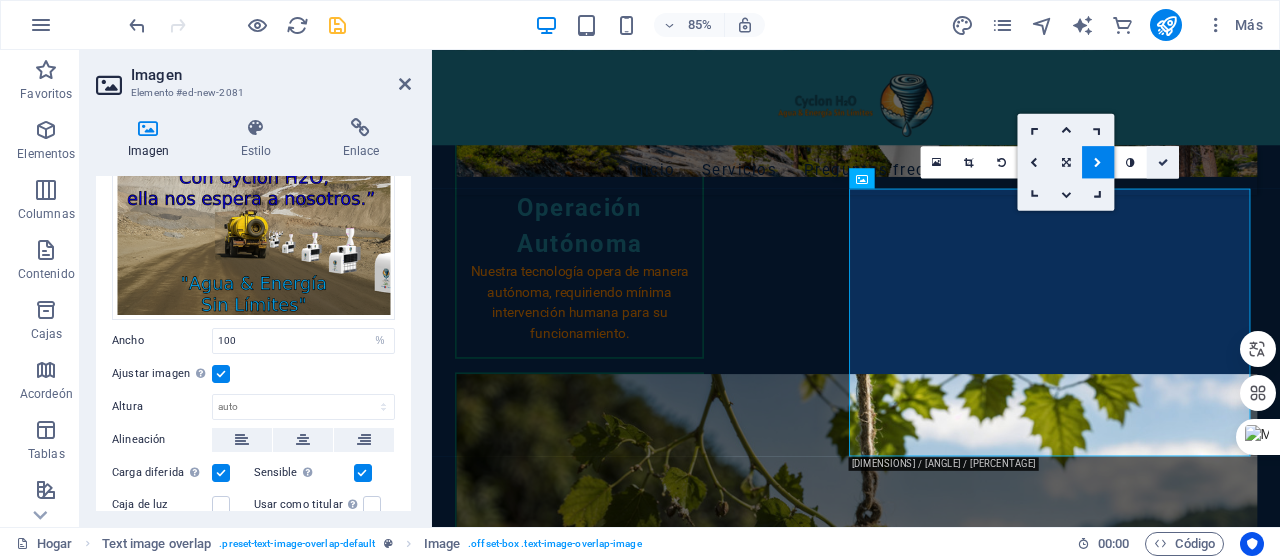 click at bounding box center [1163, 162] 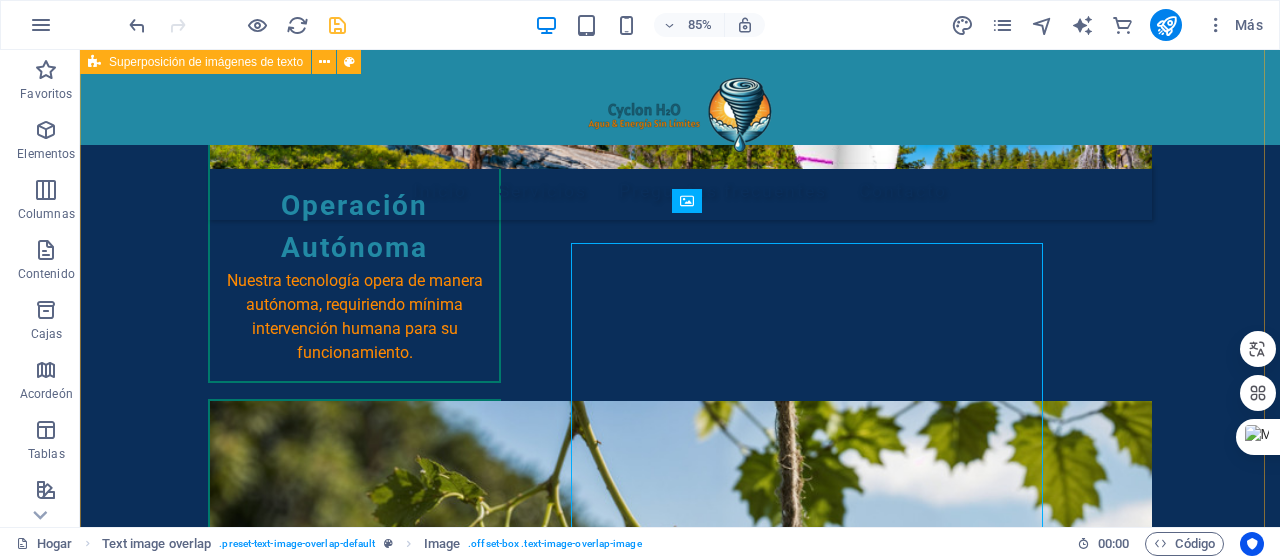scroll, scrollTop: 2575, scrollLeft: 0, axis: vertical 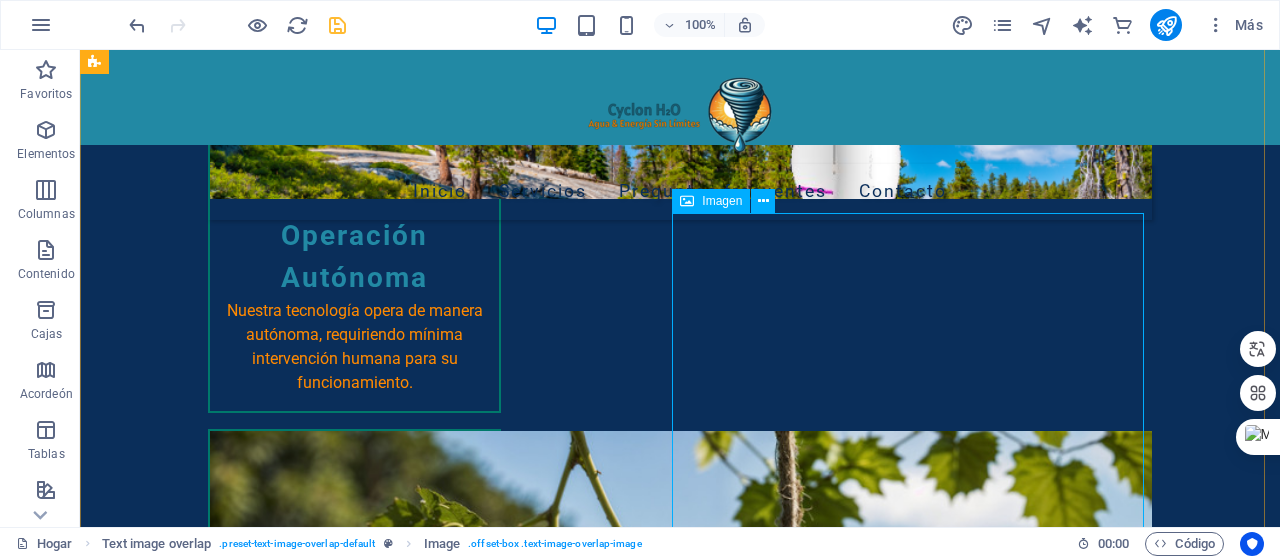 click at bounding box center [680, 3893] 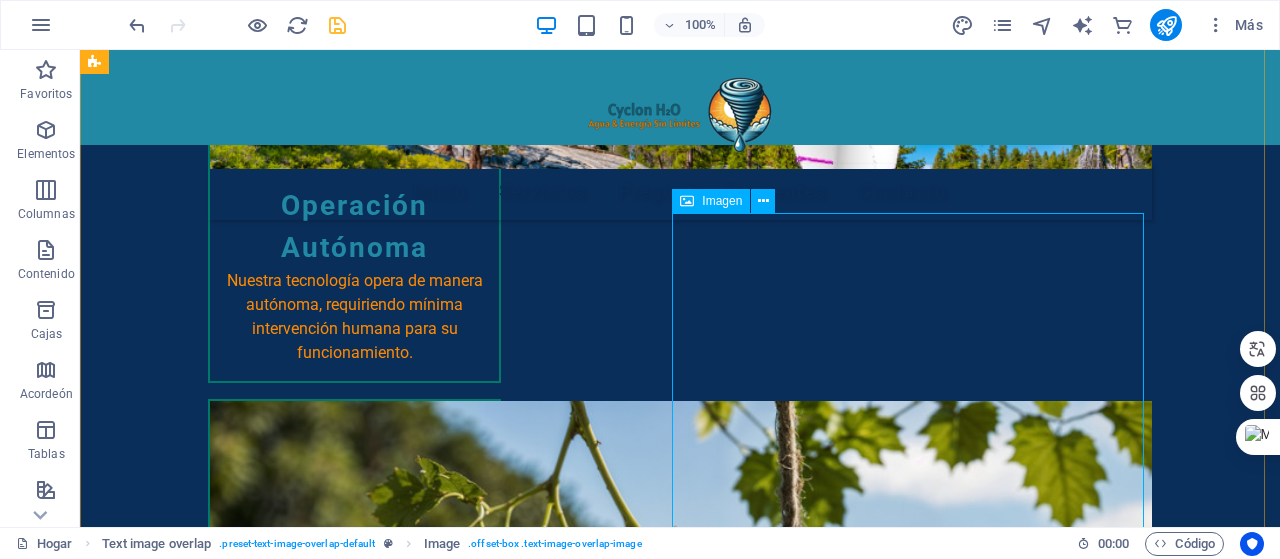 select on "%" 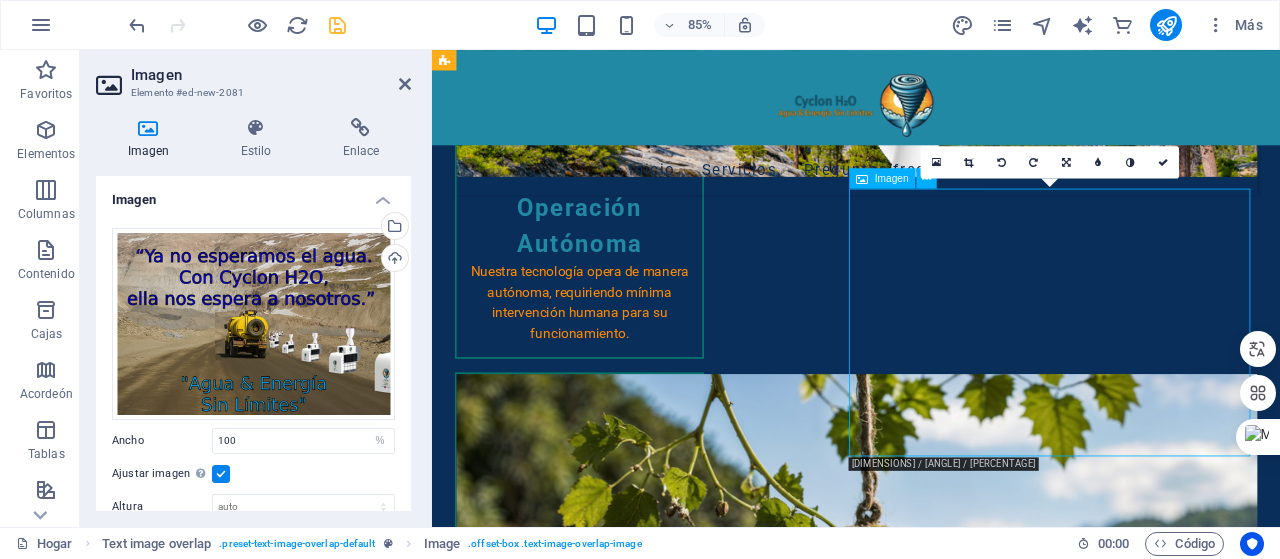 drag, startPoint x: 864, startPoint y: 181, endPoint x: 534, endPoint y: 179, distance: 330.00607 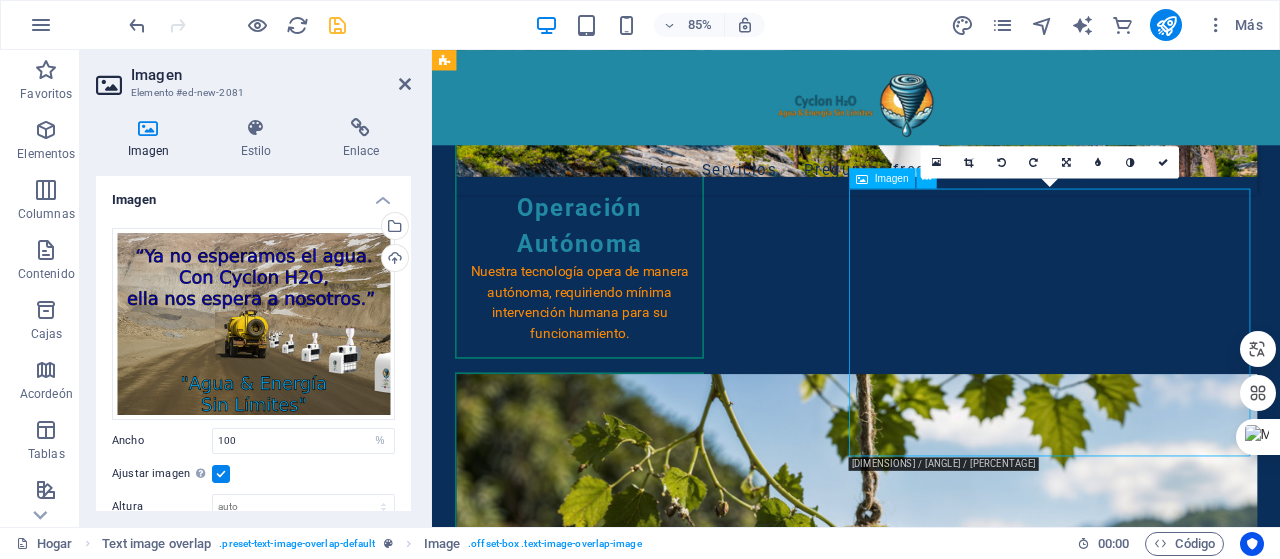 click on "Imagen" at bounding box center (882, 178) 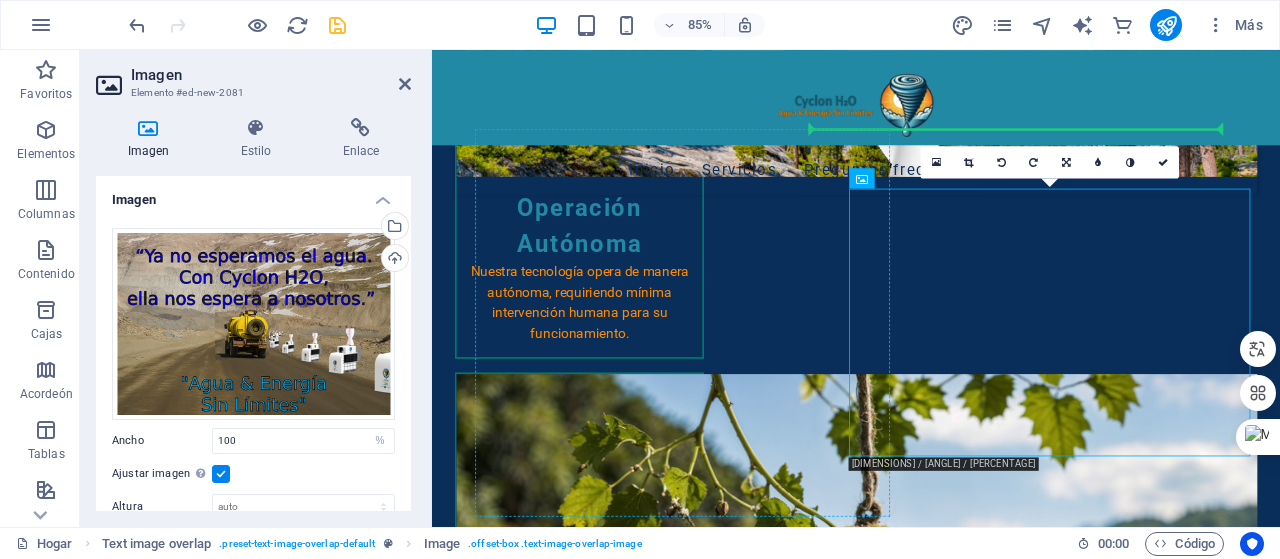 drag, startPoint x: 1288, startPoint y: 227, endPoint x: 1000, endPoint y: 185, distance: 291.0464 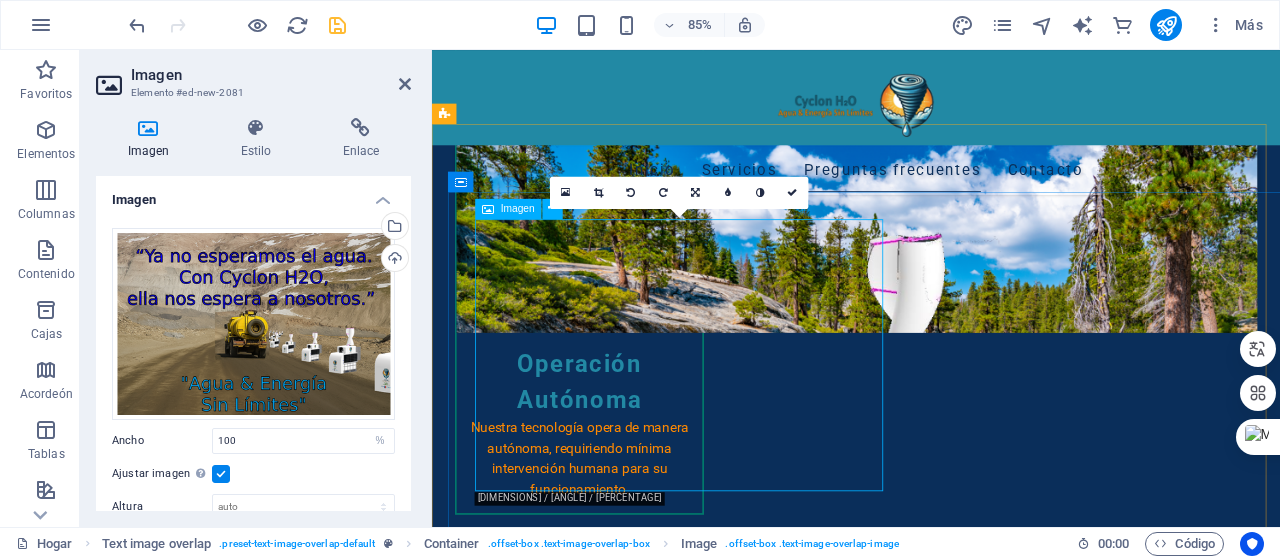 scroll, scrollTop: 2505, scrollLeft: 0, axis: vertical 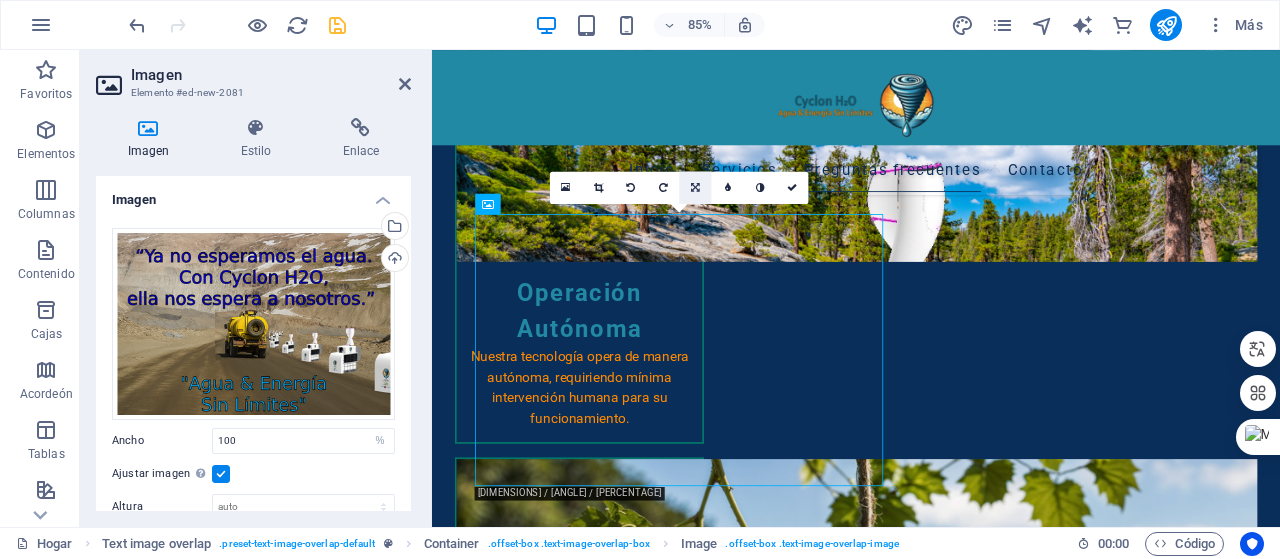 click at bounding box center [695, 187] 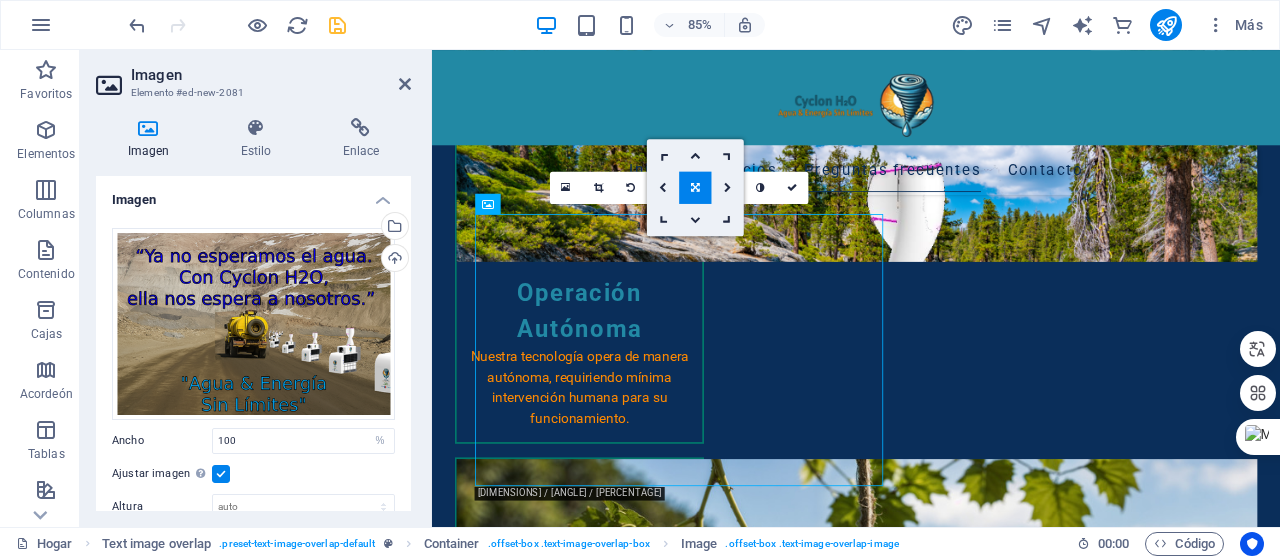 click at bounding box center [695, 187] 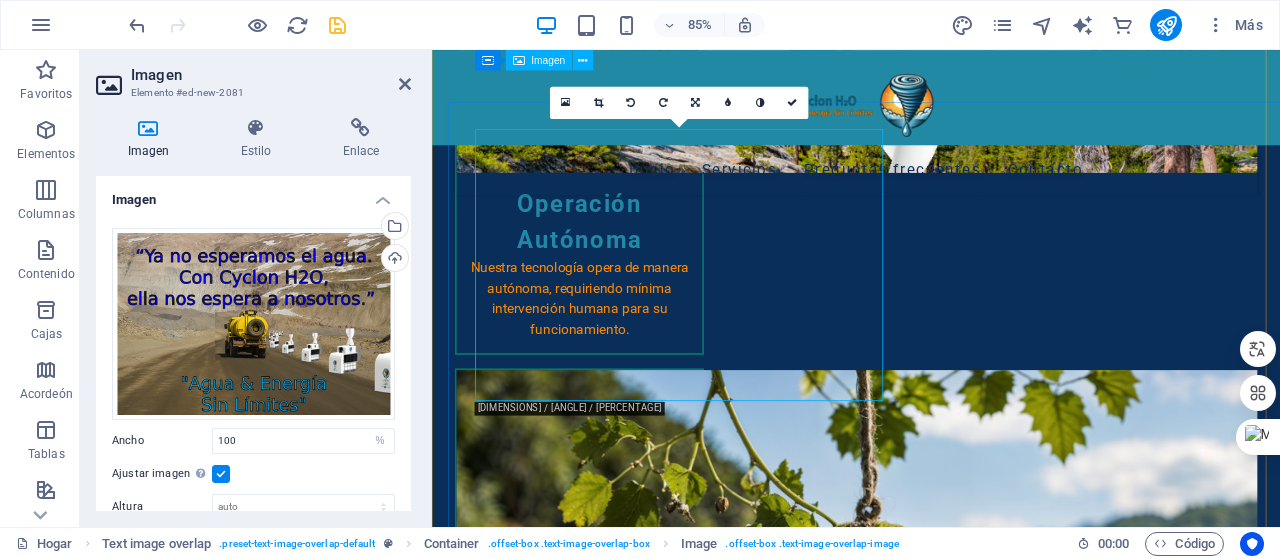 scroll, scrollTop: 2605, scrollLeft: 0, axis: vertical 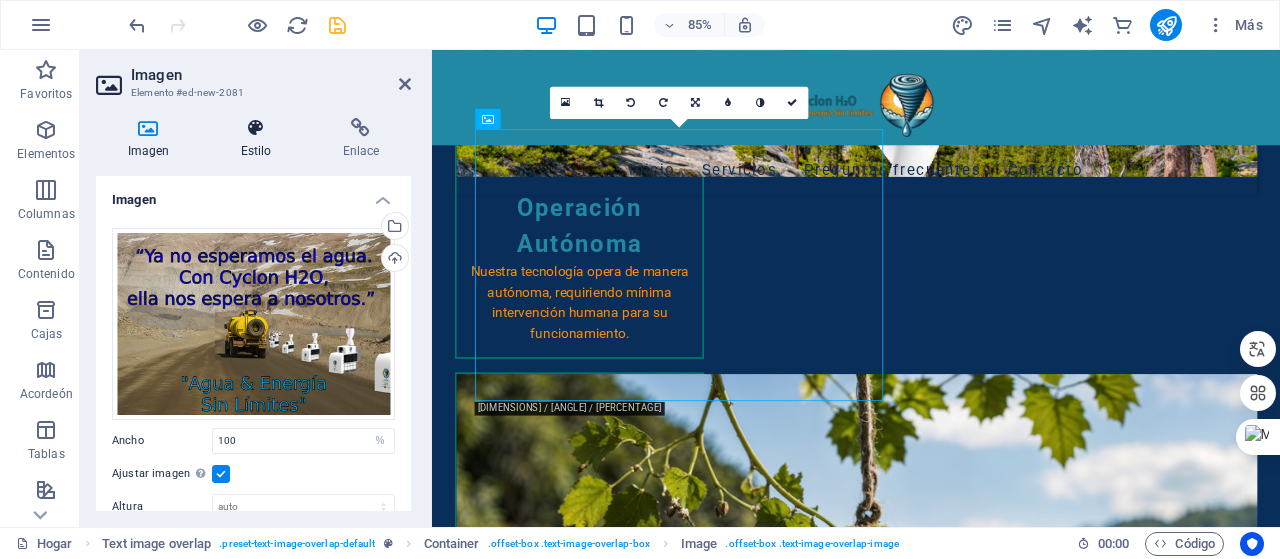 click at bounding box center [256, 128] 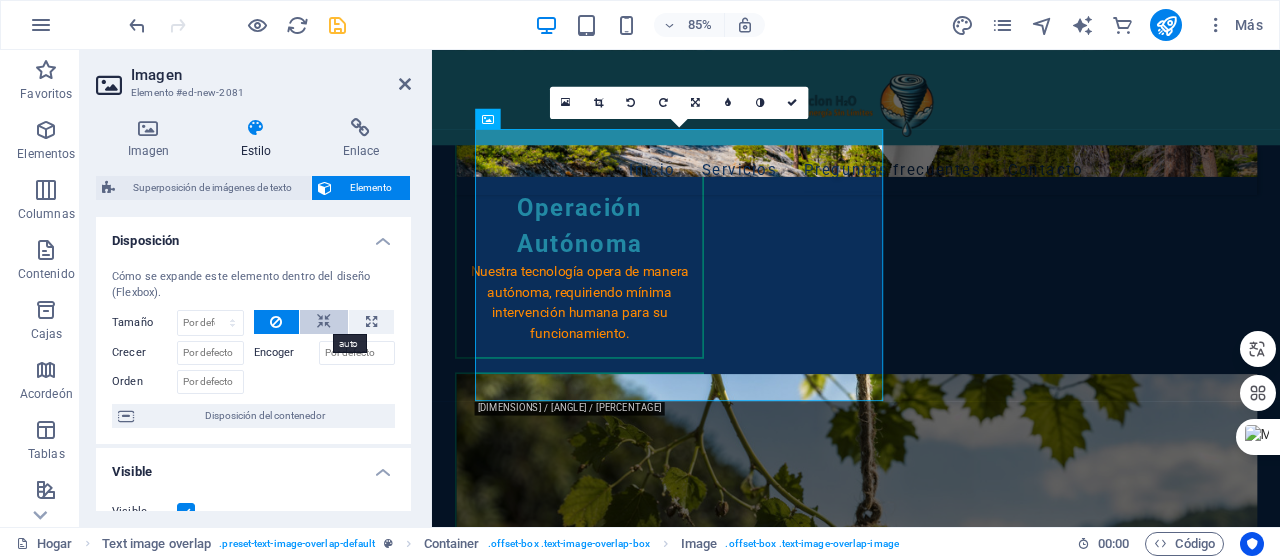 click at bounding box center (324, 322) 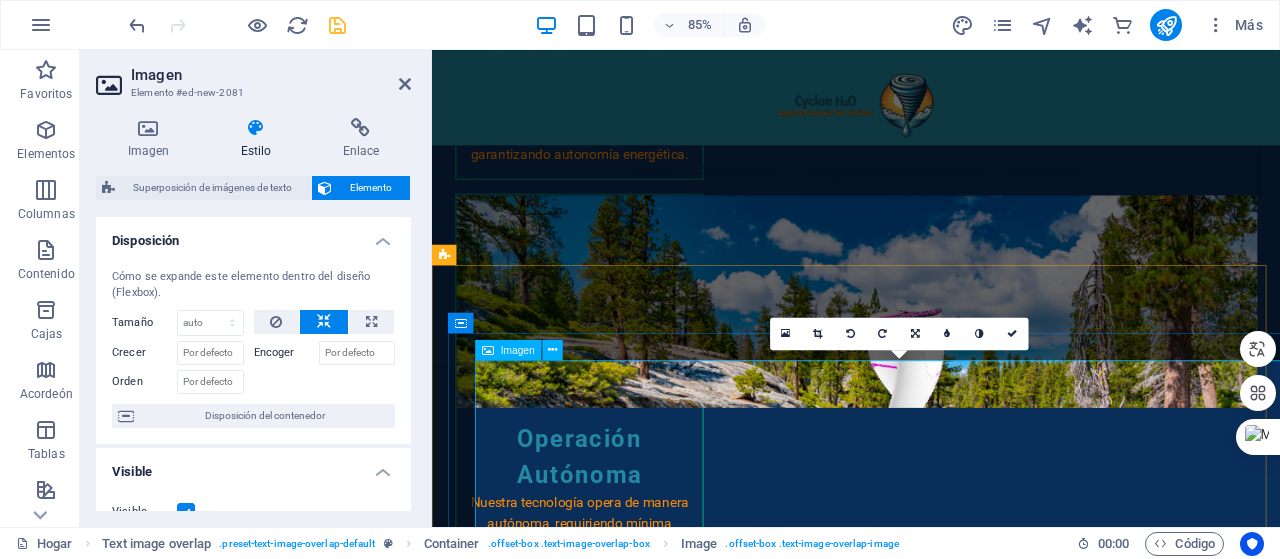 scroll, scrollTop: 2605, scrollLeft: 0, axis: vertical 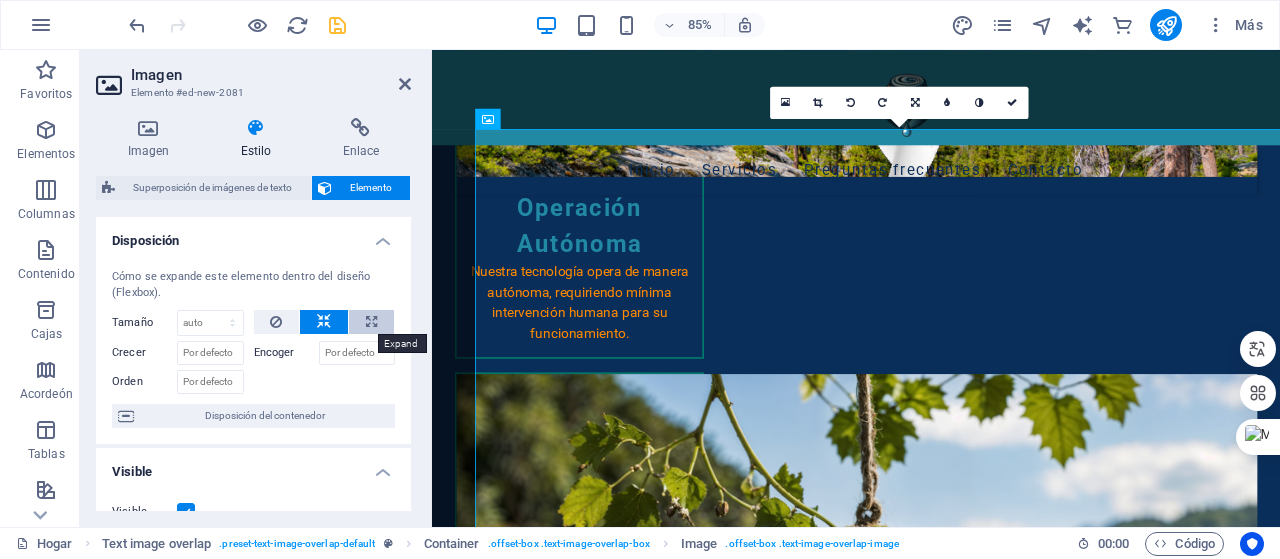 click at bounding box center (371, 322) 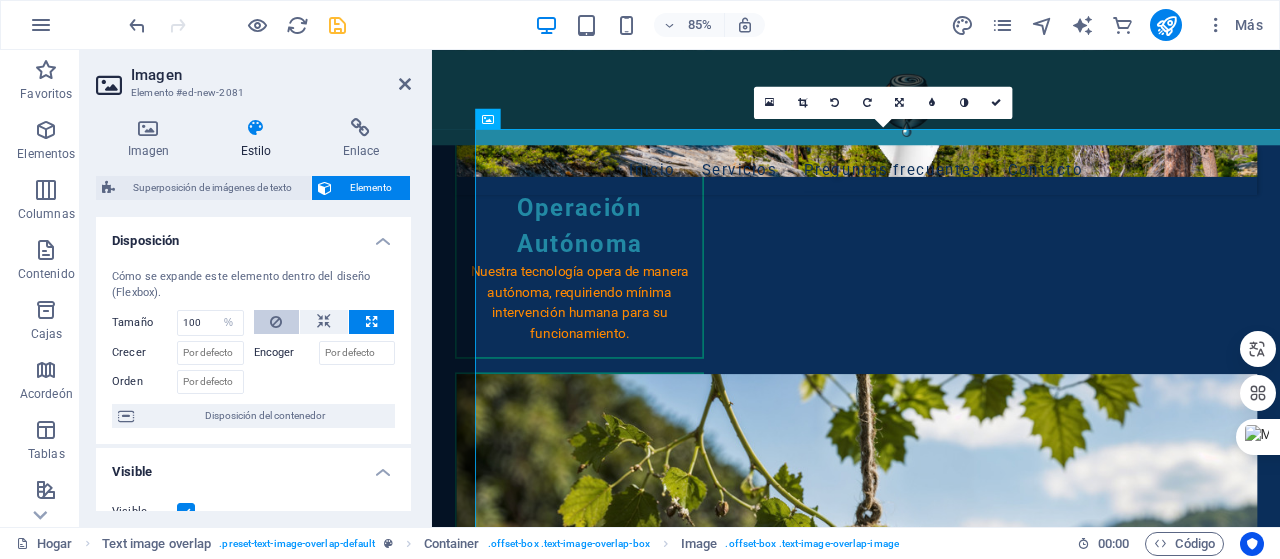 click at bounding box center [276, 322] 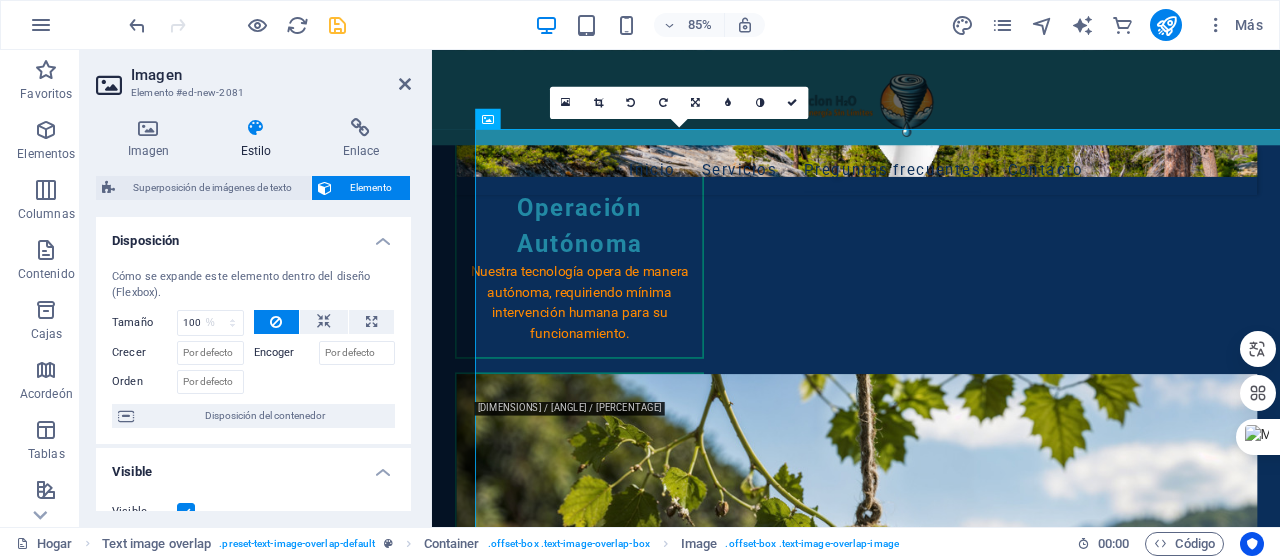 type 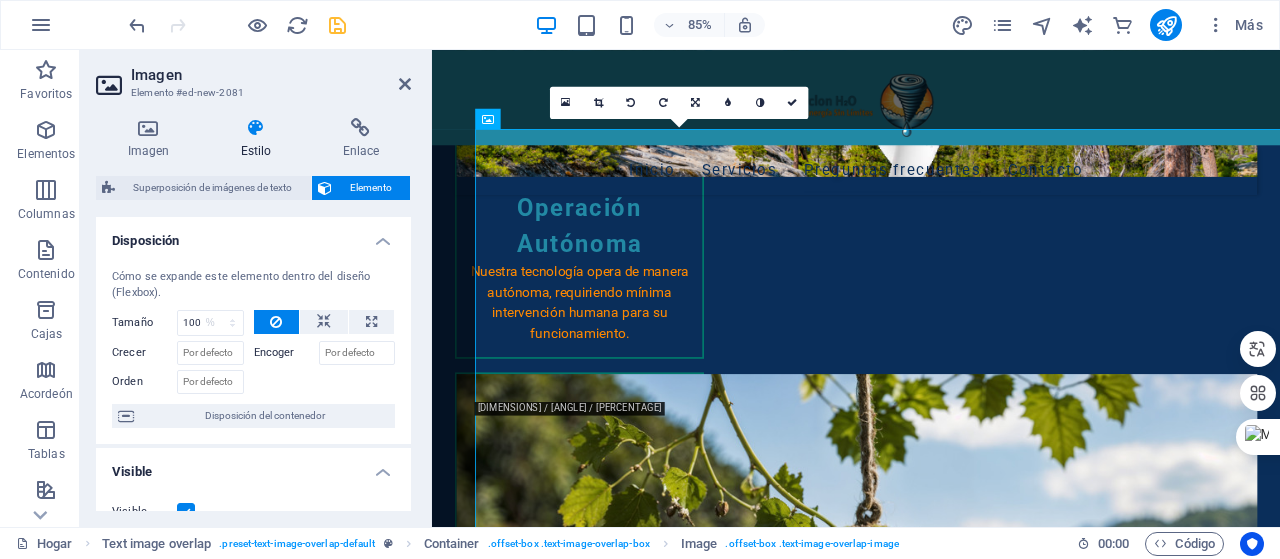 select on "DISABLED_OPTION_VALUE" 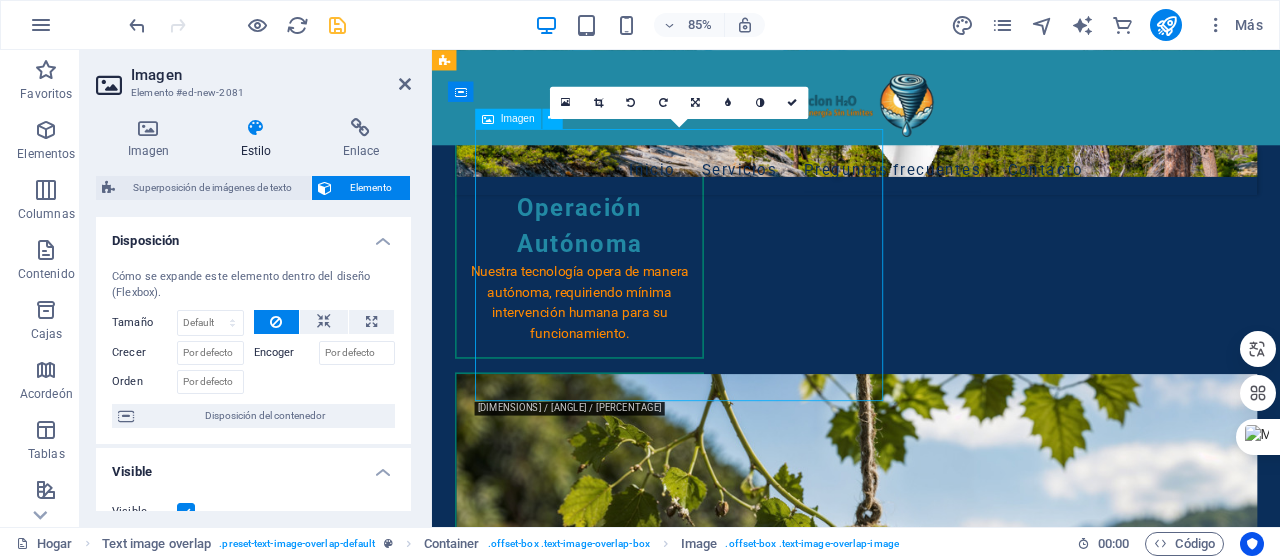 drag, startPoint x: 688, startPoint y: 368, endPoint x: 772, endPoint y: 364, distance: 84.095184 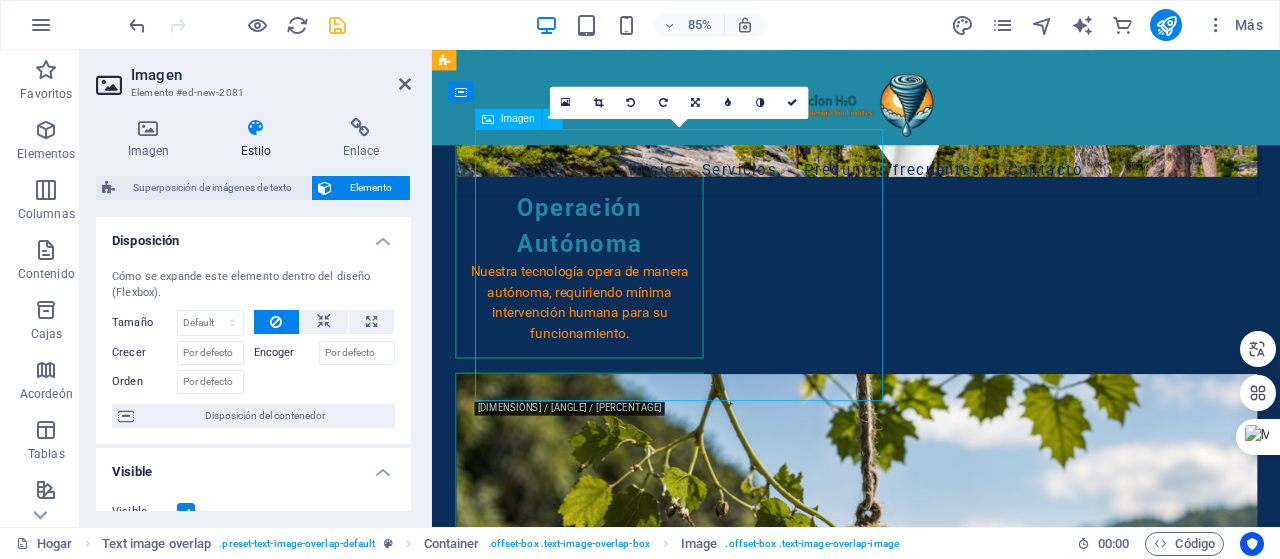 click at bounding box center [1011, 3542] 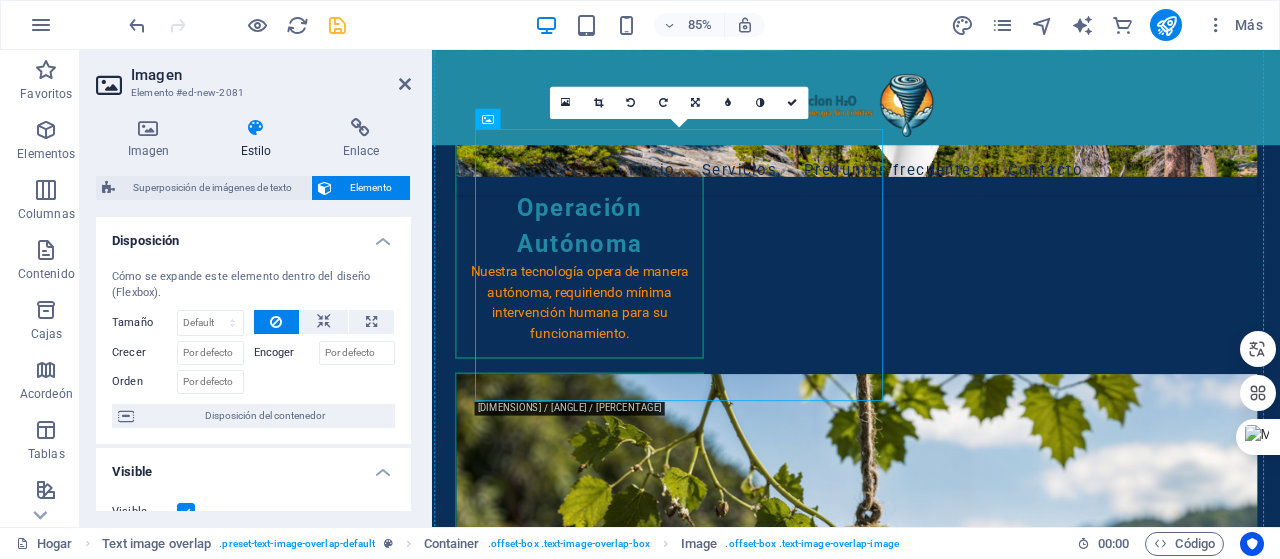 drag, startPoint x: 755, startPoint y: 363, endPoint x: 1057, endPoint y: 390, distance: 303.20456 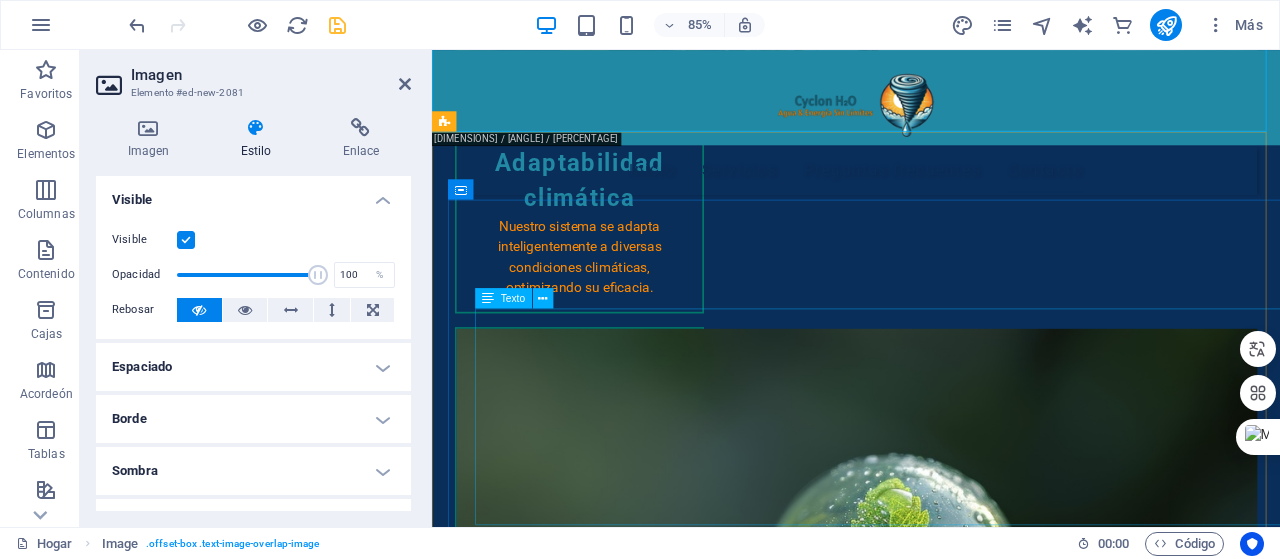 scroll, scrollTop: 3240, scrollLeft: 0, axis: vertical 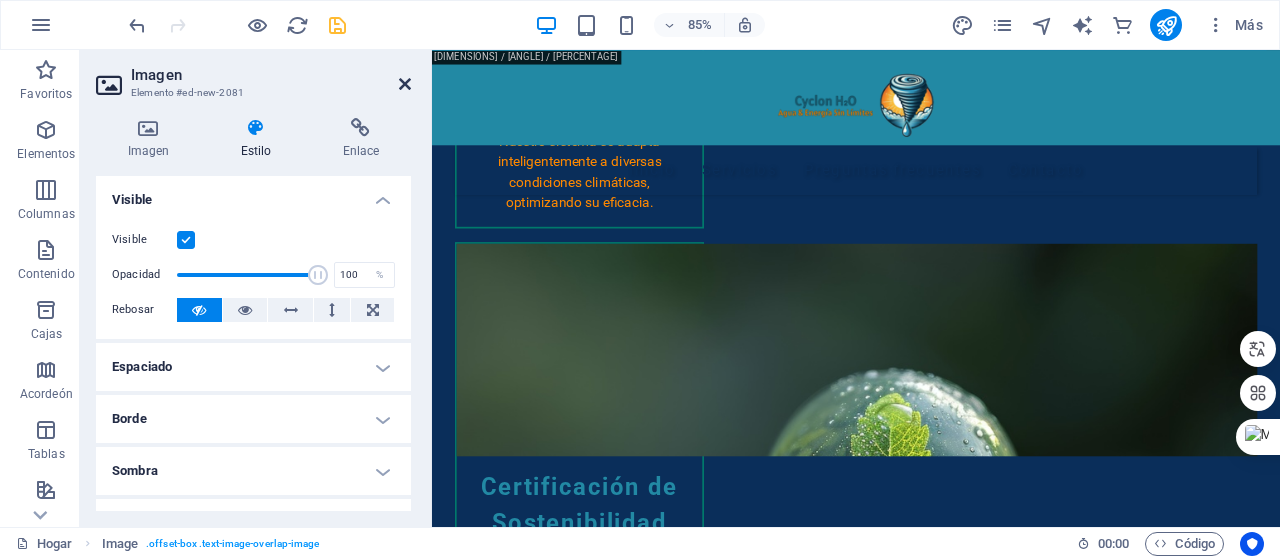 click at bounding box center (405, 84) 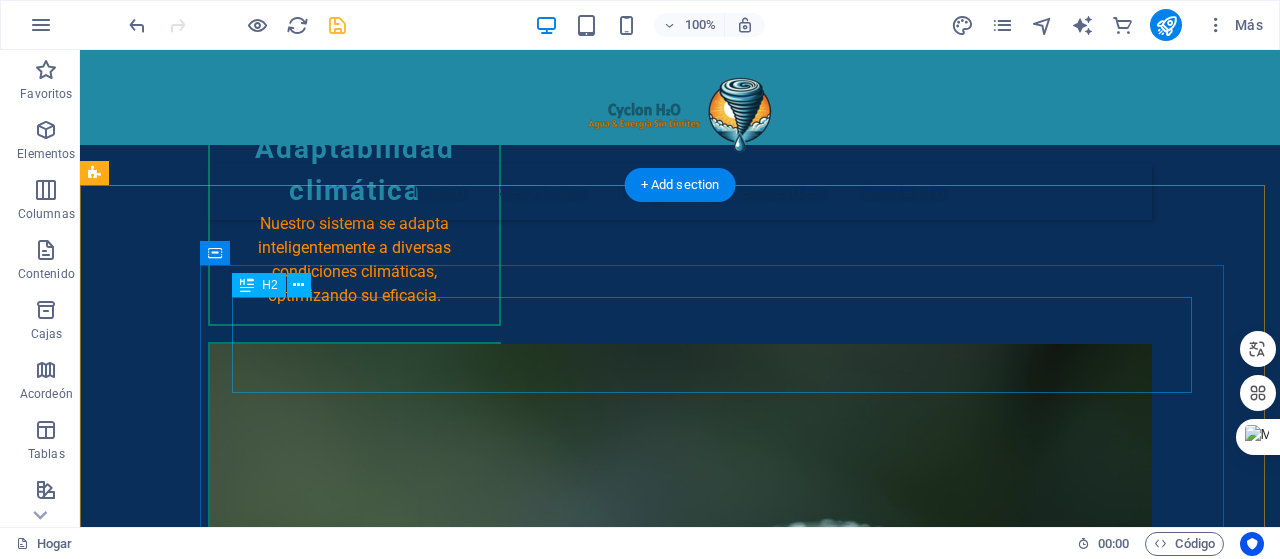 scroll, scrollTop: 3210, scrollLeft: 0, axis: vertical 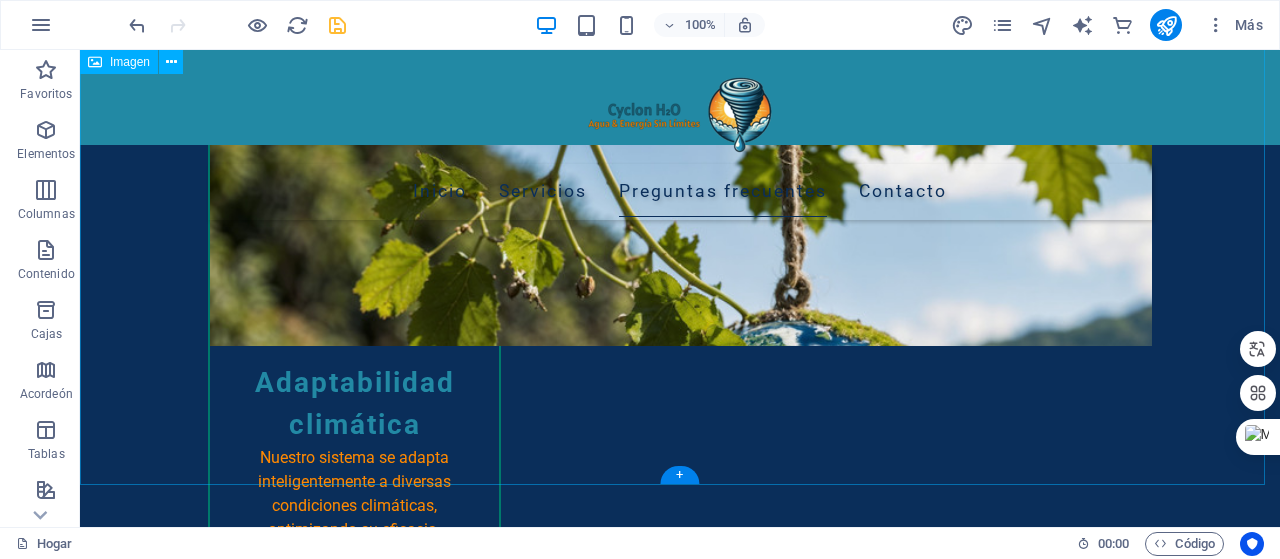 click at bounding box center [680, 3148] 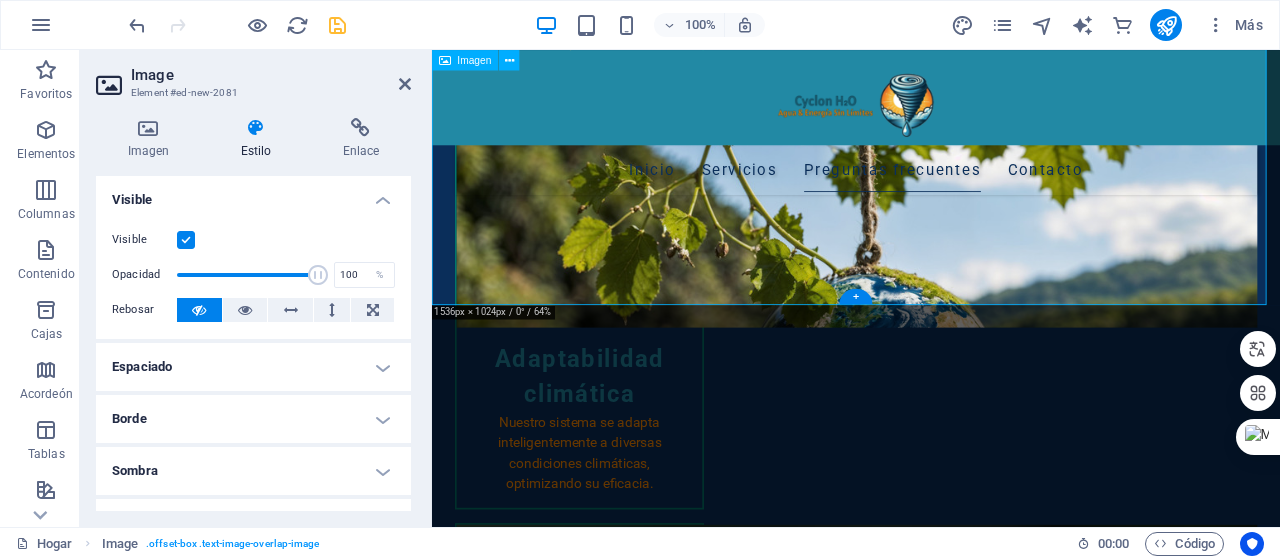 scroll, scrollTop: 2940, scrollLeft: 0, axis: vertical 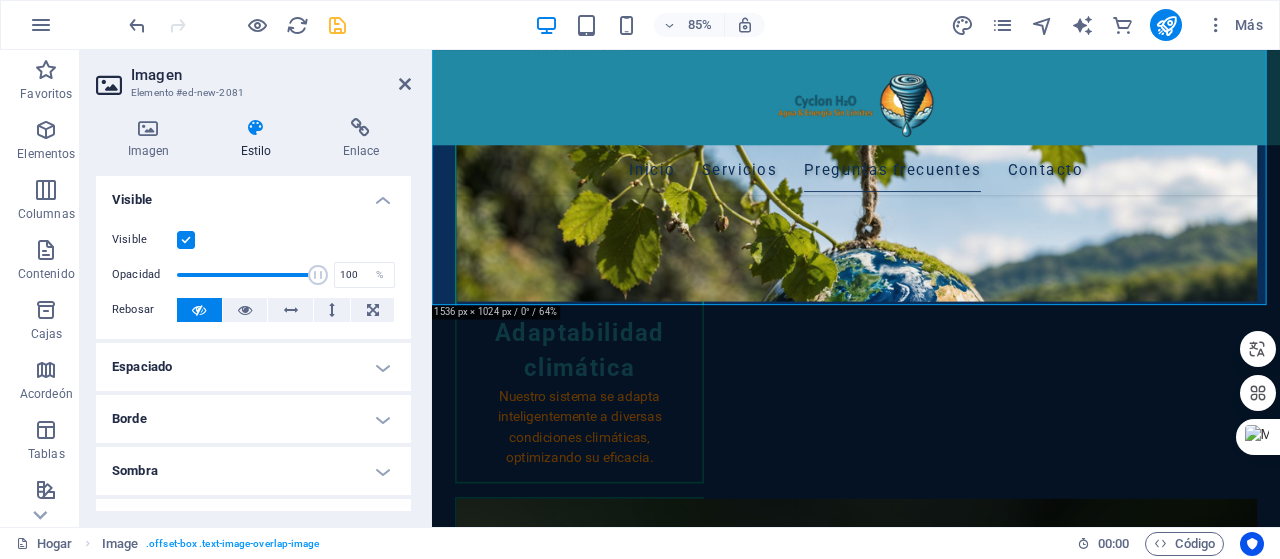 click at bounding box center (256, 128) 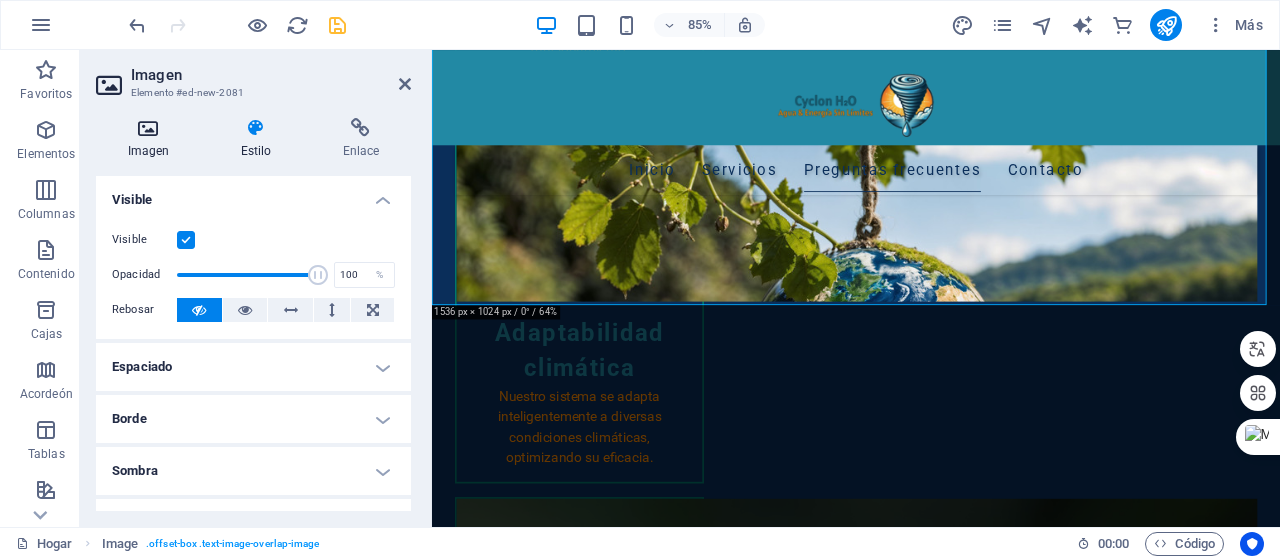 click at bounding box center (148, 128) 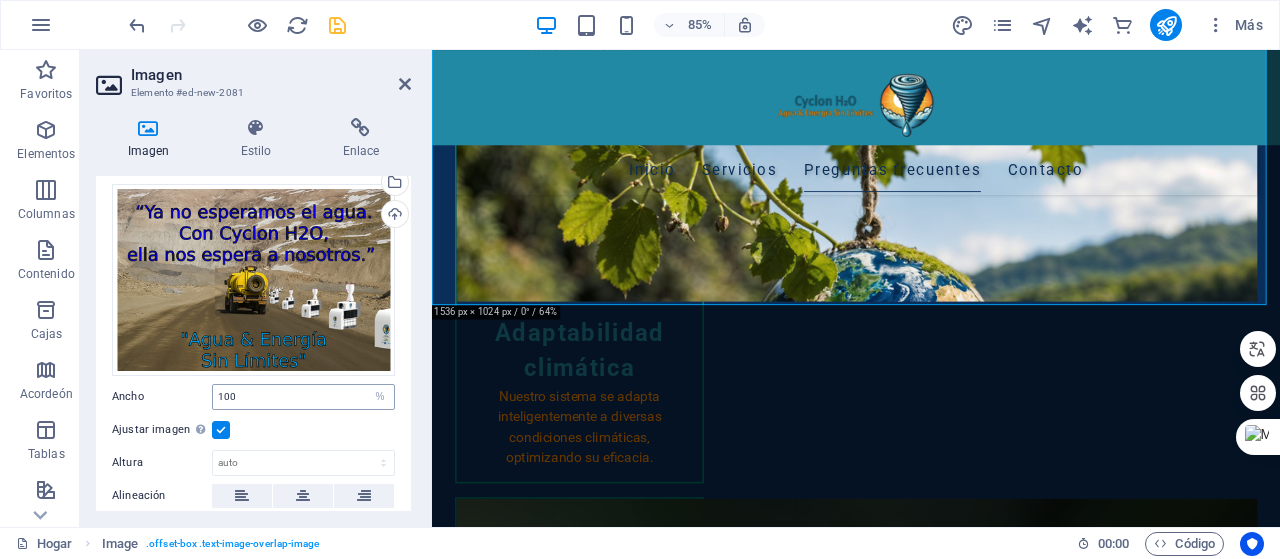 scroll, scrollTop: 100, scrollLeft: 0, axis: vertical 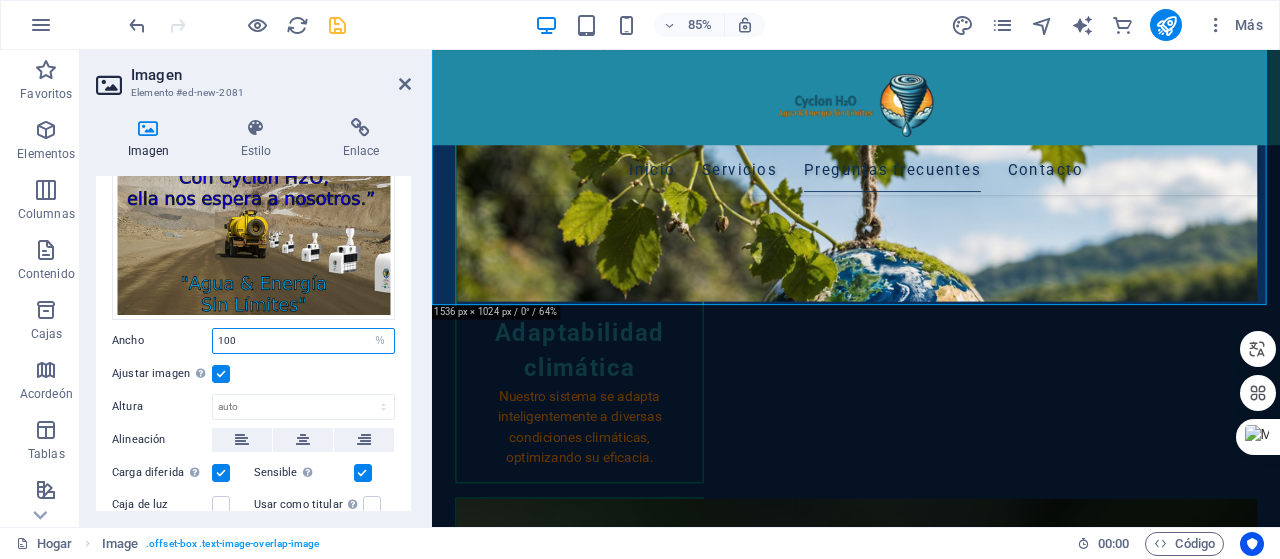 click on "100" at bounding box center (303, 341) 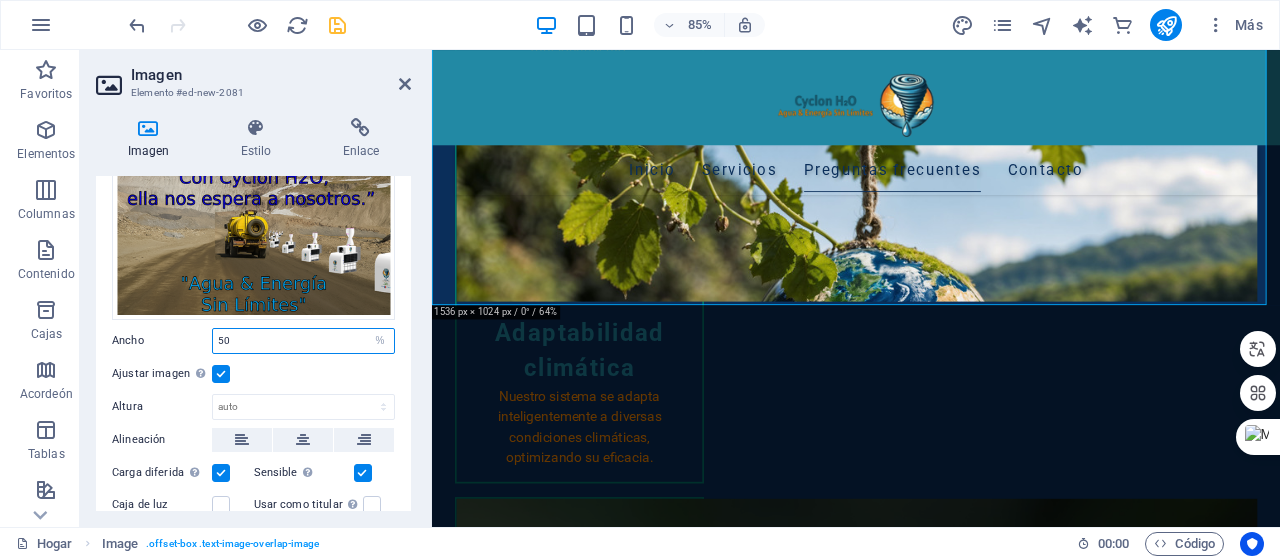 type on "50" 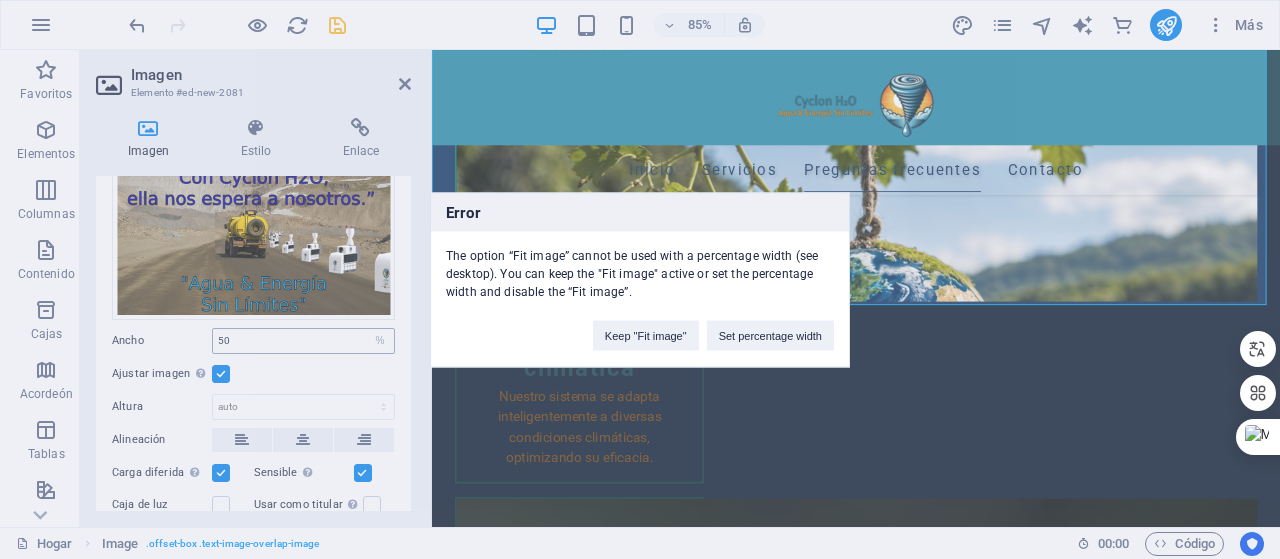 type 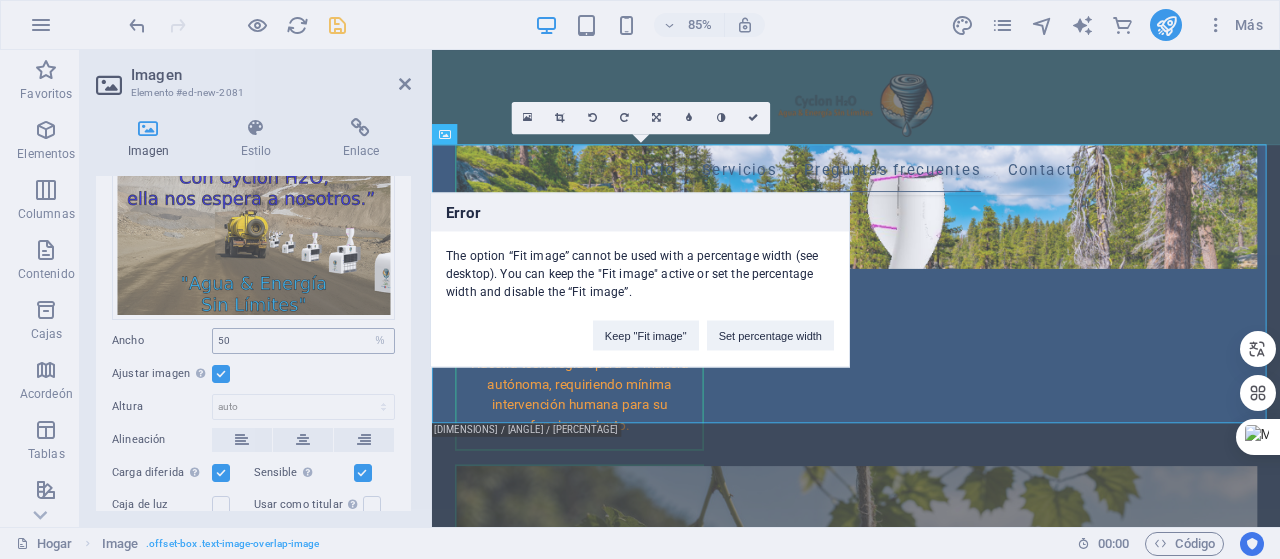 scroll, scrollTop: 2469, scrollLeft: 0, axis: vertical 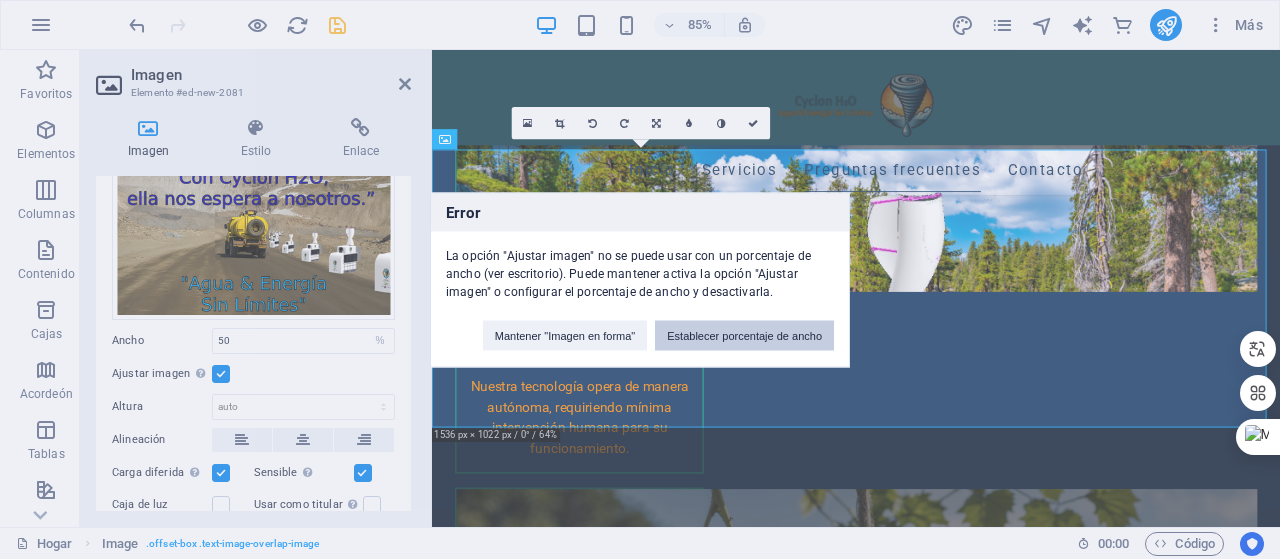 click on "Establecer porcentaje de ancho" at bounding box center (744, 335) 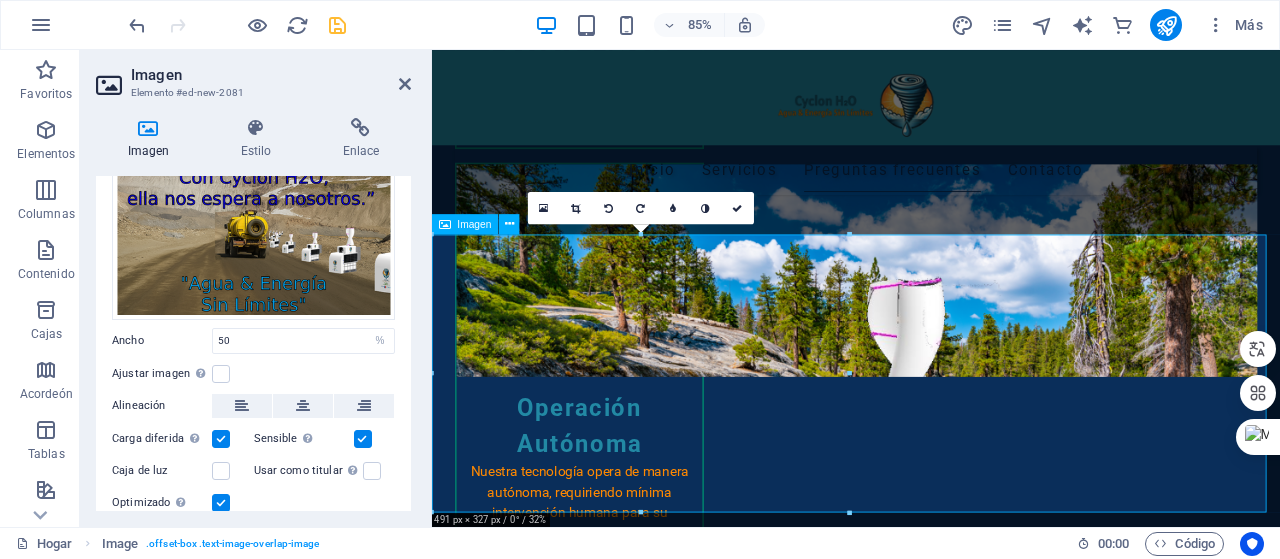 scroll, scrollTop: 2469, scrollLeft: 0, axis: vertical 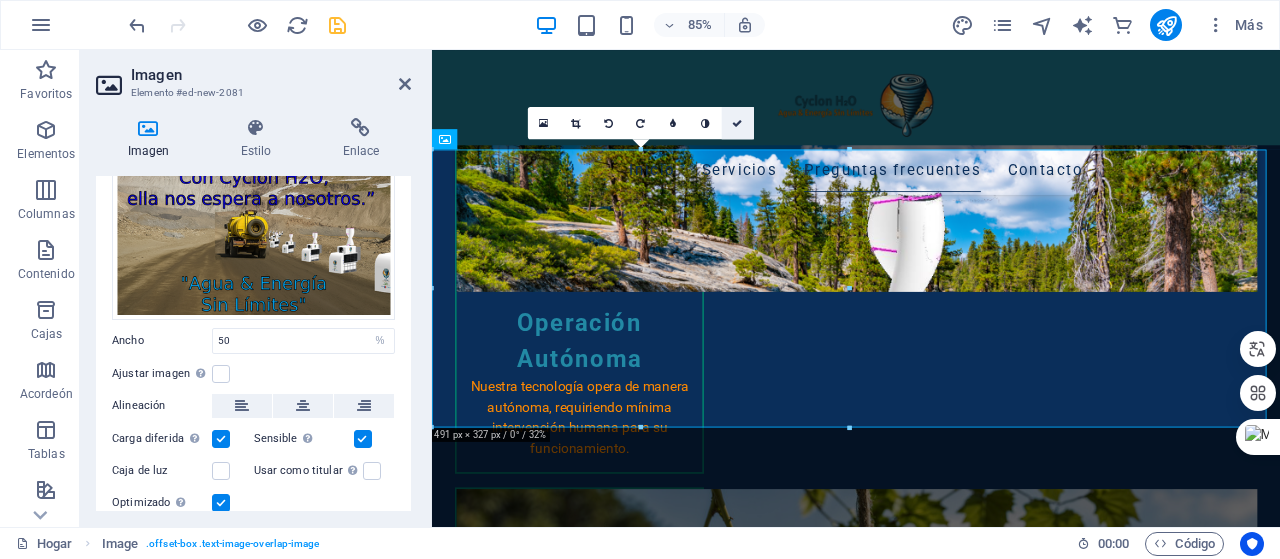 click at bounding box center [737, 123] 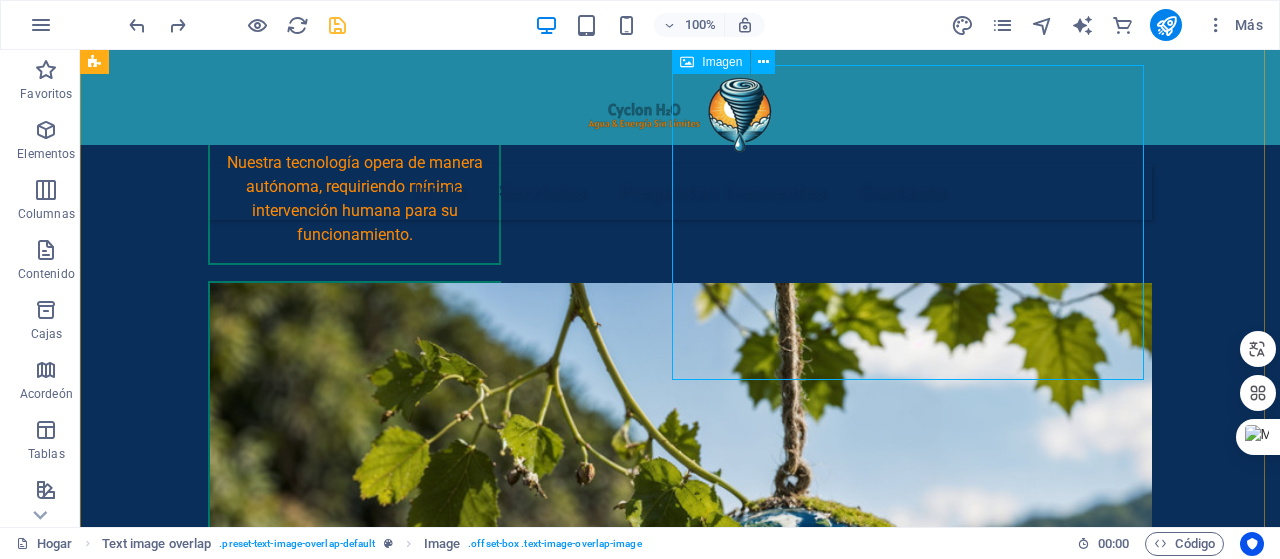 scroll, scrollTop: 2639, scrollLeft: 0, axis: vertical 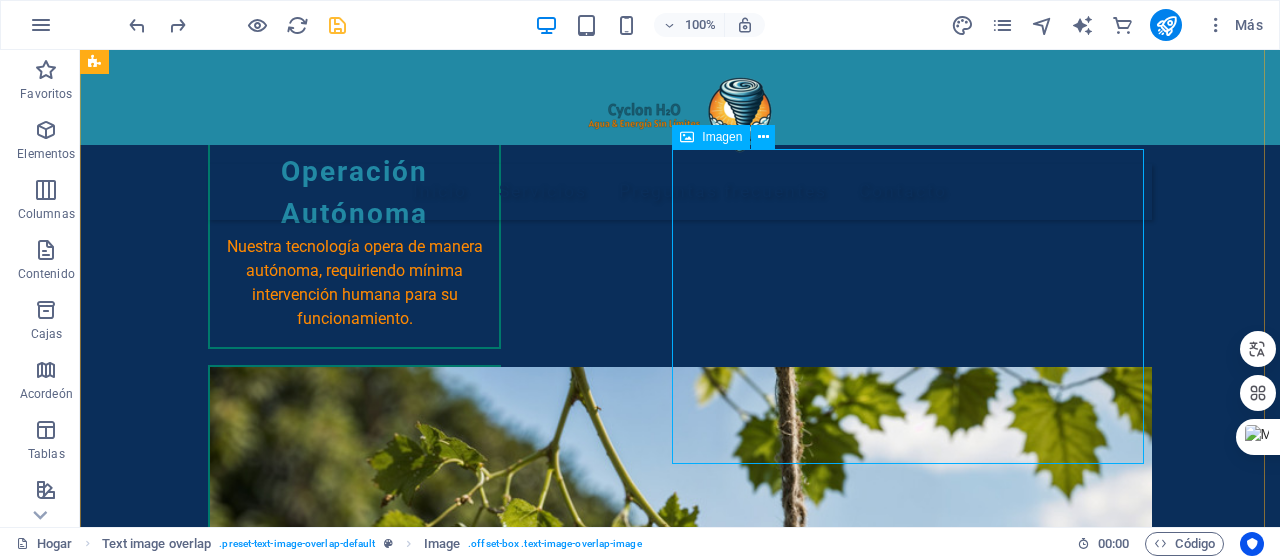 click at bounding box center (680, 3828) 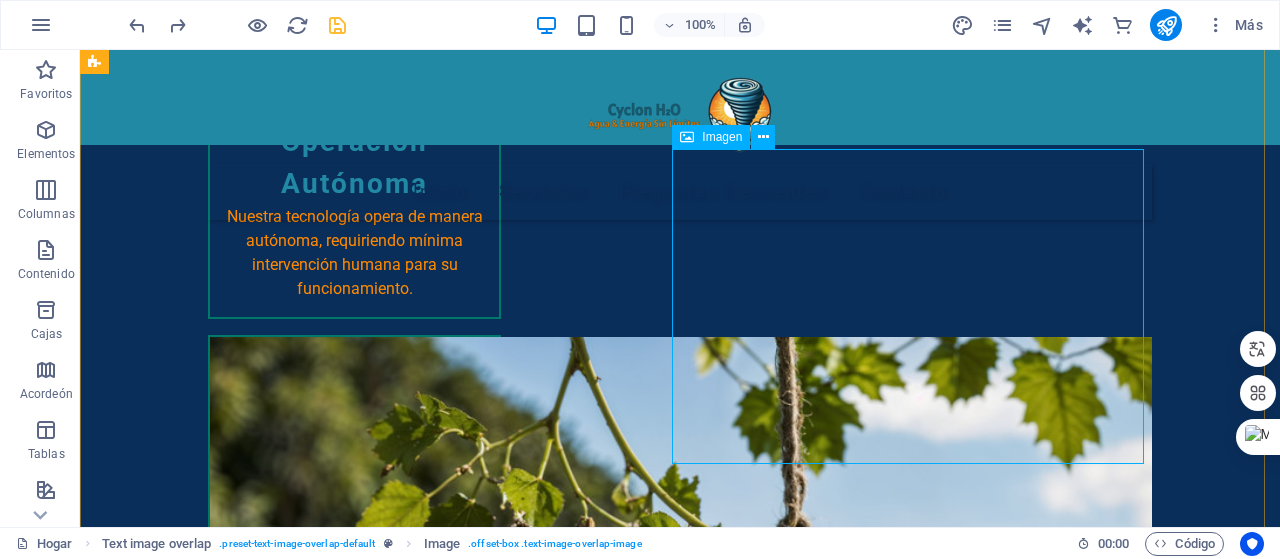 select on "%" 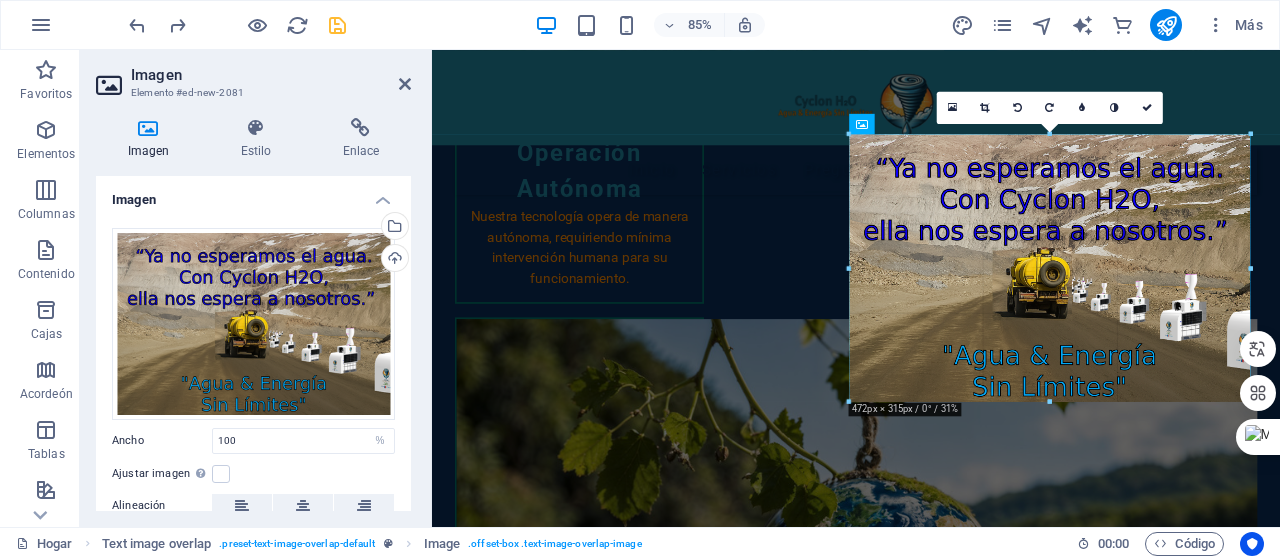 drag, startPoint x: 854, startPoint y: 401, endPoint x: 516, endPoint y: 409, distance: 338.09467 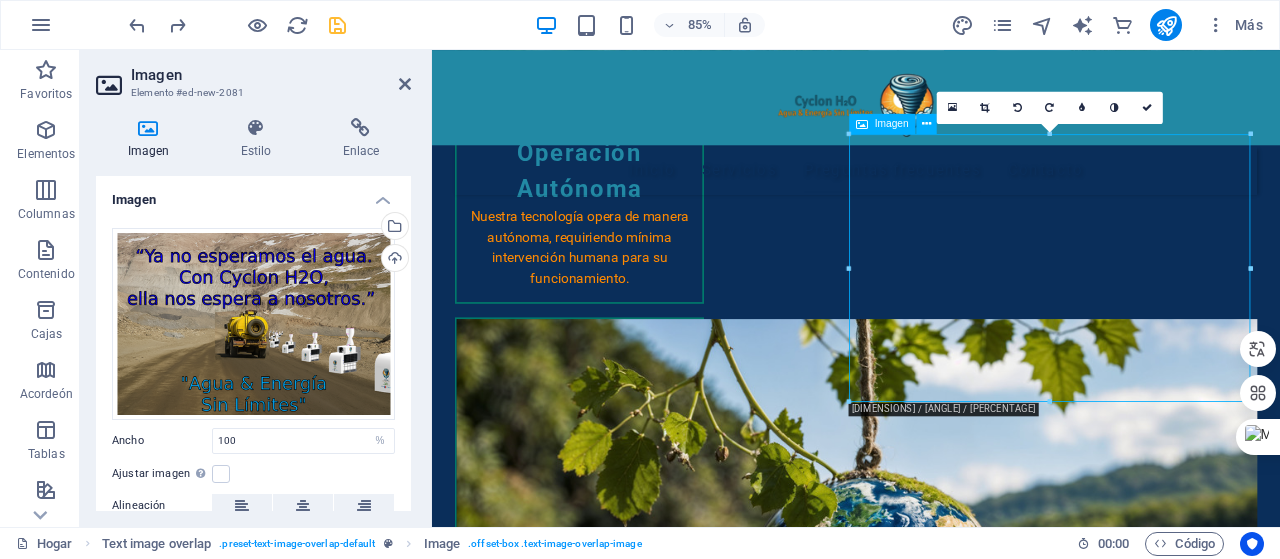 drag, startPoint x: 1310, startPoint y: 435, endPoint x: 1319, endPoint y: 449, distance: 16.643316 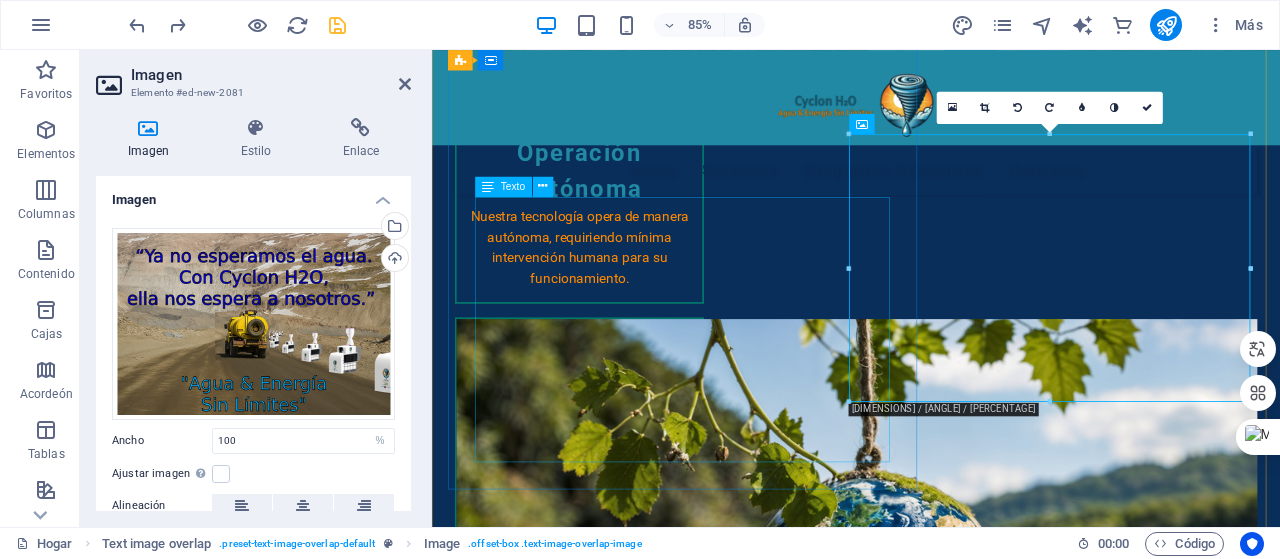 click on "En la minería del siglo XXI, la dependencia de camiones aljibe y redes energéticas es cosa del pasado. Cyclon H2O representa la autosuficiencia operativa que su faena necesita: ✓ Agua generada in situ desde la humedad ambiental  ✓ Energía eólica continua para equipos críticos  ✓ Operación 24/7 sin interrupciones logísticas  ✓ Reducción de costos operativos en hasta un 40% "Donde antes había incertidumbre logística, hoy hay agua y energía esperando para impulsar su operación"" at bounding box center (971, 3354) 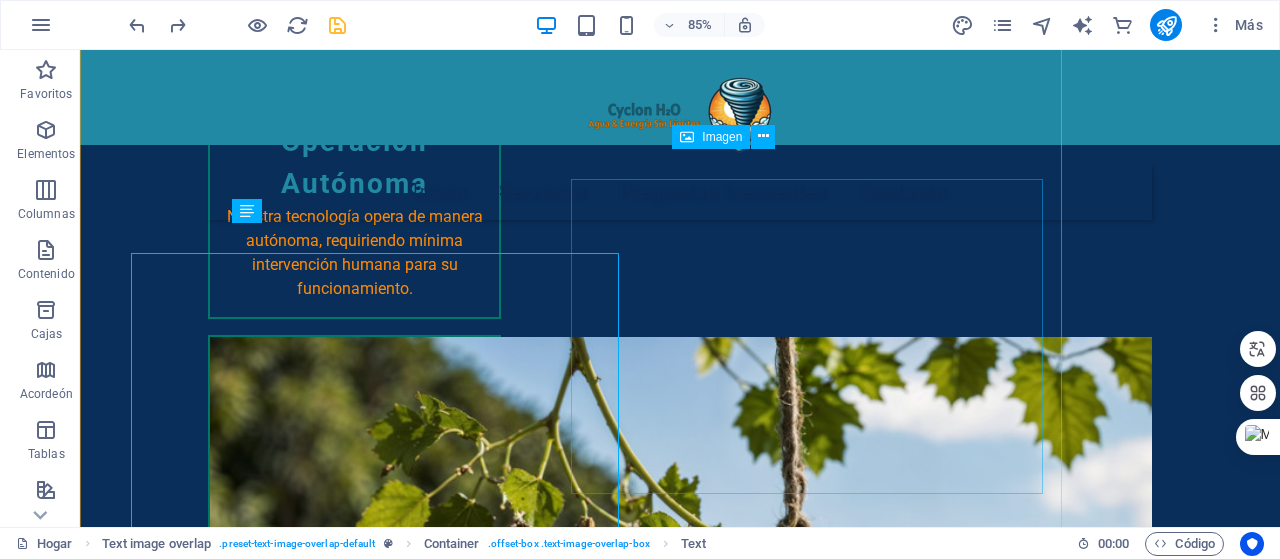 scroll, scrollTop: 2639, scrollLeft: 0, axis: vertical 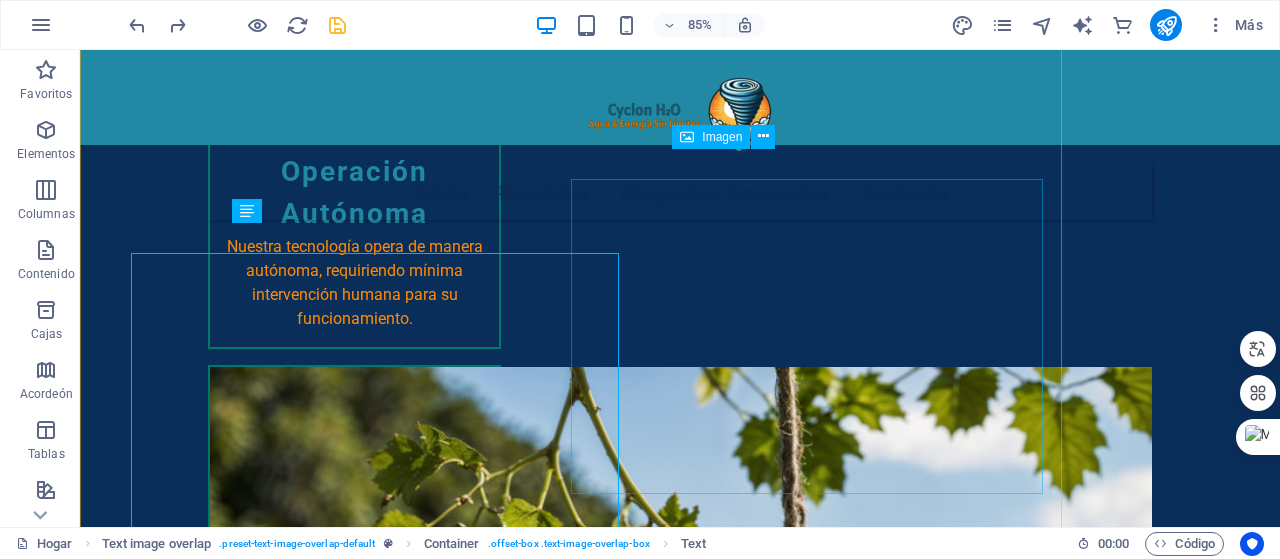 click at bounding box center (680, 3671) 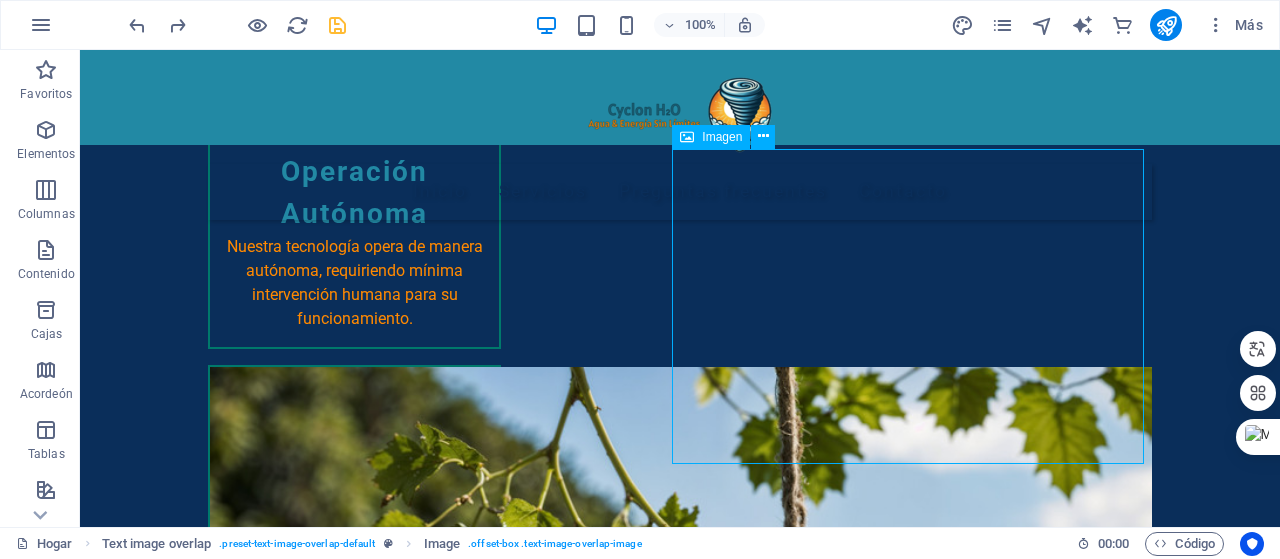 click at bounding box center [680, 3671] 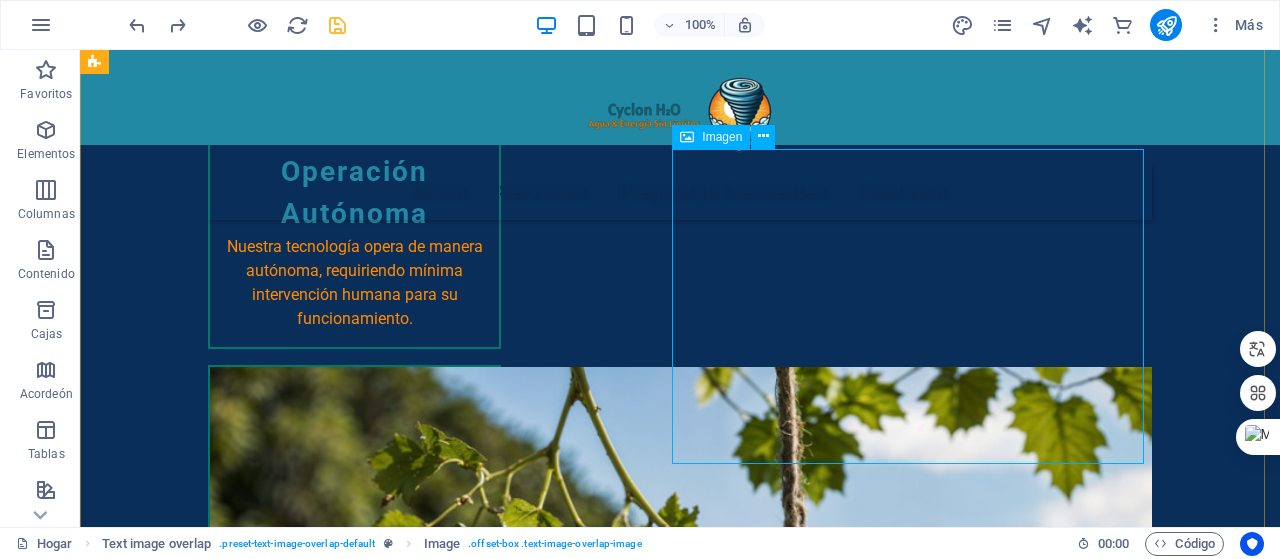 click at bounding box center [680, 3671] 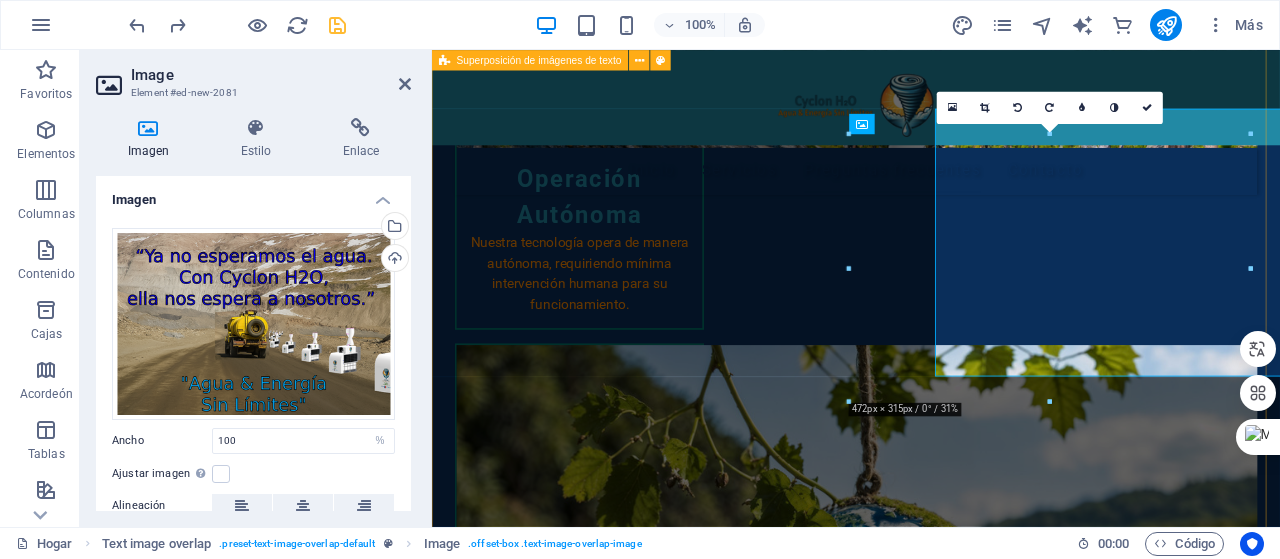 scroll, scrollTop: 2669, scrollLeft: 0, axis: vertical 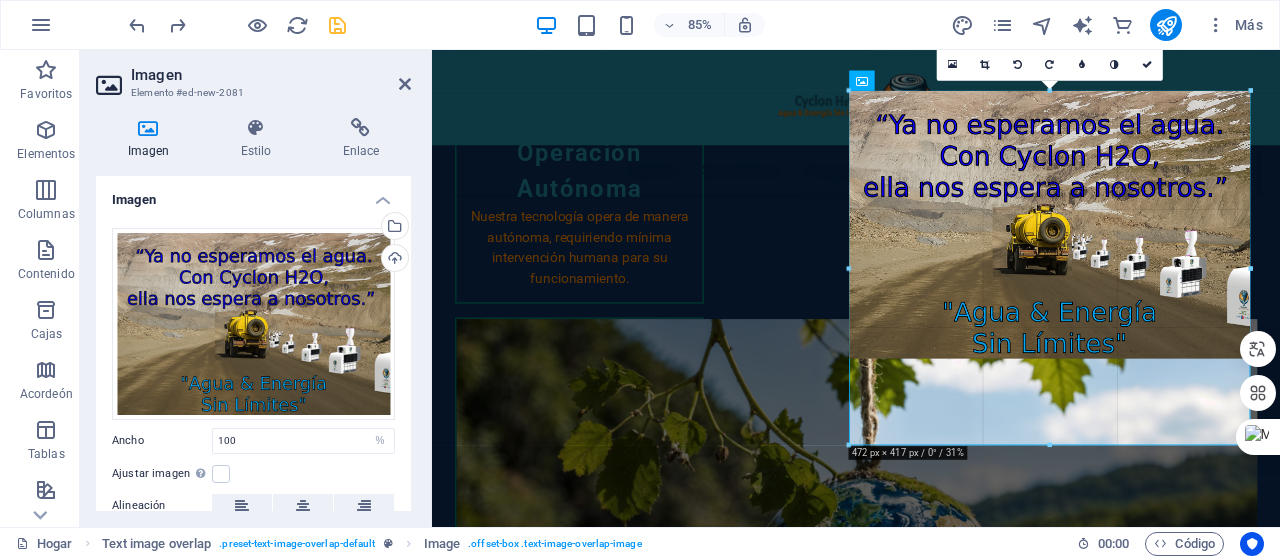 drag, startPoint x: 851, startPoint y: 401, endPoint x: 452, endPoint y: 459, distance: 403.1935 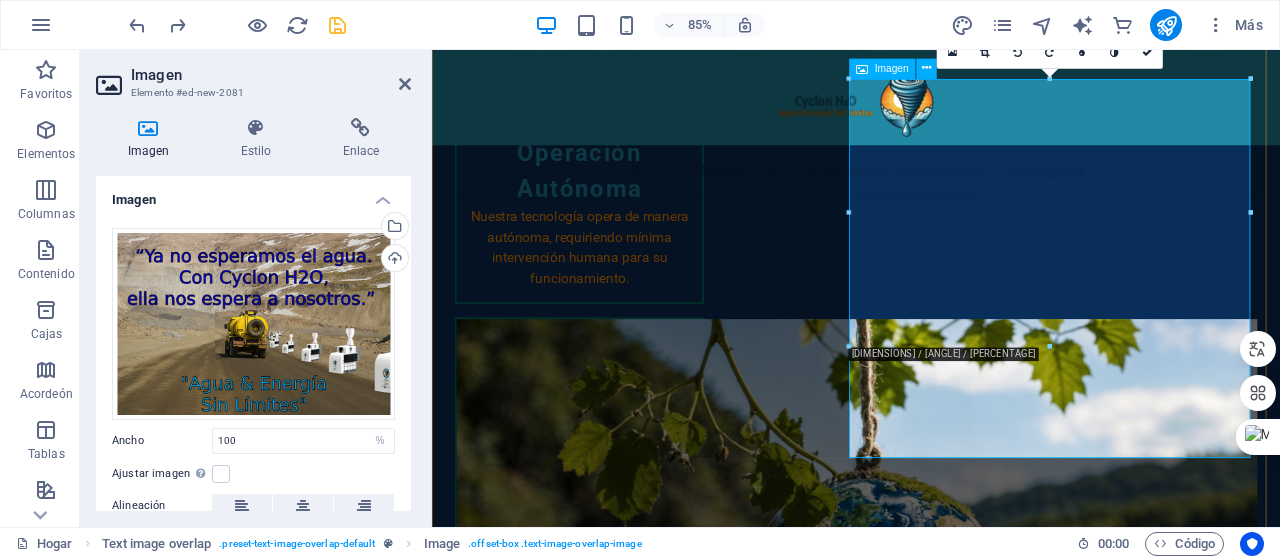 drag, startPoint x: 1146, startPoint y: 414, endPoint x: 1145, endPoint y: 430, distance: 16.03122 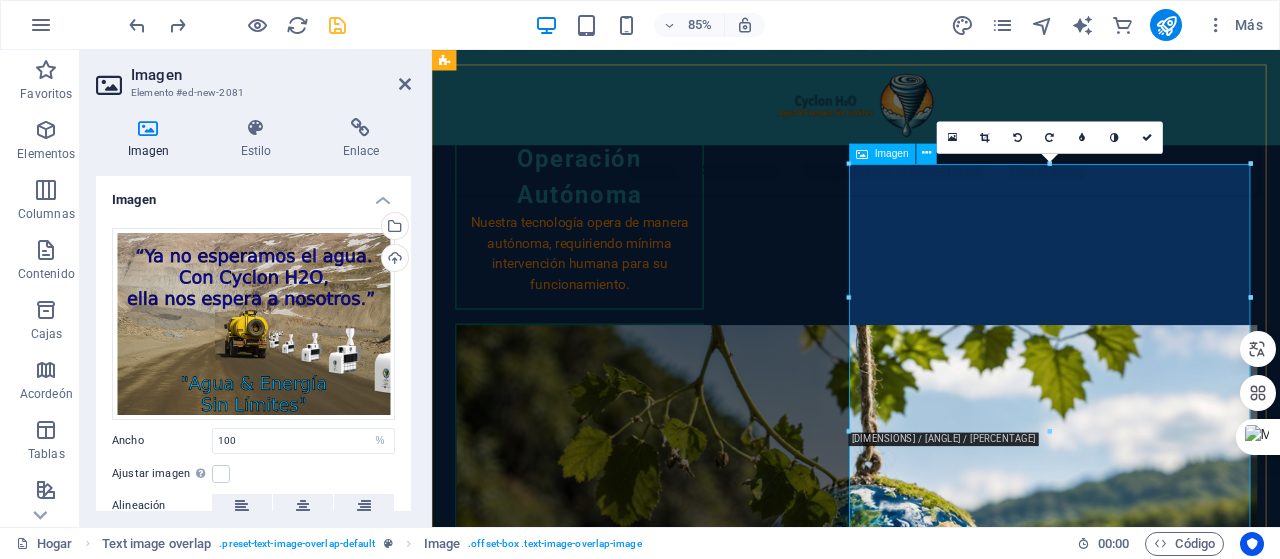 scroll, scrollTop: 2569, scrollLeft: 0, axis: vertical 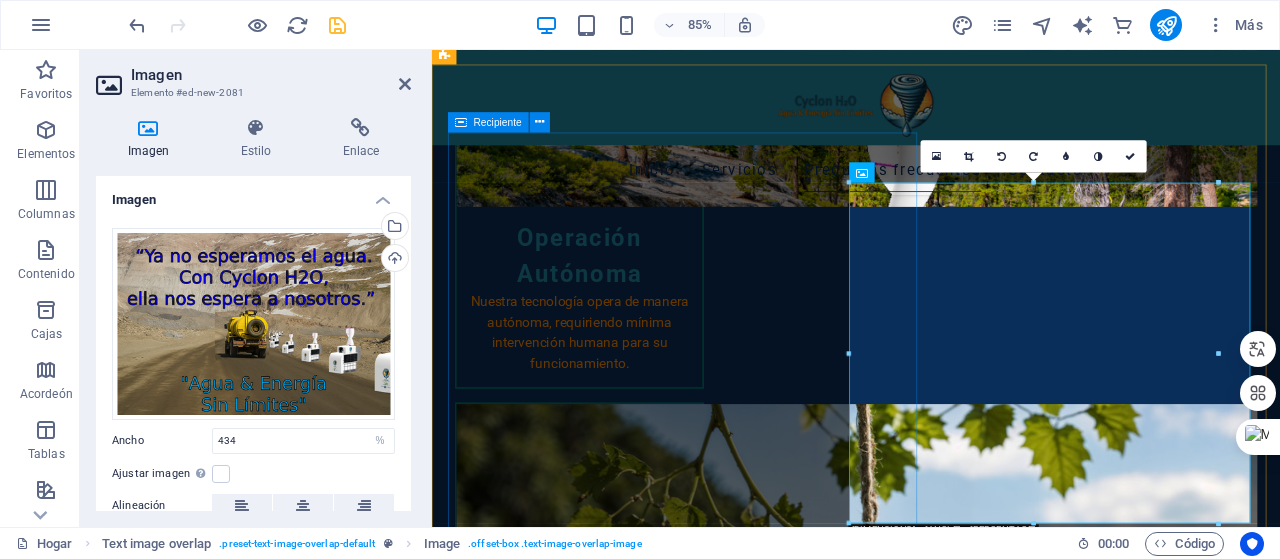 type on "434" 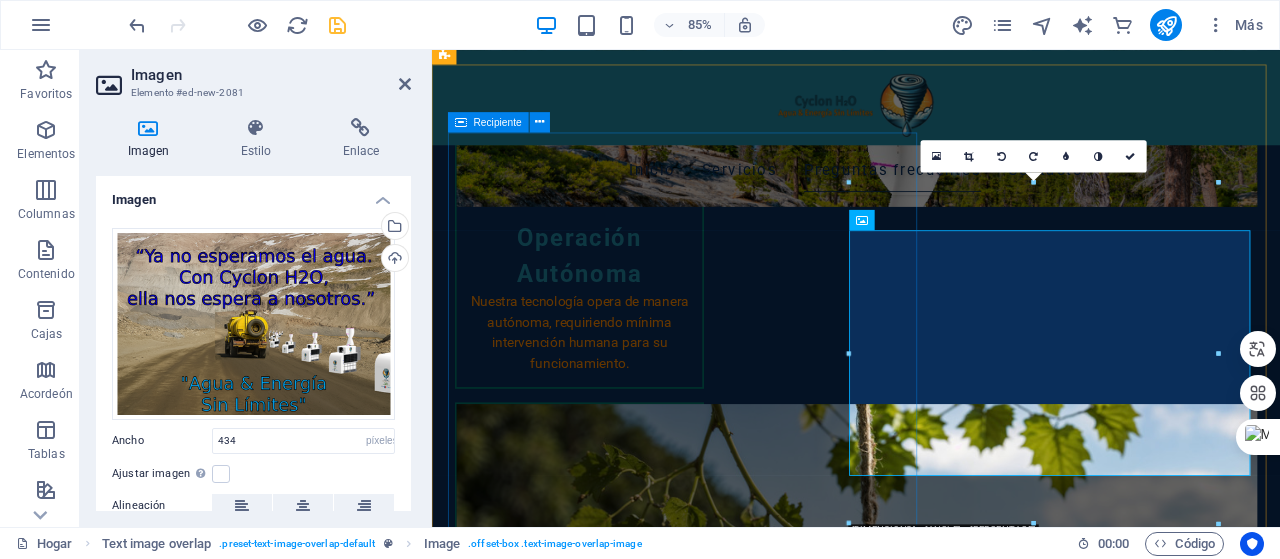 click on "Agua y energía en Faena  Agua & Energía Sin Límites en su operación minera: En la minería del siglo XXI, la dependencia de camiones aljibe y redes energéticas es cosa del pasado. Cyclon H2O representa la autosuficiencia operativa que su faena necesita: ✓ Agua generada in situ desde la humedad ambiental  ✓ Energía eólica continua para equipos críticos  ✓ Operación 24/7 sin interrupciones logísticas  ✓ Reducción de costos operativos en hasta un 40% "Donde antes había incertidumbre logística, hoy hay agua y energía esperando para impulsar su operación"" at bounding box center [971, 3406] 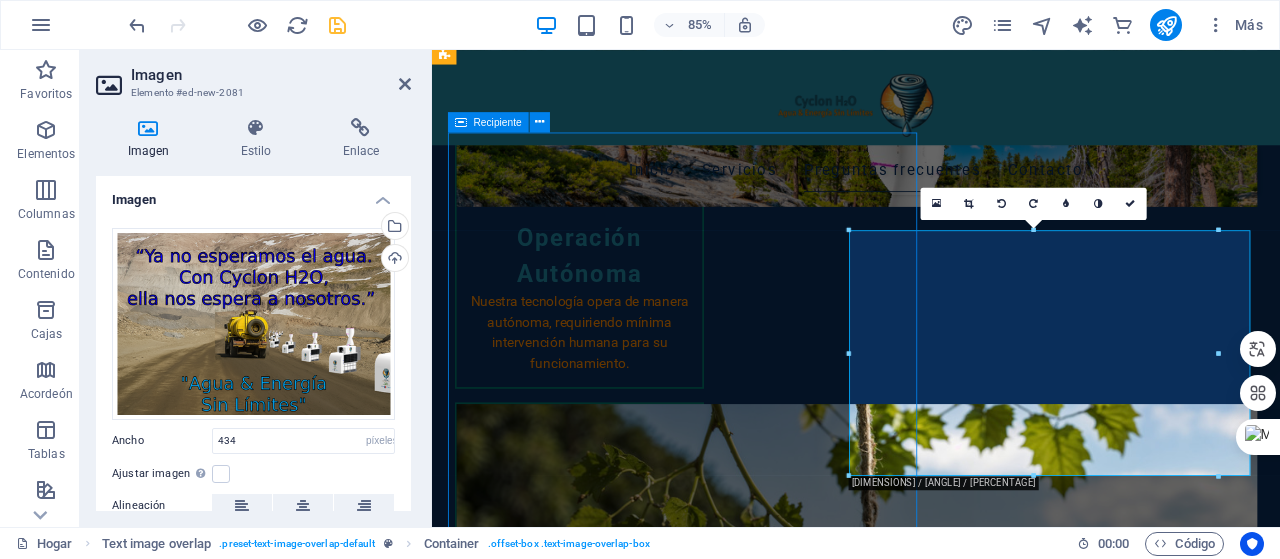 scroll, scrollTop: 2539, scrollLeft: 0, axis: vertical 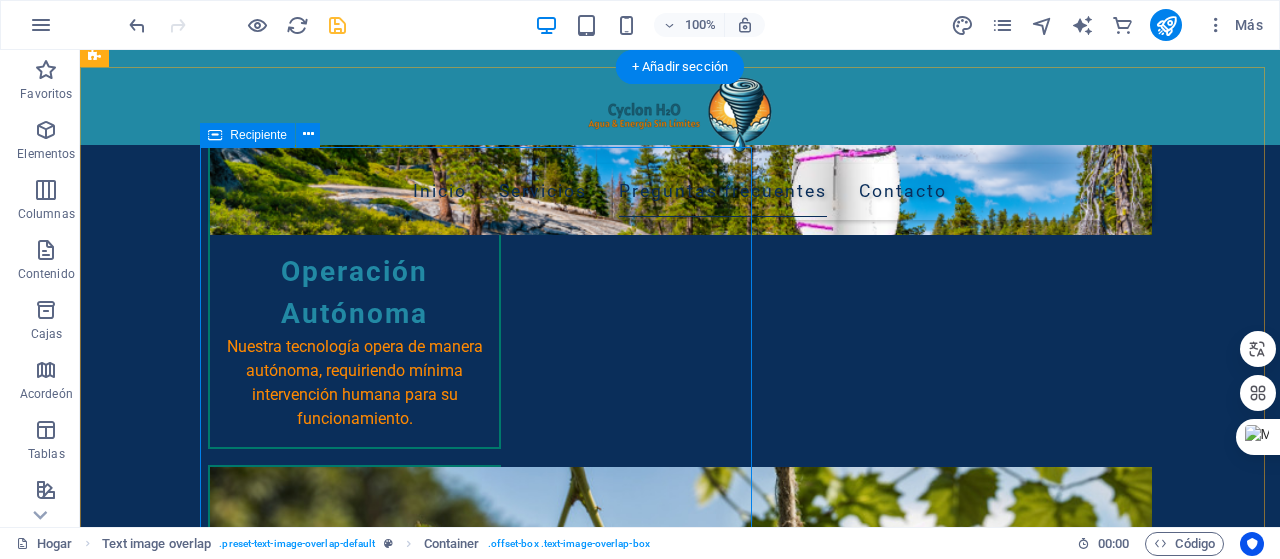 click on "Agua y energía en Faena  Agua & Energía Sin Límites en su operación minera: En la minería del siglo XXI, la dependencia de camiones aljibe y redes energéticas es cosa del pasado. Cyclon H2O representa la autosuficiencia operativa que su faena necesita: ✓ Agua generada in situ desde la humedad ambiental  ✓ Energía eólica continua para equipos críticos  ✓ Operación 24/7 sin interrupciones logísticas  ✓ Reducción de costos operativos en hasta un 40% "Donde antes había incertidumbre logística, hoy hay agua y energía esperando para impulsar su operación"" at bounding box center (720, 3406) 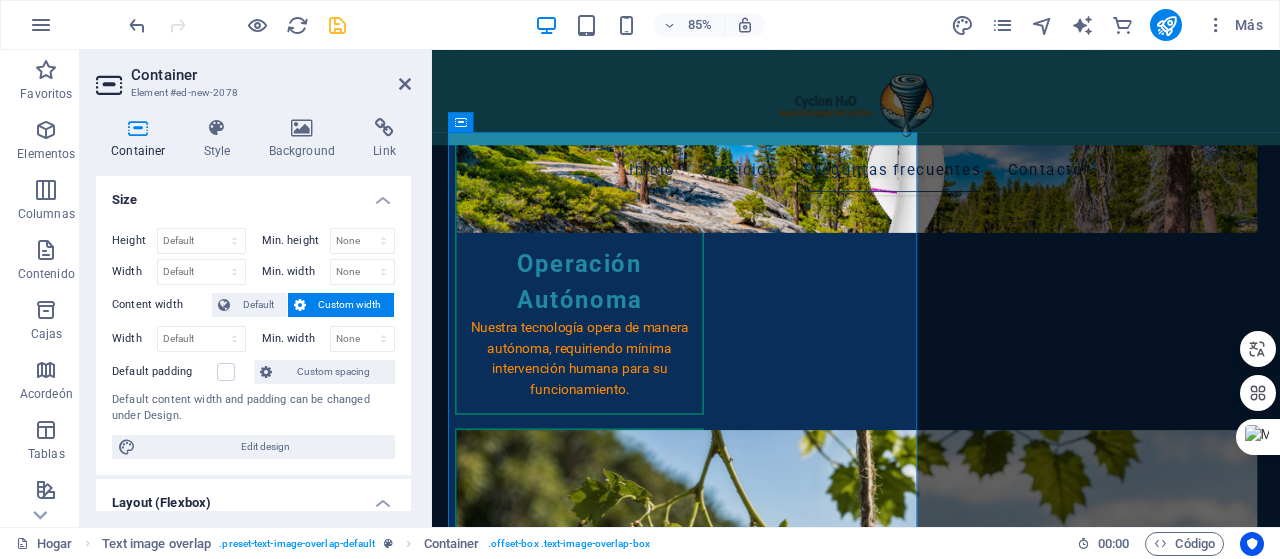 scroll, scrollTop: 2569, scrollLeft: 0, axis: vertical 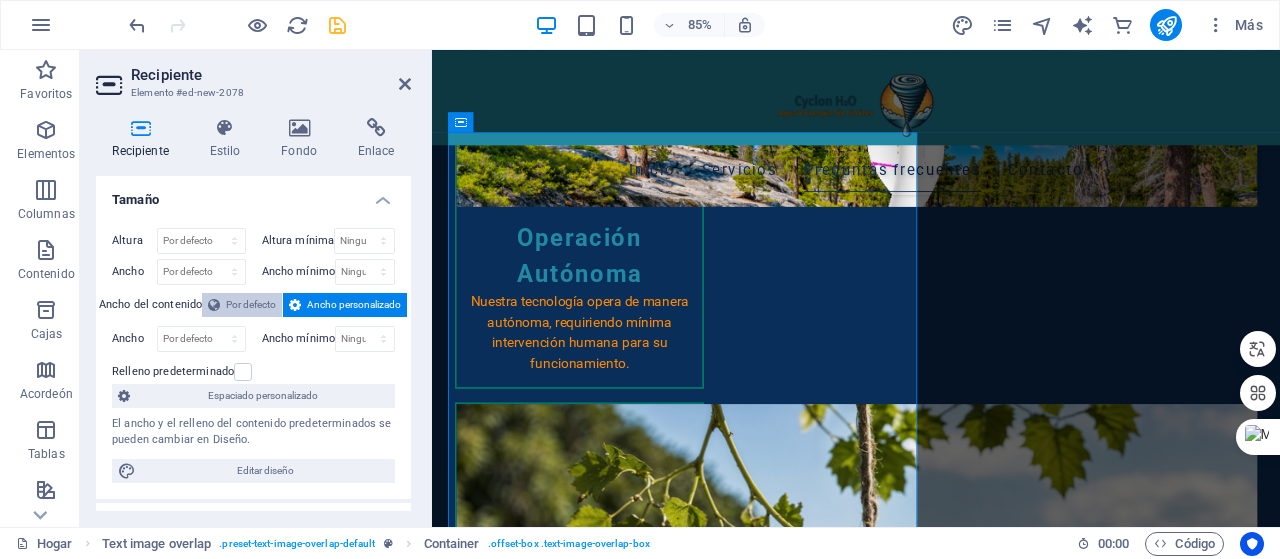 click on "Por defecto" at bounding box center [251, 304] 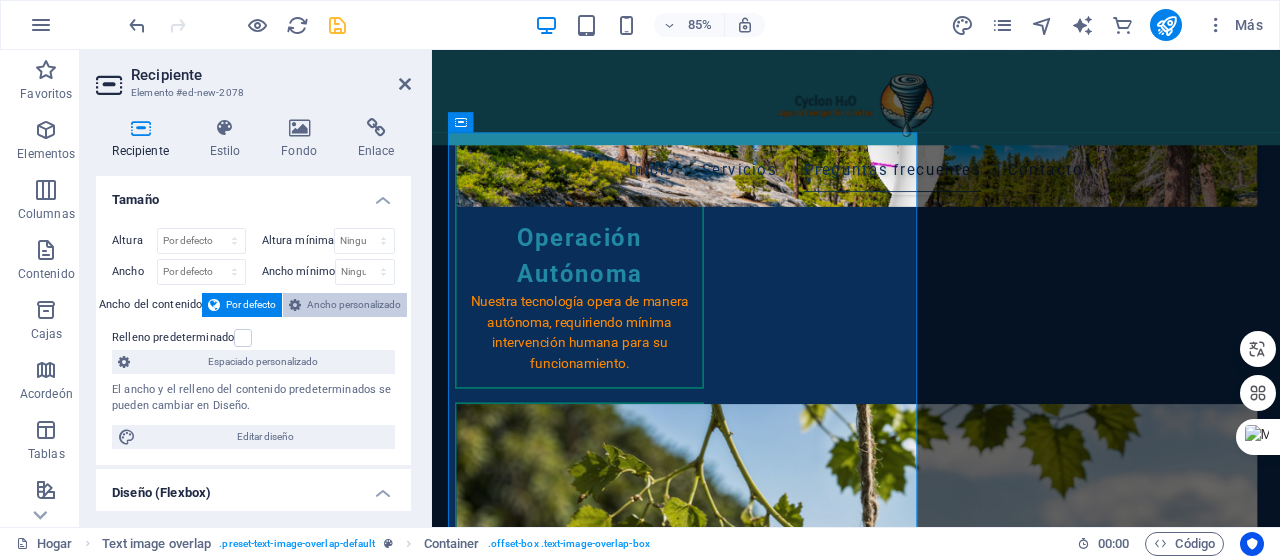 click on "Ancho personalizado" at bounding box center [354, 304] 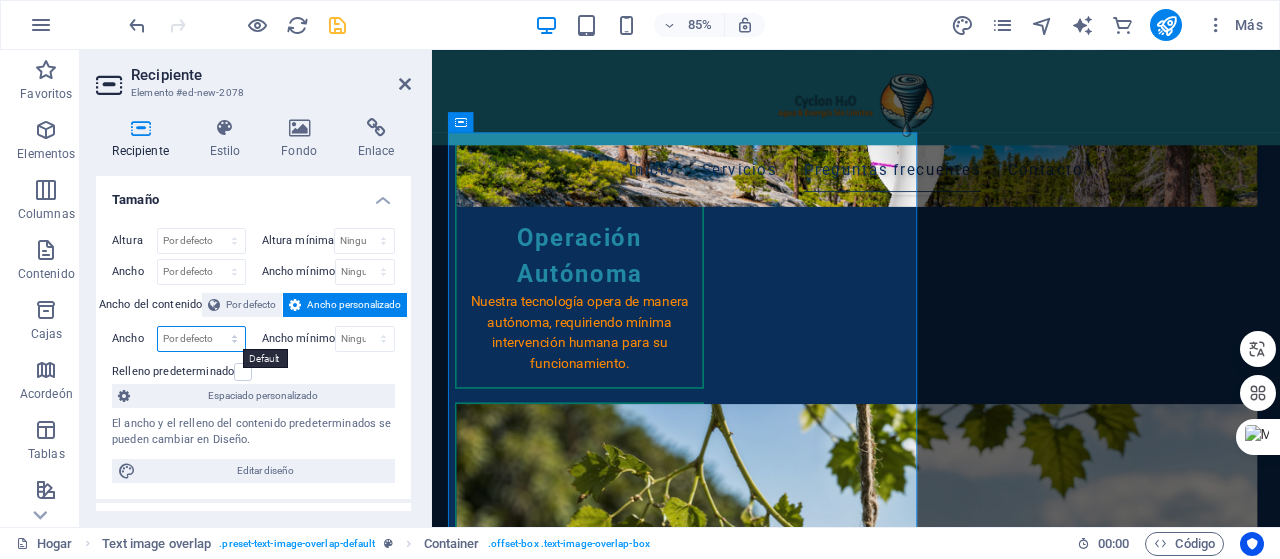 click on "Por defecto píxeles movimiento rápido del ojo % ellos vh Volkswagen" at bounding box center [201, 339] 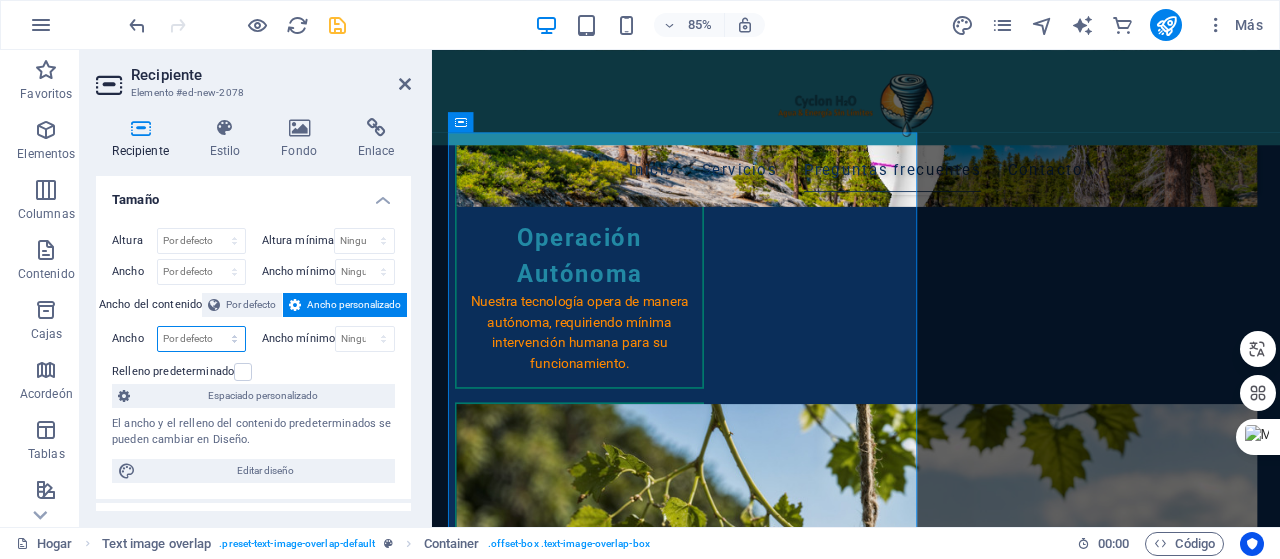 select on "vh" 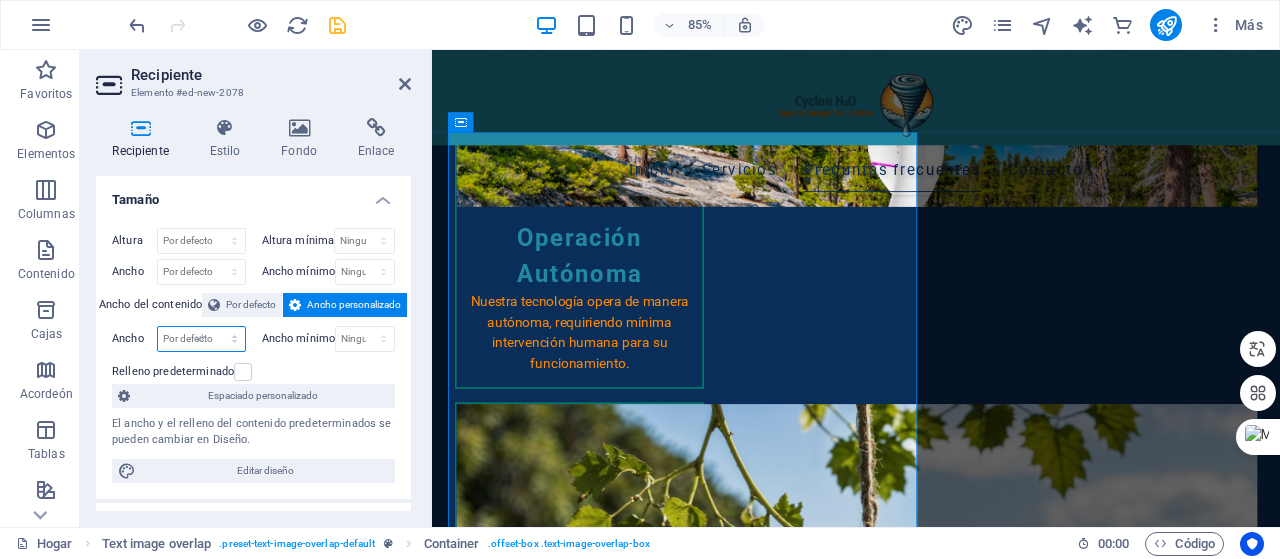 click on "Por defecto píxeles movimiento rápido del ojo % ellos vh Volkswagen" at bounding box center (201, 339) 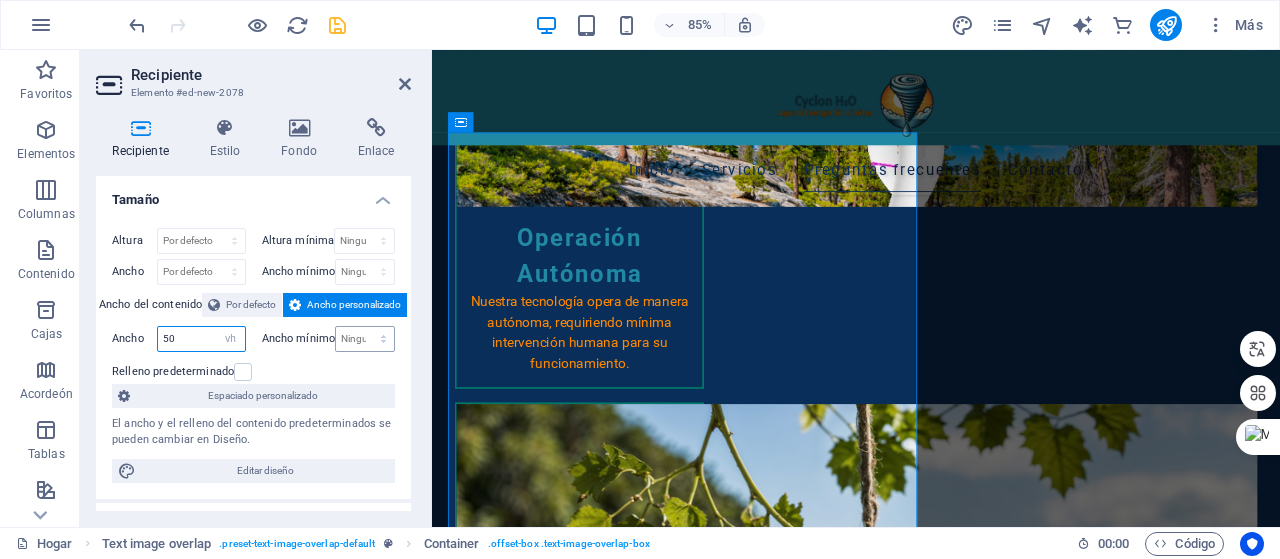 type on "50" 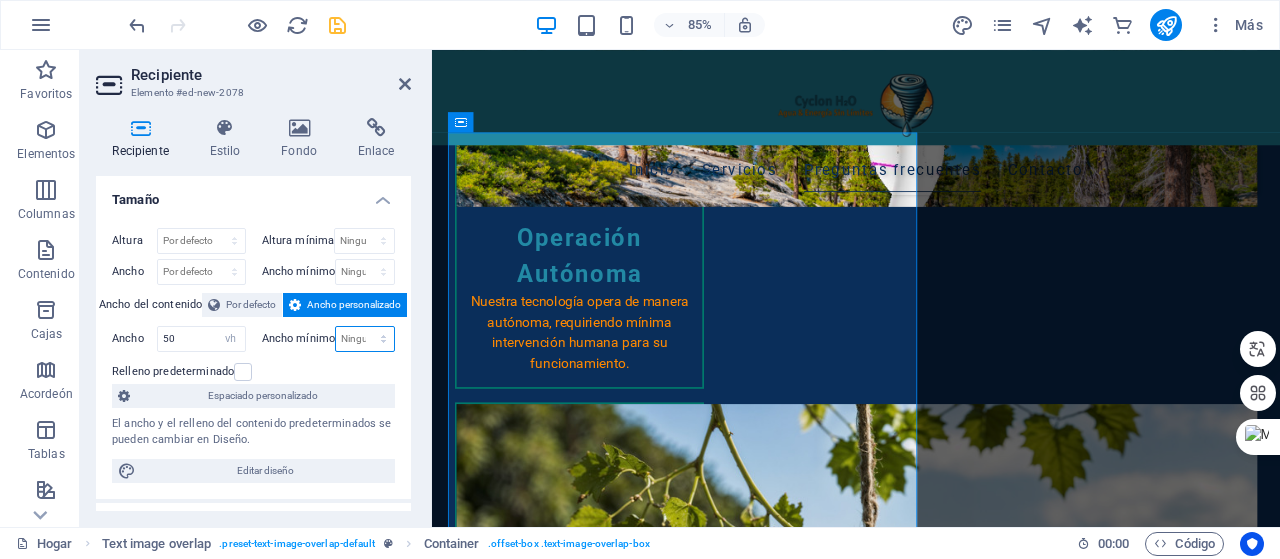 click on "Ninguno píxeles movimiento rápido del ojo % vh Volkswagen" at bounding box center (365, 339) 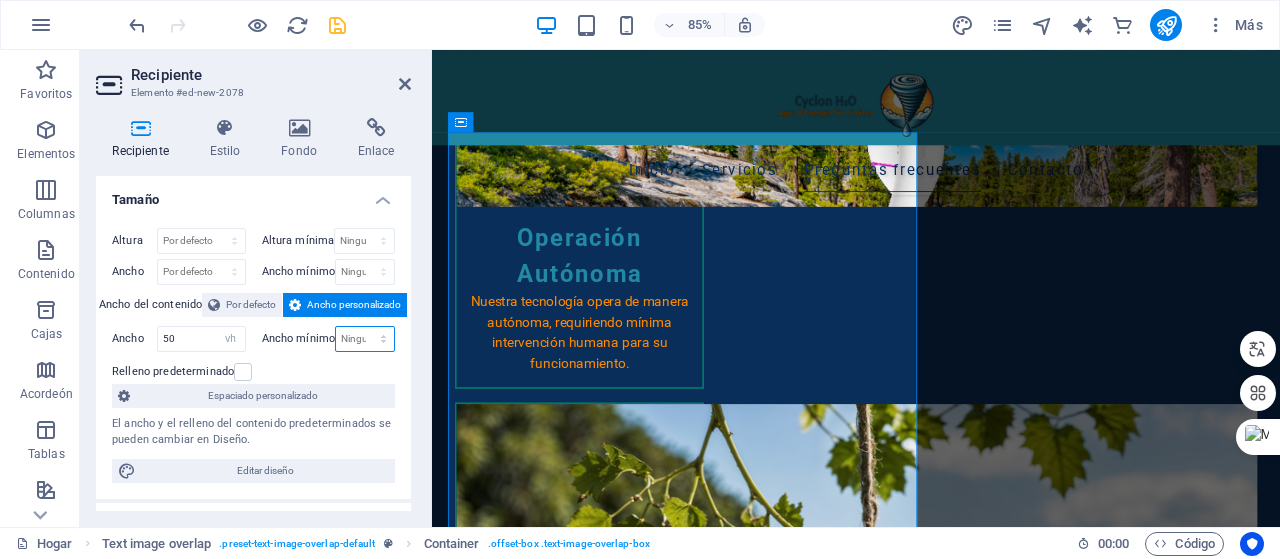 select on "vh" 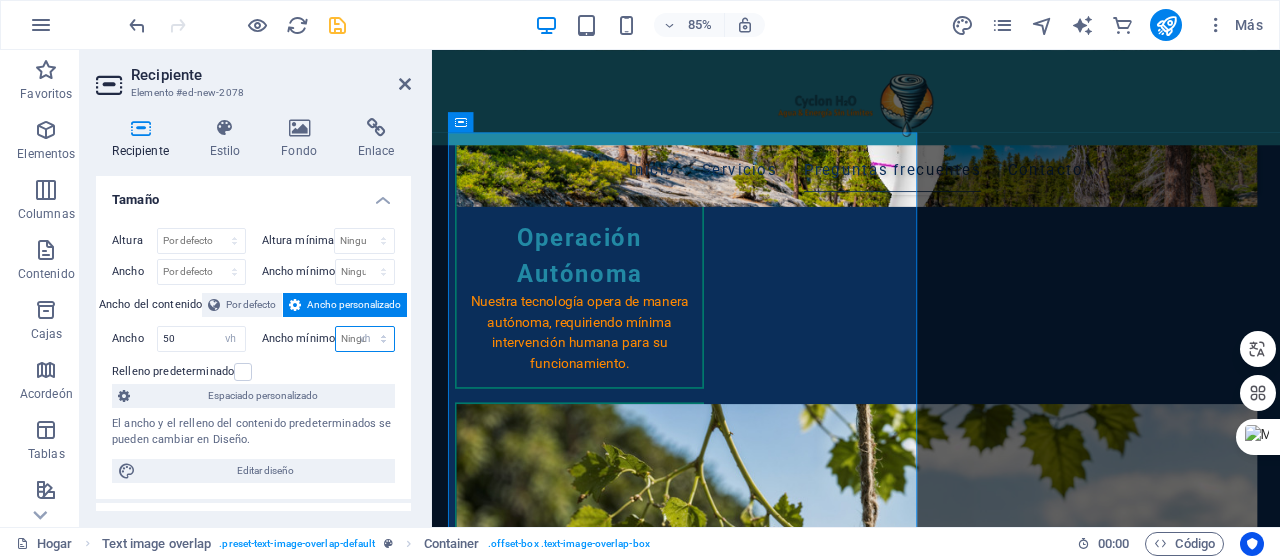 click on "Ninguno píxeles movimiento rápido del ojo % vh Volkswagen" at bounding box center [365, 339] 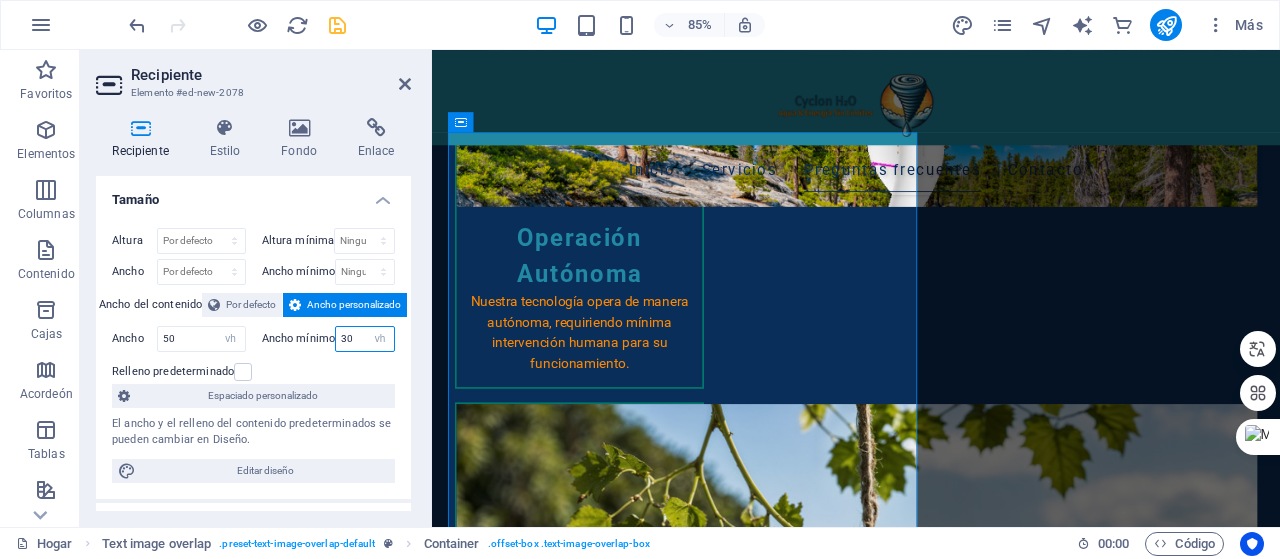 type on "30" 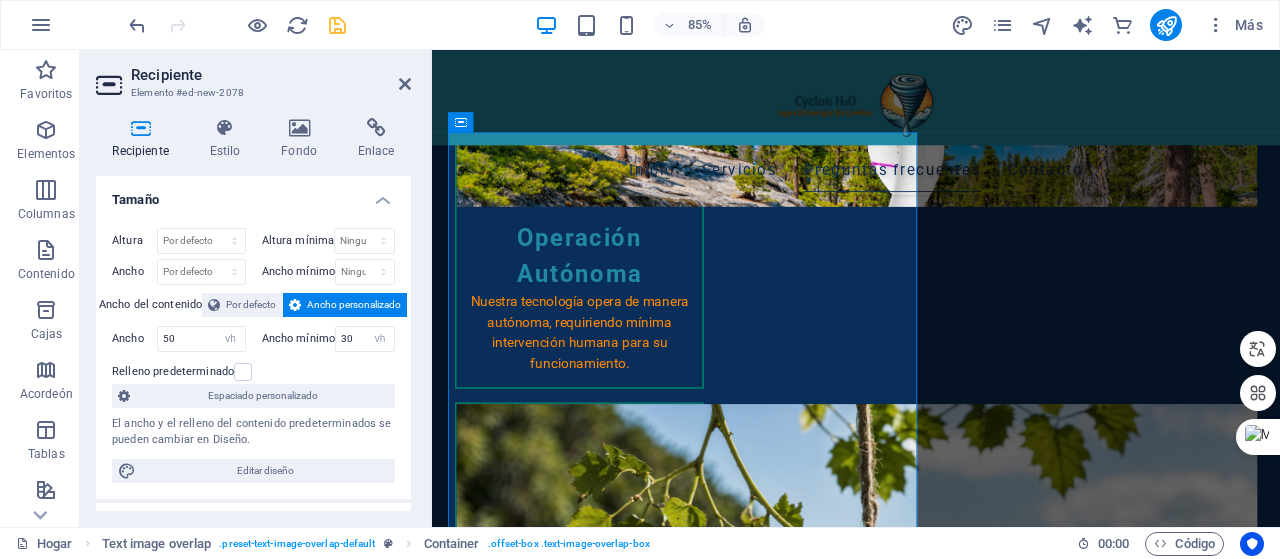 click on "Relleno predeterminado" at bounding box center [251, 372] 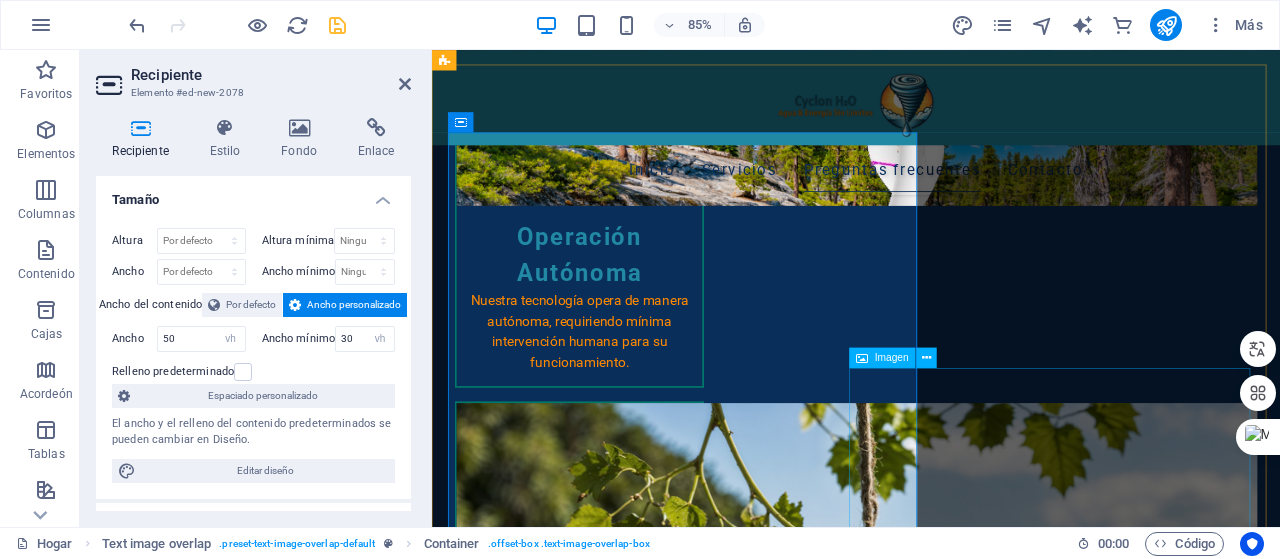 scroll, scrollTop: 2569, scrollLeft: 0, axis: vertical 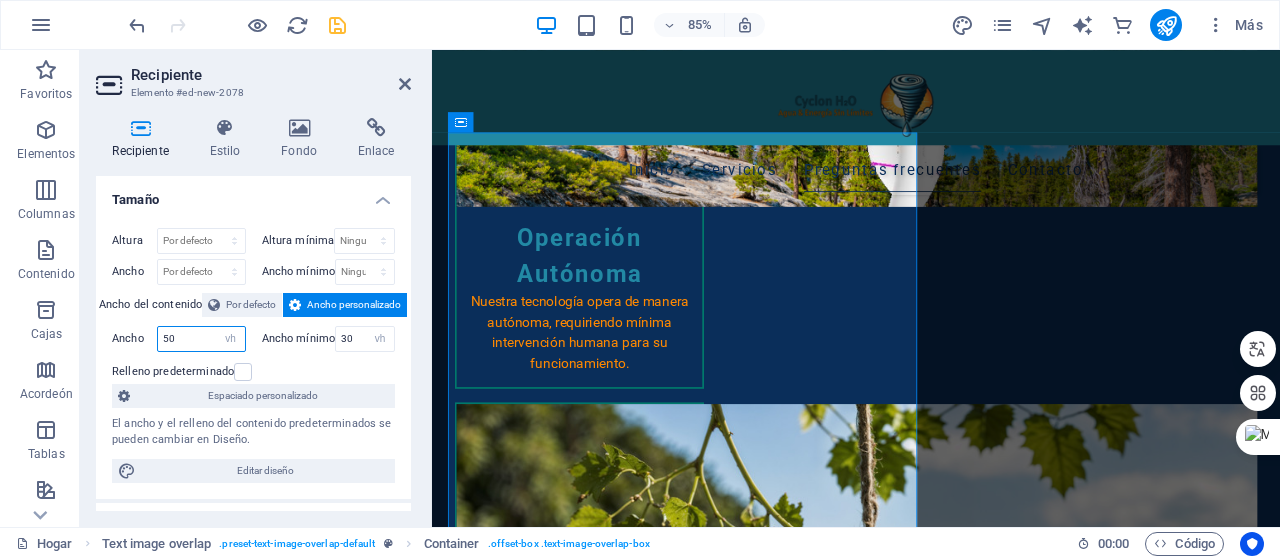 click on "50" at bounding box center (201, 339) 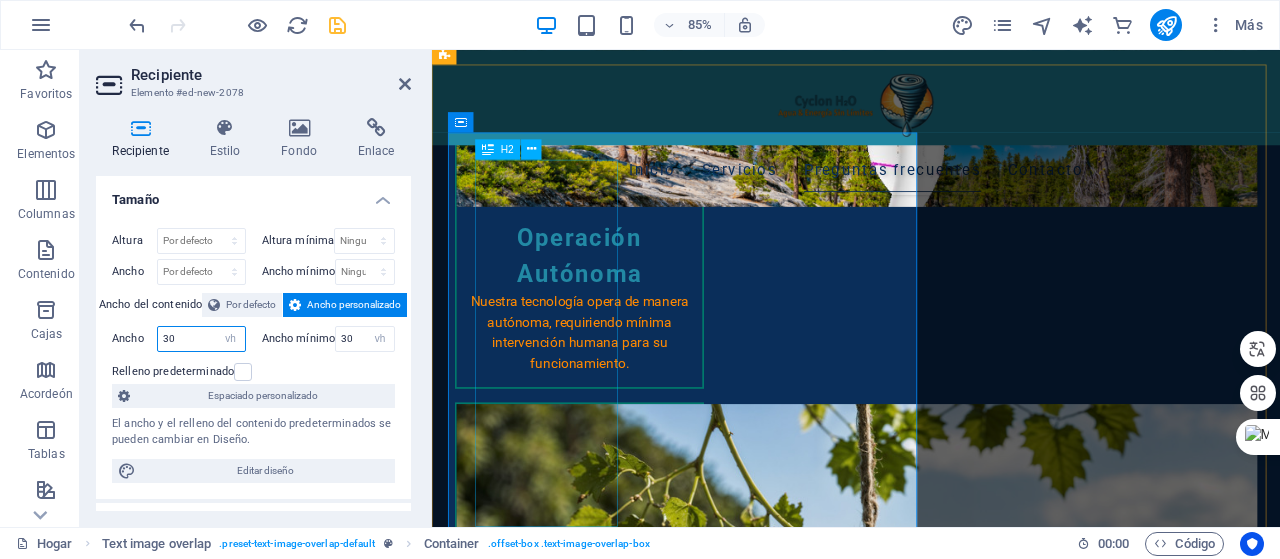 type on "30" 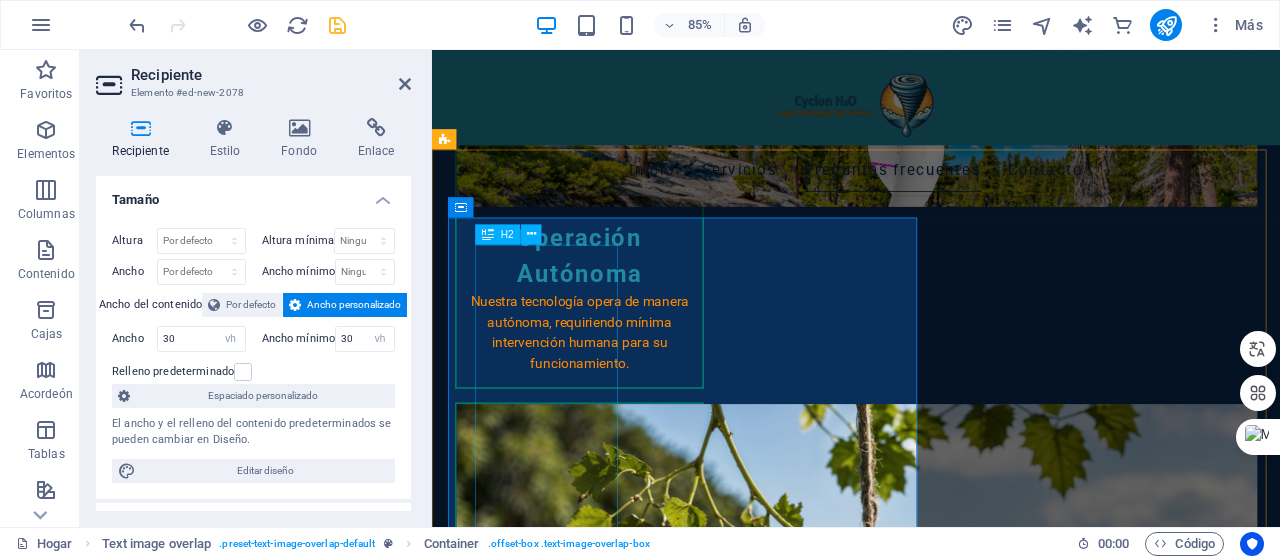 scroll, scrollTop: 2469, scrollLeft: 0, axis: vertical 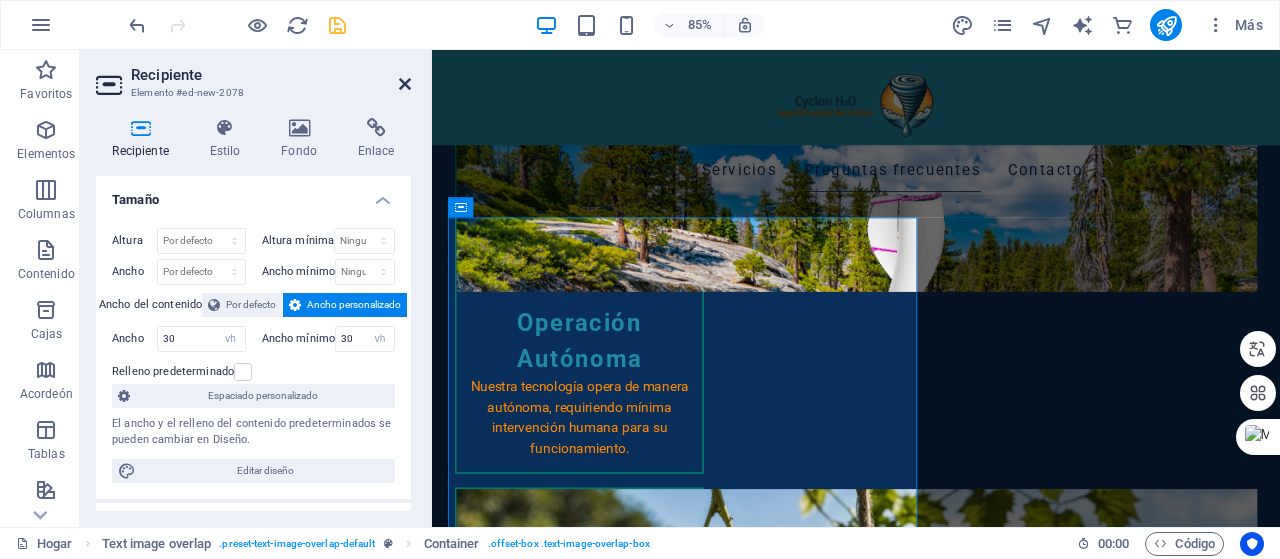 click at bounding box center (405, 84) 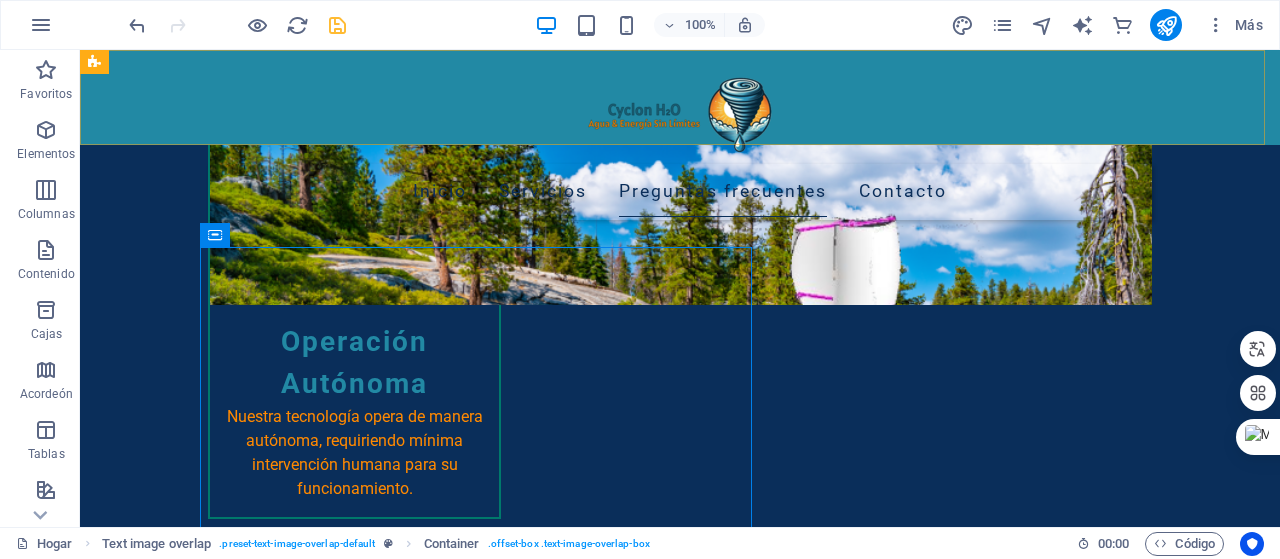 scroll, scrollTop: 2439, scrollLeft: 0, axis: vertical 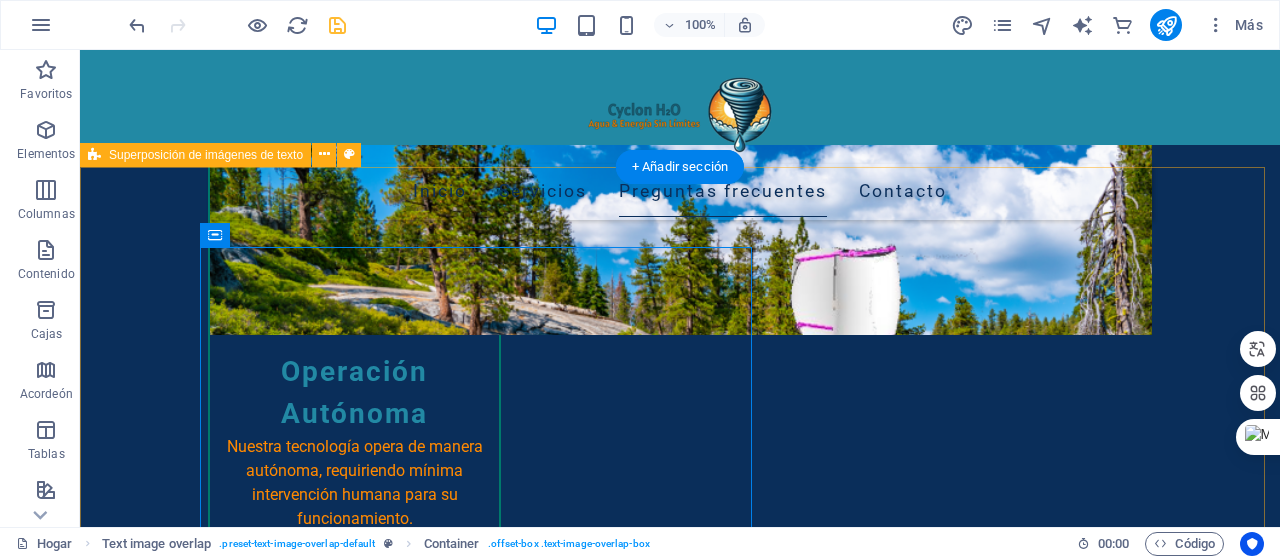click on "Agua y energía en Faena  Agua & Energía Sin Límites en su operación minera: En la minería del siglo XXI, la dependencia de camiones aljibe y redes energéticas es cosa del pasado. Cyclon H2O representa la autosuficiencia operativa que su faena necesita: ✓ Agua generada in situ desde la humedad ambiental  ✓ Energía eólica continua para equipos críticos  ✓ Operación 24/7 sin interrupciones logísticas  ✓ Reducción de costos operativos en hasta un 40% "Donde antes había incertidumbre logística, hoy hay agua y energía esperando para impulsar su operación"" at bounding box center (680, 4171) 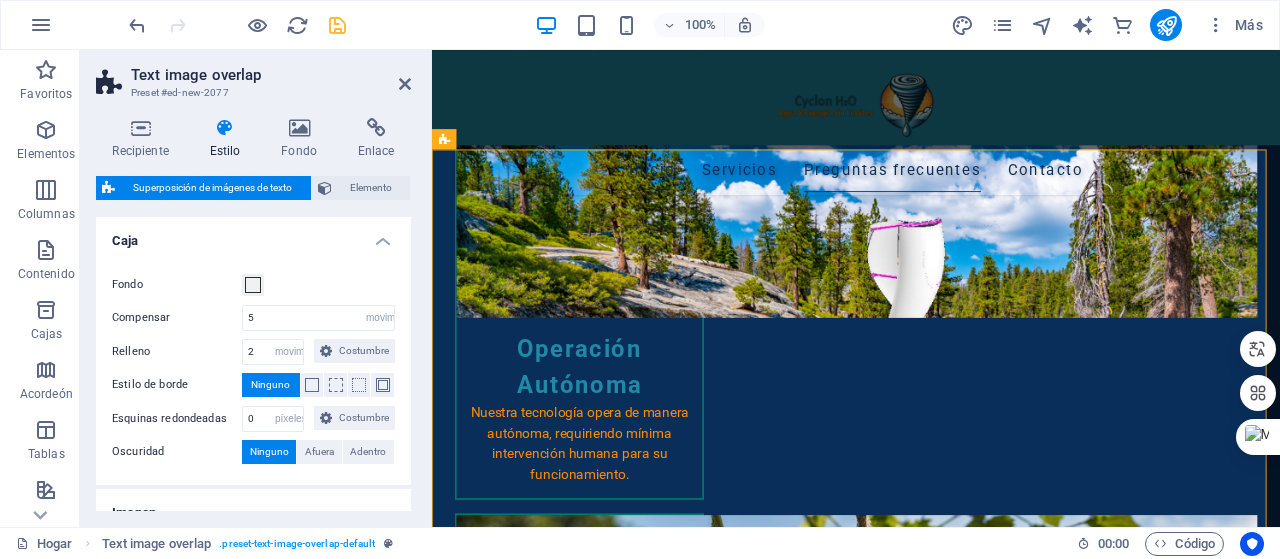 scroll, scrollTop: 2469, scrollLeft: 0, axis: vertical 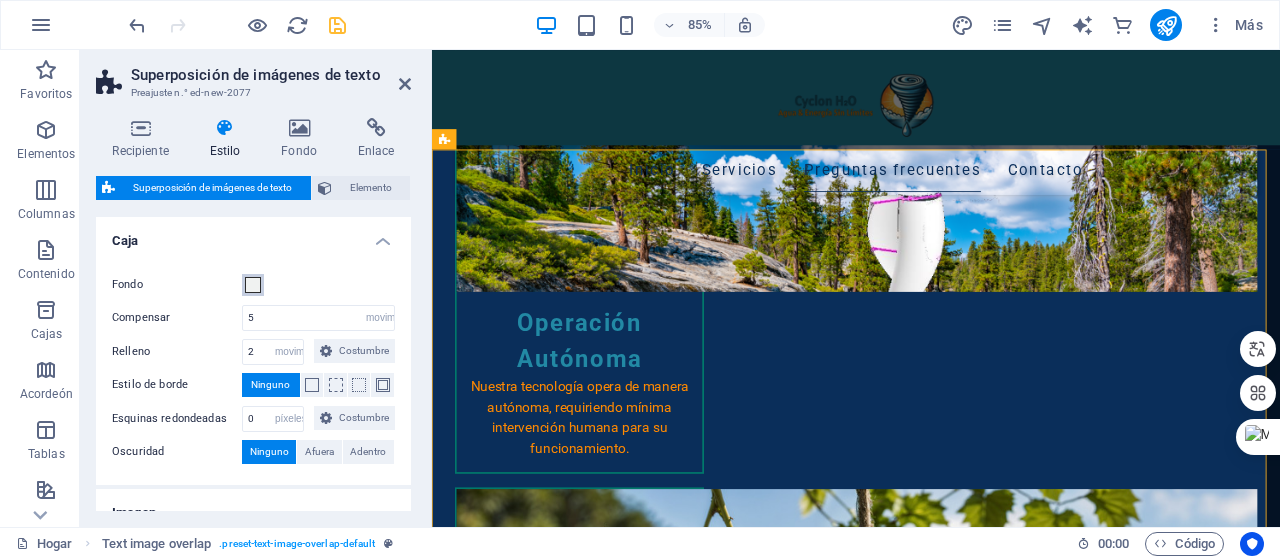 click at bounding box center [253, 285] 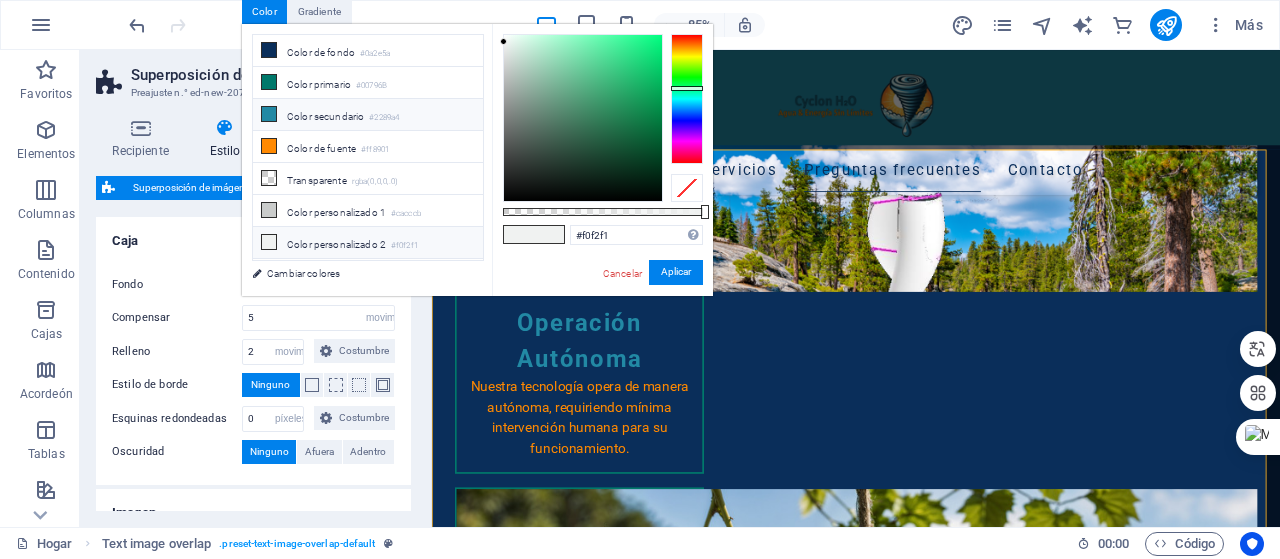 click at bounding box center [269, 114] 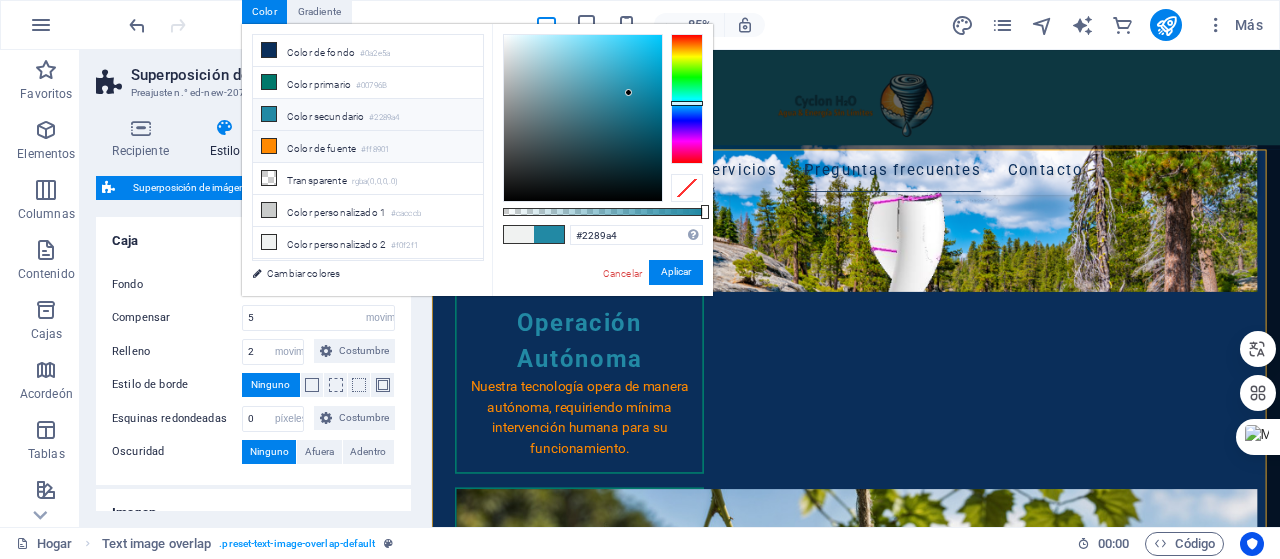 click at bounding box center [269, 146] 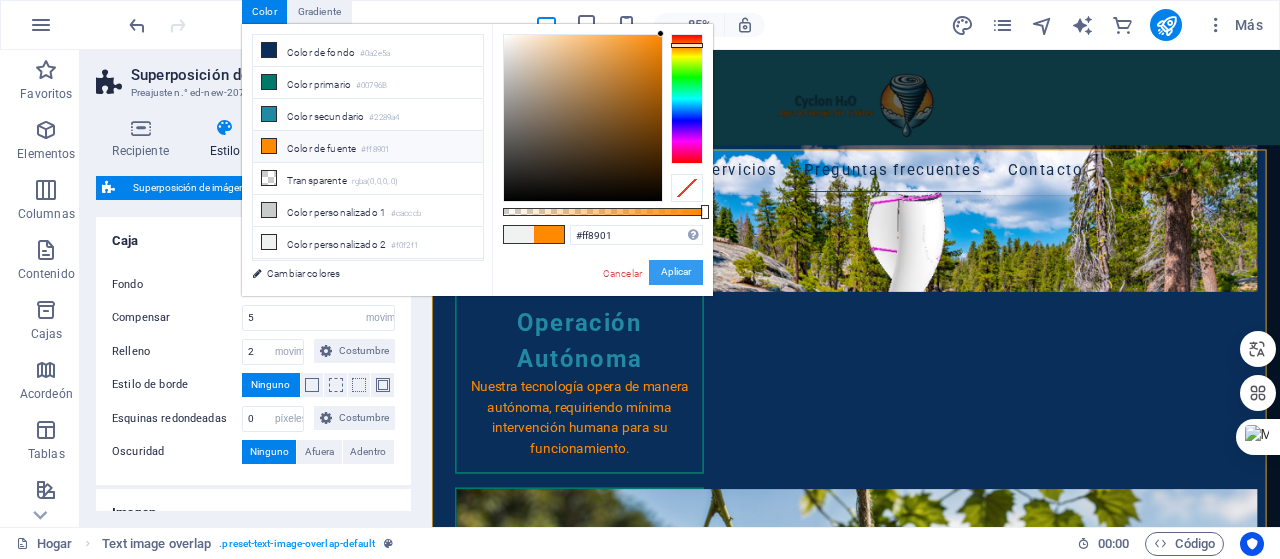 click on "Aplicar" at bounding box center [676, 272] 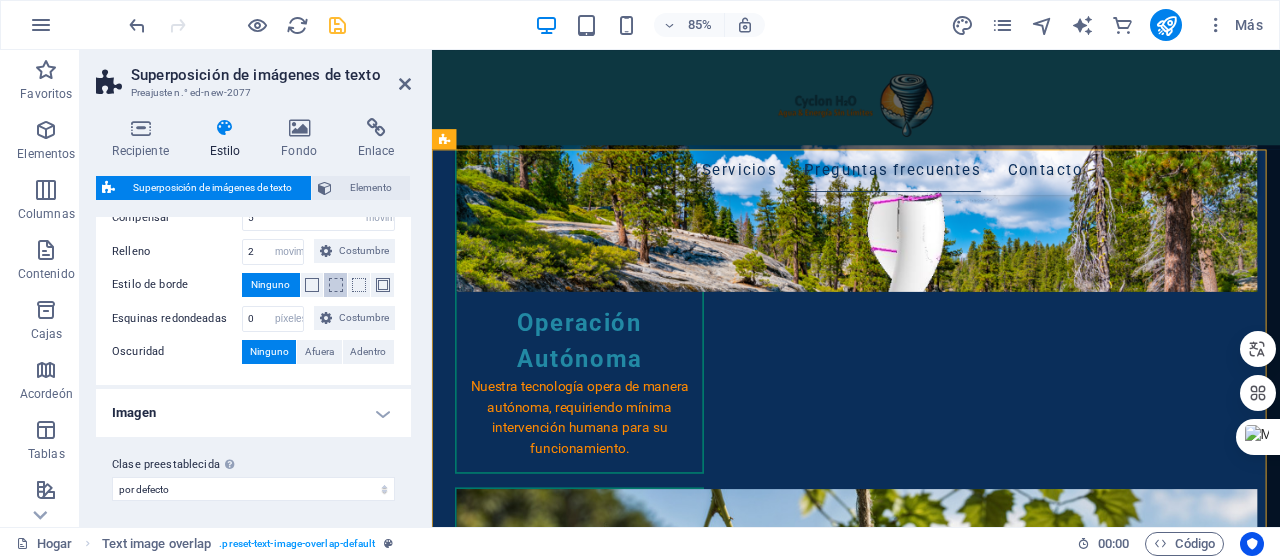 scroll, scrollTop: 0, scrollLeft: 0, axis: both 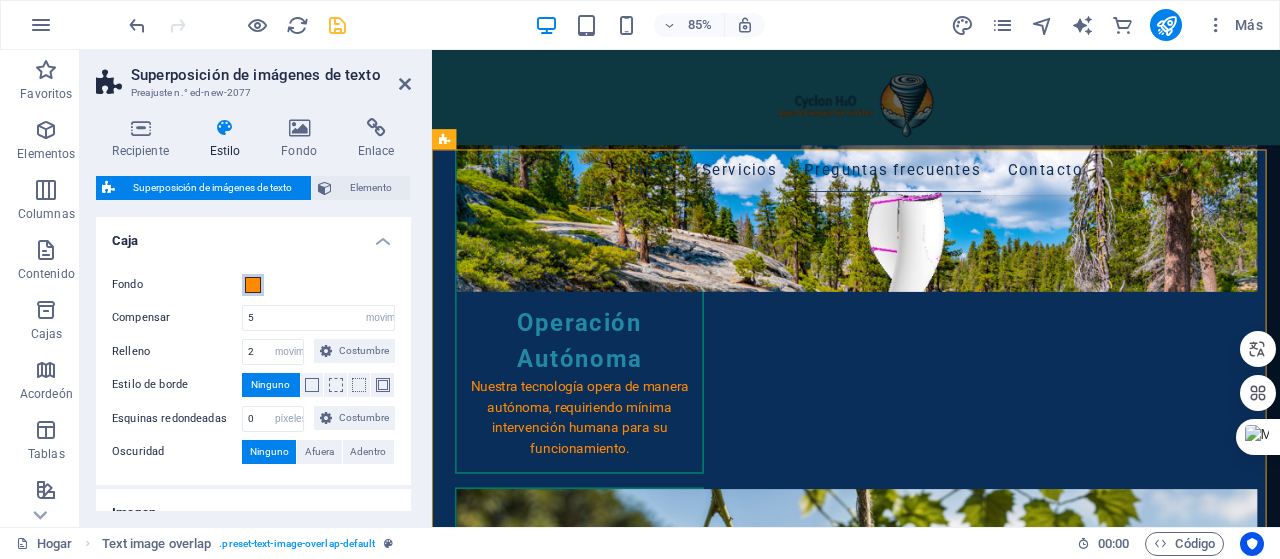 click at bounding box center [253, 285] 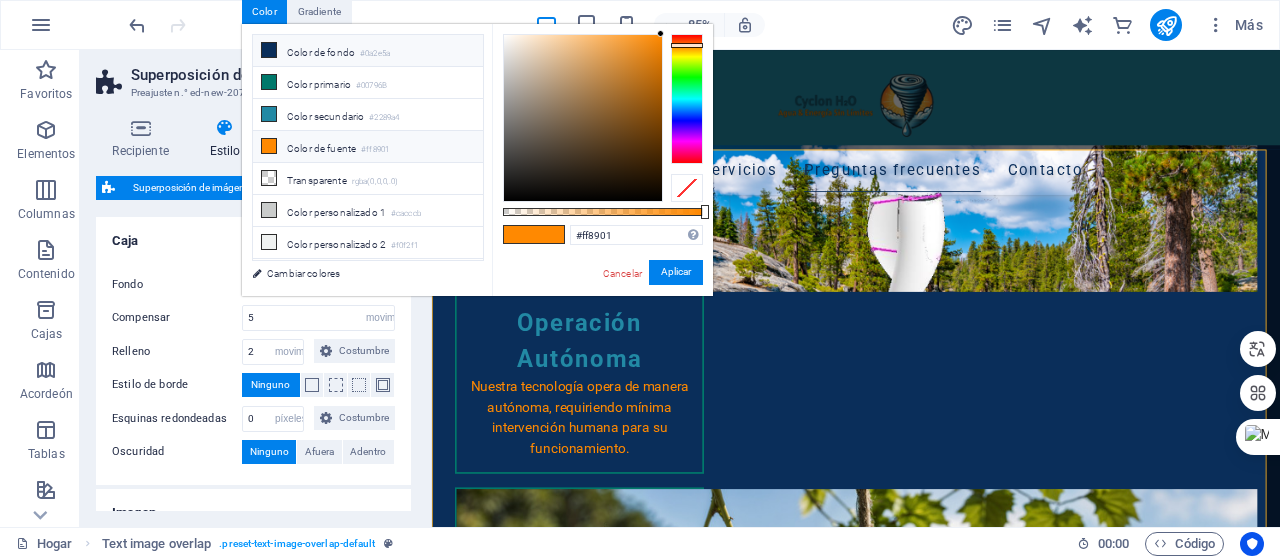 click at bounding box center (269, 50) 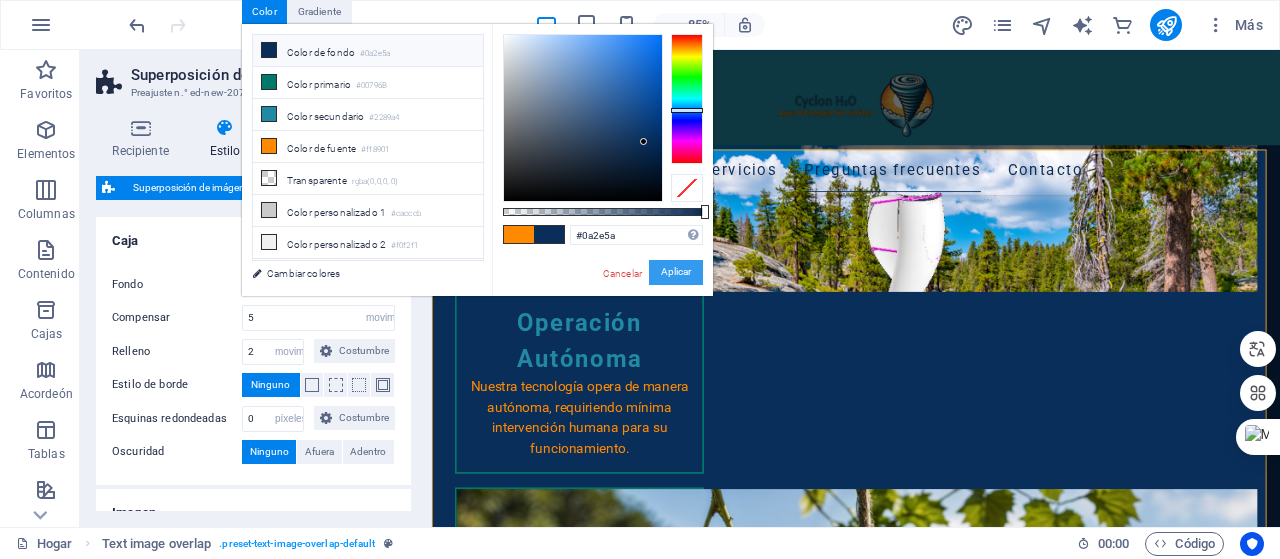 click on "Aplicar" at bounding box center [676, 272] 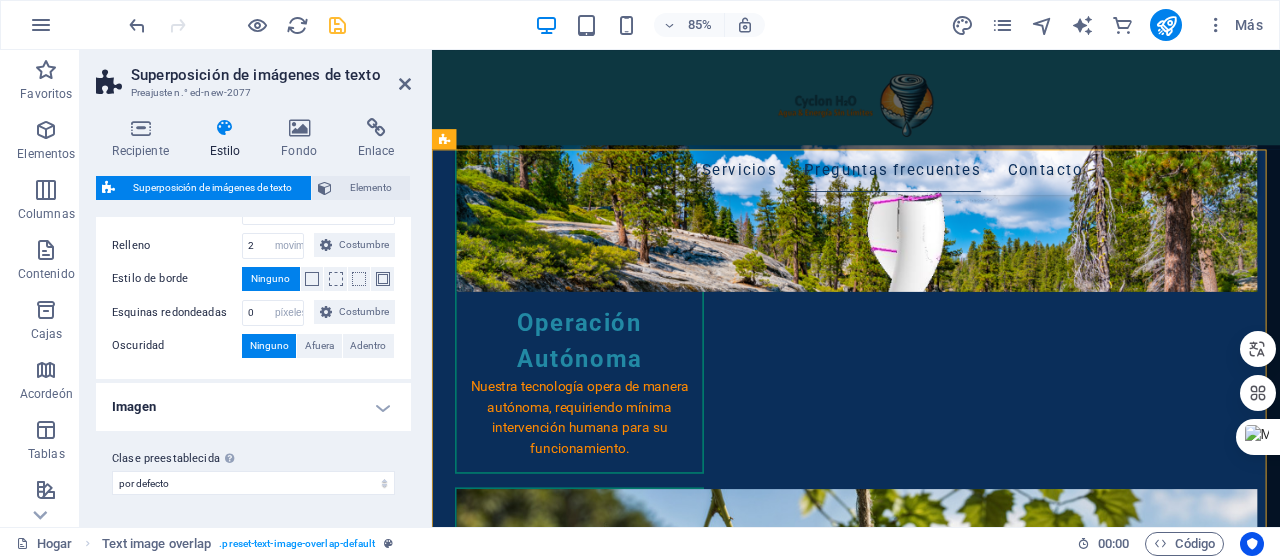 scroll, scrollTop: 151, scrollLeft: 0, axis: vertical 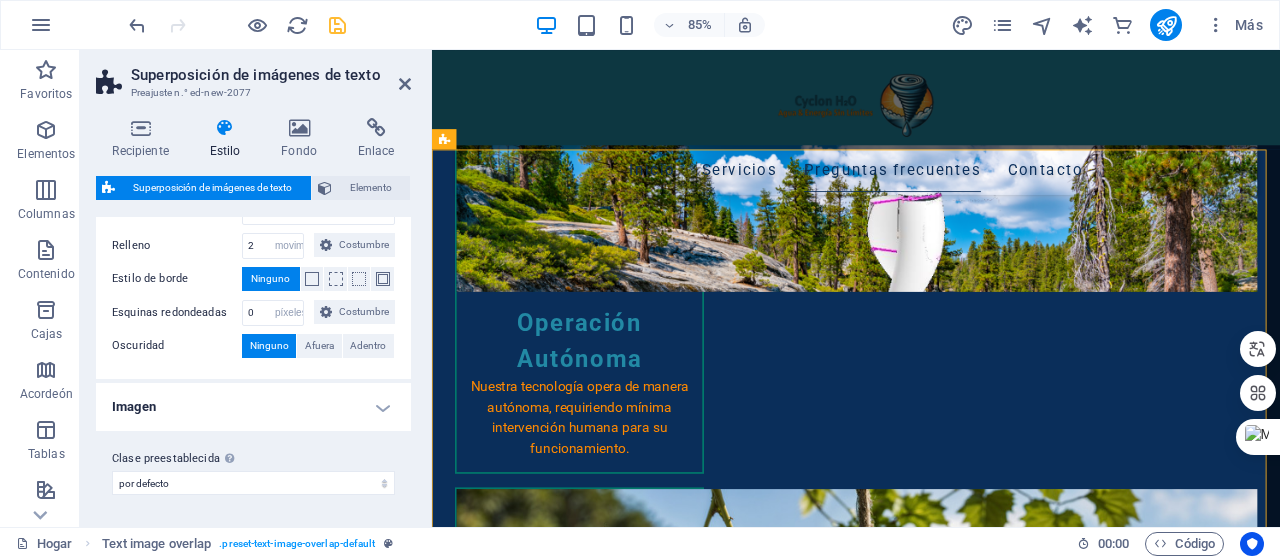 click on "Imagen" at bounding box center [253, 407] 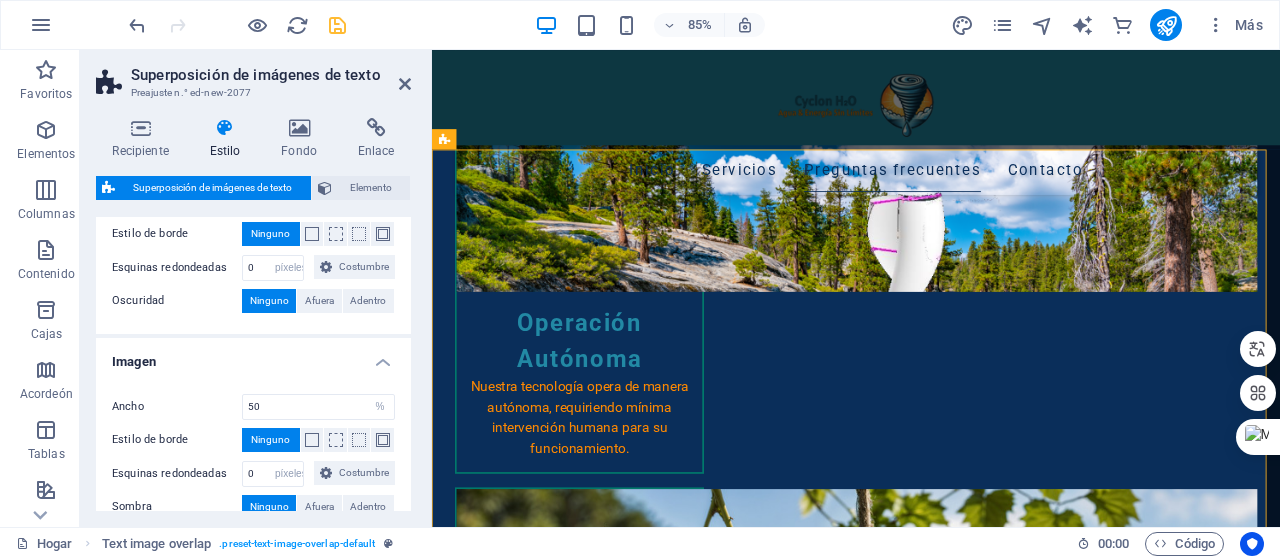 scroll, scrollTop: 251, scrollLeft: 0, axis: vertical 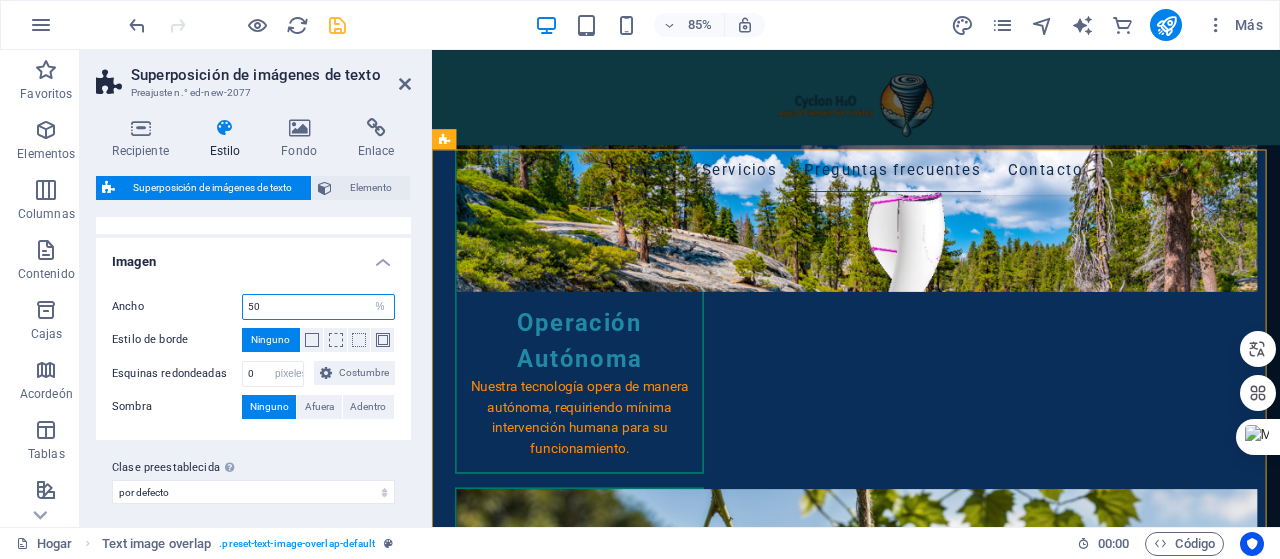 click on "50" at bounding box center (318, 307) 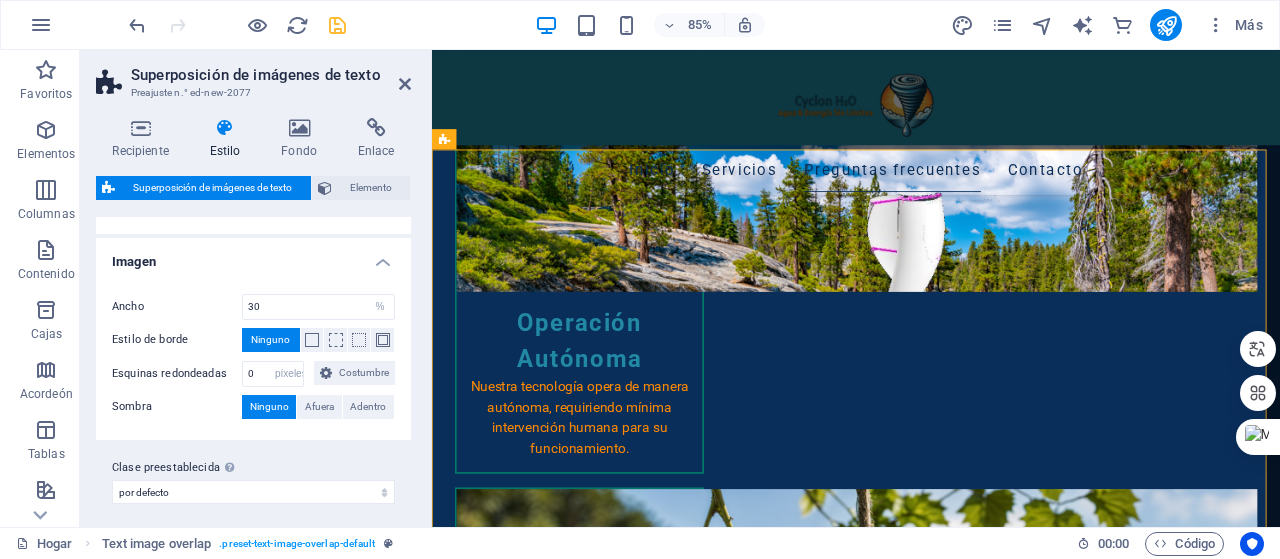 click on "Ancho 30 movimiento rápido del ojo píxeles % vh Volkswagen Estilo de borde Ninguno              - Ancho 1 píxeles movimiento rápido del ojo vh Volkswagen Costumbre Costumbre 1 píxeles movimiento rápido del ojo vh Volkswagen 1 píxeles movimiento rápido del ojo vh Volkswagen 1 píxeles movimiento rápido del ojo vh Volkswagen 1 píxeles movimiento rápido del ojo vh Volkswagen  - Color Esquinas redondeadas 0 píxeles movimiento rápido del ojo % vh Volkswagen Costumbre Costumbre 0 píxeles movimiento rápido del ojo % vh Volkswagen 0 píxeles movimiento rápido del ojo % vh Volkswagen 0 píxeles movimiento rápido del ojo % vh Volkswagen 0 píxeles movimiento rápido del ojo % vh Volkswagen Sombra Ninguno Afuera Adentro Color Desplazamiento X 0 píxeles movimiento rápido del ojo vh Volkswagen Desplazamiento Y 0 píxeles movimiento rápido del ojo vh Volkswagen Difuminar 0 píxeles movimiento rápido del ojo % vh Volkswagen Desparramar 0 píxeles movimiento rápido del ojo vh Volkswagen" at bounding box center (253, 357) 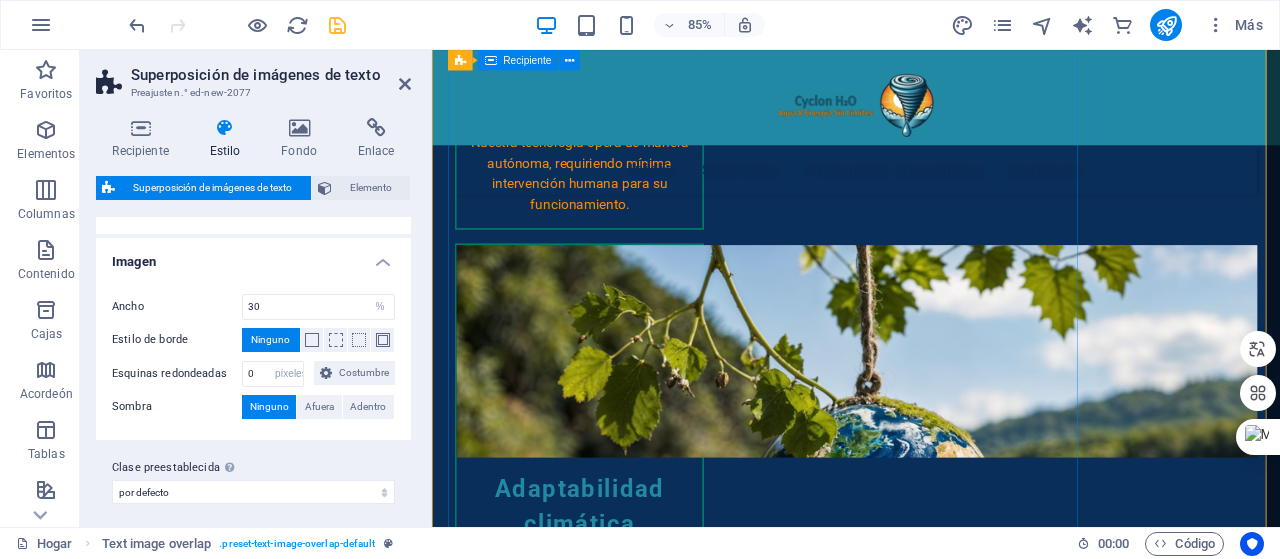 scroll, scrollTop: 2669, scrollLeft: 0, axis: vertical 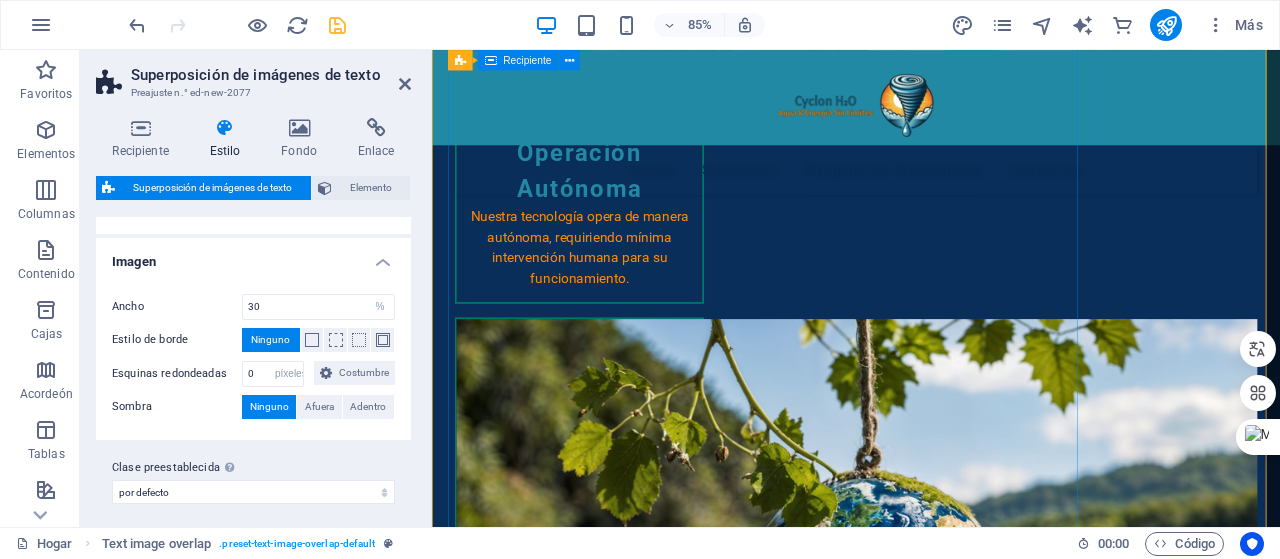 type on "50" 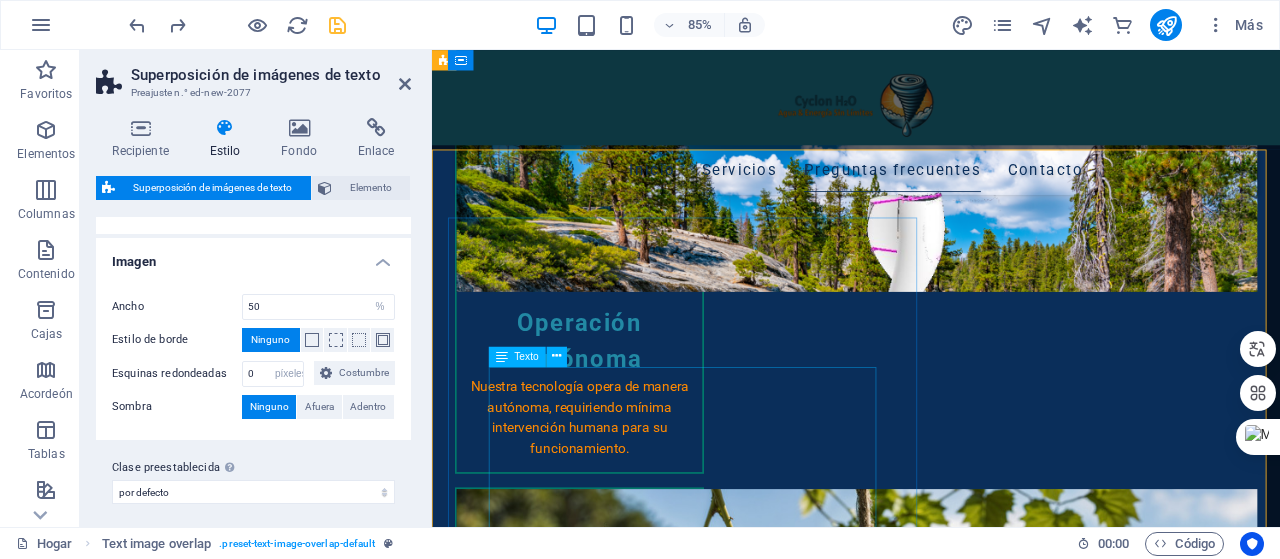 scroll, scrollTop: 2469, scrollLeft: 0, axis: vertical 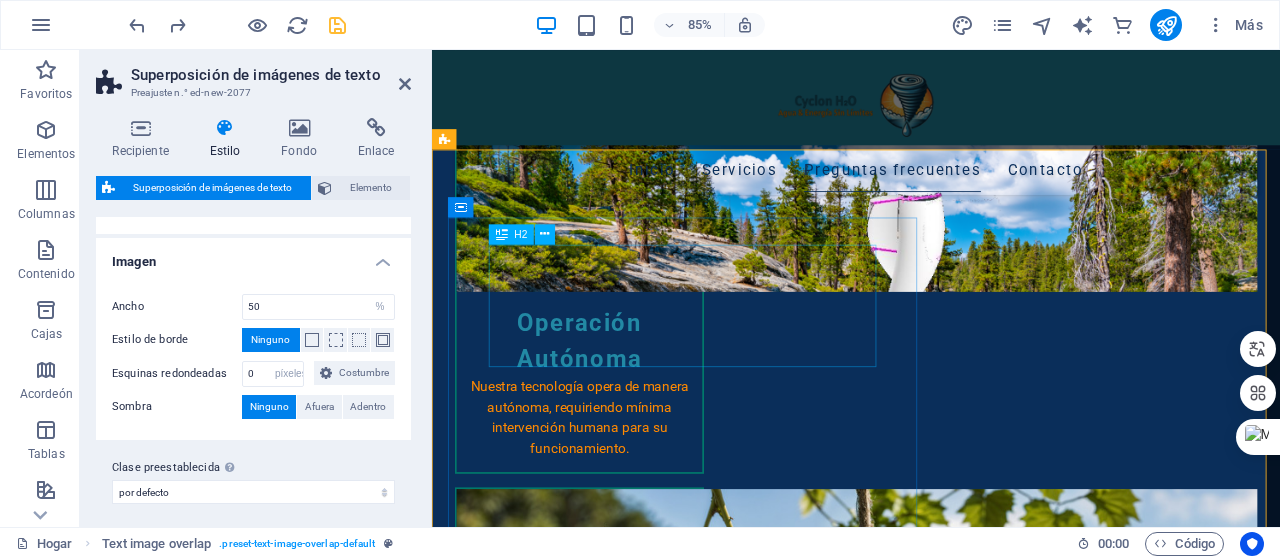 click on "Agua y energía en Faena  Agua & Energía Sin Límites en su operación minera:" at bounding box center [971, 3379] 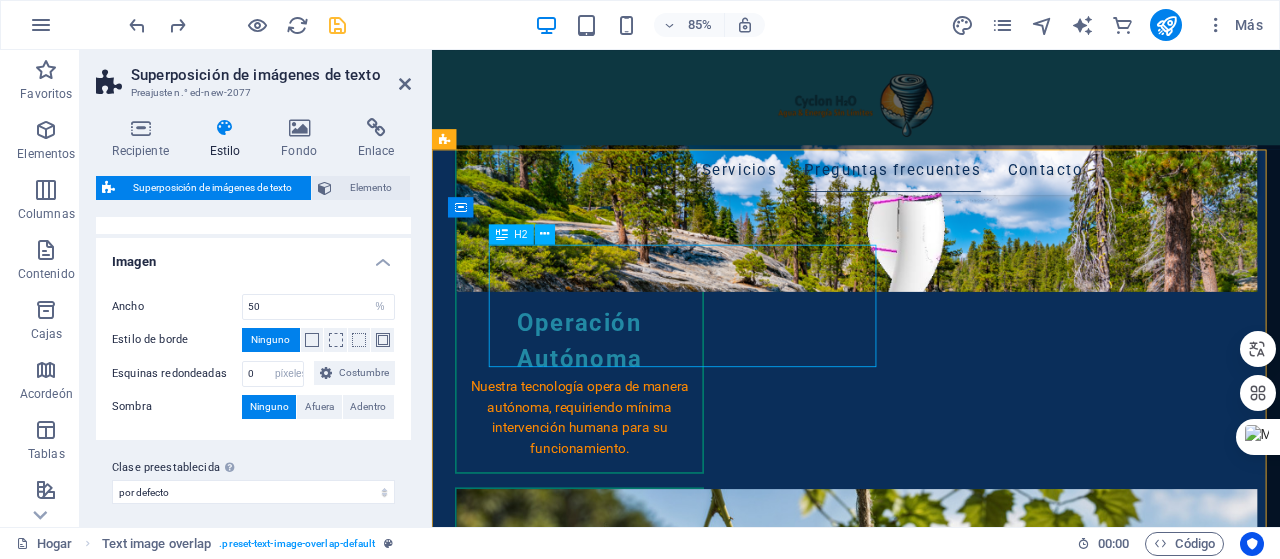 click on "Agua y energía en Faena  Agua & Energía Sin Límites en su operación minera:" at bounding box center [971, 3379] 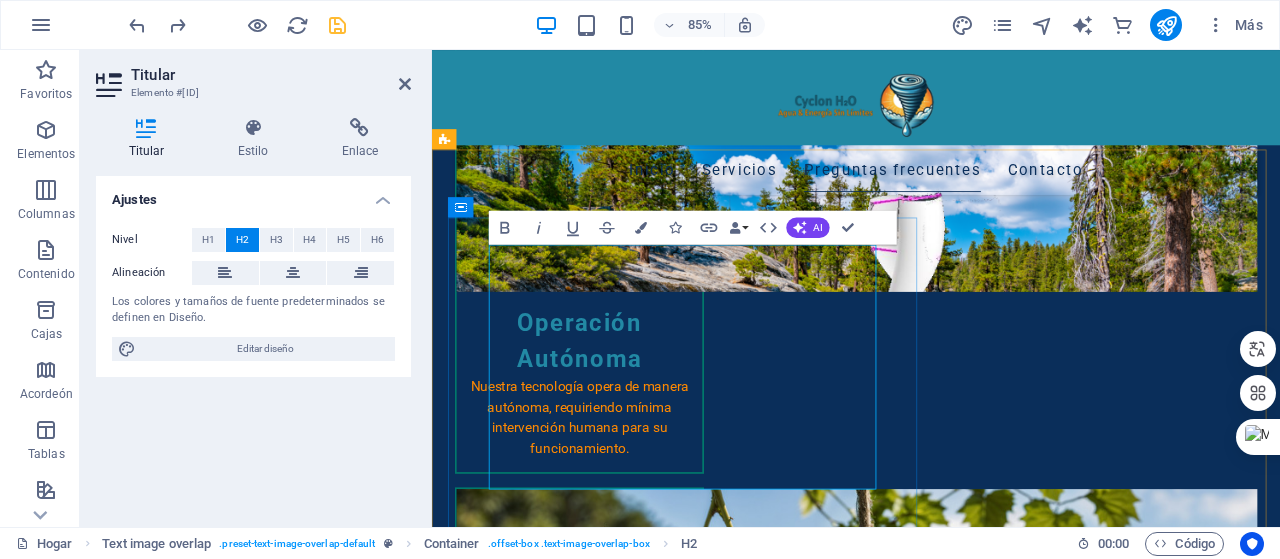 click on "Agua y Agua y energía en Faena Agua & Energía Sin Límites en su operación minera:energía en Faena Agua & Energía Sin Límites en su operación minera:" at bounding box center (956, 3403) 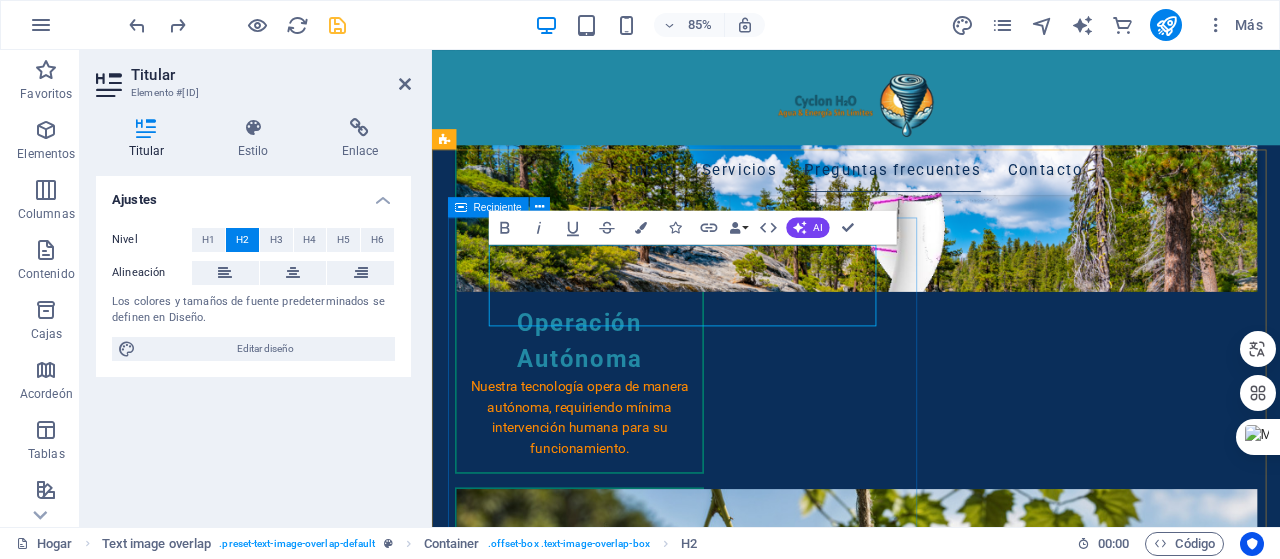 click on "Agua & Energía Sin Límites en su operación minera: En la minería del siglo XXI, la dependencia de camiones aljibe y redes energéticas es cosa del pasado. Cyclon H2O representa la autosuficiencia operativa que su faena necesita: ✓ Agua generada in situ desde la humedad ambiental  ✓ Energía eólica continua para equipos críticos  ✓ Operación 24/7 sin interrupciones logísticas  ✓ Reducción de costos operativos en hasta un 40% "Donde antes había incertidumbre logística, hoy hay agua y energía esperando para impulsar su operación"" at bounding box center [971, 3482] 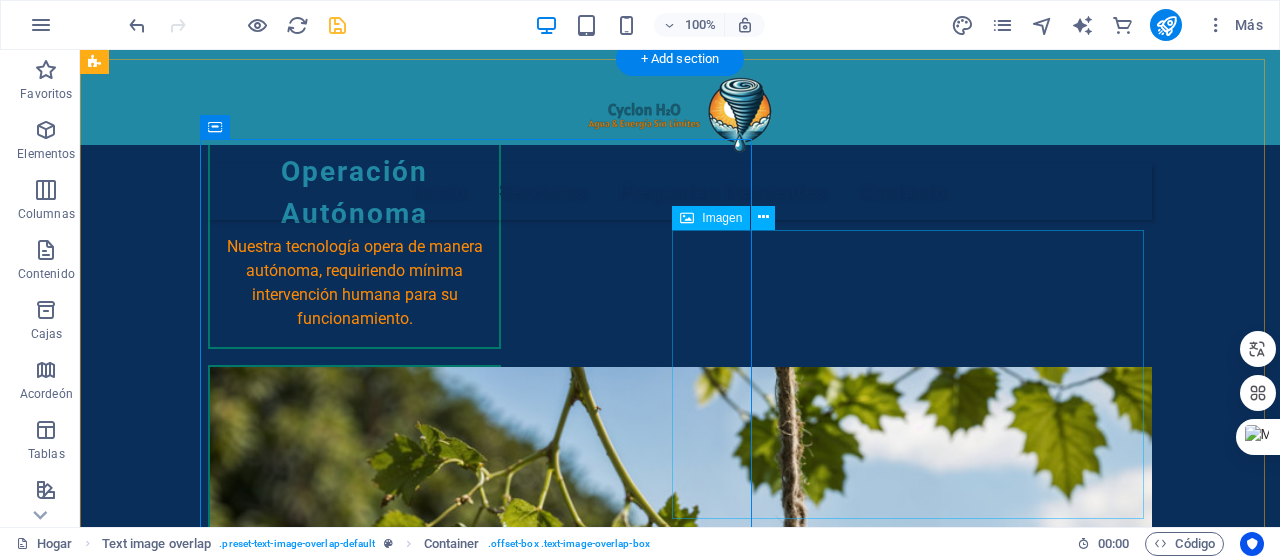 scroll, scrollTop: 2539, scrollLeft: 0, axis: vertical 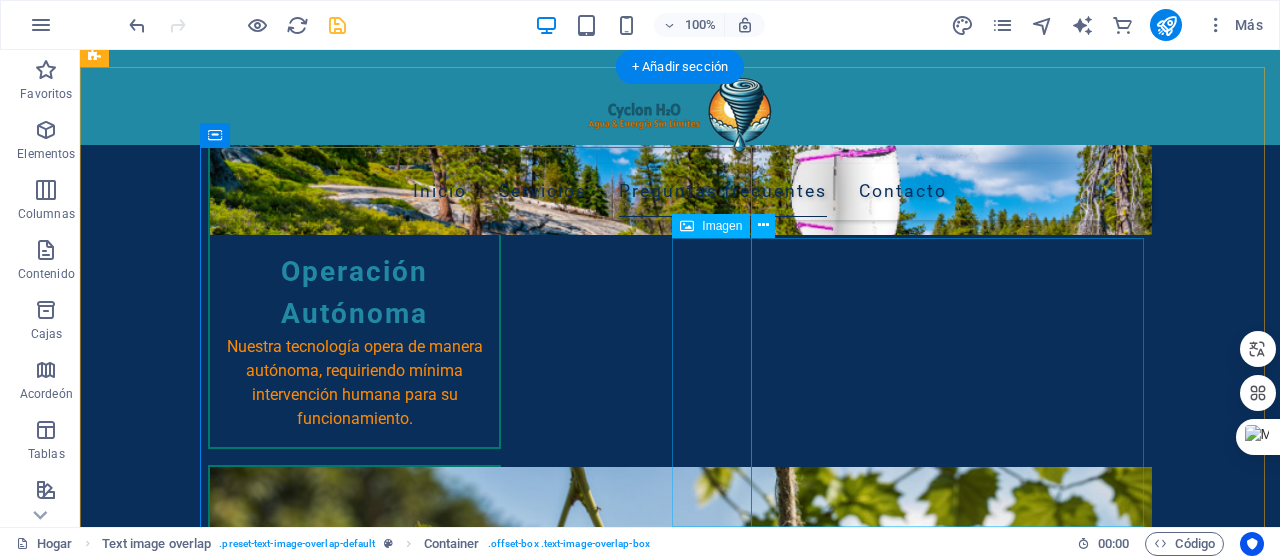 click at bounding box center (680, 3710) 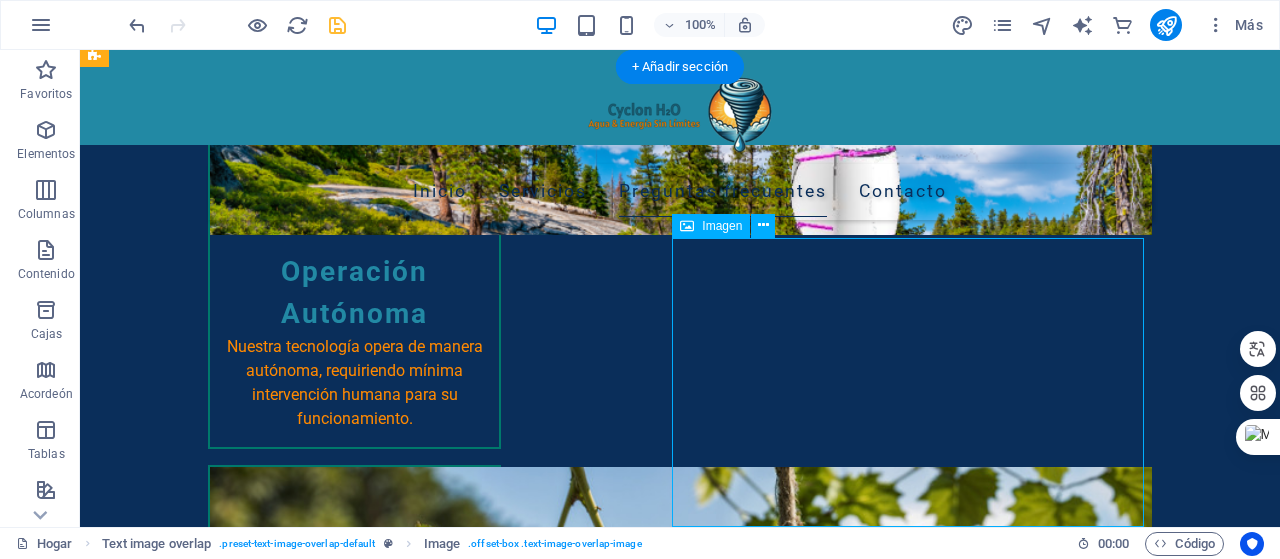 click at bounding box center [680, 3710] 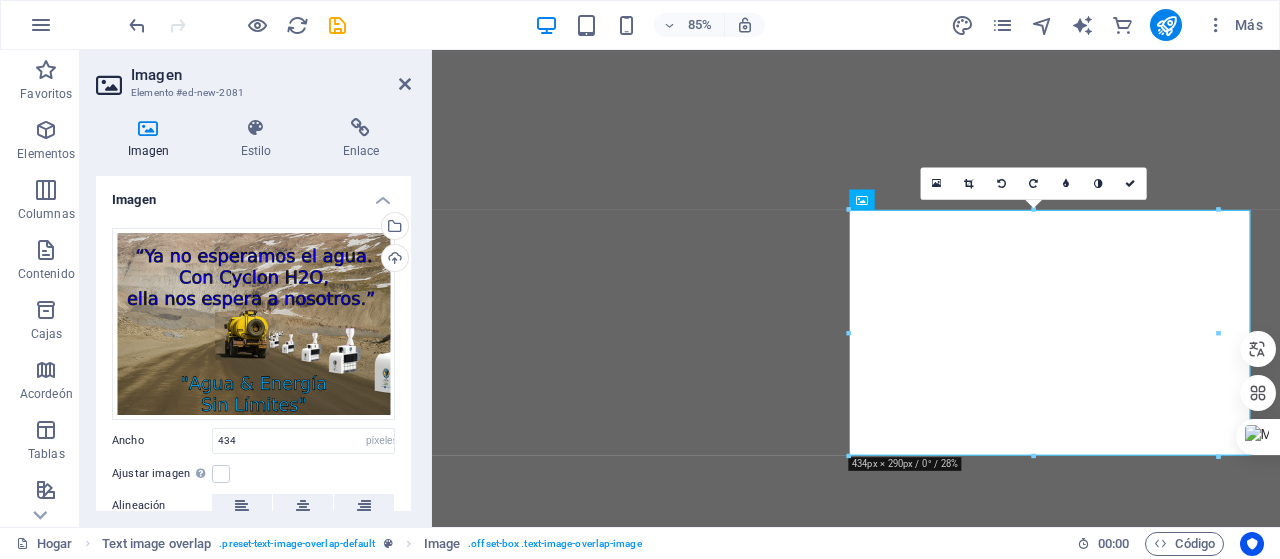 select on "px" 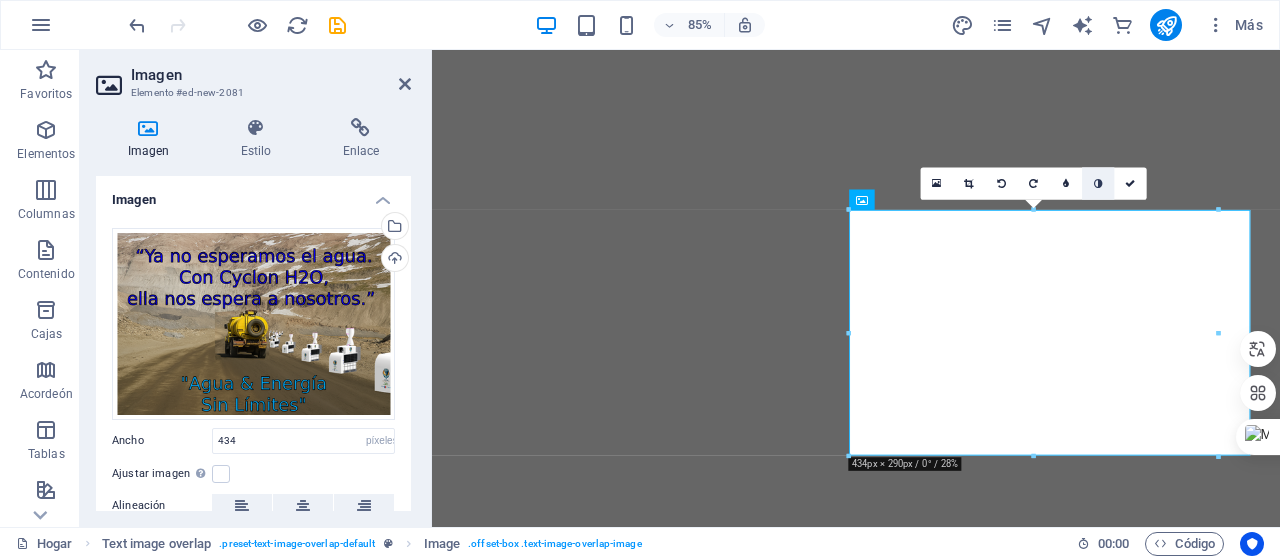 scroll, scrollTop: 0, scrollLeft: 0, axis: both 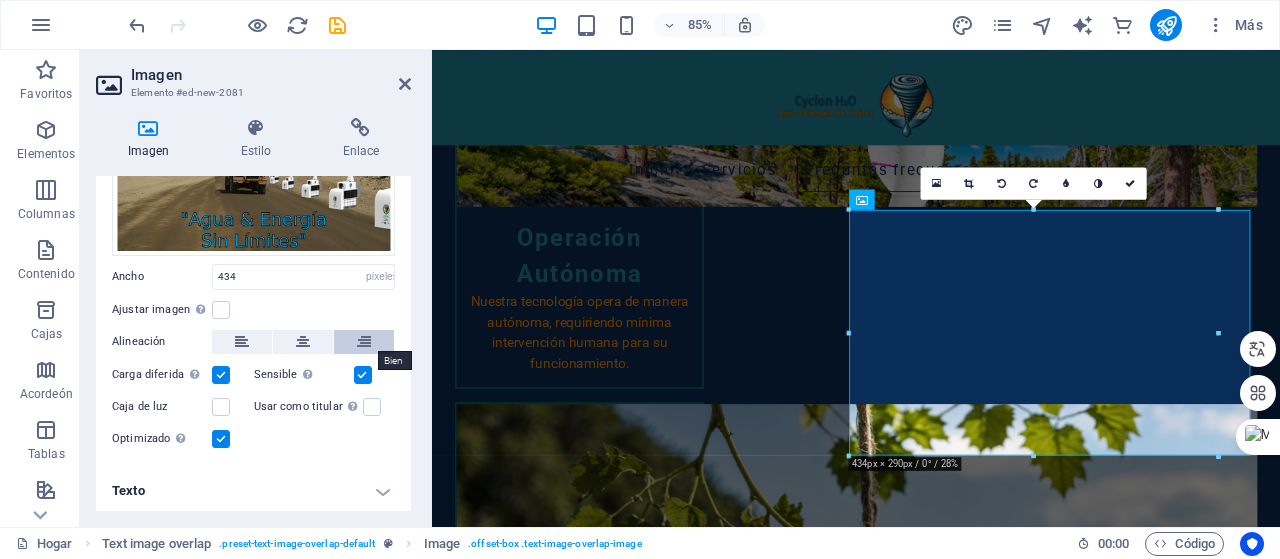 click at bounding box center [364, 342] 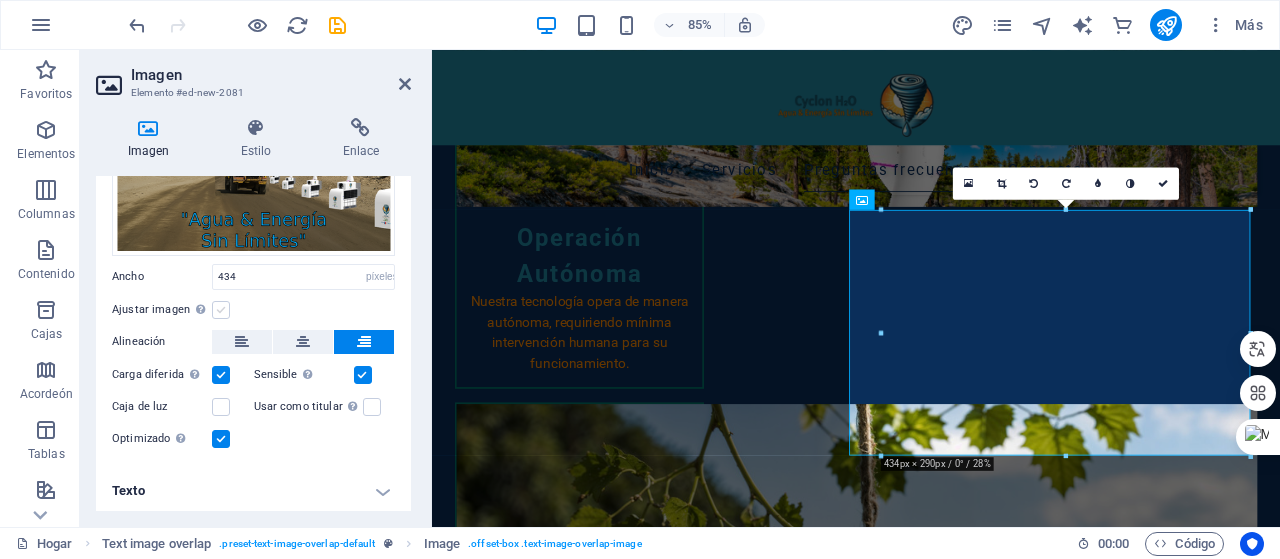 click at bounding box center (221, 310) 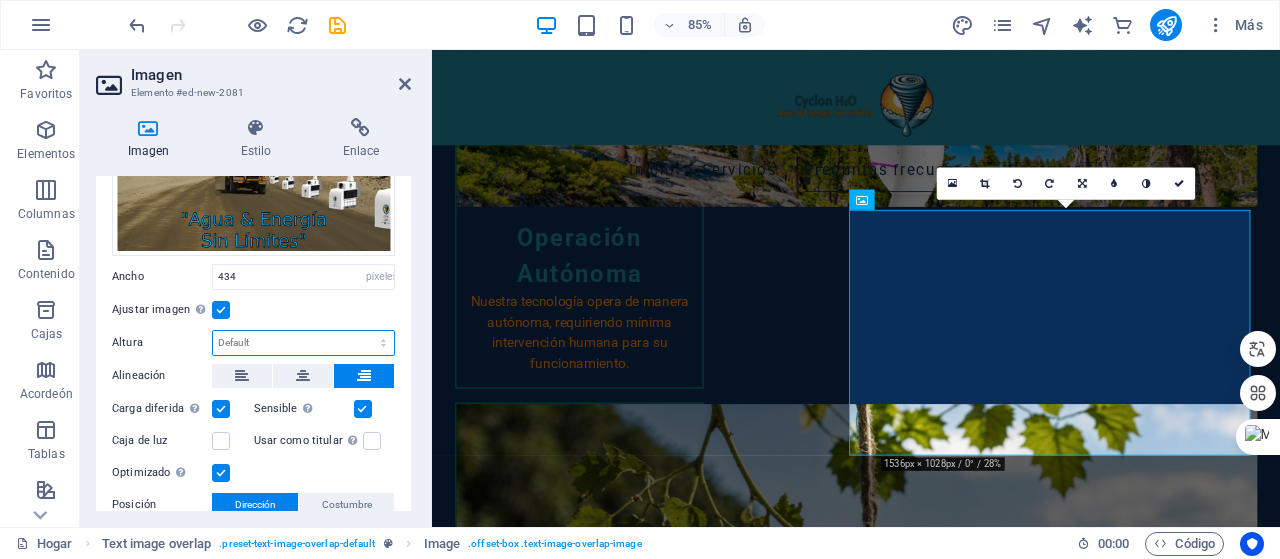 click on "Por defecto auto píxeles" at bounding box center (303, 343) 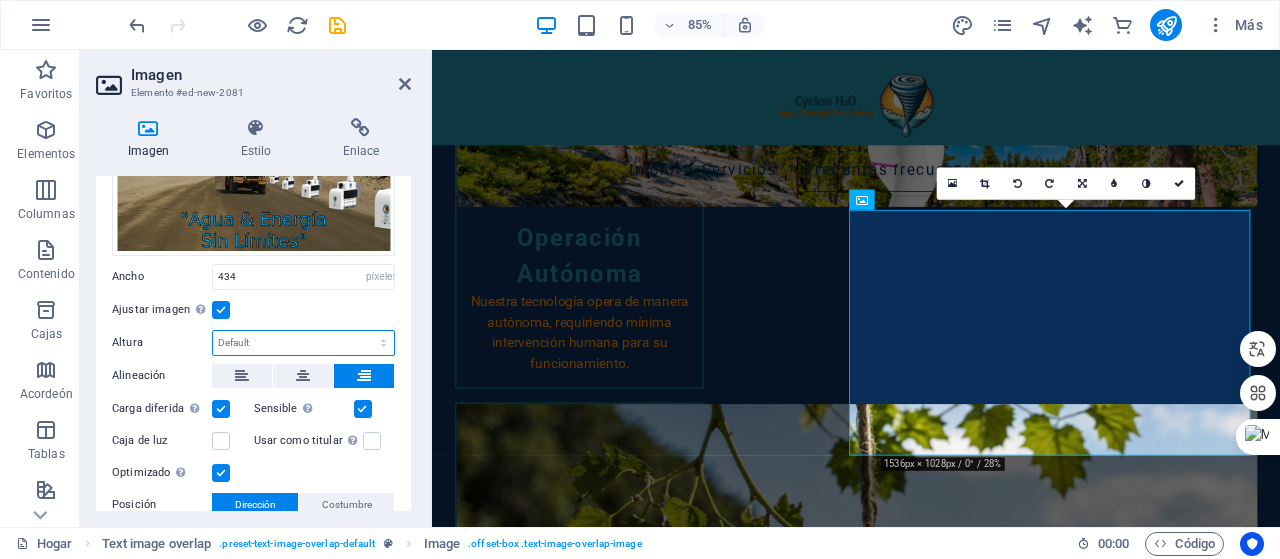 click on "Por defecto auto píxeles" at bounding box center [303, 343] 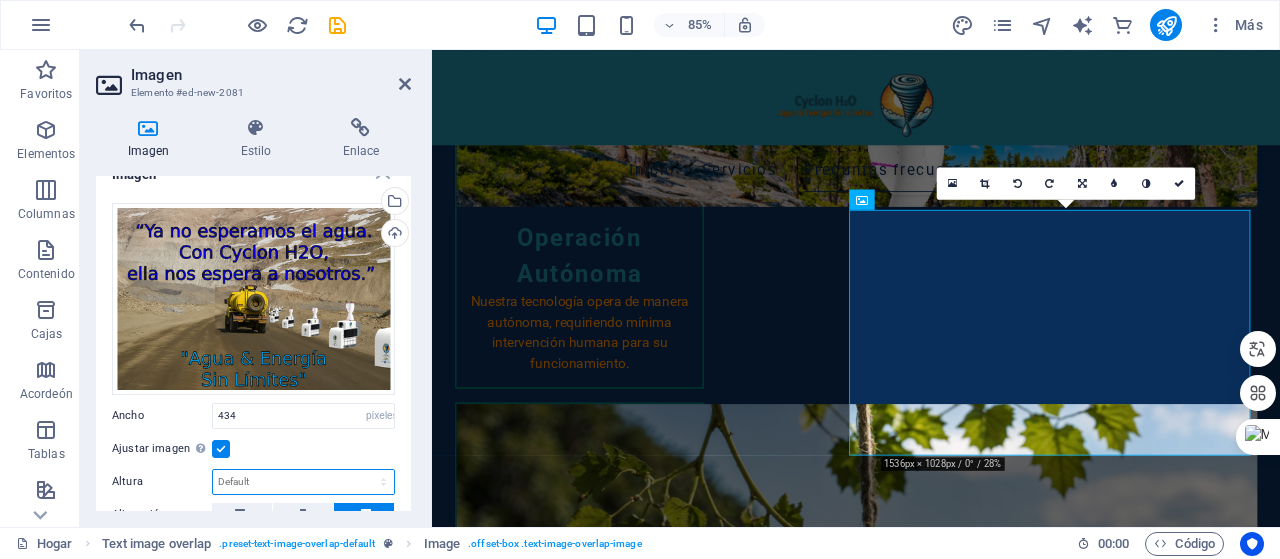 scroll, scrollTop: 0, scrollLeft: 0, axis: both 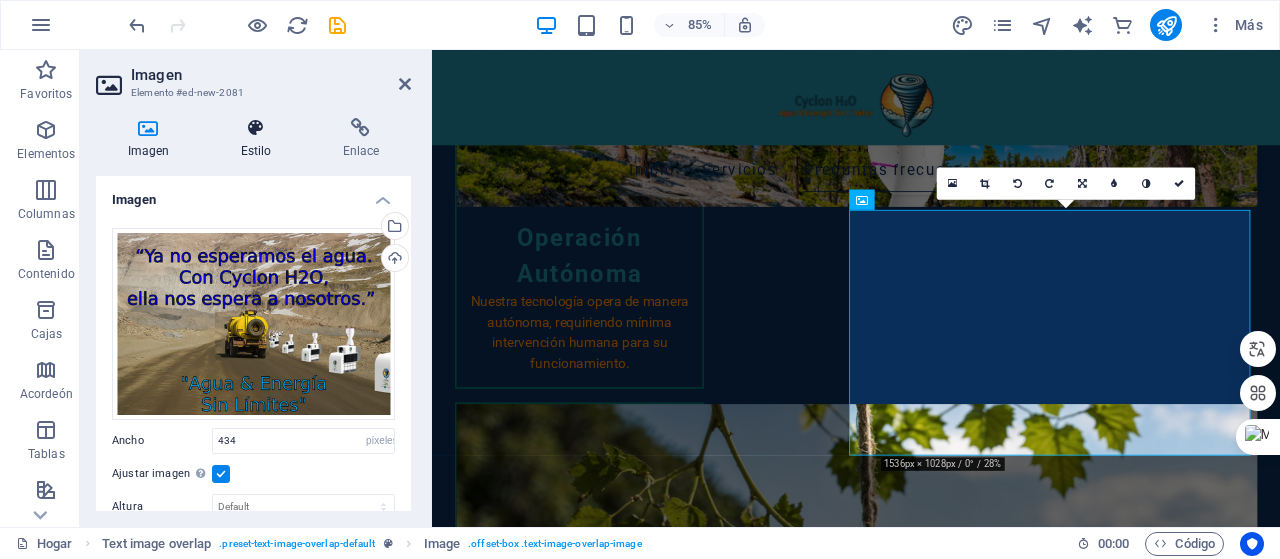 click on "Estilo" at bounding box center (256, 151) 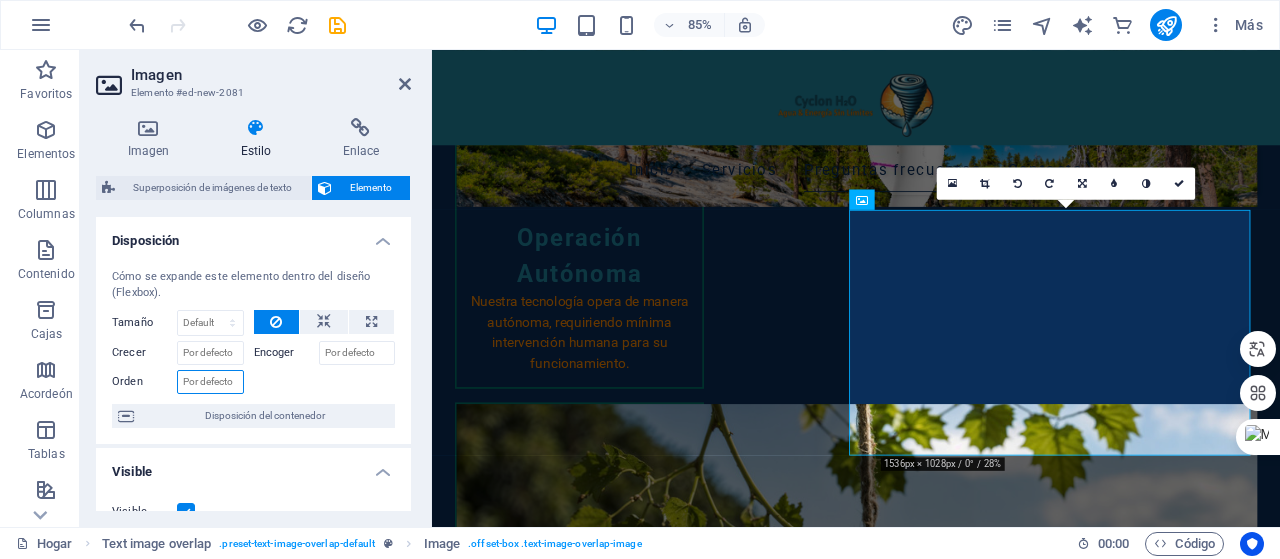 click on "Orden" at bounding box center (210, 382) 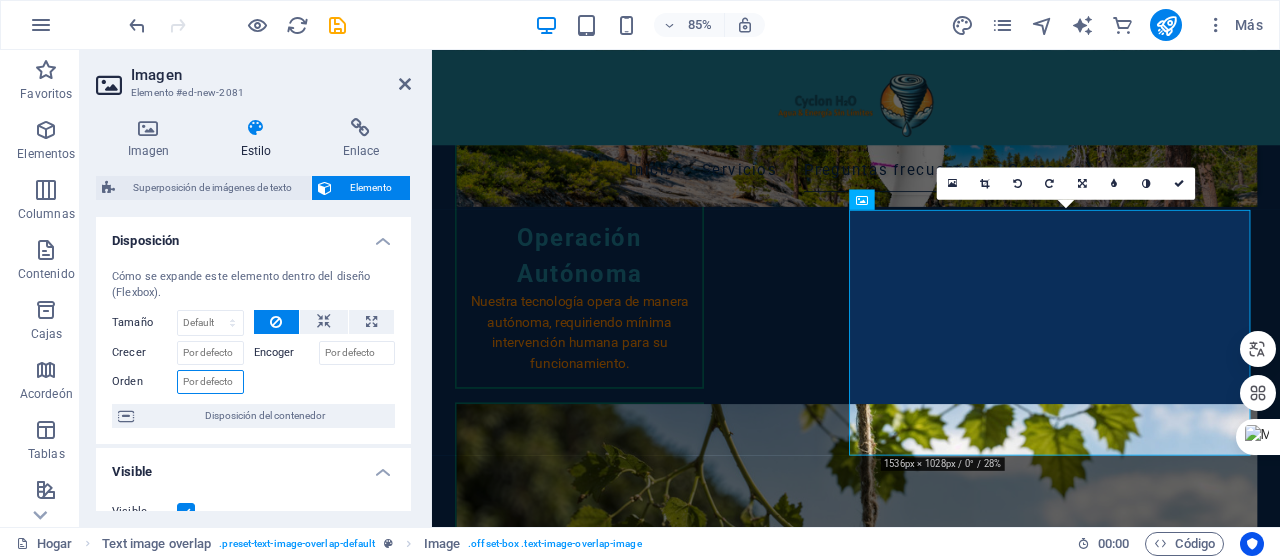 click on "Orden" at bounding box center [210, 382] 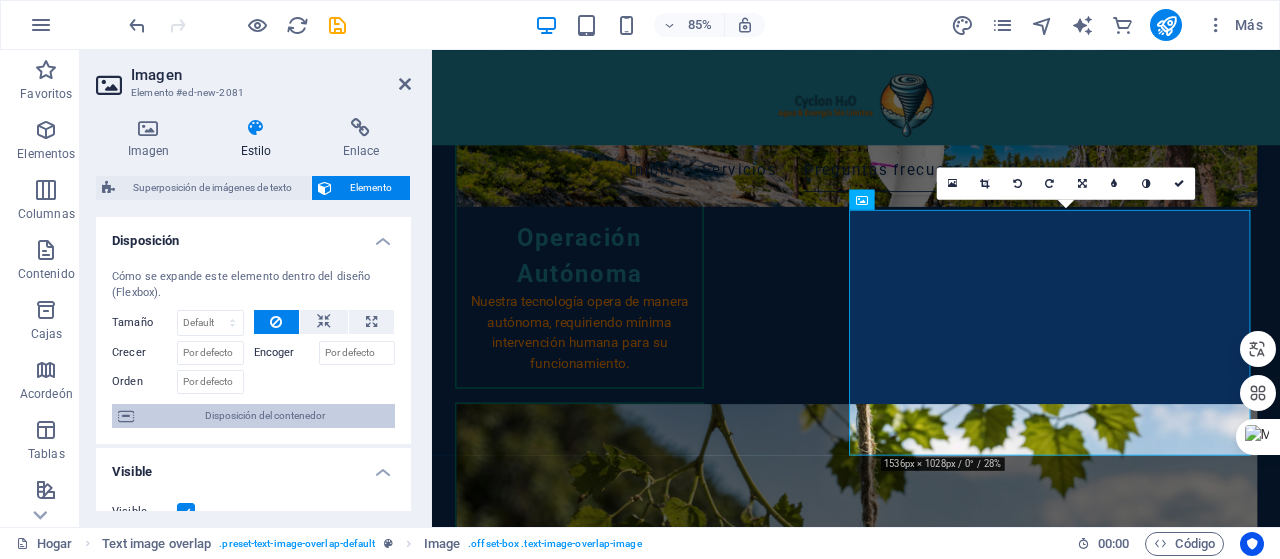 click on "Disposición del contenedor" at bounding box center [265, 415] 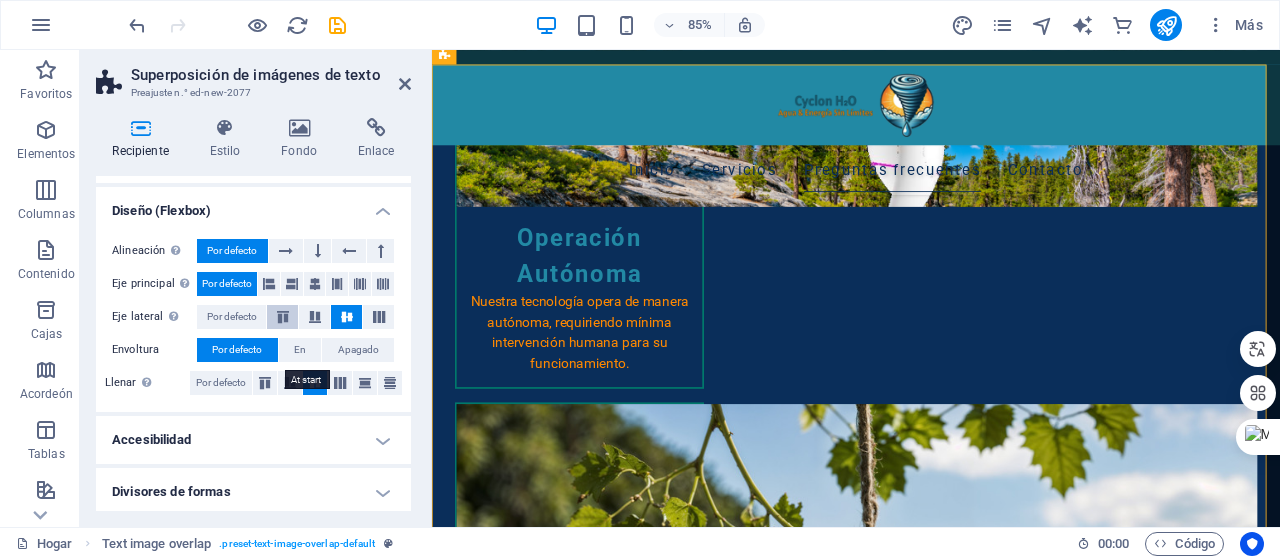 scroll, scrollTop: 45, scrollLeft: 0, axis: vertical 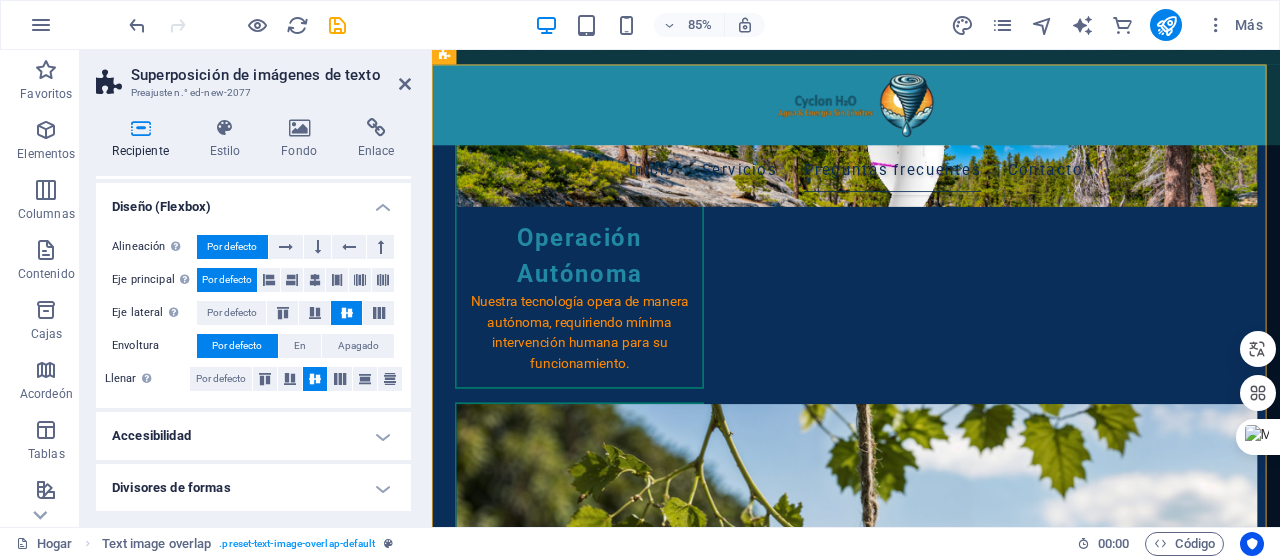 click on "Accesibilidad" at bounding box center [253, 436] 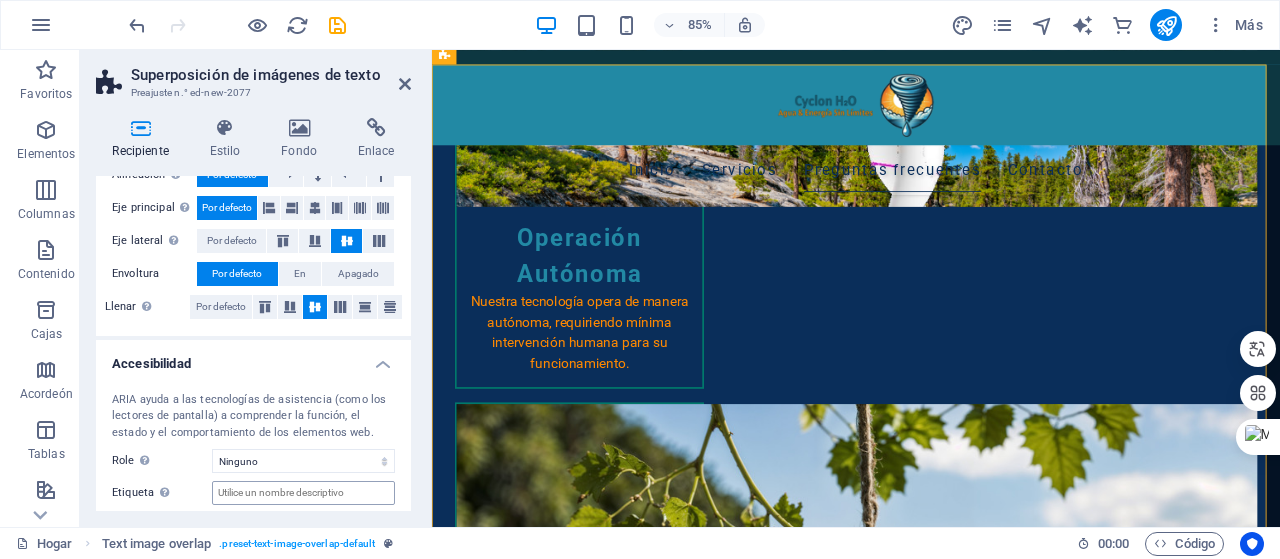 scroll, scrollTop: 178, scrollLeft: 0, axis: vertical 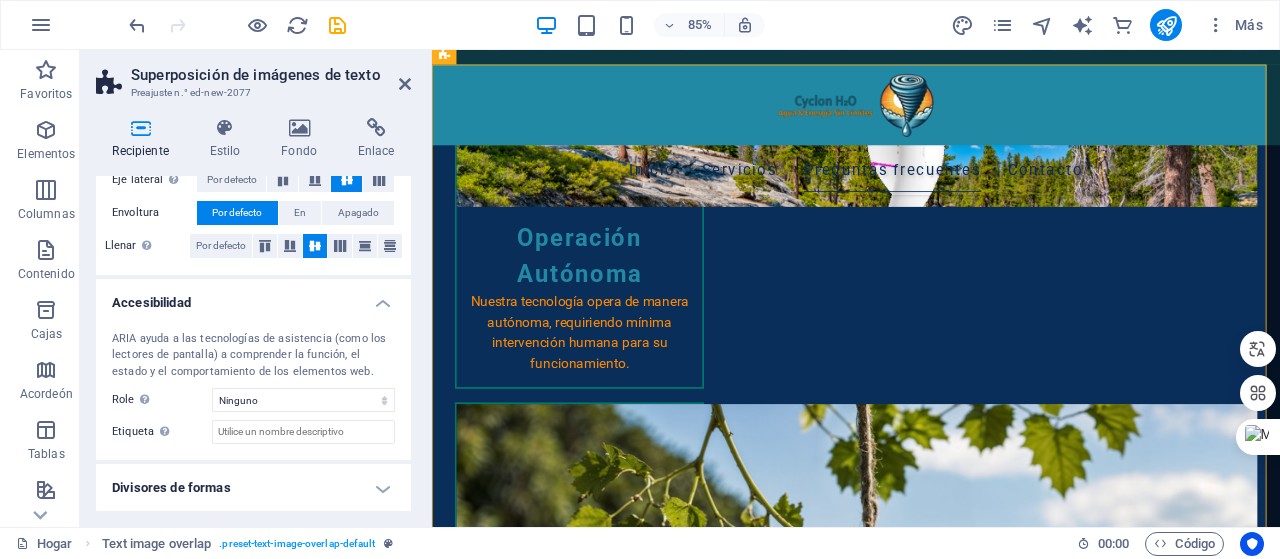 click on "Divisores de formas" at bounding box center [253, 488] 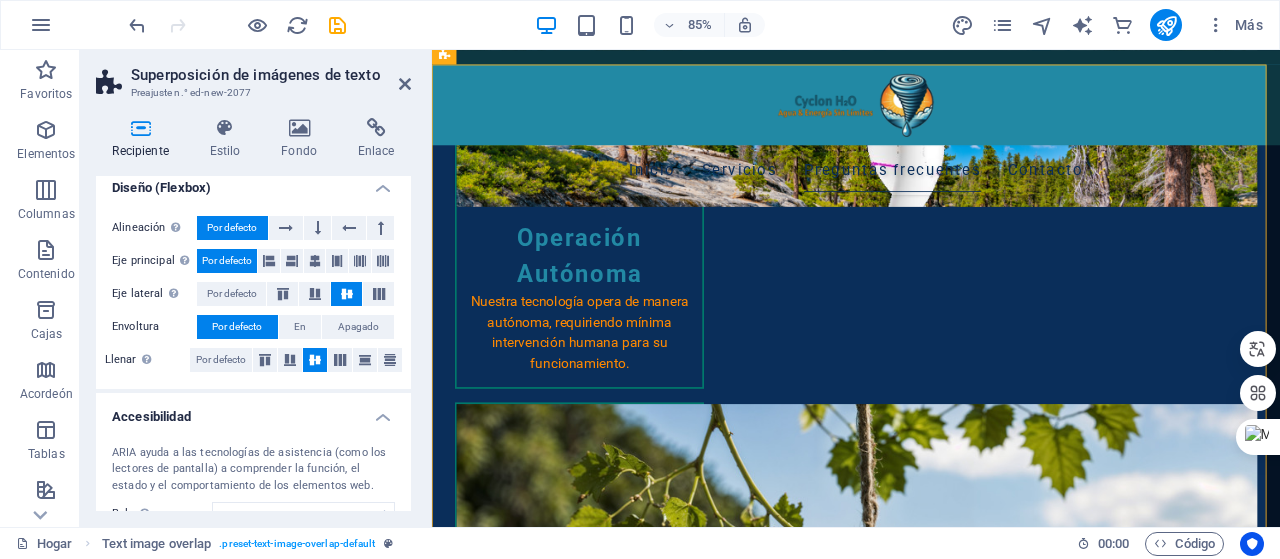 scroll, scrollTop: 0, scrollLeft: 0, axis: both 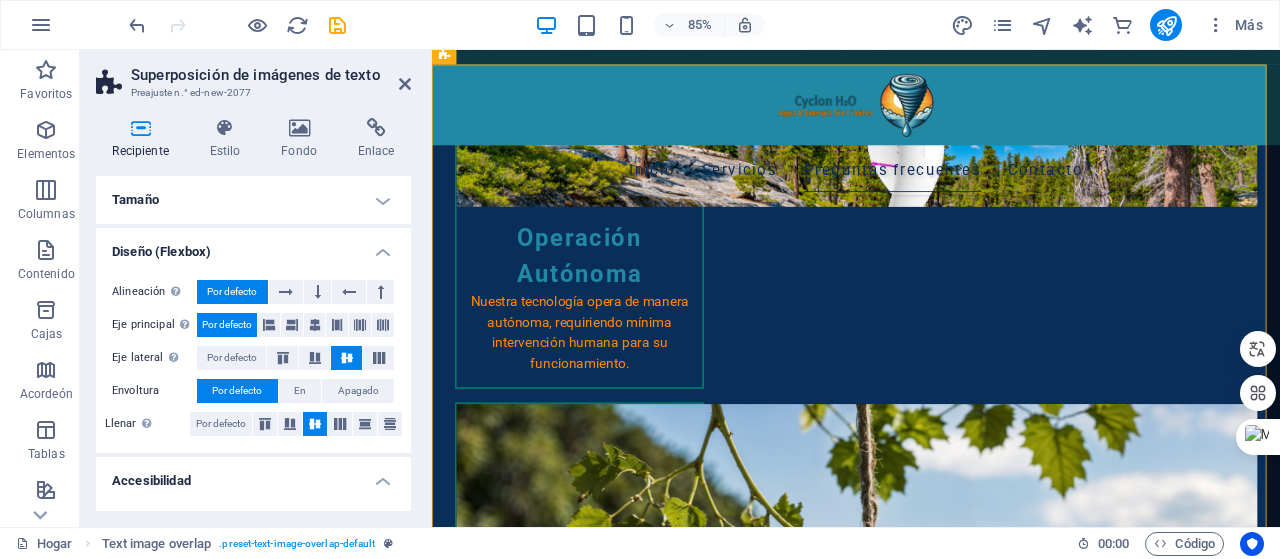 click on "Tamaño" at bounding box center [253, 200] 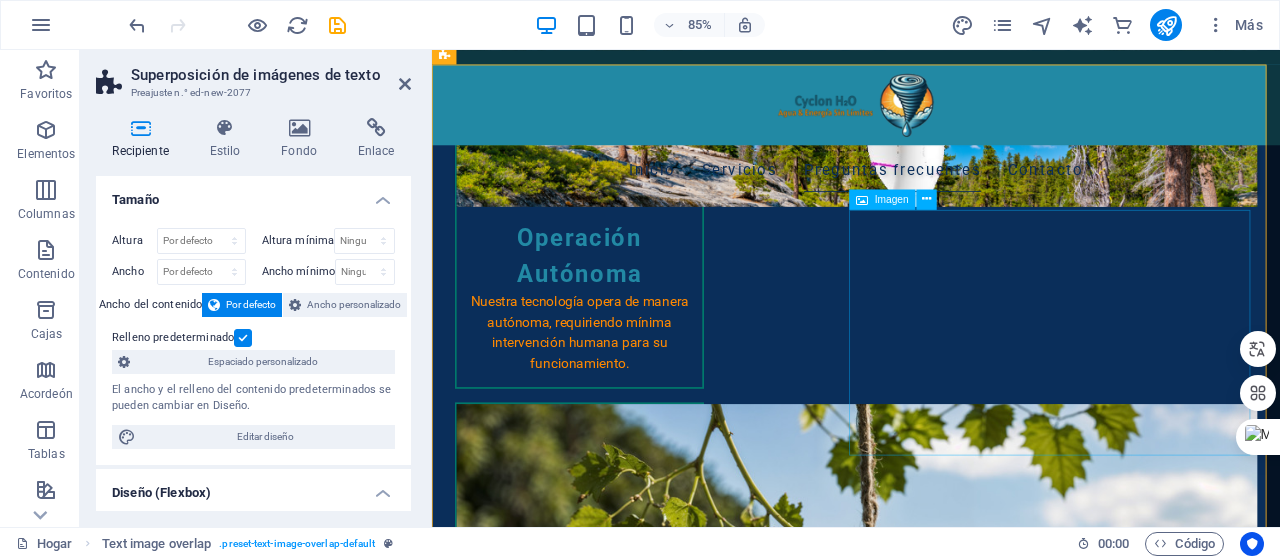 click at bounding box center [931, 3710] 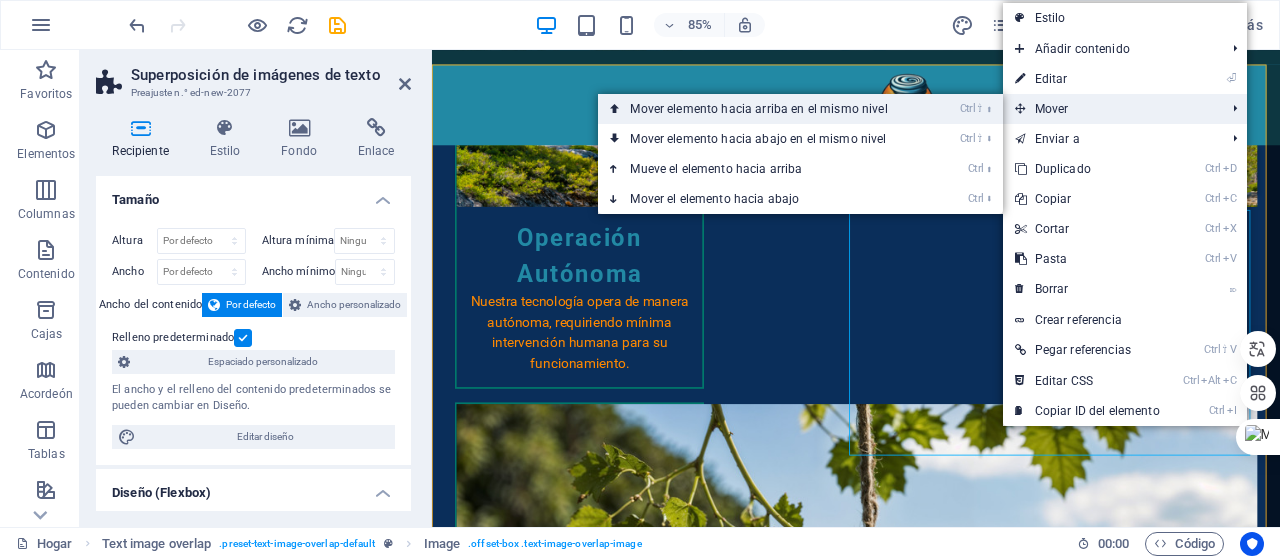 click on "Ctrl  ⇧  ⬆ Mover elemento hacia arriba en el mismo nivel" at bounding box center (762, 109) 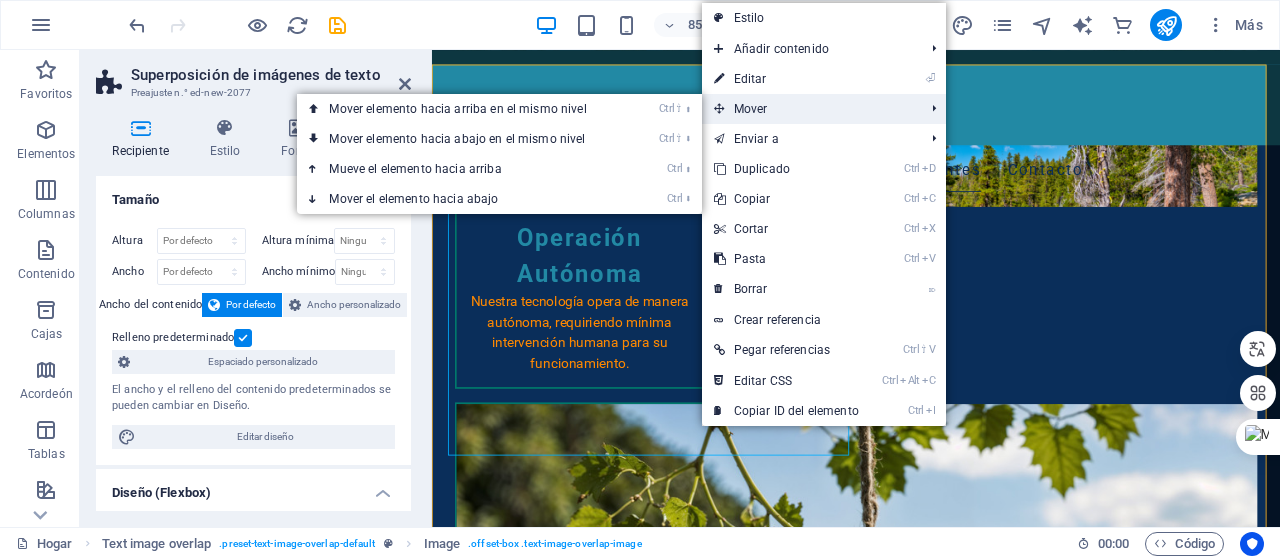 click on "Mover" at bounding box center [809, 109] 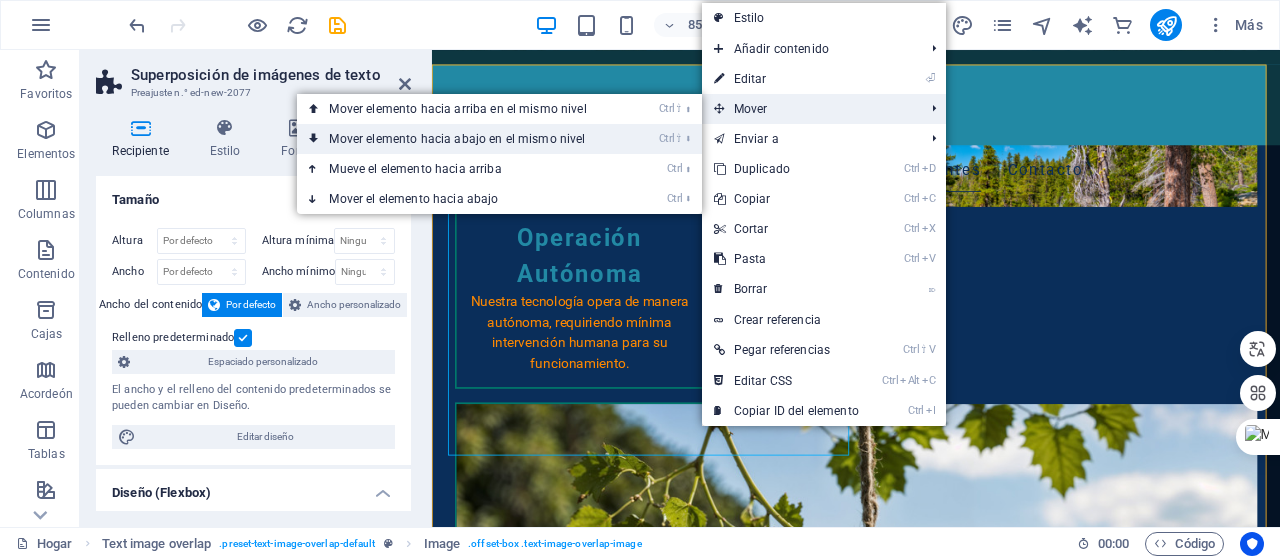 click on "Mover elemento hacia abajo en el mismo nivel" at bounding box center [457, 139] 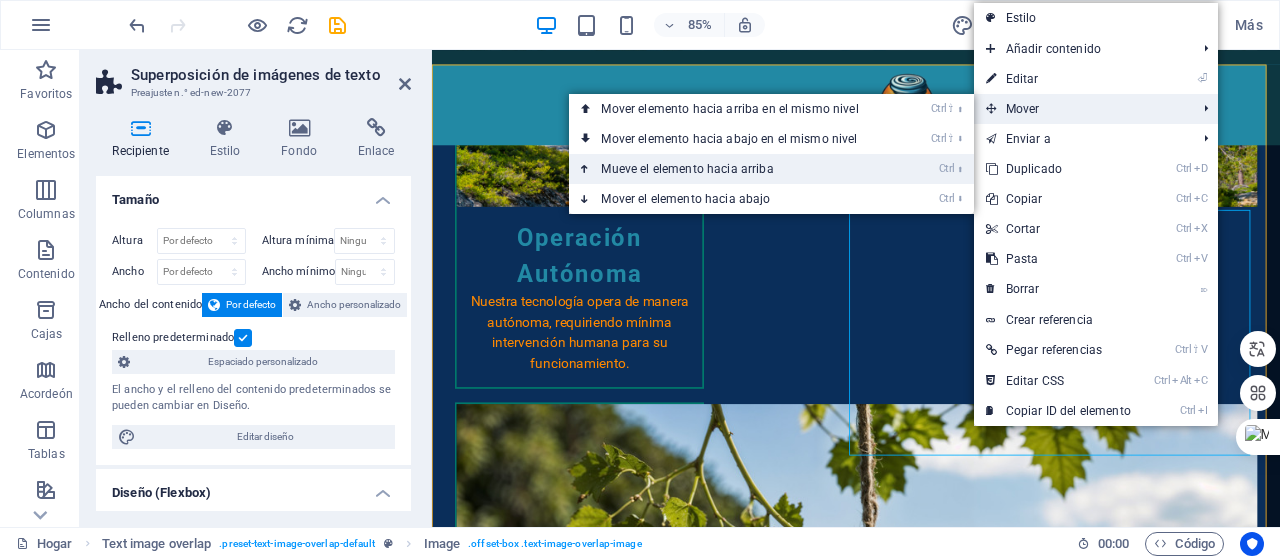 click on "Mueve el elemento hacia arriba" at bounding box center (687, 169) 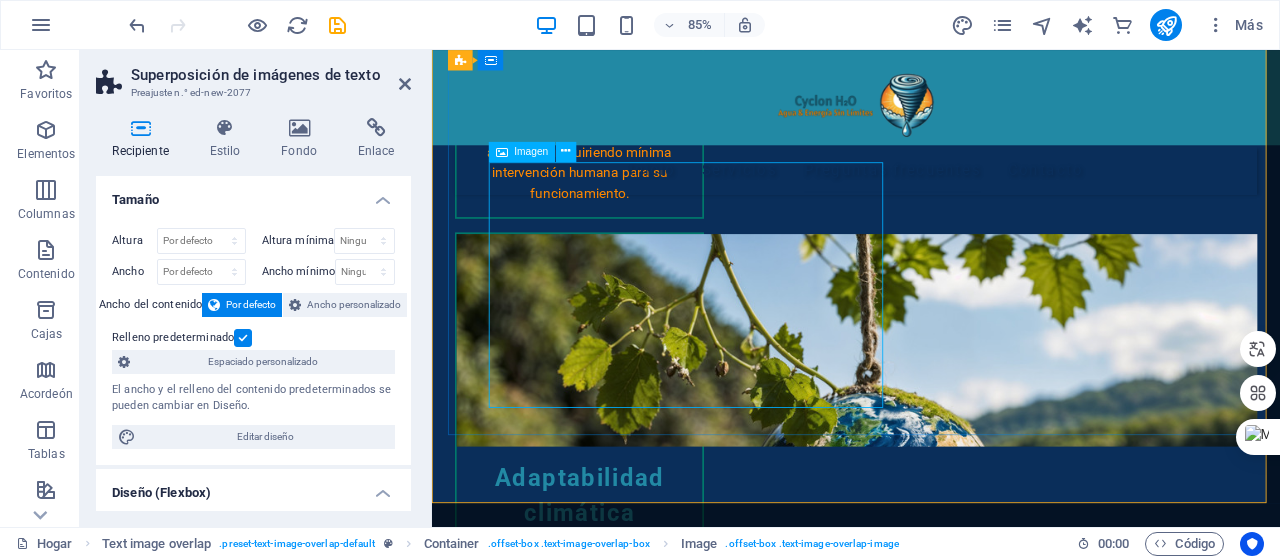 scroll, scrollTop: 2869, scrollLeft: 0, axis: vertical 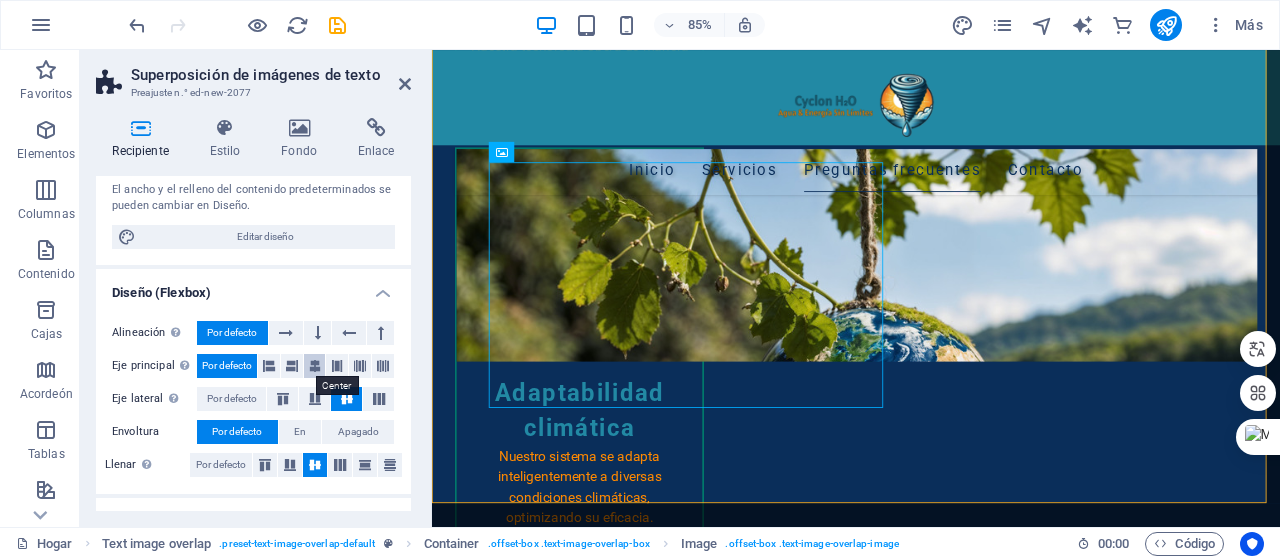 click at bounding box center (315, 366) 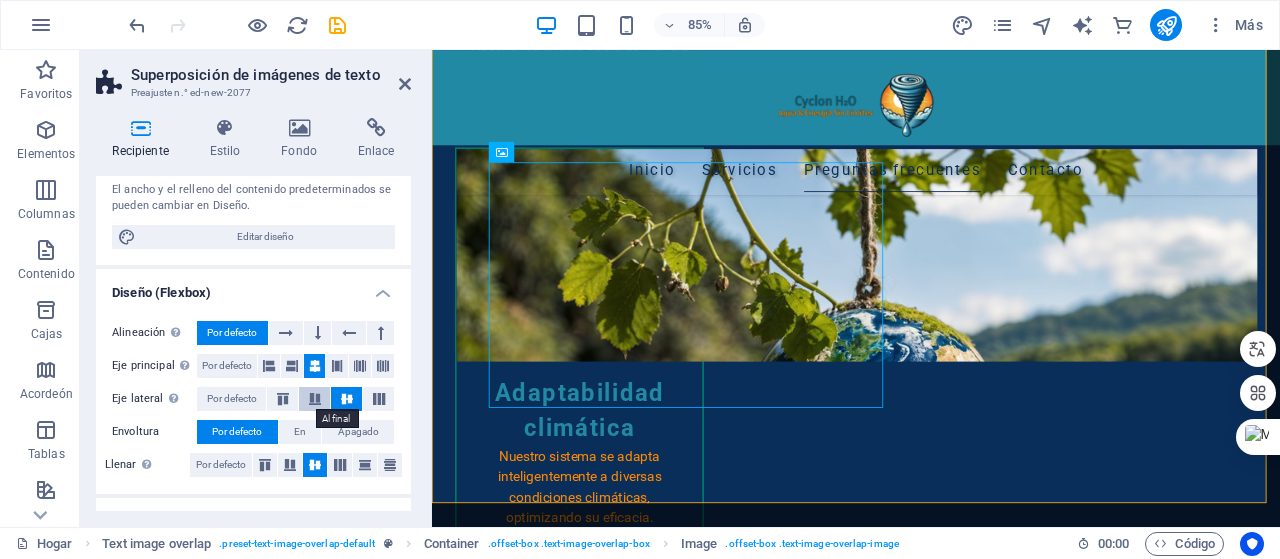 click at bounding box center [315, 399] 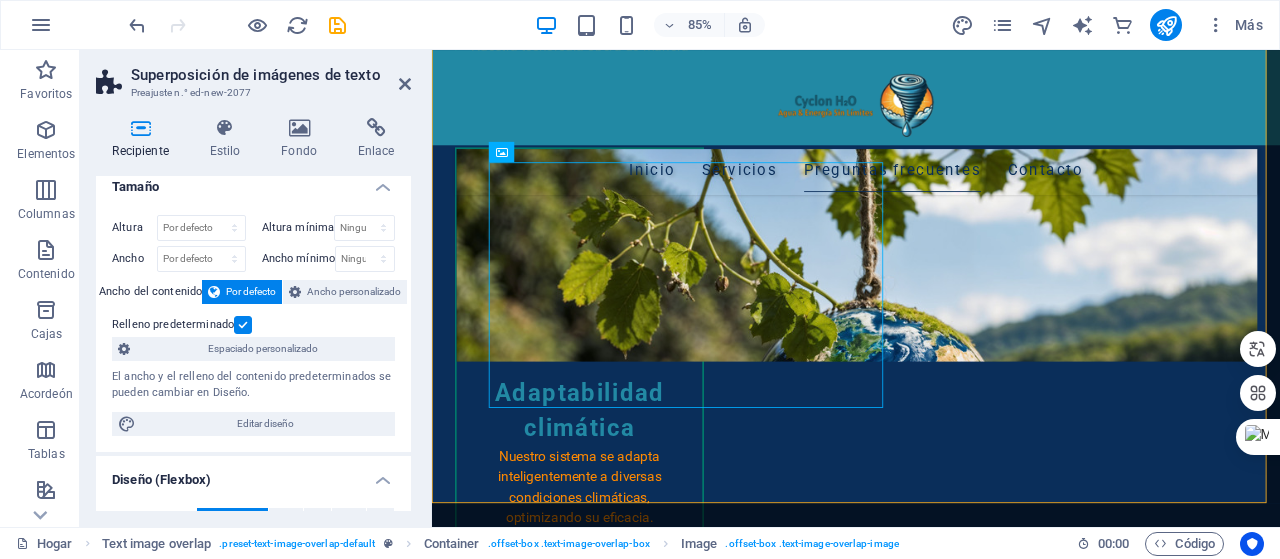 scroll, scrollTop: 0, scrollLeft: 0, axis: both 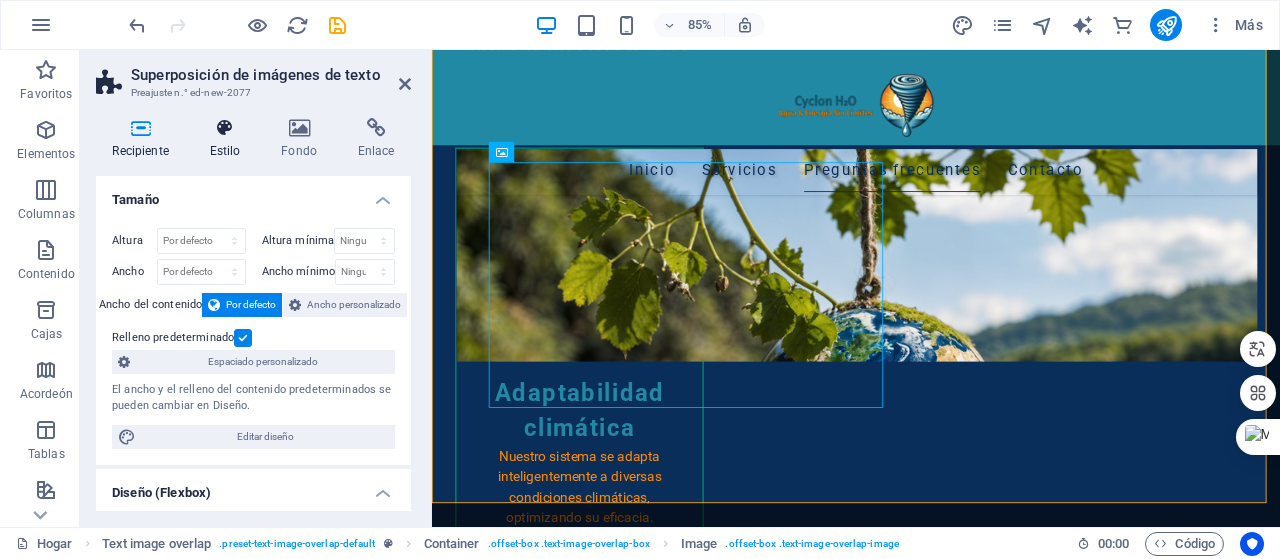 click on "Estilo" at bounding box center [229, 139] 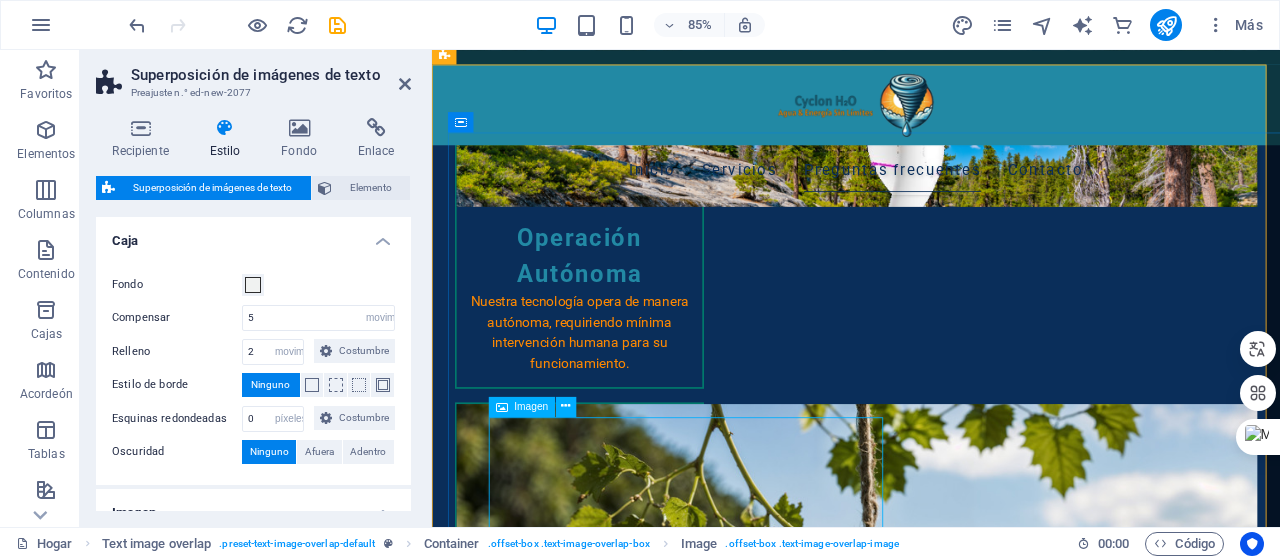 scroll, scrollTop: 2669, scrollLeft: 0, axis: vertical 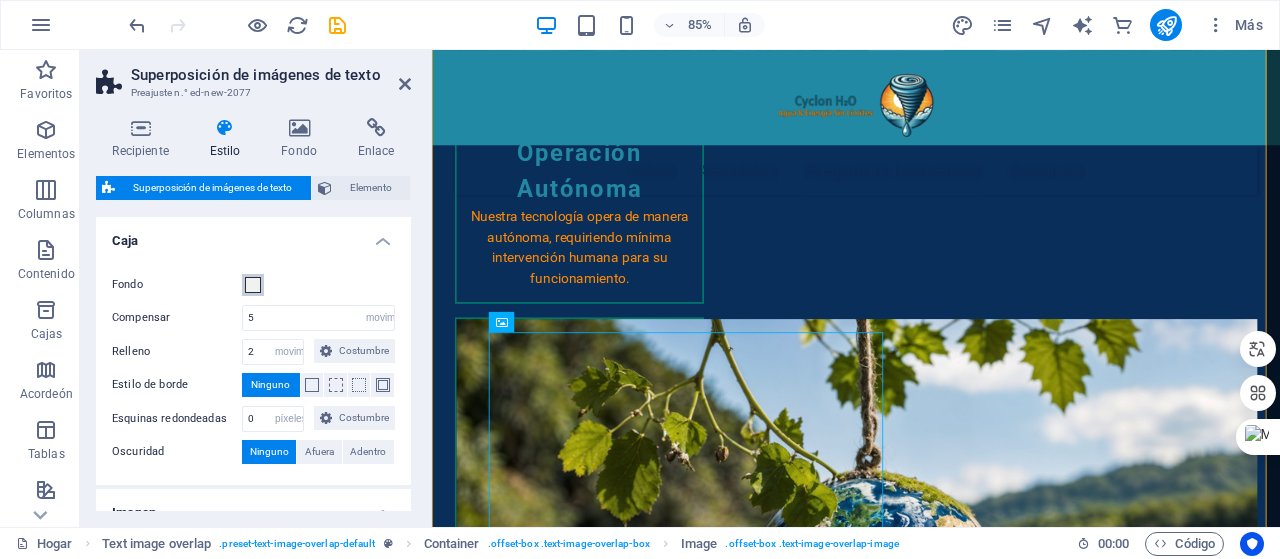 click at bounding box center [253, 285] 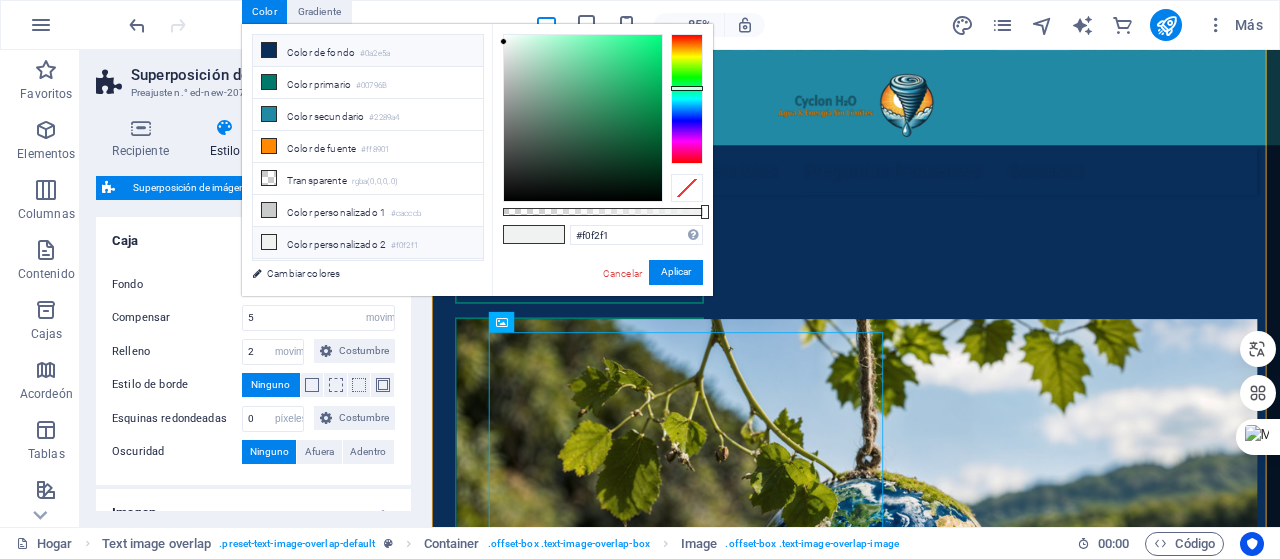 click at bounding box center [269, 50] 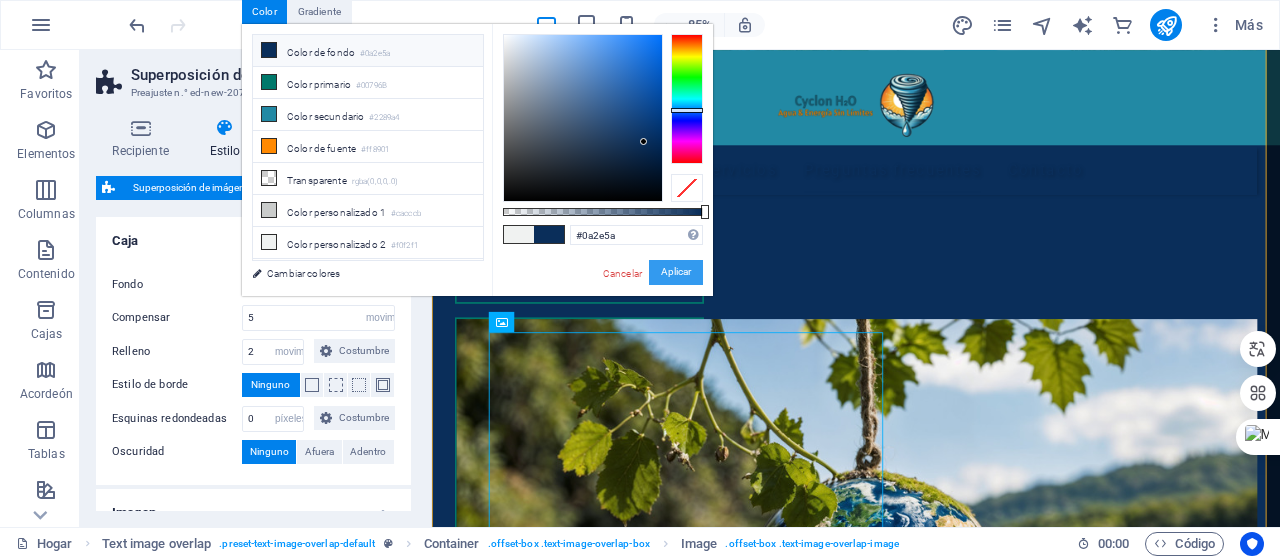drag, startPoint x: 674, startPoint y: 277, endPoint x: 282, endPoint y: 274, distance: 392.01147 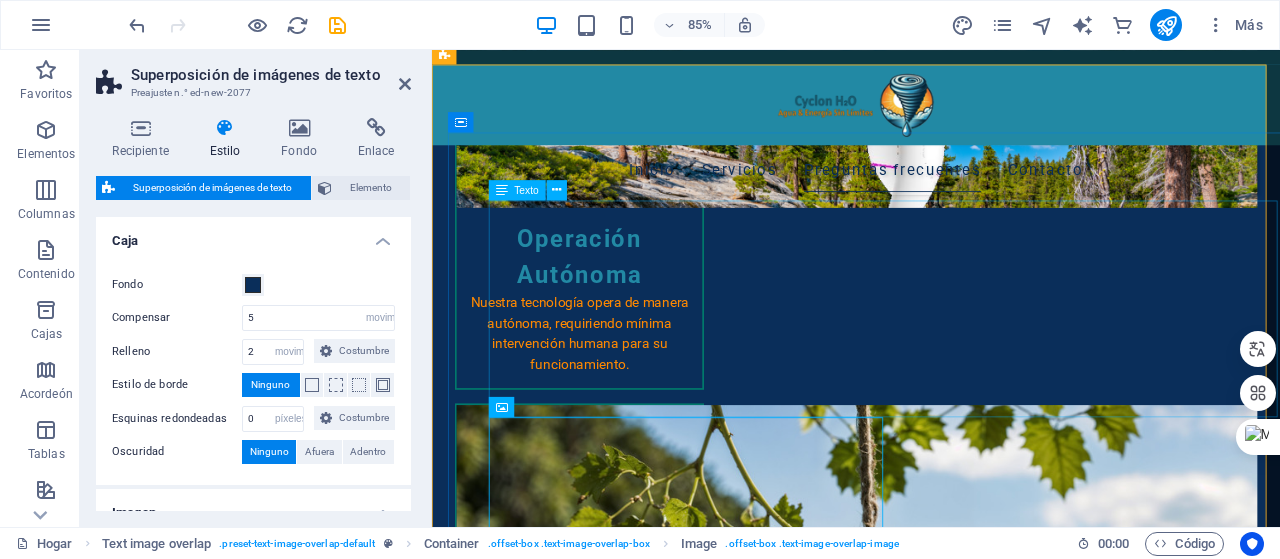 scroll, scrollTop: 2569, scrollLeft: 0, axis: vertical 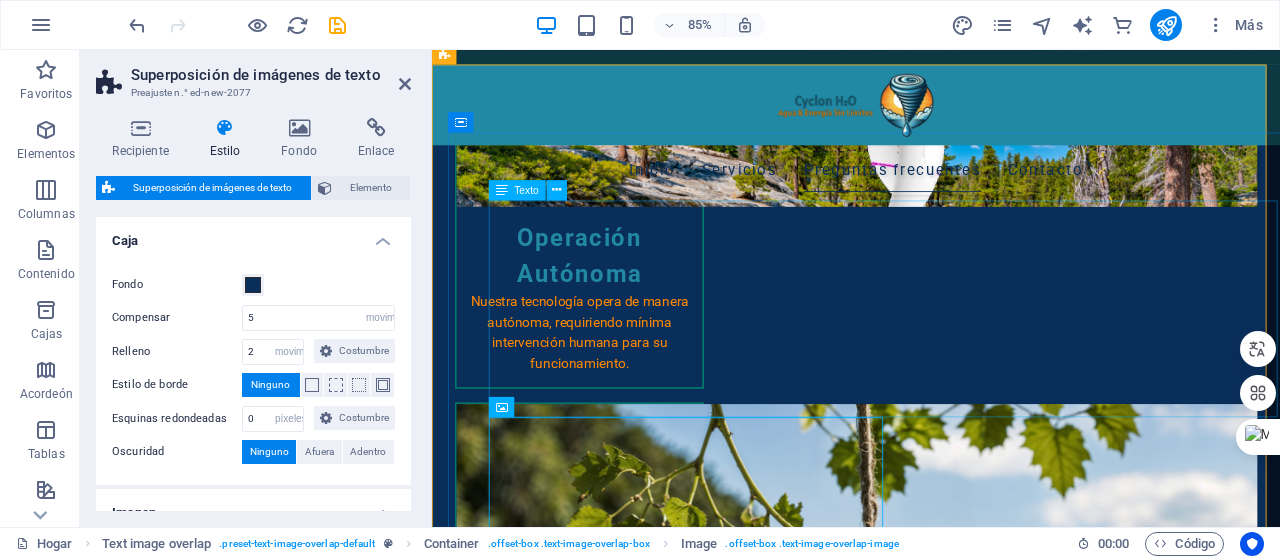 click on "En la minería del siglo XXI, la dependencia de camiones aljibe y redes energéticas es cosa del pasado. Cyclon H2O representa la autosuficiencia operativa que su faena necesita: ✓ Agua generada in situ desde la humedad ambiental  ✓ Energía eólica continua para equipos críticos  ✓ Operación 24/7 sin interrupciones logísticas  ✓ Reducción de costos operativos en hasta un 40% "Donde antes había incertidumbre logística, hoy hay agua y energía esperando para impulsar su operación"" at bounding box center [971, 3406] 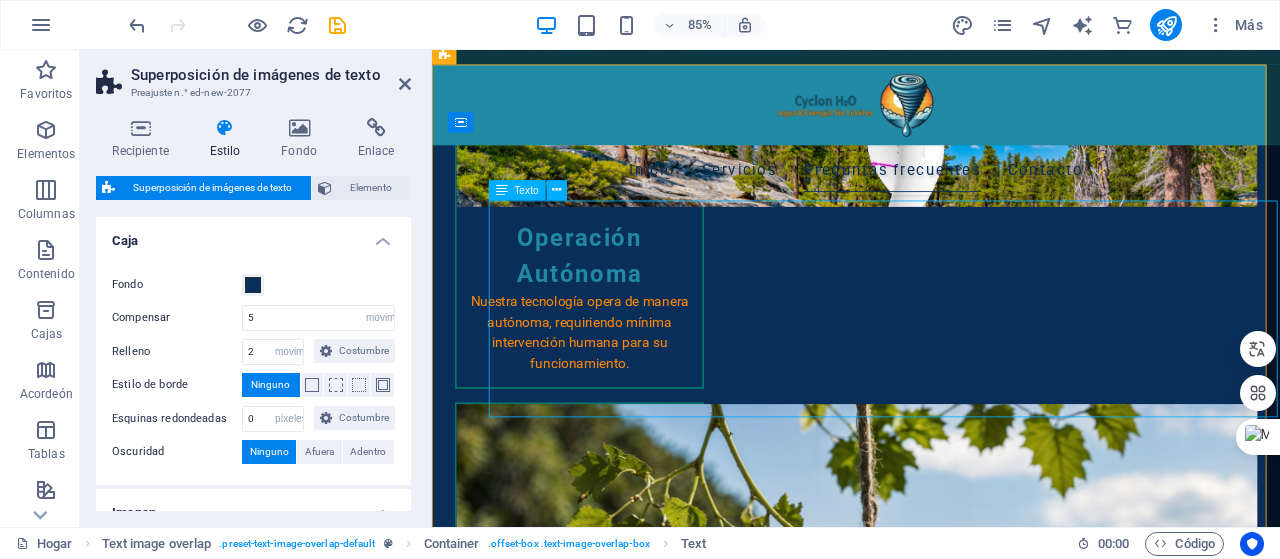 click on "En la minería del siglo XXI, la dependencia de camiones aljibe y redes energéticas es cosa del pasado. Cyclon H2O representa la autosuficiencia operativa que su faena necesita: ✓ Agua generada in situ desde la humedad ambiental  ✓ Energía eólica continua para equipos críticos  ✓ Operación 24/7 sin interrupciones logísticas  ✓ Reducción de costos operativos en hasta un 40% "Donde antes había incertidumbre logística, hoy hay agua y energía esperando para impulsar su operación"" at bounding box center [971, 3406] 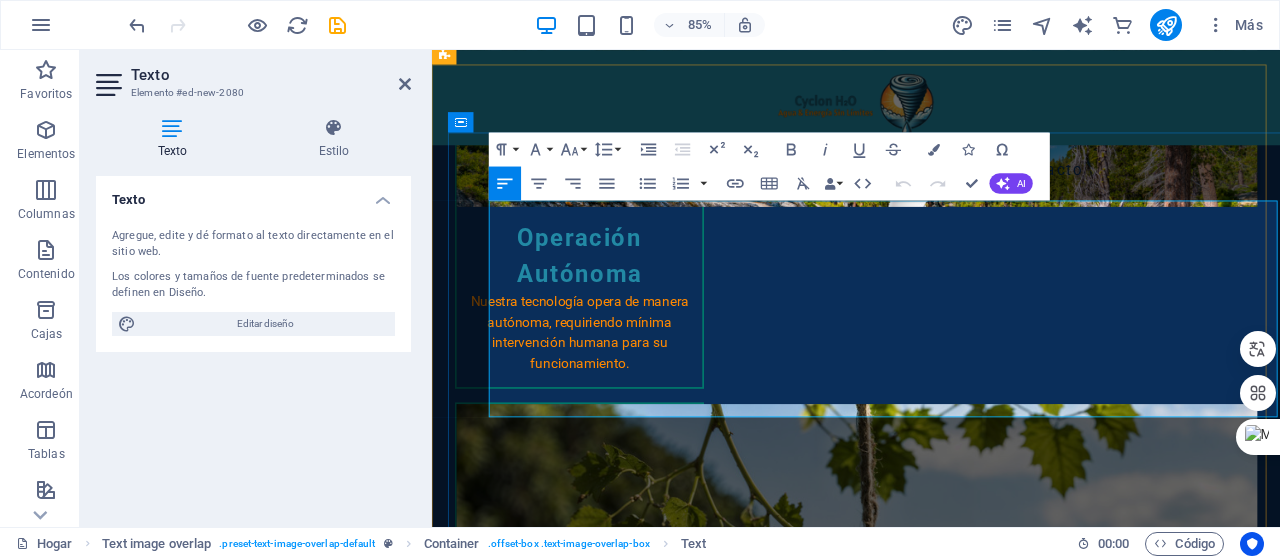 click on "En la minería del siglo XXI, la dependencia de camiones aljibe y redes energéticas es cosa del pasado. Cyclon H2O representa la autosuficiencia operativa que su faena necesita:" at bounding box center [971, 3321] 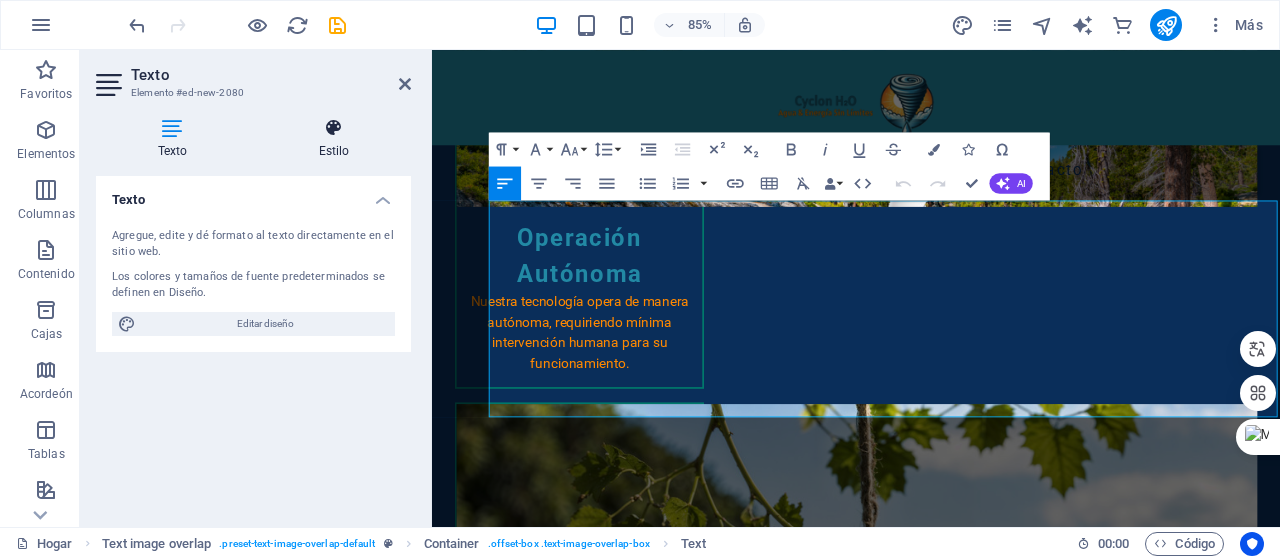 click at bounding box center [334, 128] 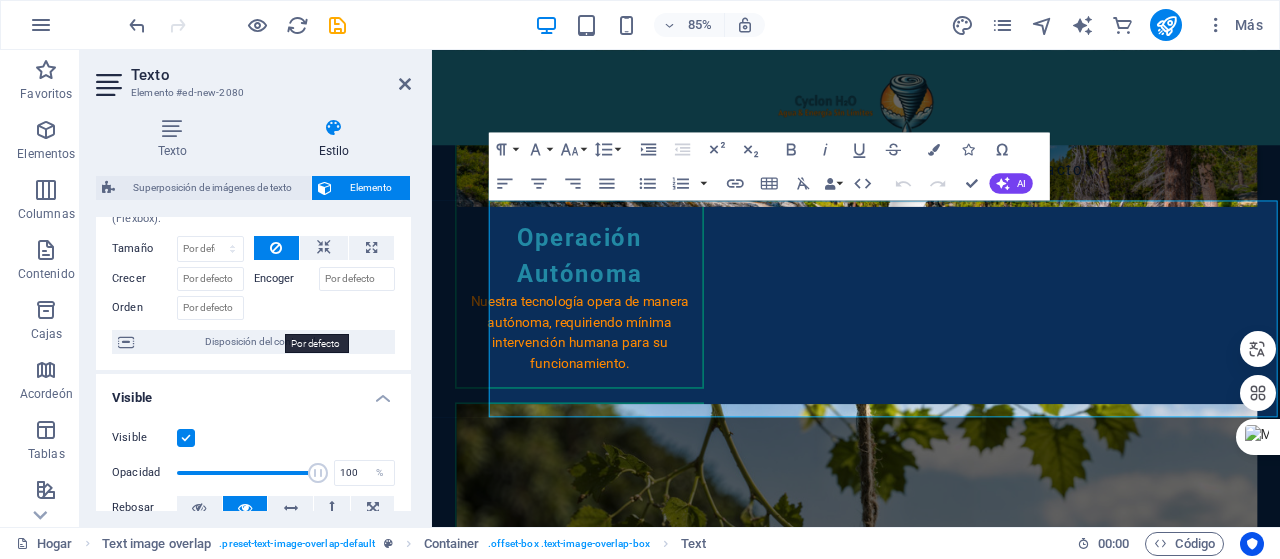 scroll, scrollTop: 100, scrollLeft: 0, axis: vertical 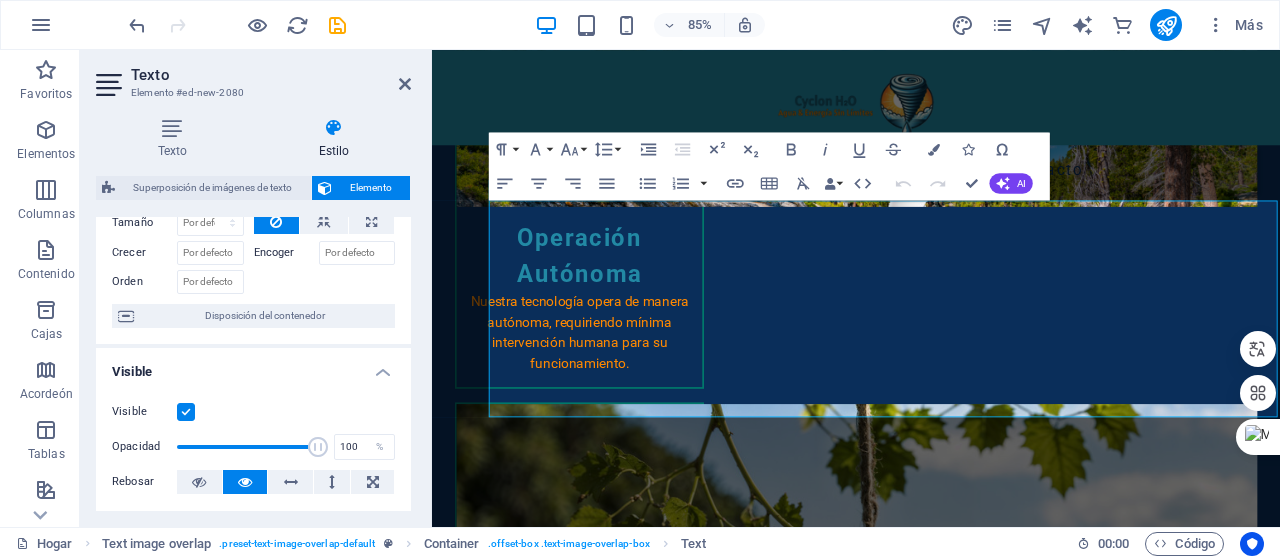 click on "Visible" at bounding box center [253, 366] 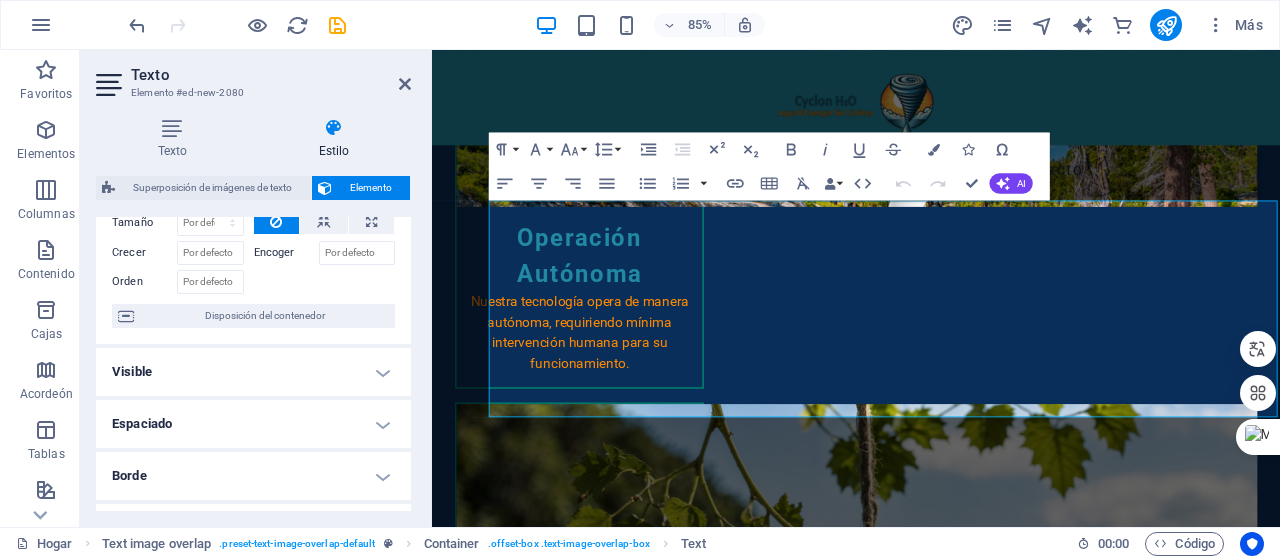 click on "Visible" at bounding box center [253, 372] 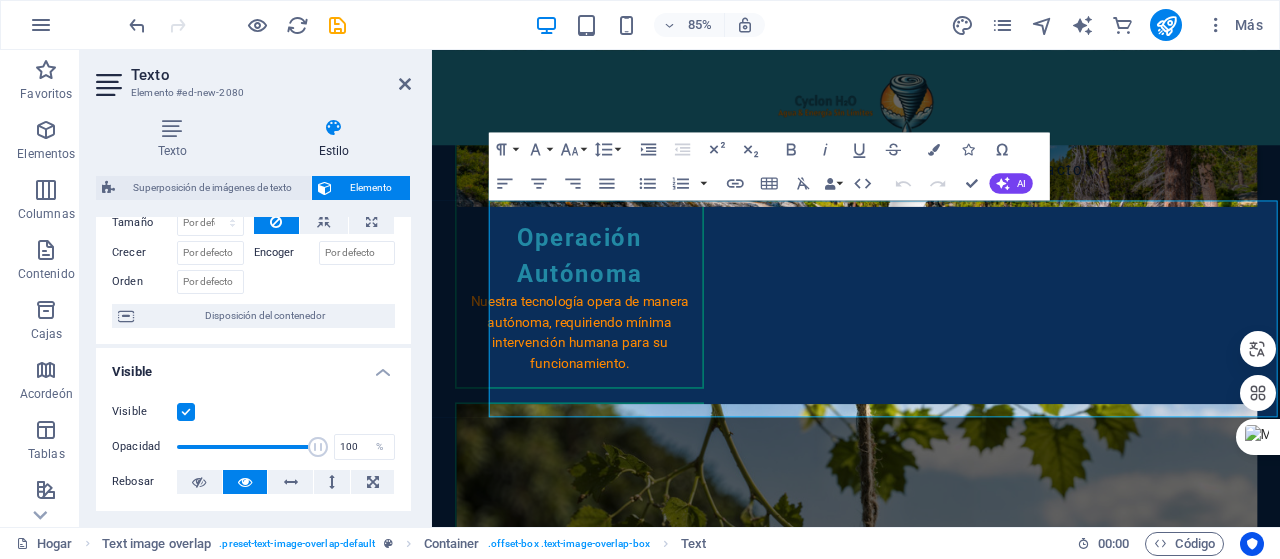 scroll, scrollTop: 200, scrollLeft: 0, axis: vertical 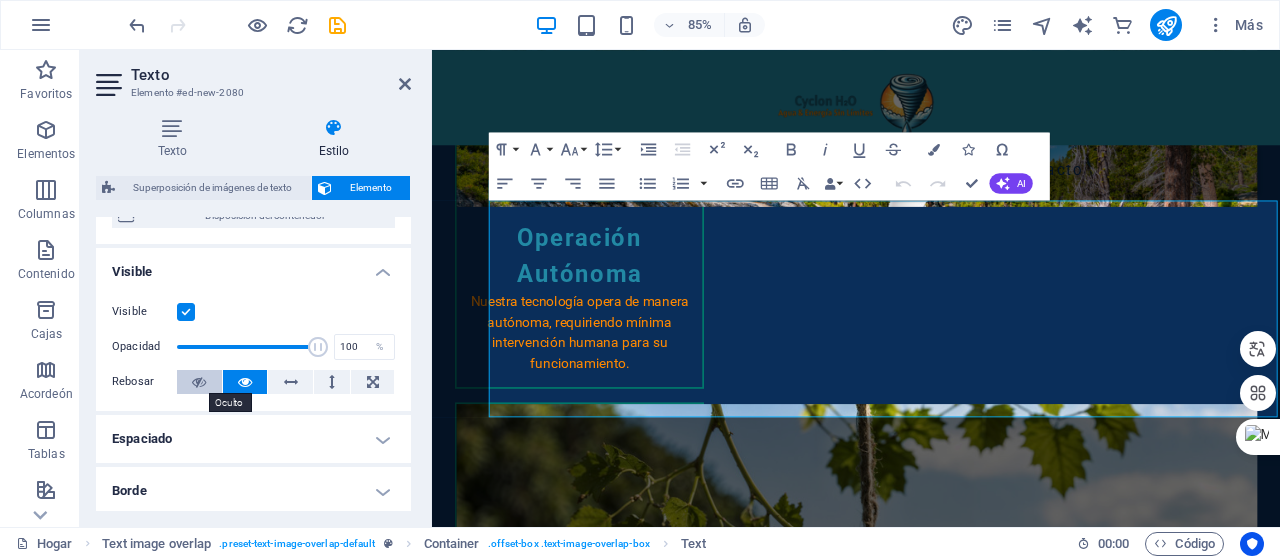 click at bounding box center (199, 382) 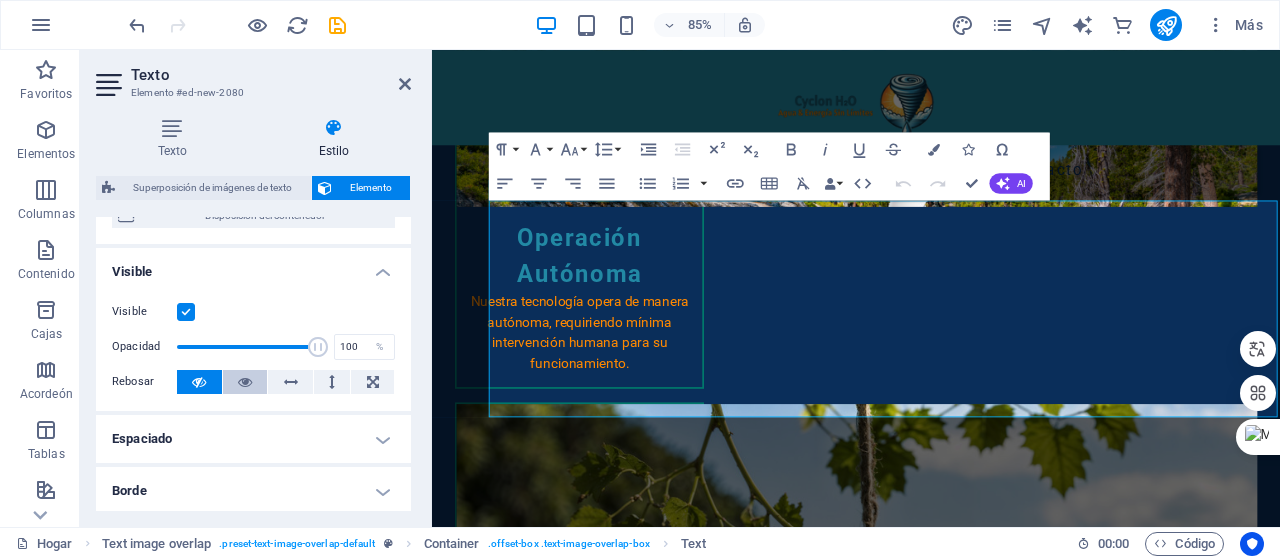 click at bounding box center [245, 382] 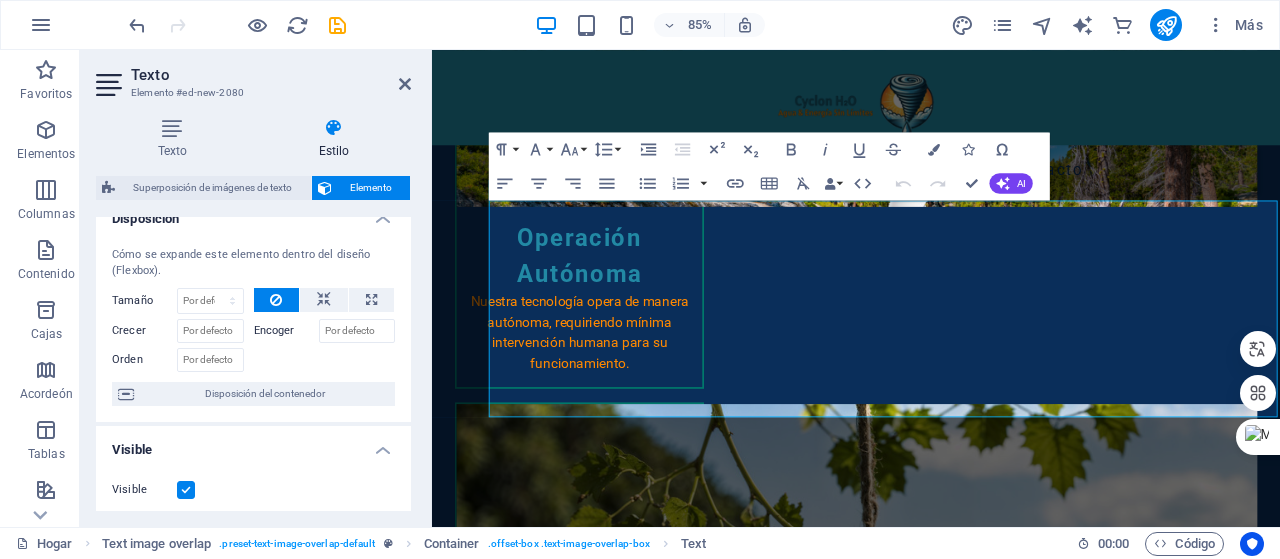 scroll, scrollTop: 0, scrollLeft: 0, axis: both 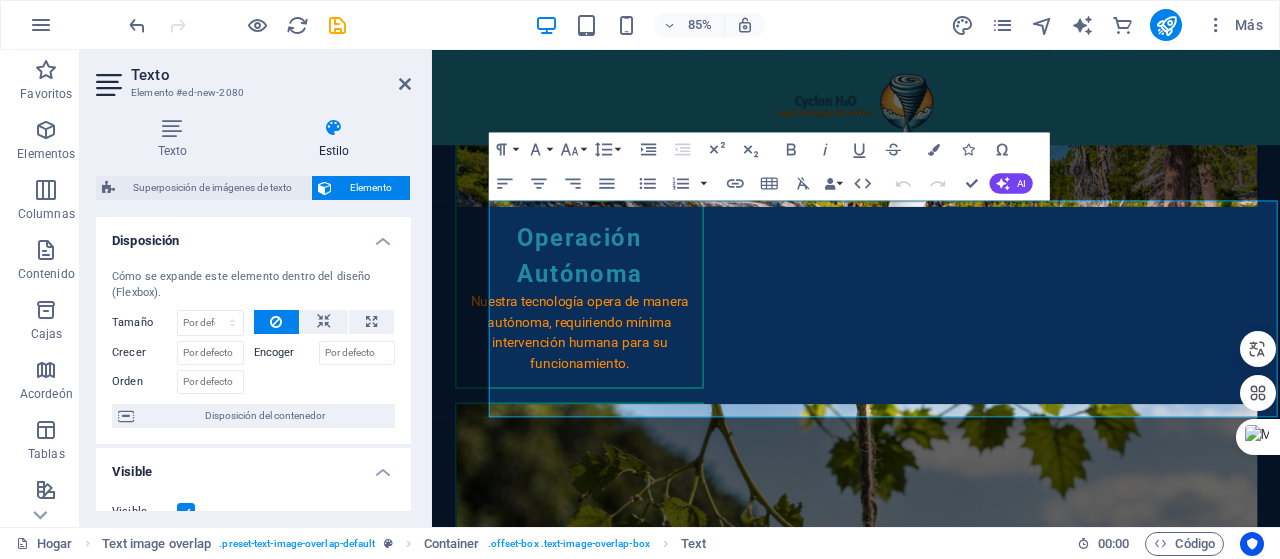click on "Elemento" at bounding box center (361, 188) 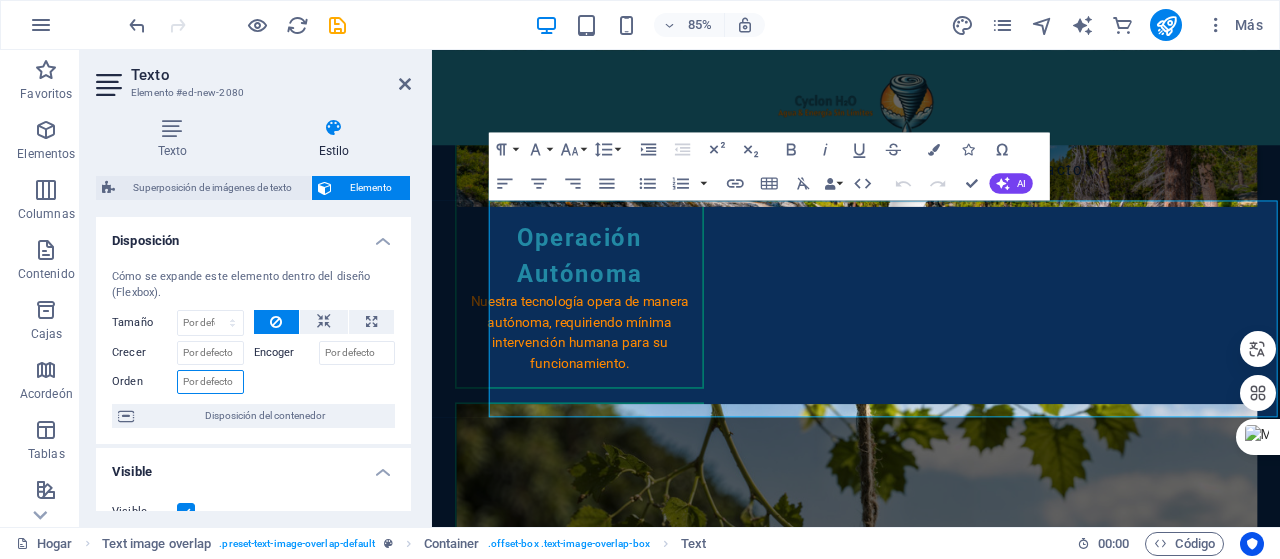 click on "Orden" at bounding box center (210, 382) 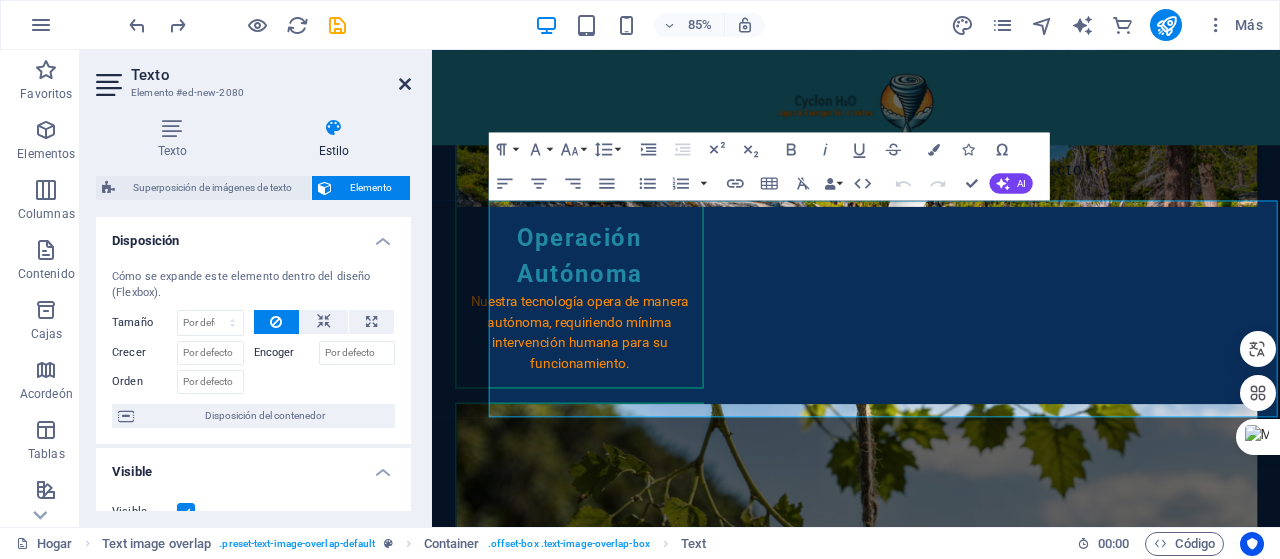 click at bounding box center [405, 84] 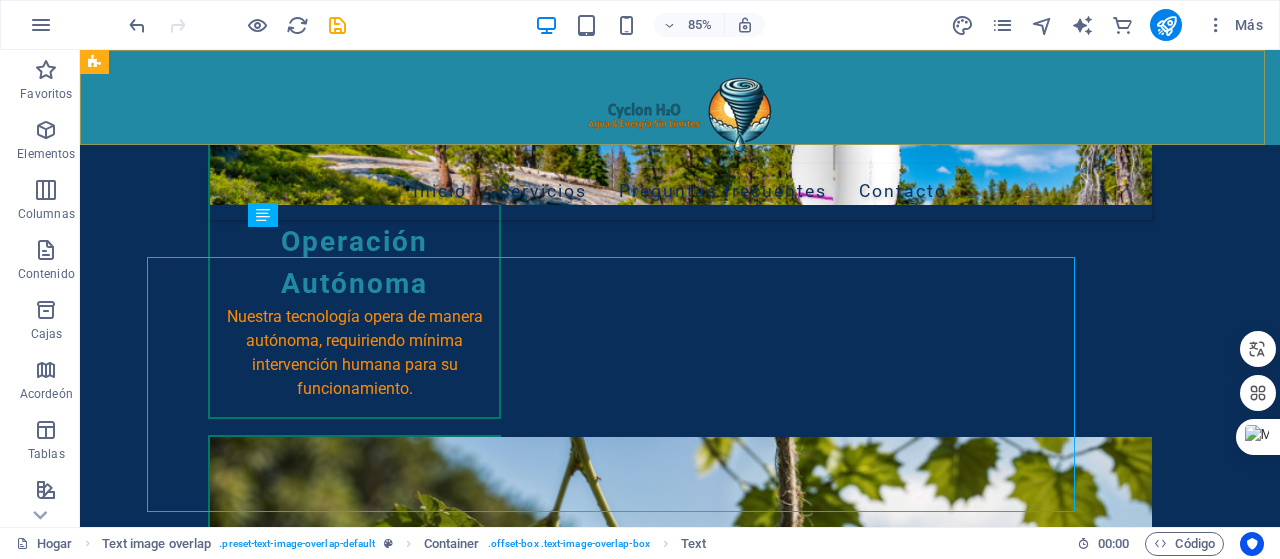 scroll, scrollTop: 2539, scrollLeft: 0, axis: vertical 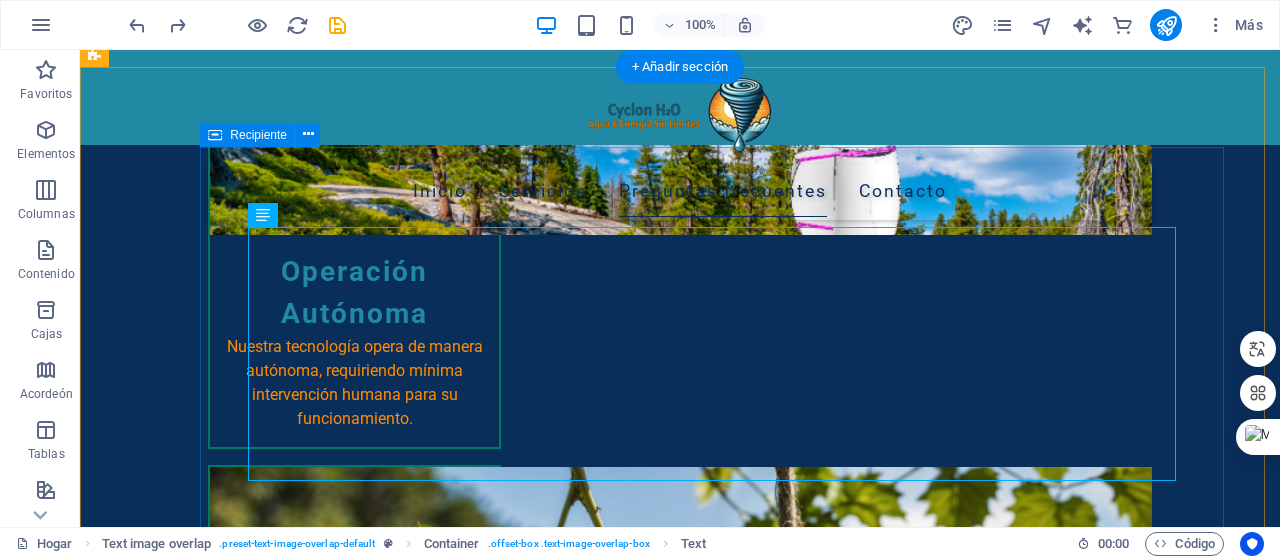 click on "Agua & Energía Sin Límites en su operación minera: En la minería del siglo XXI, la dependencia de camiones aljibe y redes energéticas es cosa del pasado. Cyclon H2O representa la autosuficiencia operativa que su faena necesita: ✓ Agua generada in situ desde la humedad ambiental  ✓ Energía eólica continua para equipos críticos  ✓ Operación 24/7 sin interrupciones logísticas  ✓ Reducción de costos operativos en hasta un 40% "Donde antes había incertidumbre logística, hoy hay agua y energía esperando para impulsar su operación"" at bounding box center (720, 3527) 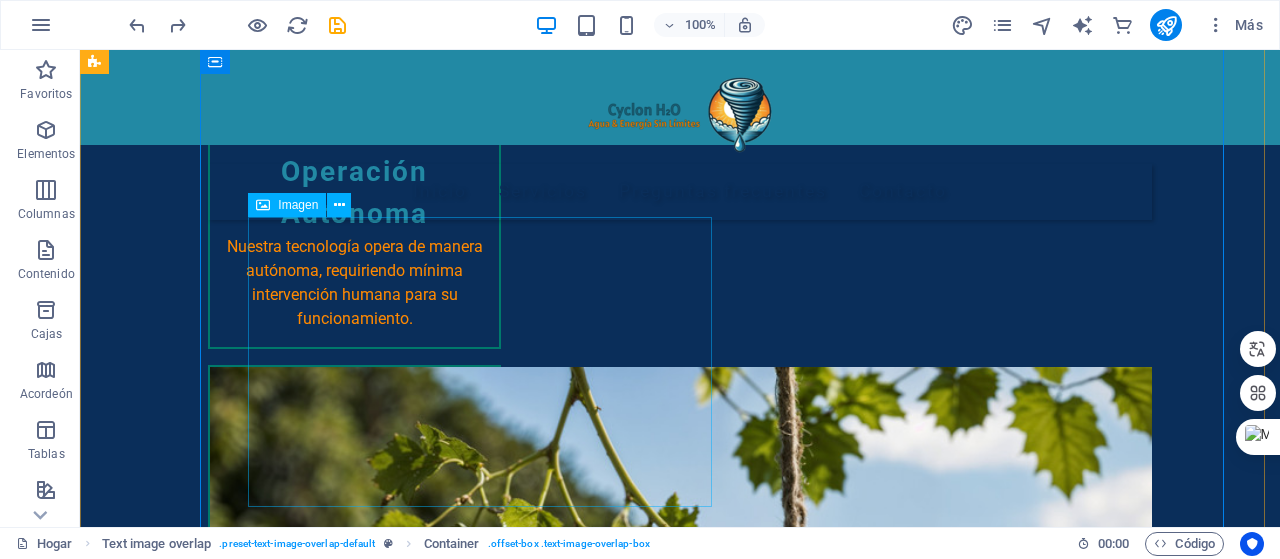 scroll, scrollTop: 2839, scrollLeft: 0, axis: vertical 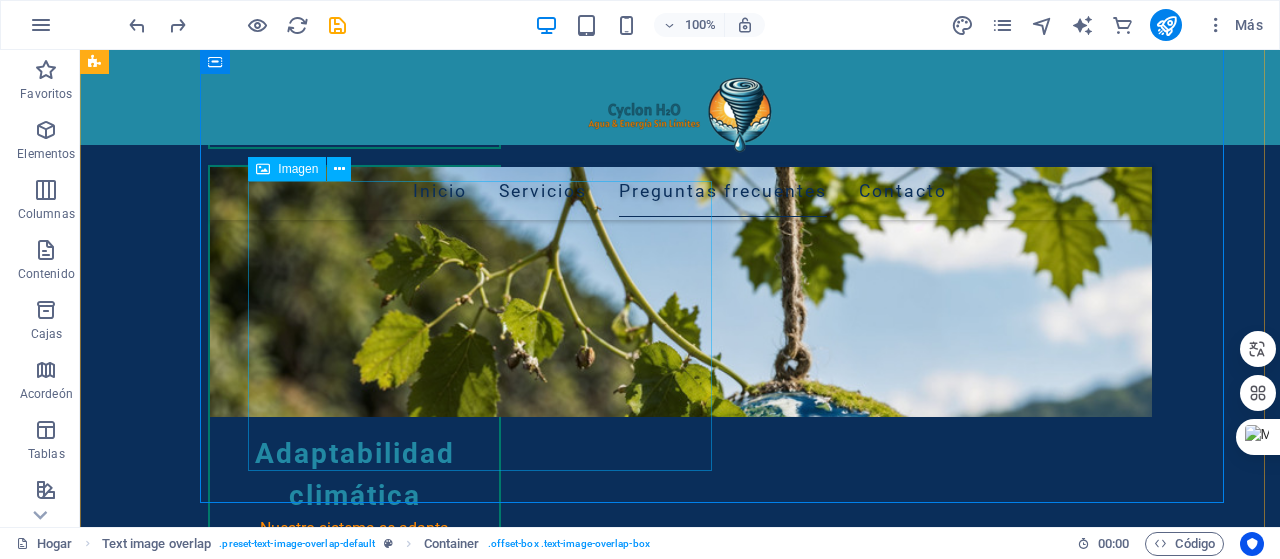 click at bounding box center (720, 3378) 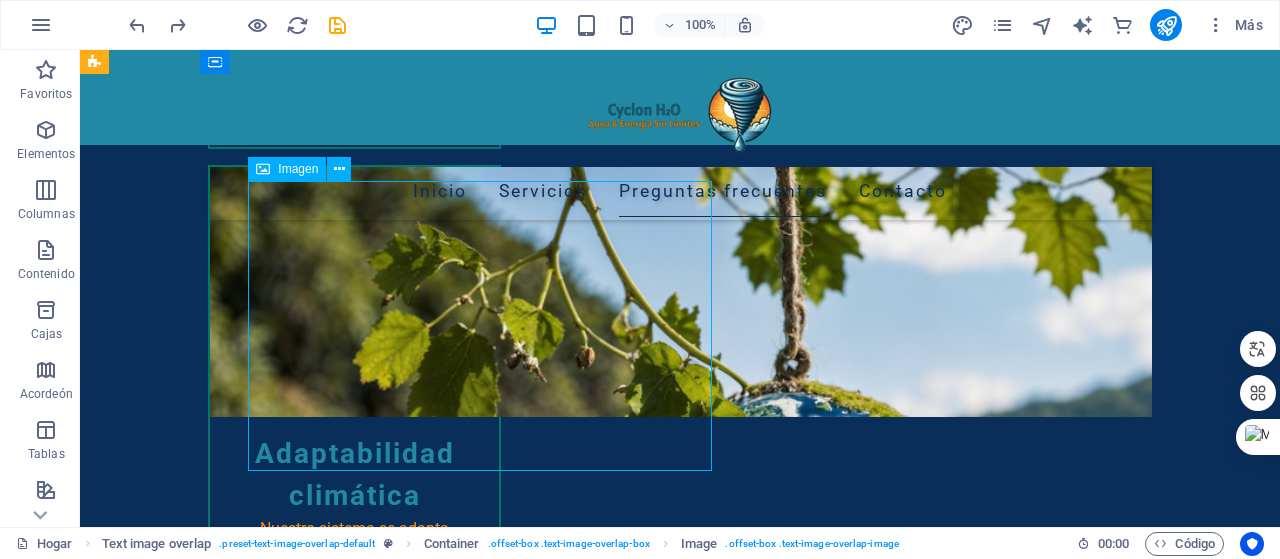 click at bounding box center [720, 3378] 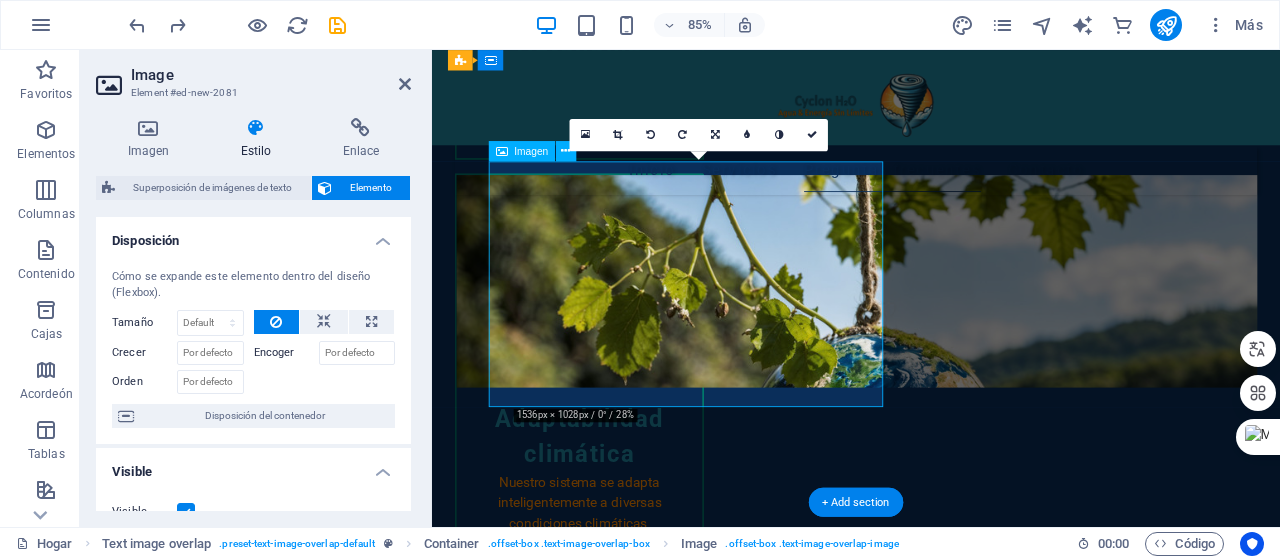 scroll, scrollTop: 2870, scrollLeft: 0, axis: vertical 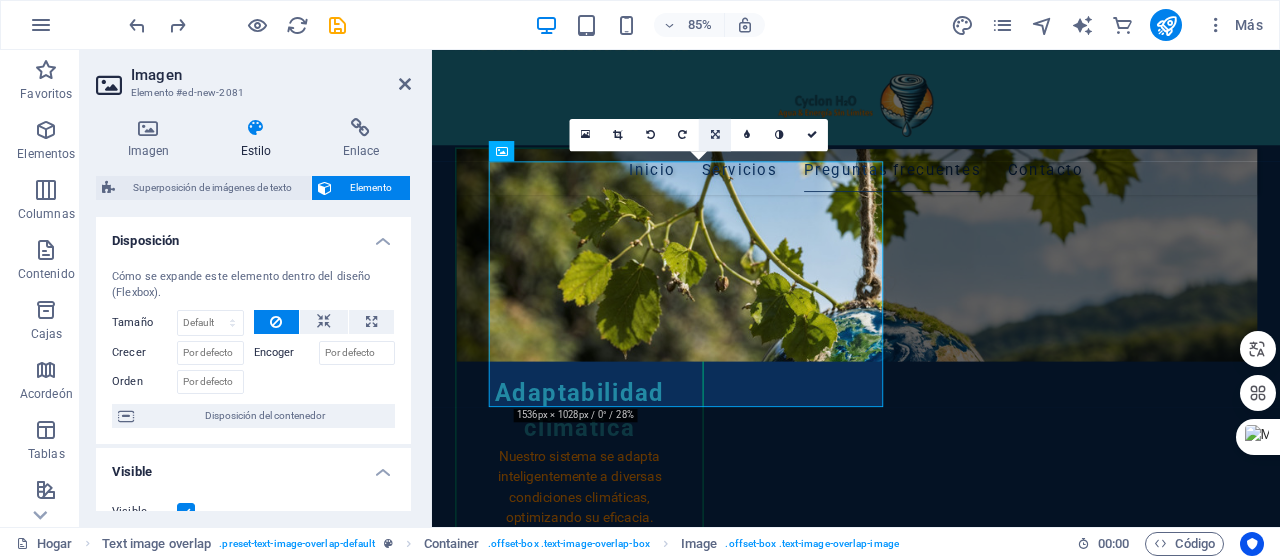 click at bounding box center (715, 135) 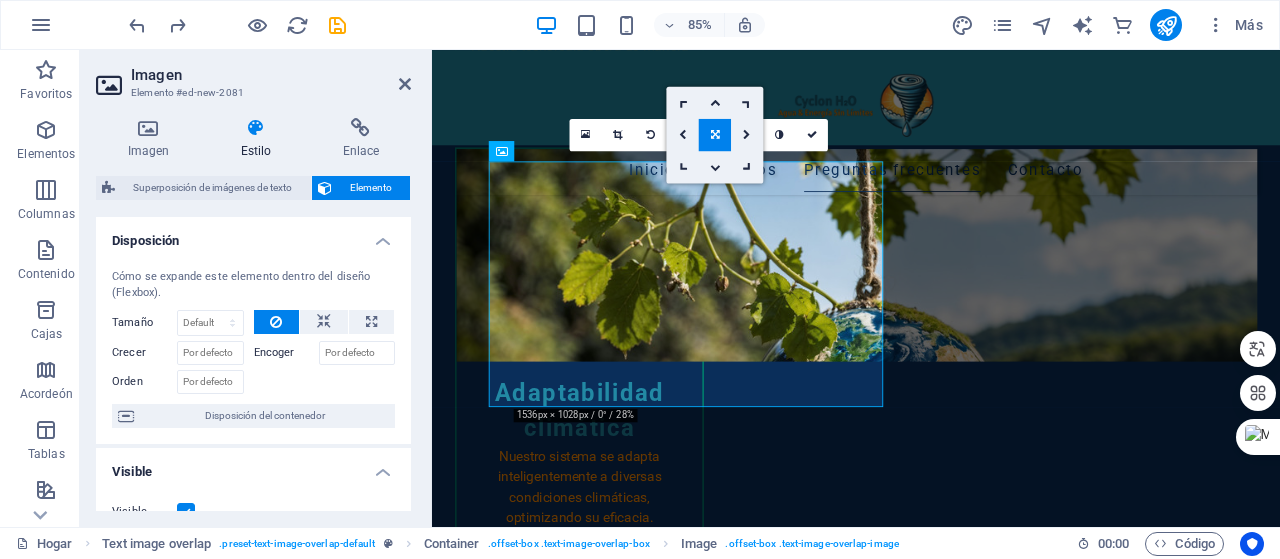 click at bounding box center (715, 135) 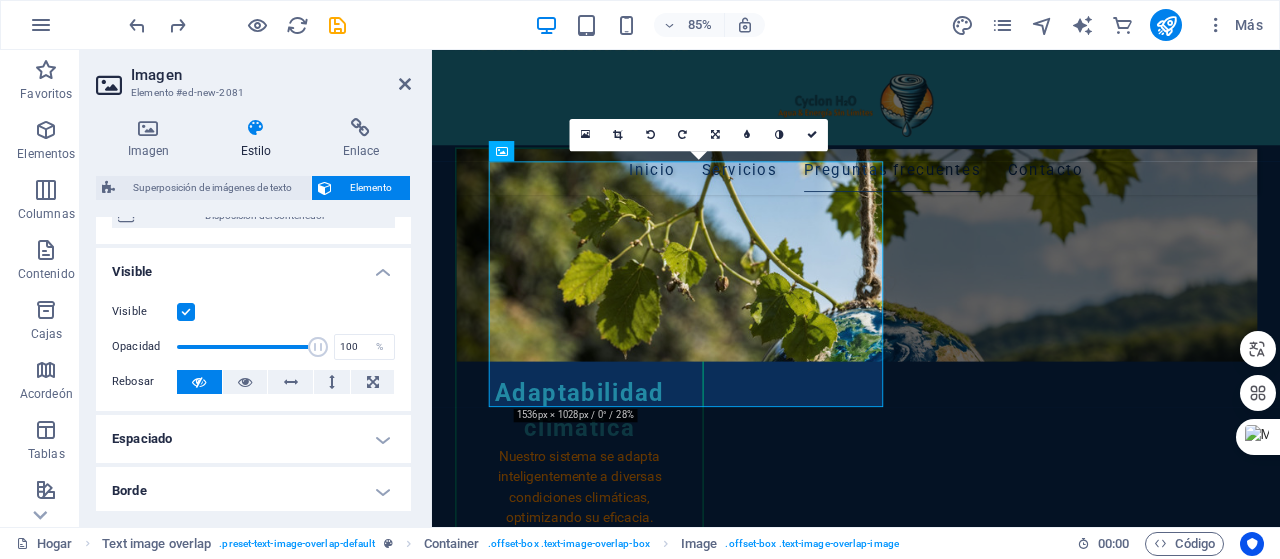 scroll, scrollTop: 0, scrollLeft: 0, axis: both 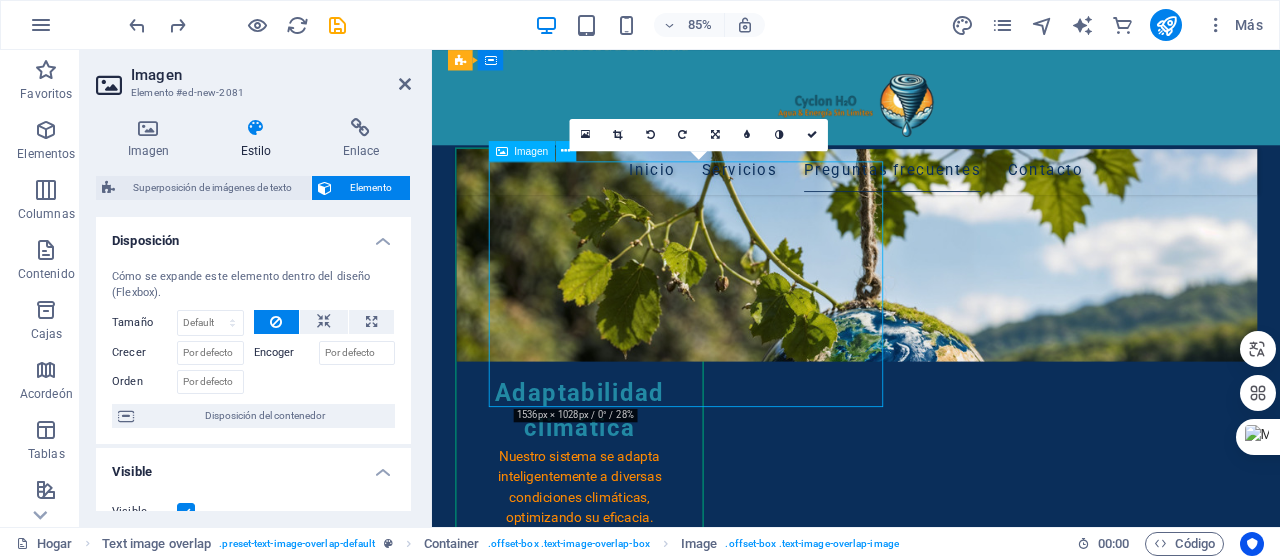 drag, startPoint x: 789, startPoint y: 403, endPoint x: 901, endPoint y: 397, distance: 112.1606 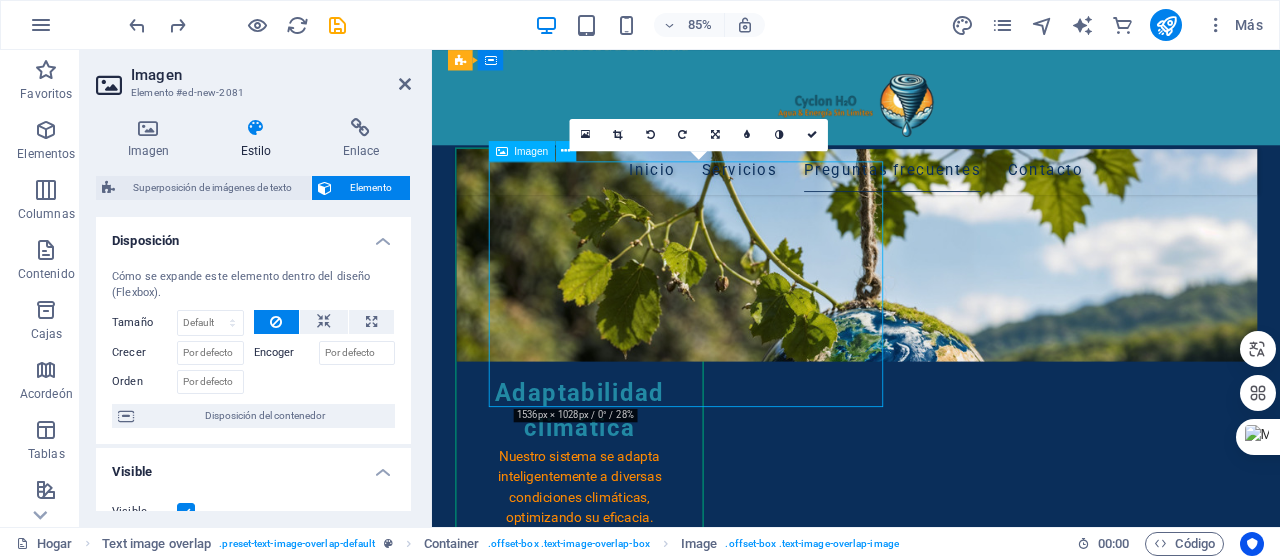 click at bounding box center (971, 3377) 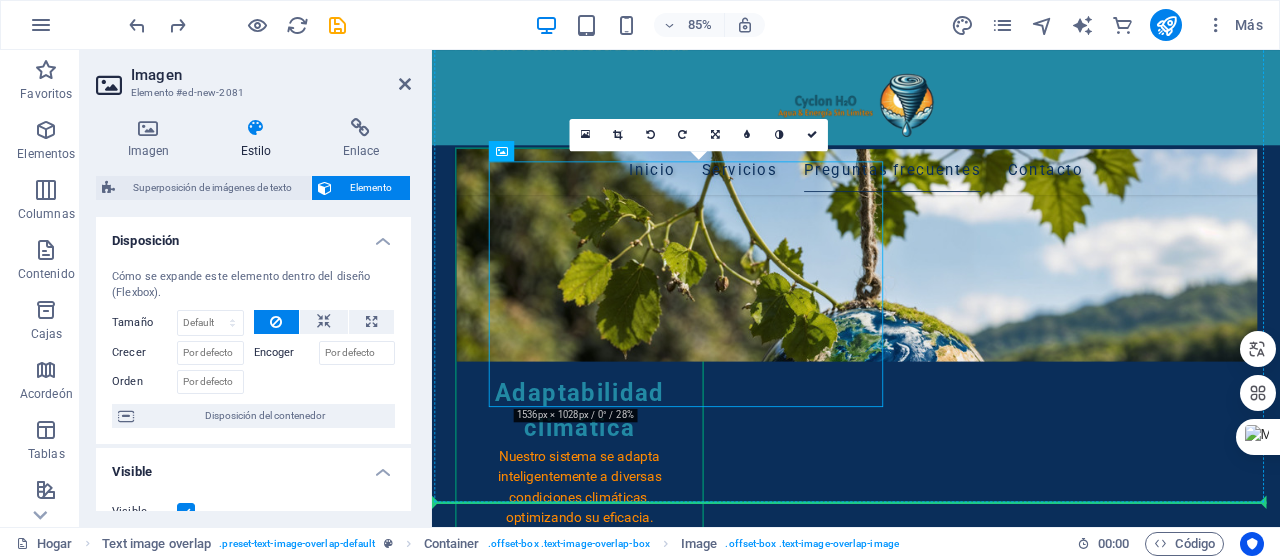 drag, startPoint x: 941, startPoint y: 386, endPoint x: 1079, endPoint y: 386, distance: 138 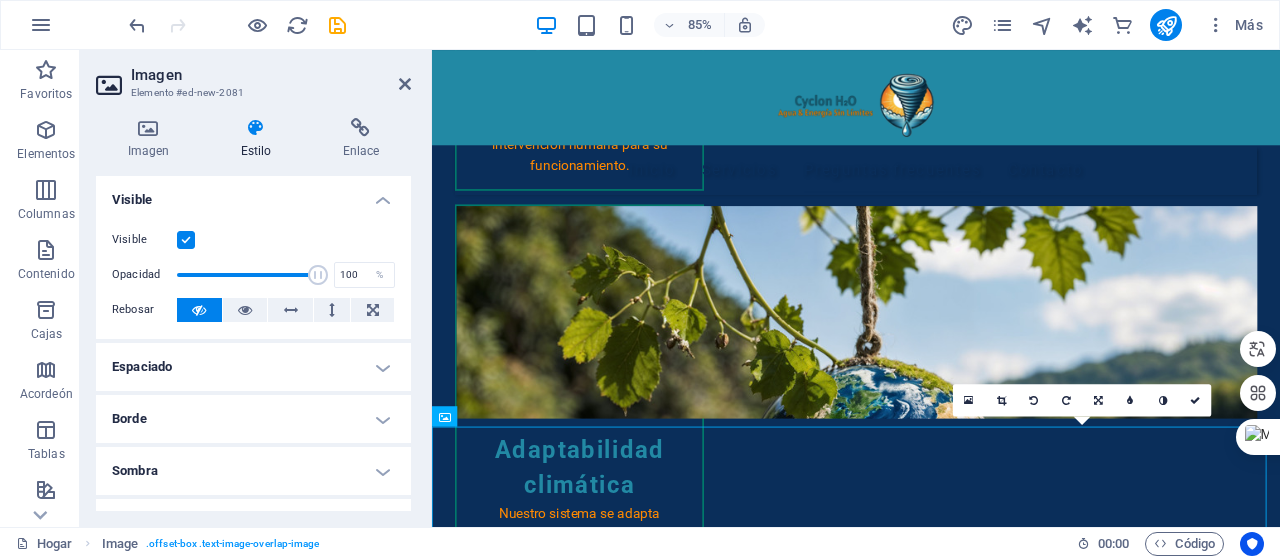 scroll, scrollTop: 2670, scrollLeft: 0, axis: vertical 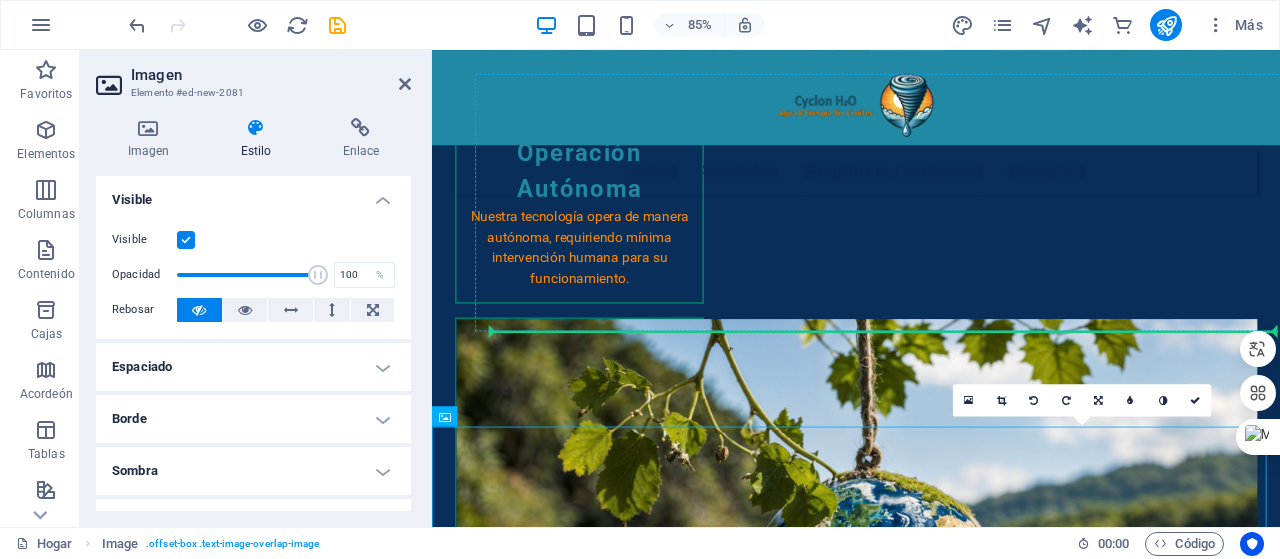 drag, startPoint x: 1173, startPoint y: 554, endPoint x: 1065, endPoint y: 351, distance: 229.9413 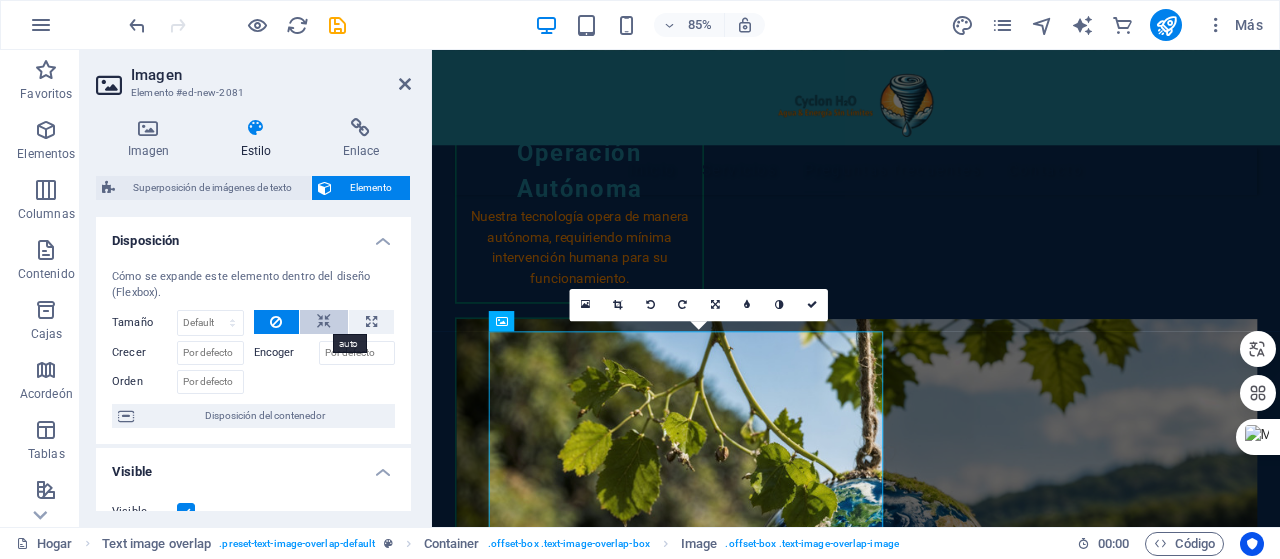 click at bounding box center (324, 322) 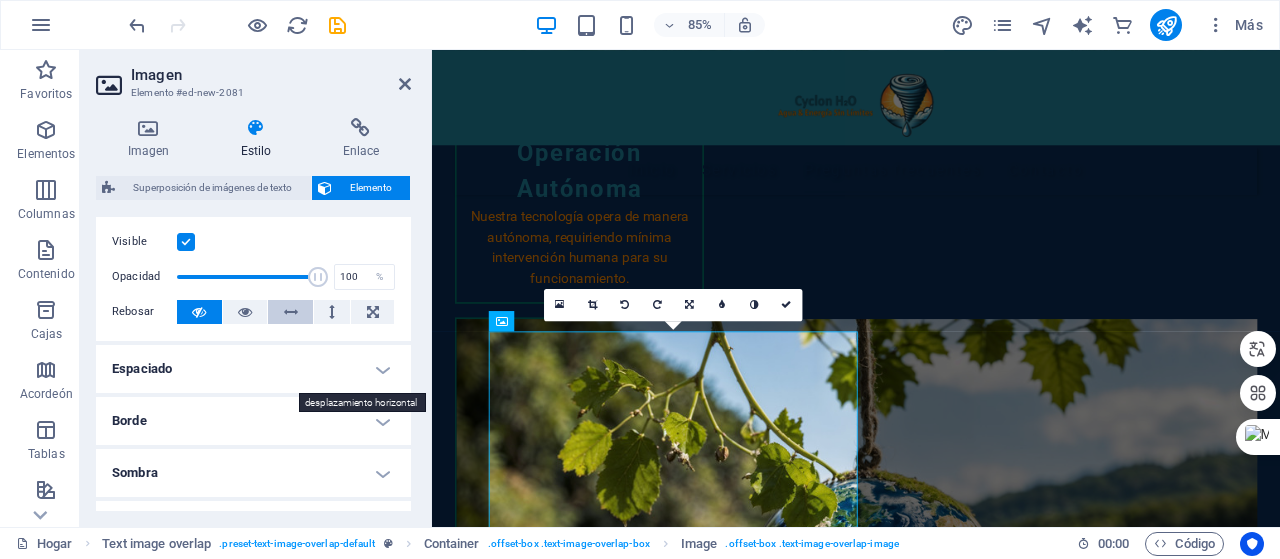 scroll, scrollTop: 300, scrollLeft: 0, axis: vertical 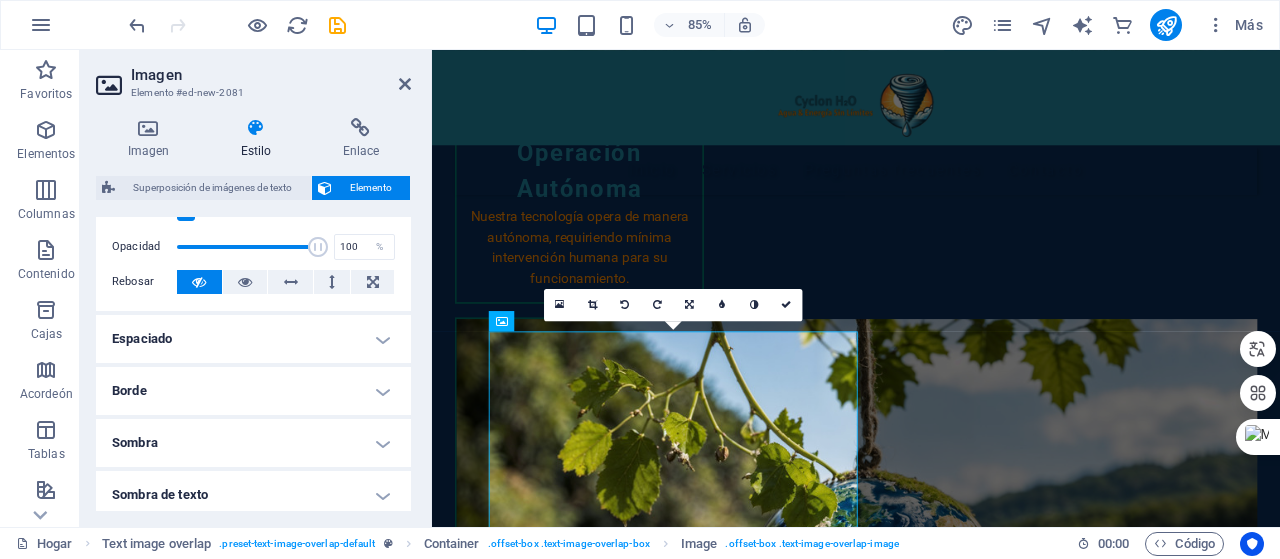 click on "Espaciado" at bounding box center [253, 339] 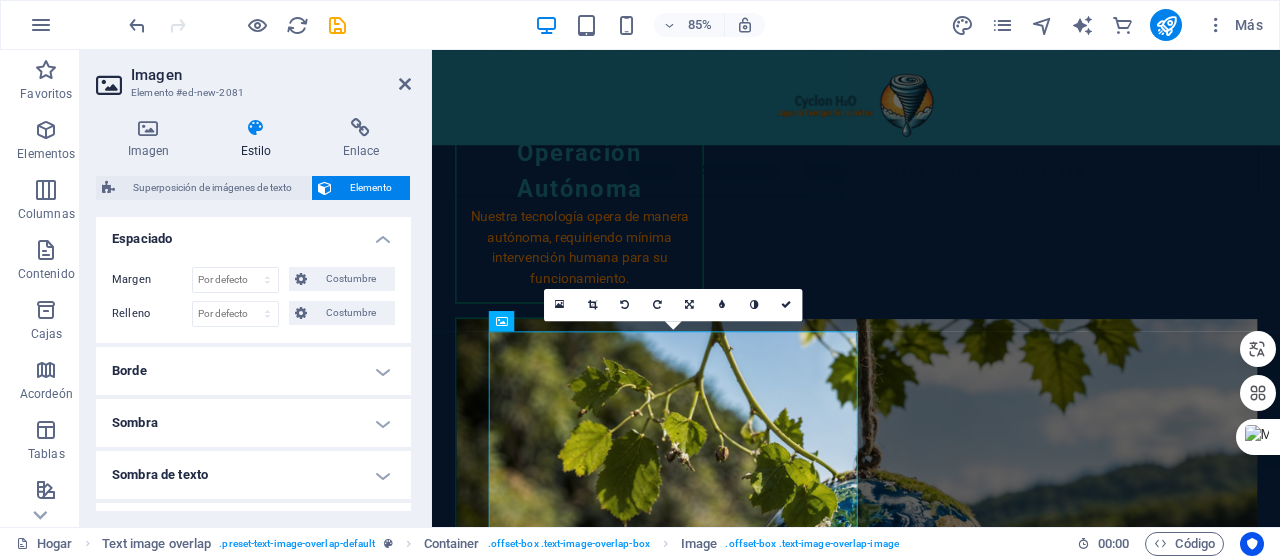 scroll, scrollTop: 500, scrollLeft: 0, axis: vertical 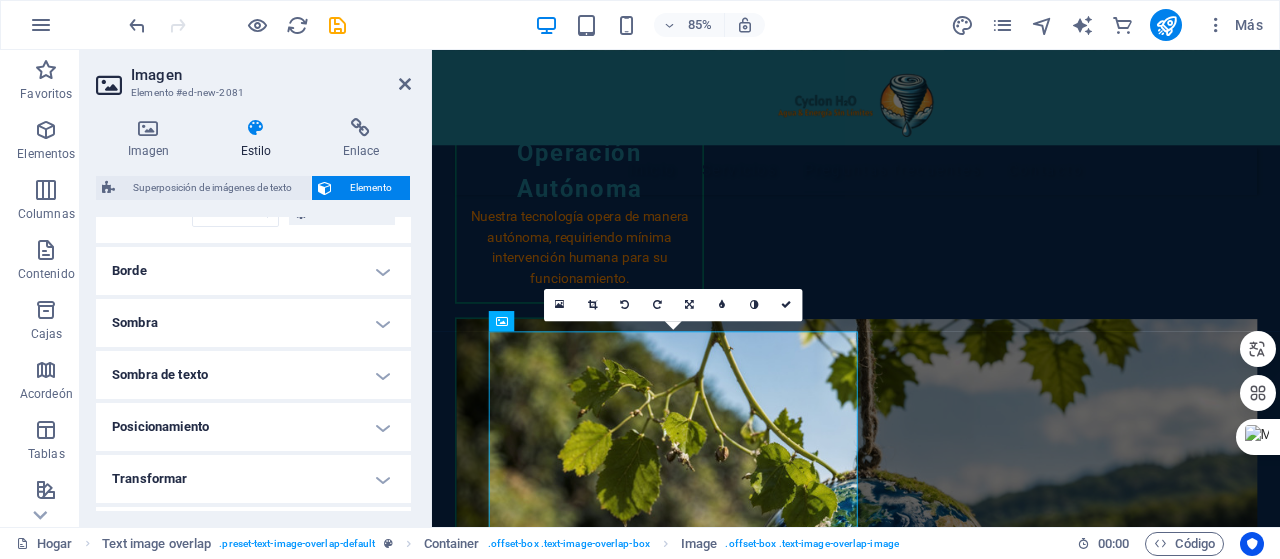 click on "Borde" at bounding box center [253, 271] 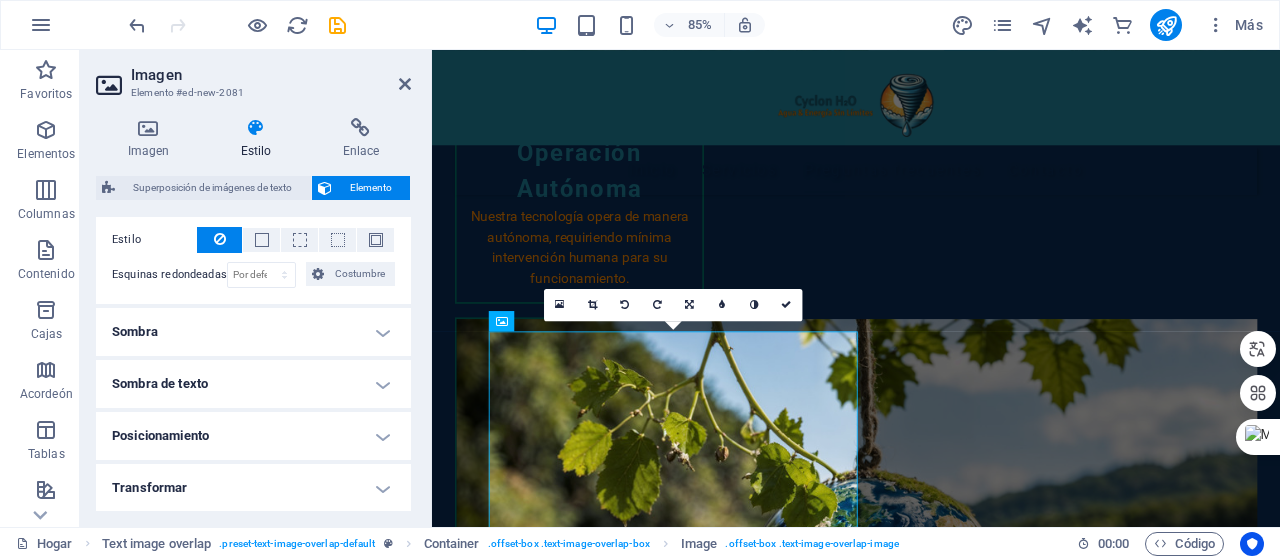 scroll, scrollTop: 600, scrollLeft: 0, axis: vertical 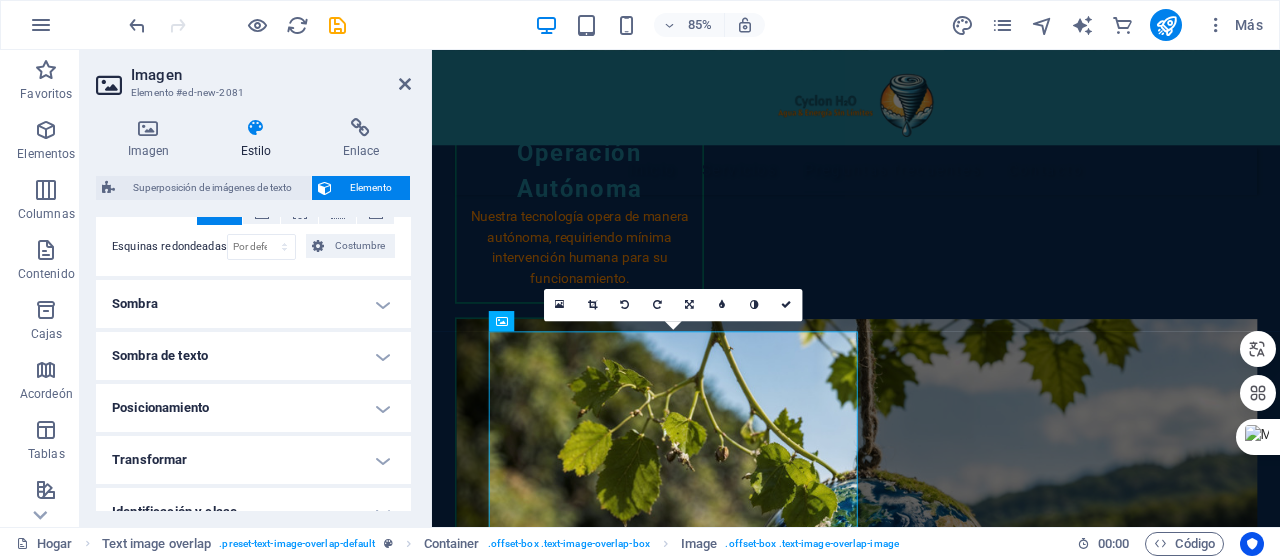 click on "Posicionamiento" at bounding box center [253, 408] 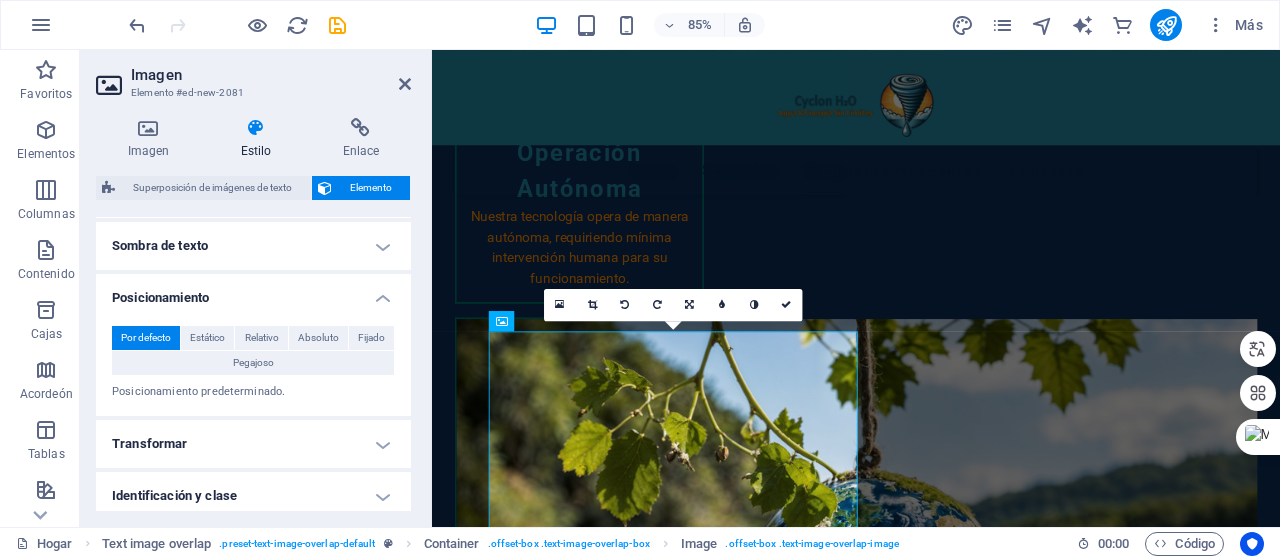 scroll, scrollTop: 800, scrollLeft: 0, axis: vertical 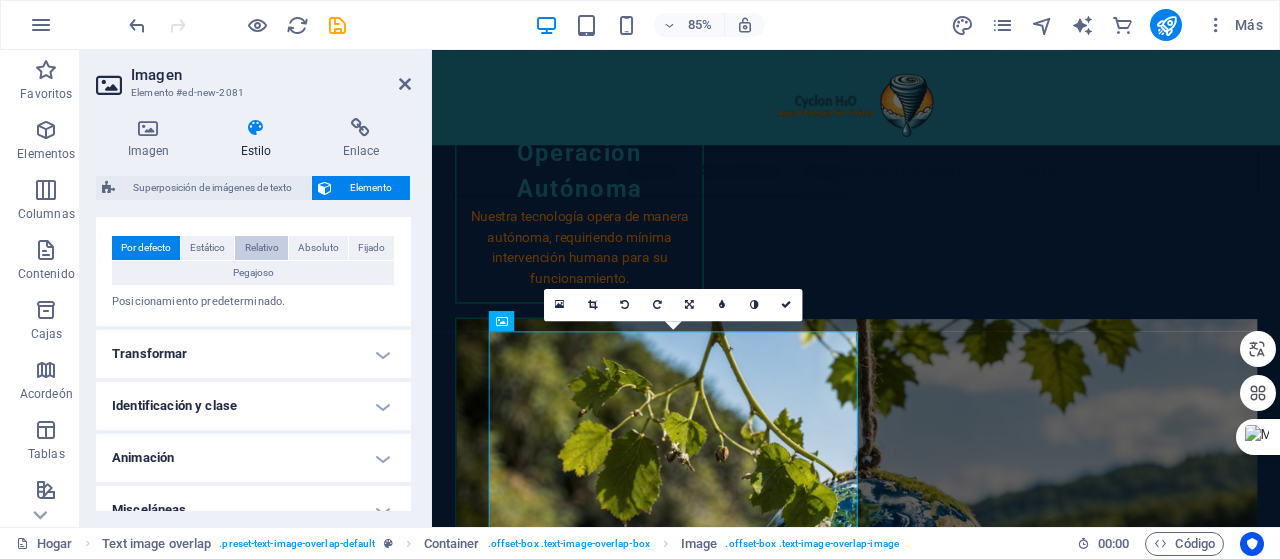 click on "Relativo" at bounding box center [262, 247] 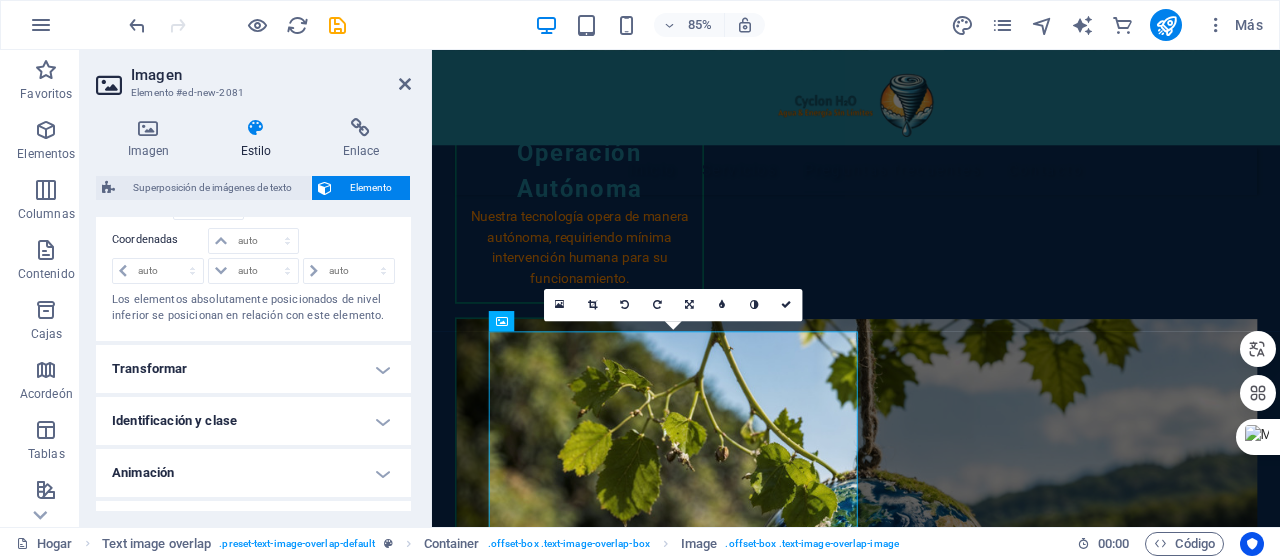 scroll, scrollTop: 932, scrollLeft: 0, axis: vertical 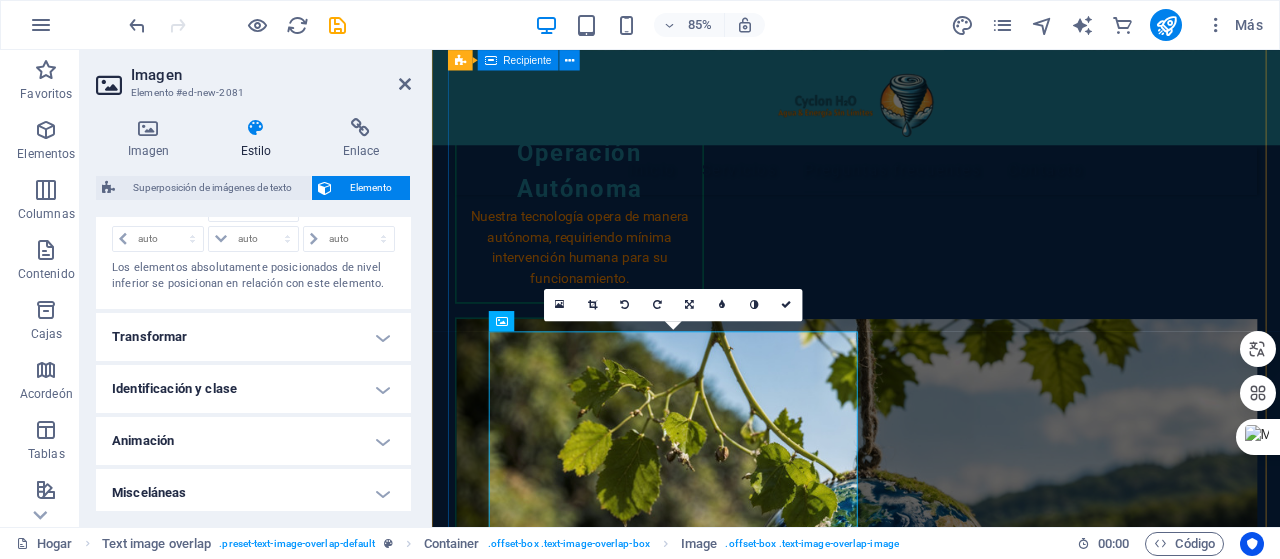 click on "Agua & Energía Sin Límites en su operación minera: En la minería del siglo XXI, la dependencia de camiones aljibe y redes energéticas es cosa del pasado. Cyclon H2O representa la autosuficiencia operativa que su faena necesita: ✓ Agua generada in situ desde la humedad ambiental  ✓ Energía eólica continua para equipos críticos  ✓ Operación 24/7 sin interrupciones logísticas  ✓ Reducción de costos operativos en hasta un 40% "Donde antes había incertidumbre logística, hoy hay agua y energía esperando para impulsar su operación"" at bounding box center [971, 3426] 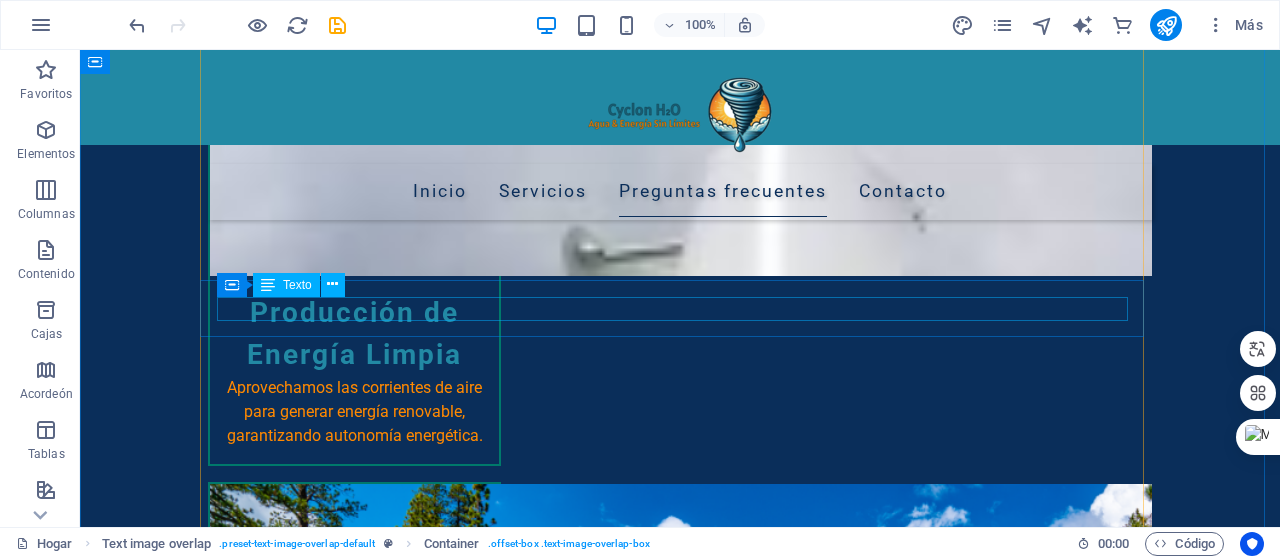 scroll, scrollTop: 1540, scrollLeft: 0, axis: vertical 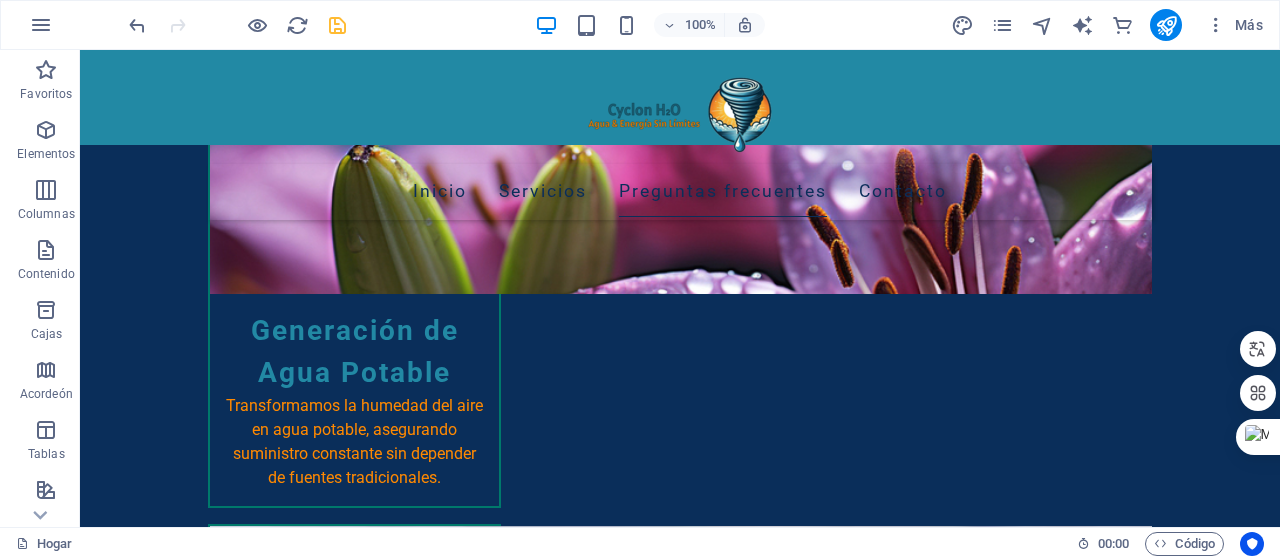 click at bounding box center (337, 25) 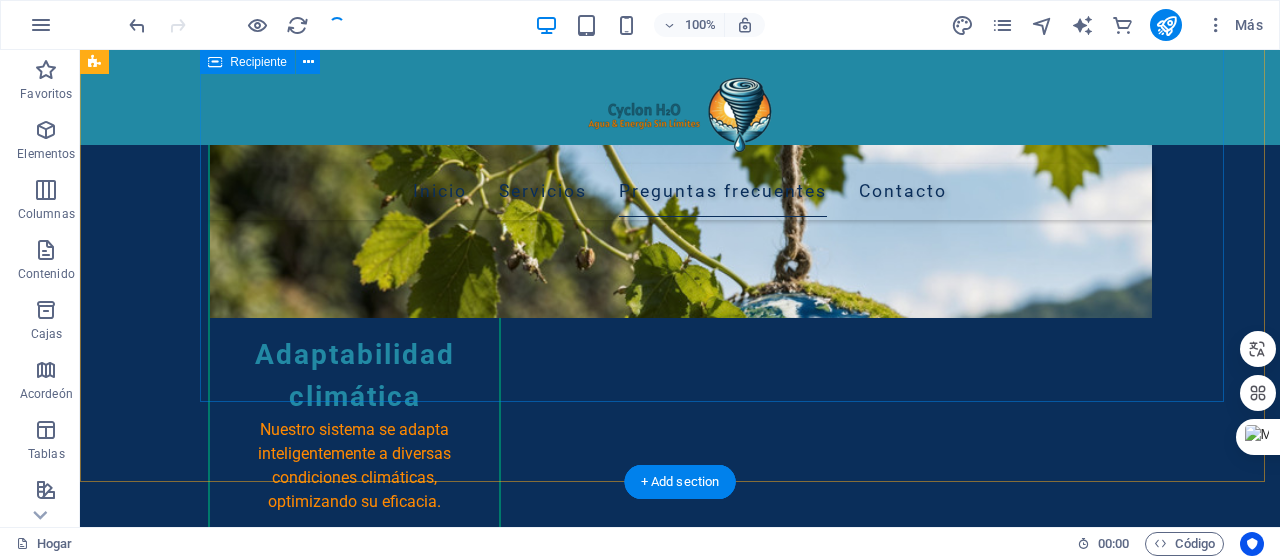 scroll, scrollTop: 2940, scrollLeft: 0, axis: vertical 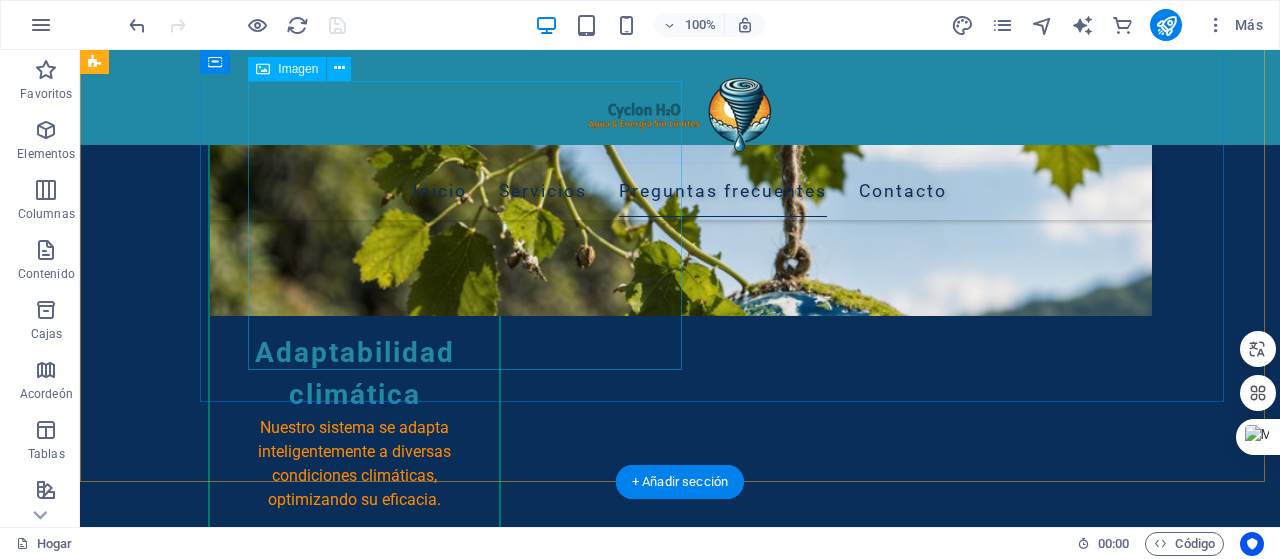 click at bounding box center [720, 3277] 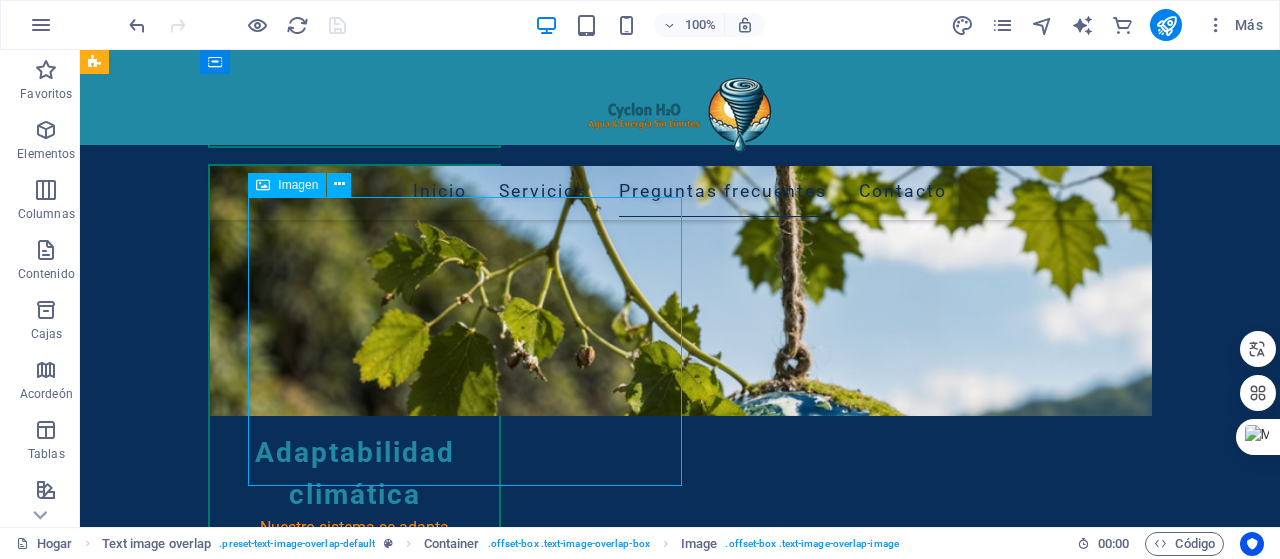 scroll, scrollTop: 2740, scrollLeft: 0, axis: vertical 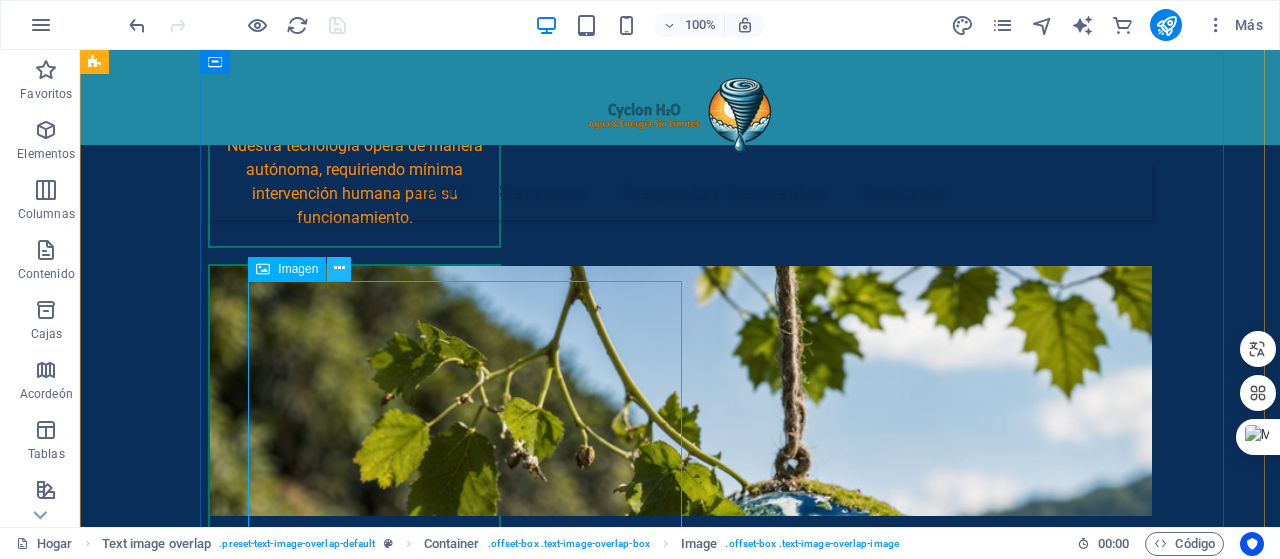 click at bounding box center (339, 268) 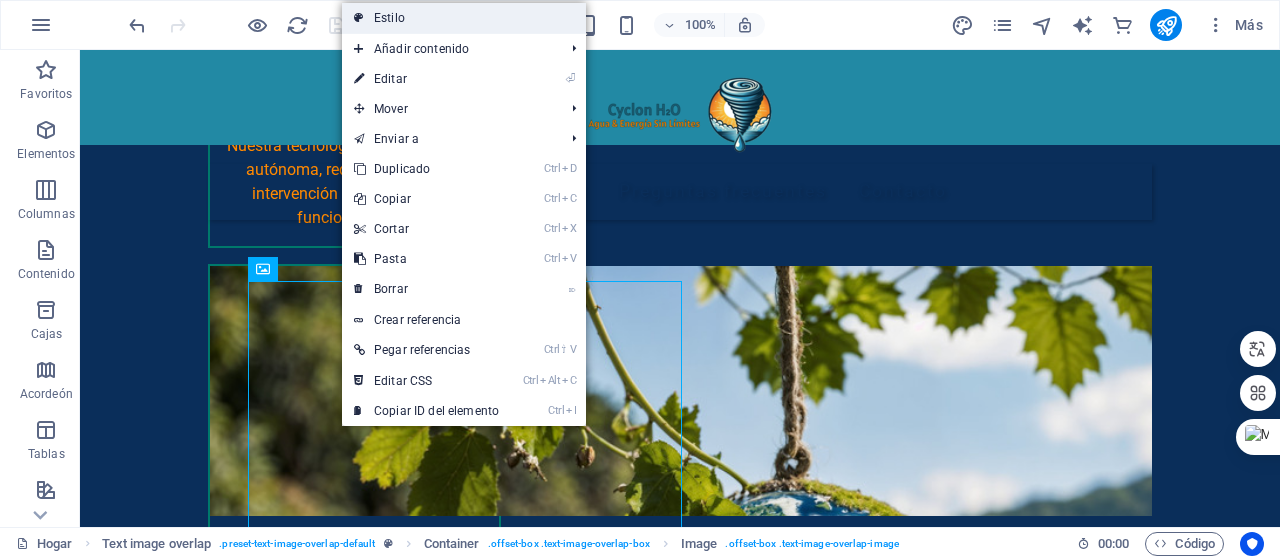 click on "Estilo" at bounding box center [389, 18] 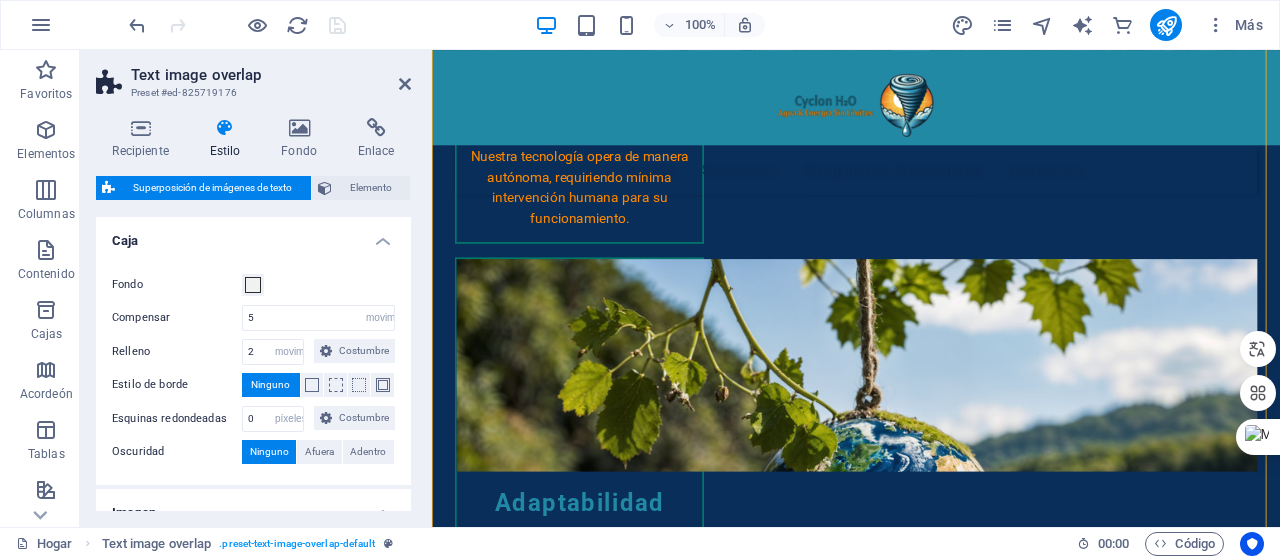 scroll, scrollTop: 2770, scrollLeft: 0, axis: vertical 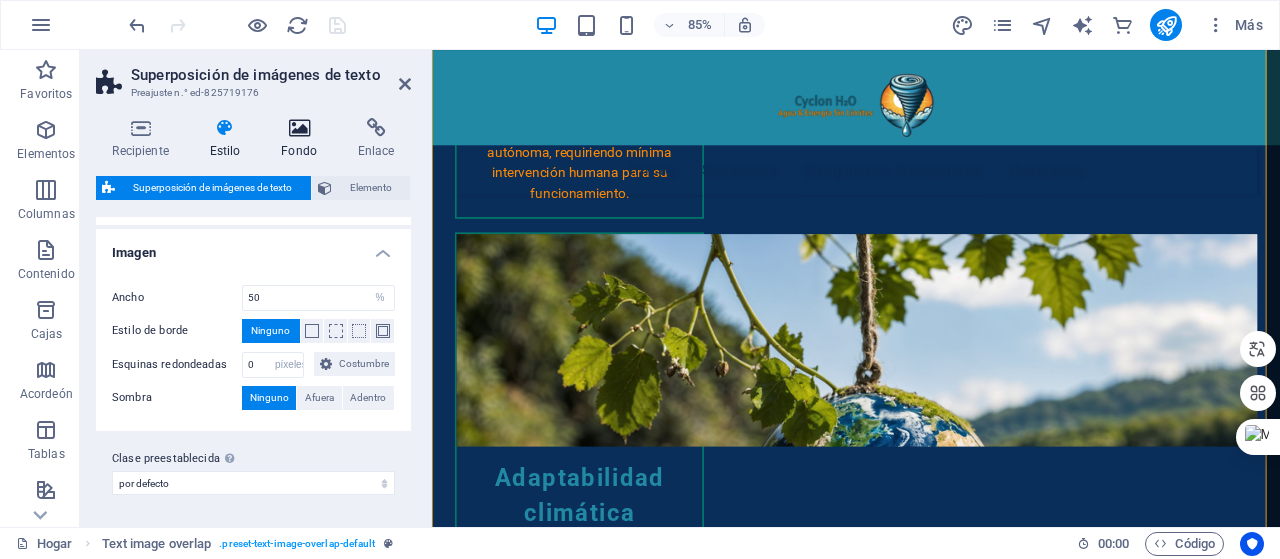 click on "Fondo" at bounding box center [303, 139] 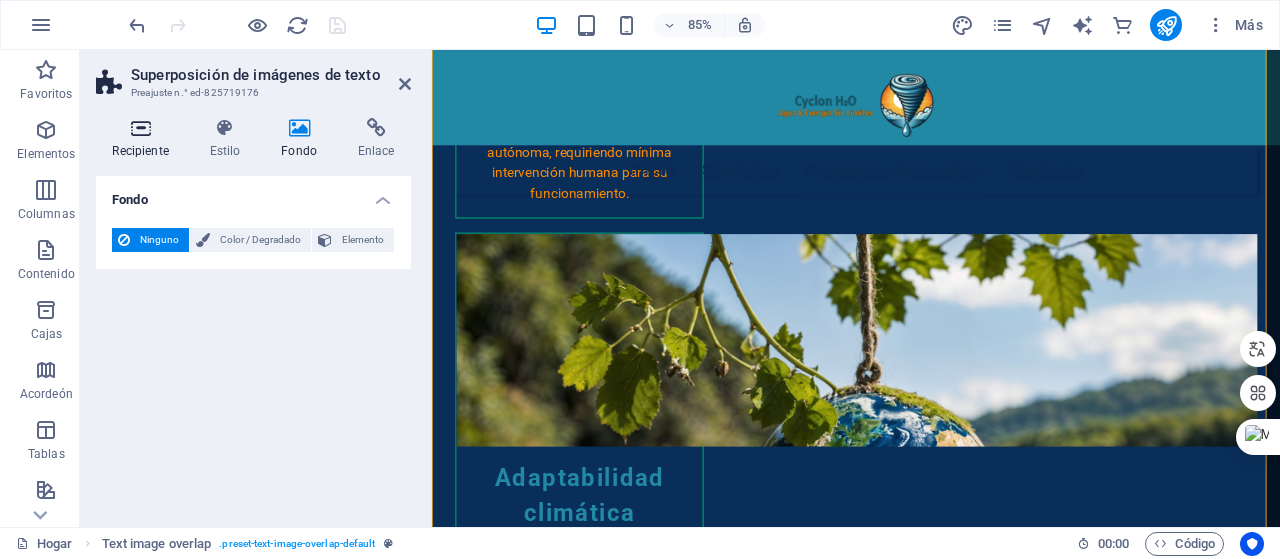 click on "Recipiente" at bounding box center (144, 139) 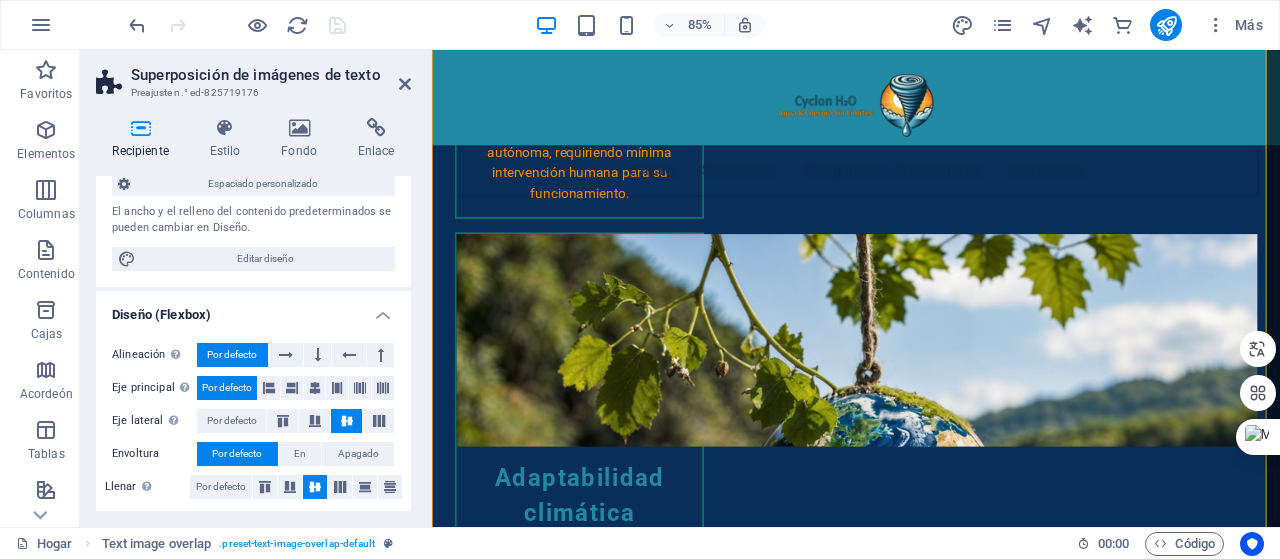 scroll, scrollTop: 200, scrollLeft: 0, axis: vertical 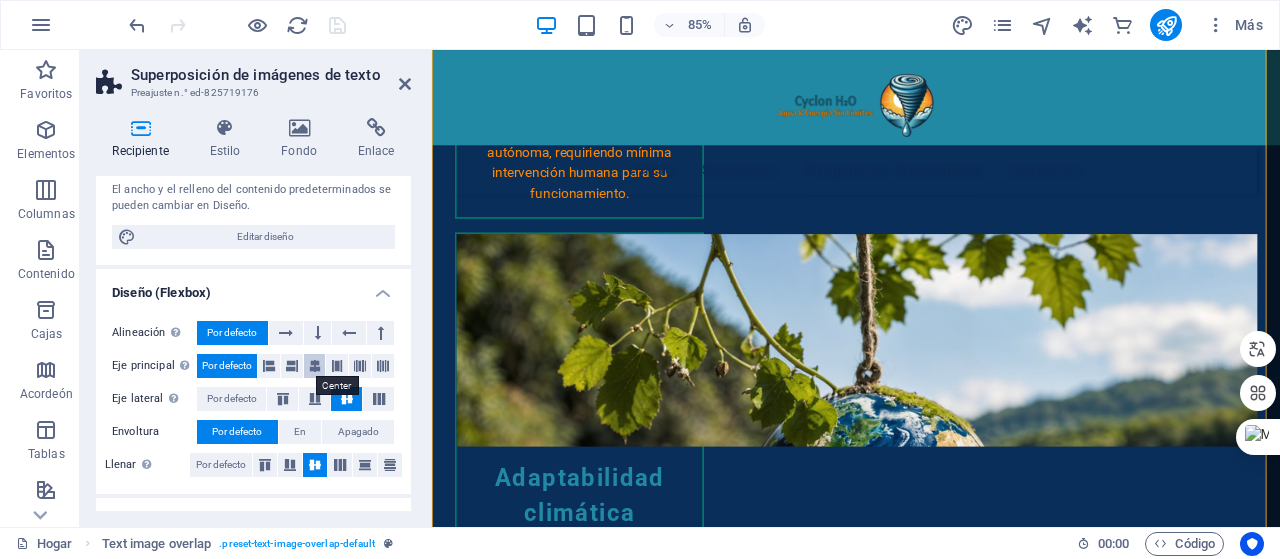 click at bounding box center [315, 366] 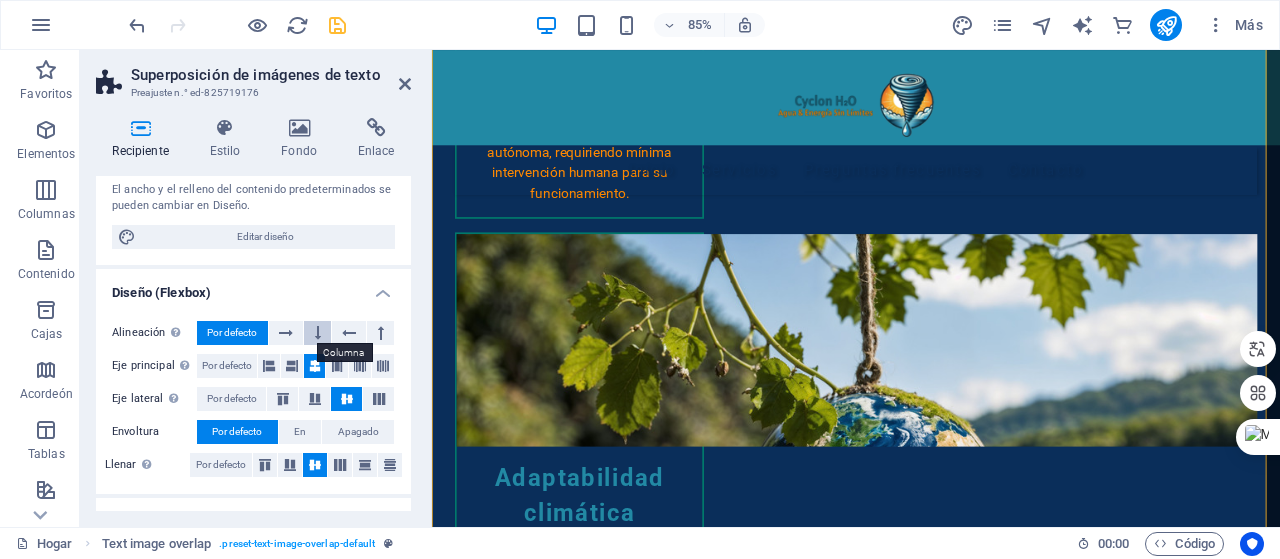click at bounding box center (317, 333) 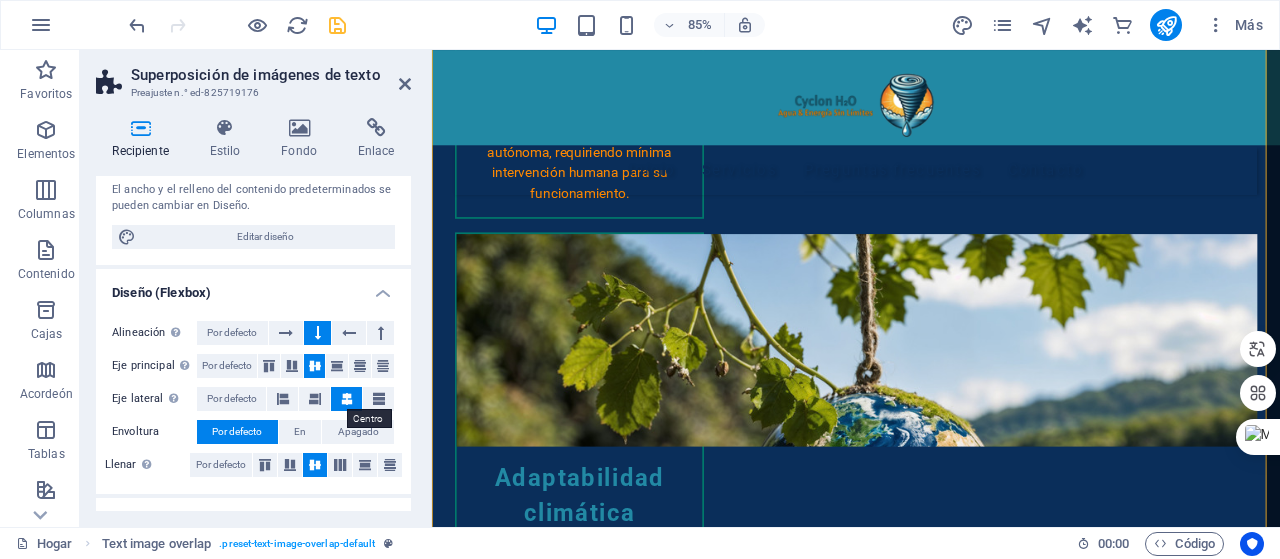 click at bounding box center (347, 399) 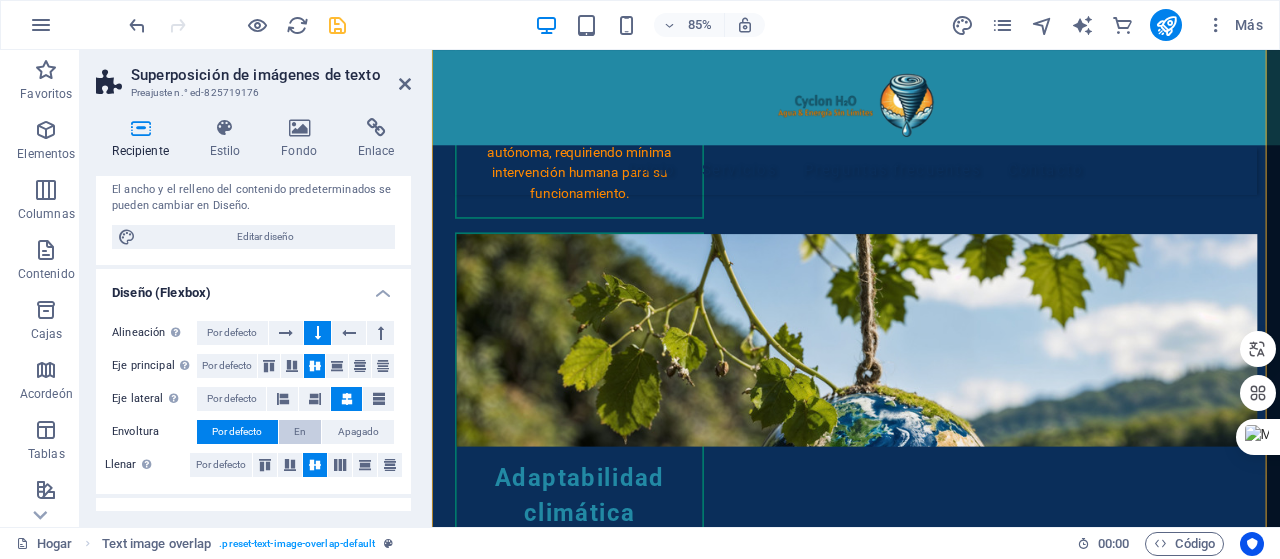 click on "En" at bounding box center (300, 431) 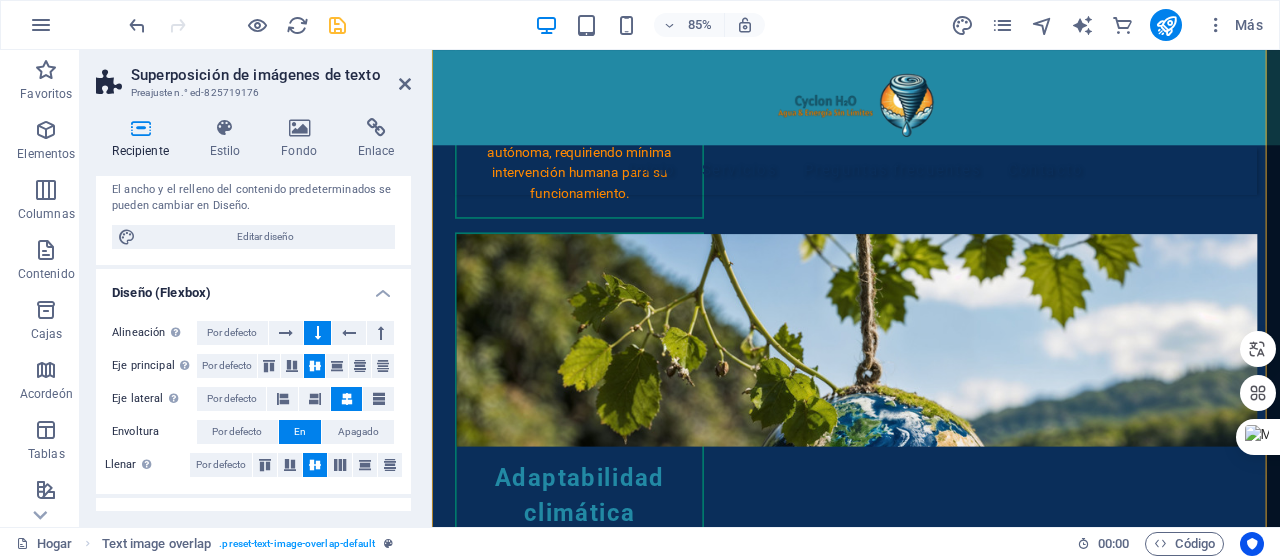 scroll, scrollTop: 300, scrollLeft: 0, axis: vertical 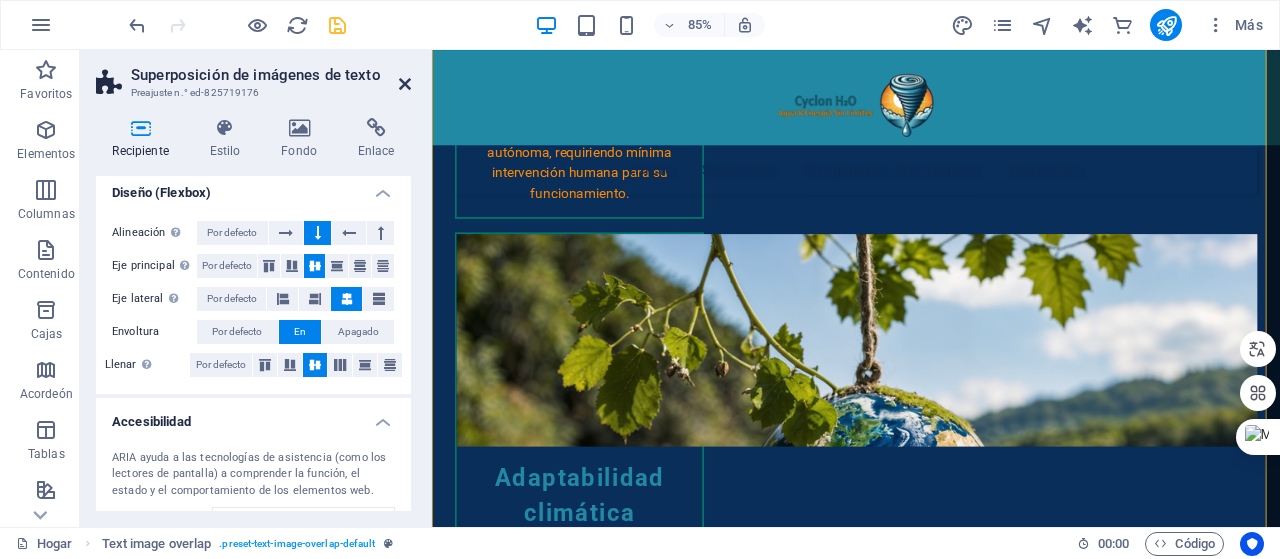 click at bounding box center [405, 84] 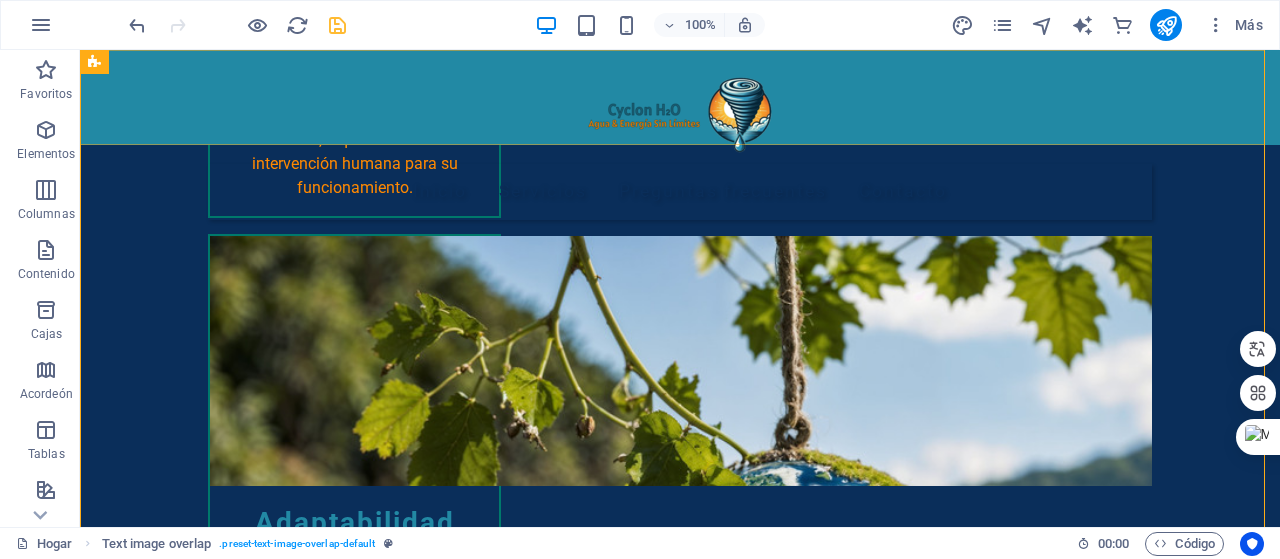 scroll, scrollTop: 2740, scrollLeft: 0, axis: vertical 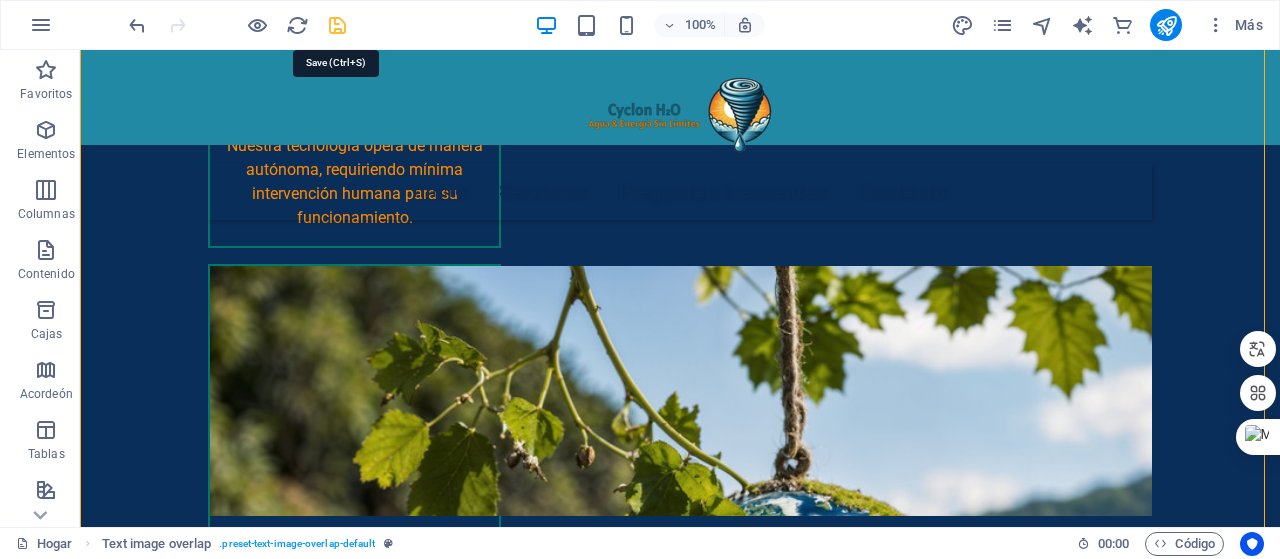 click at bounding box center [337, 25] 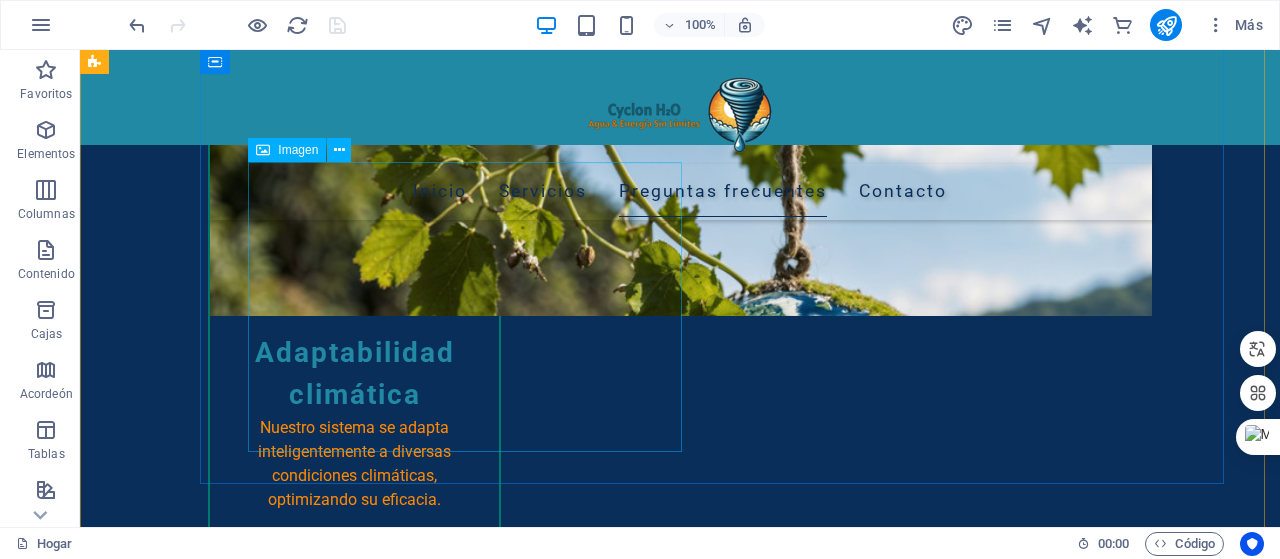 scroll, scrollTop: 2840, scrollLeft: 0, axis: vertical 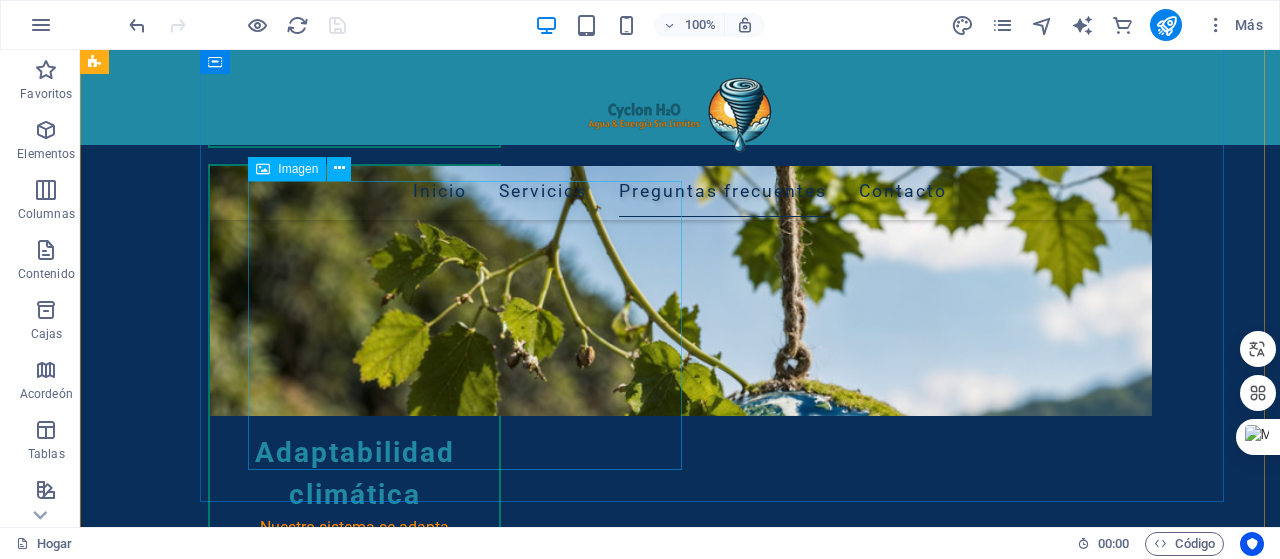 click at bounding box center (720, 3377) 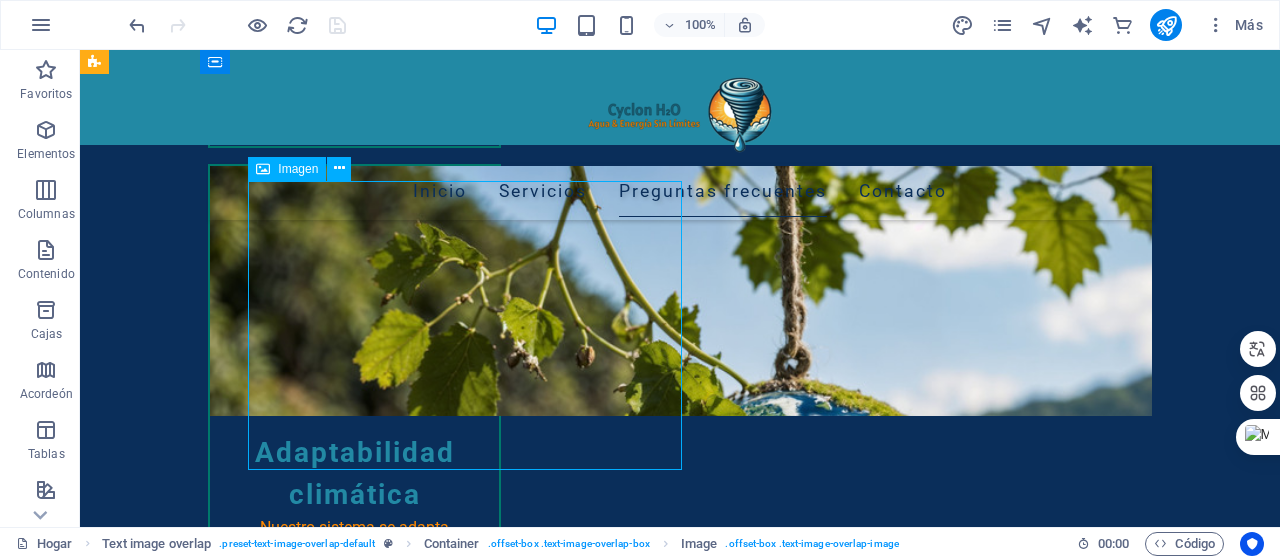 drag, startPoint x: 528, startPoint y: 343, endPoint x: 622, endPoint y: 340, distance: 94.04786 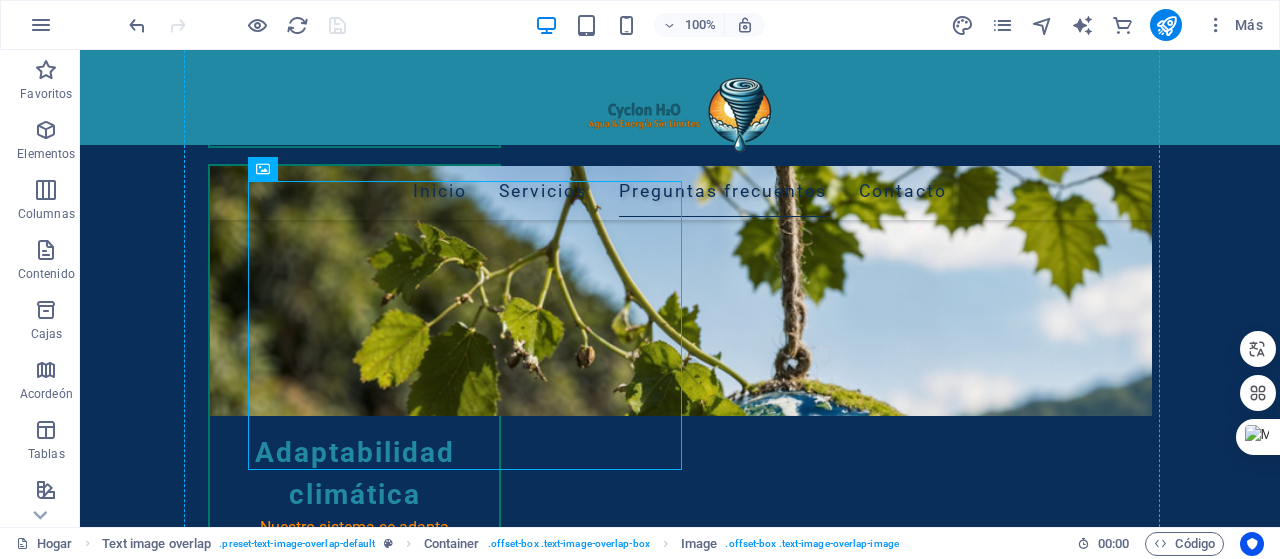 drag, startPoint x: 622, startPoint y: 340, endPoint x: 751, endPoint y: 335, distance: 129.09686 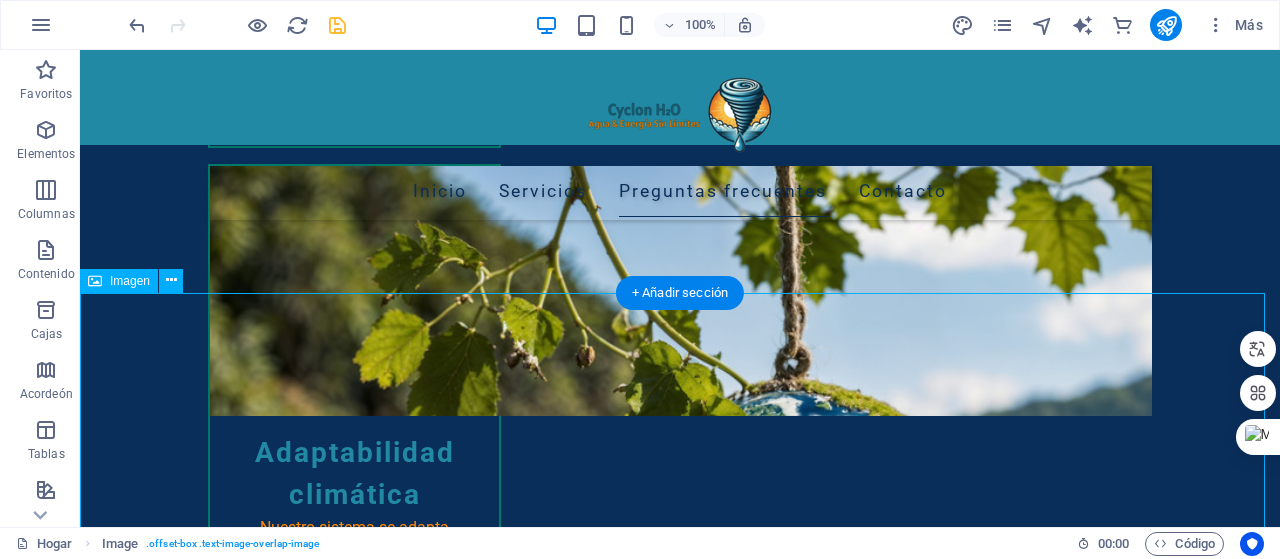 drag, startPoint x: 926, startPoint y: 400, endPoint x: 726, endPoint y: 319, distance: 215.77998 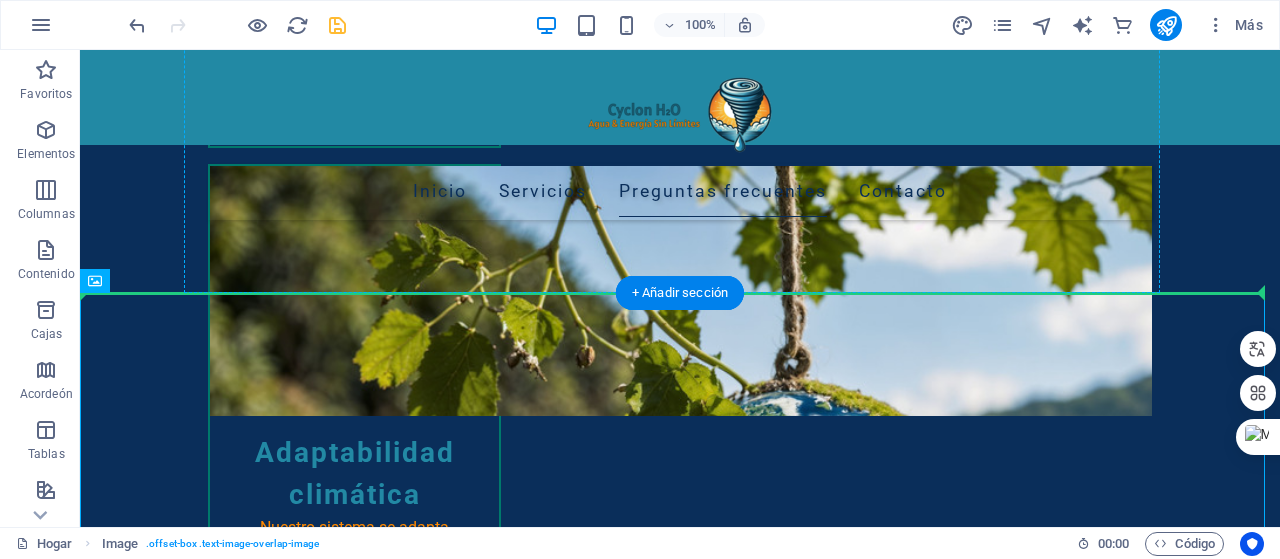 drag, startPoint x: 882, startPoint y: 375, endPoint x: 738, endPoint y: 189, distance: 235.22755 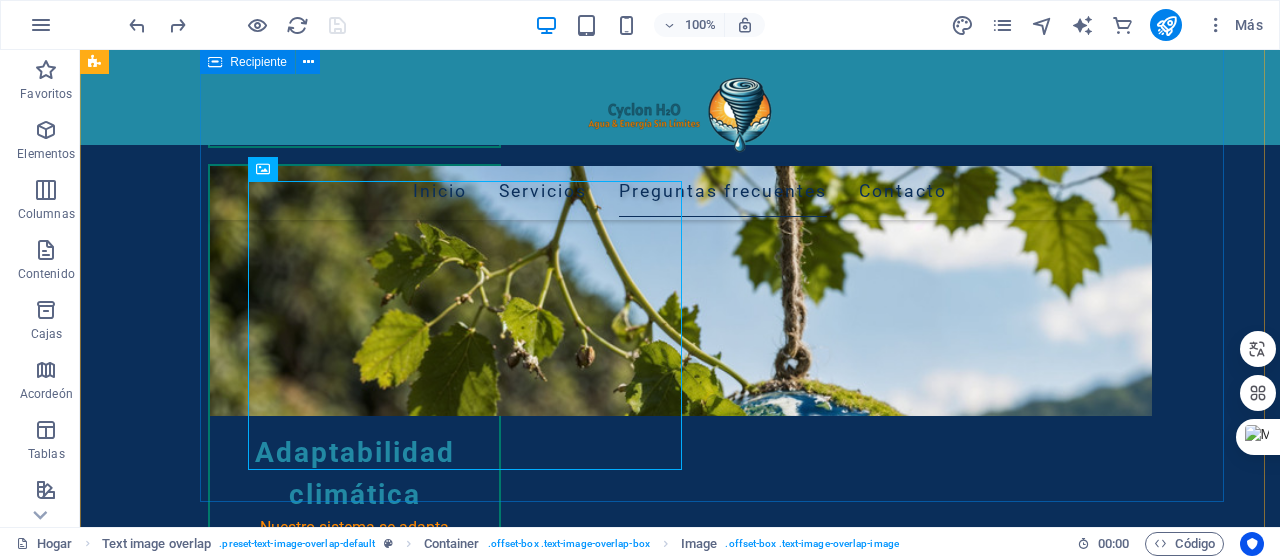 click on "Agua & Energía Sin Límites en su operación minera: En la minería del siglo XXI, la dependencia de camiones aljibe y redes energéticas es cosa del pasado. Cyclon H2O representa la autosuficiencia operativa que su faena necesita: ✓ Agua generada in situ desde la humedad ambiental  ✓ Energía eólica continua para equipos críticos  ✓ Operación 24/7 sin interrupciones logísticas  ✓ Reducción de costos operativos en hasta un 40% "Donde antes había incertidumbre logística, hoy hay agua y energía esperando para impulsar su operación"" at bounding box center (720, 3226) 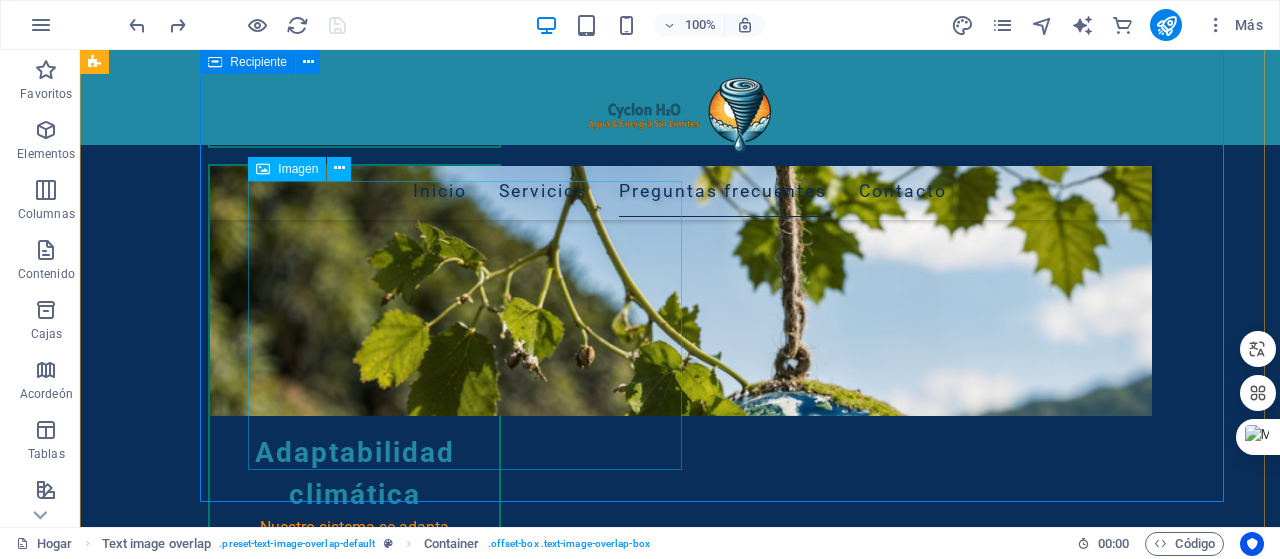 click at bounding box center (720, 3377) 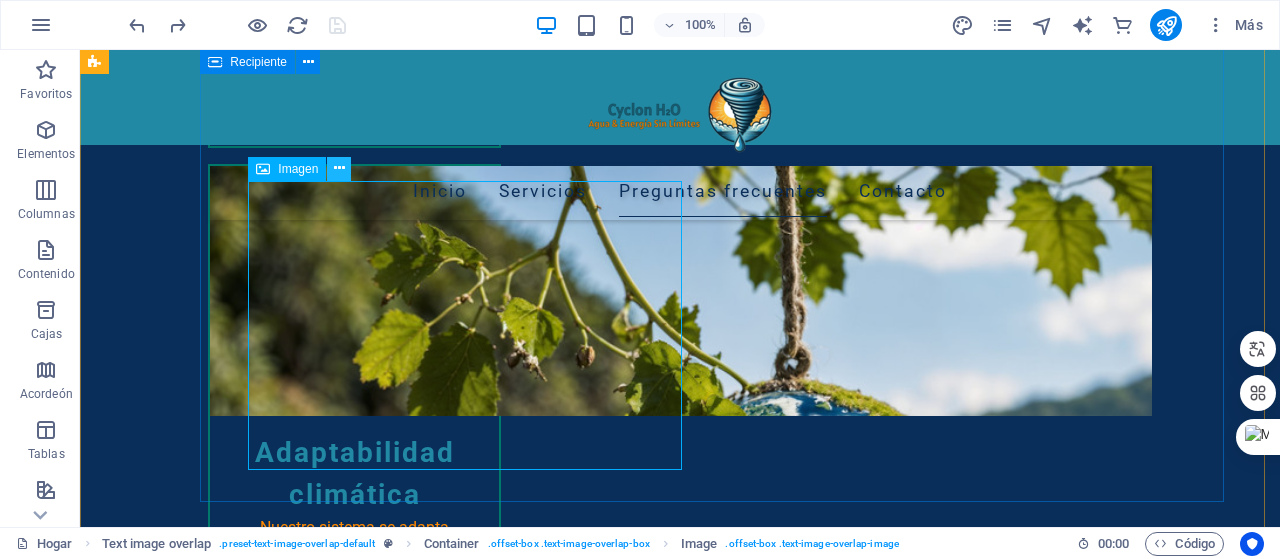 click at bounding box center [339, 168] 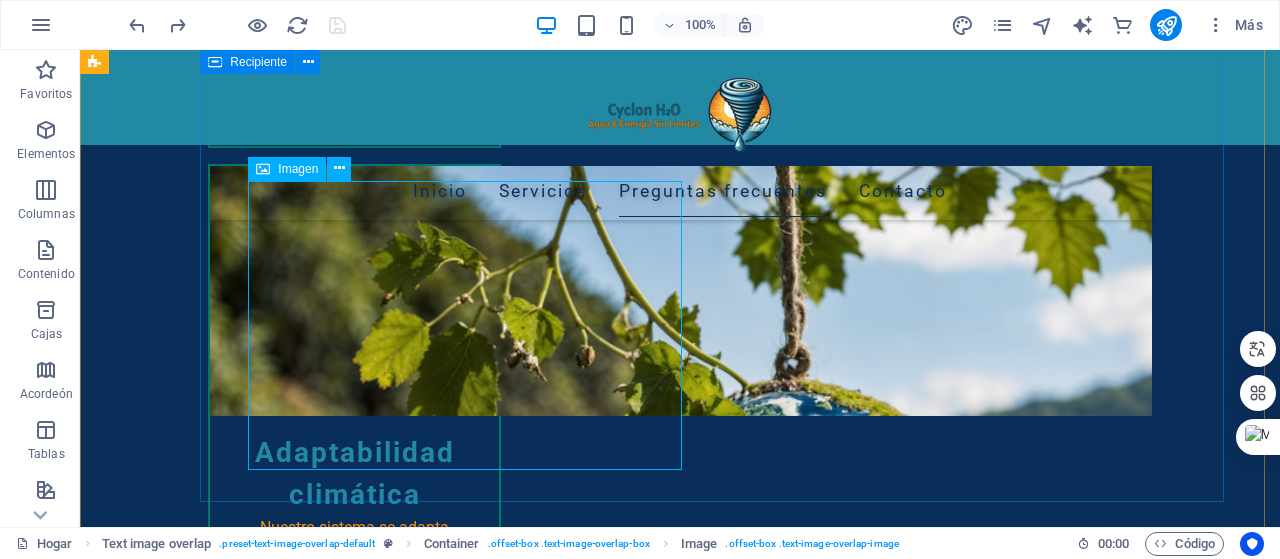 click at bounding box center (720, 3377) 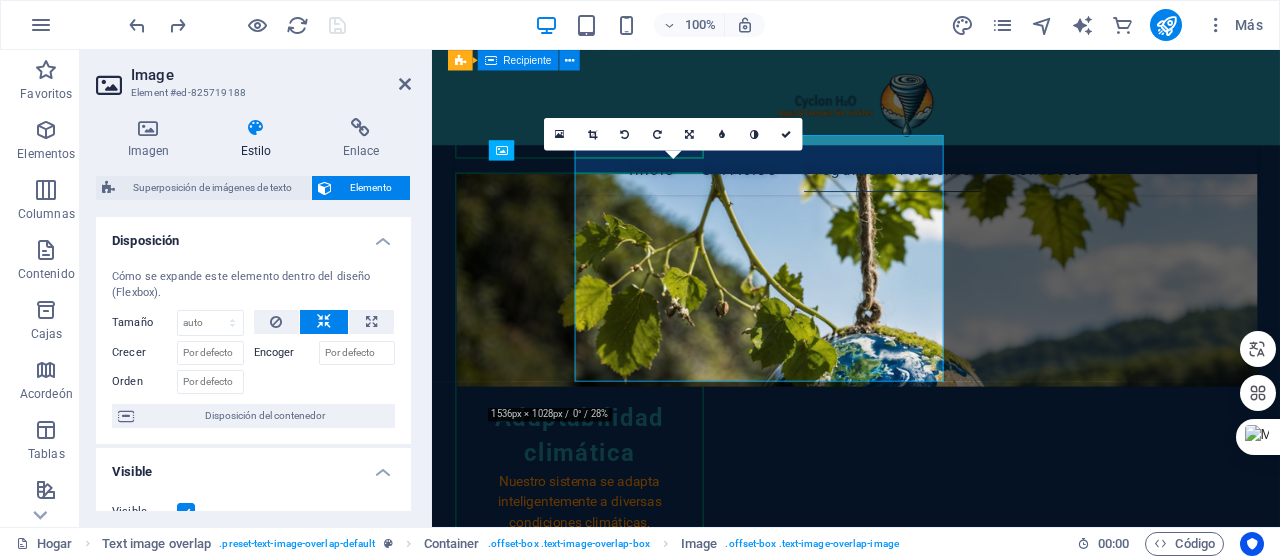scroll, scrollTop: 2870, scrollLeft: 0, axis: vertical 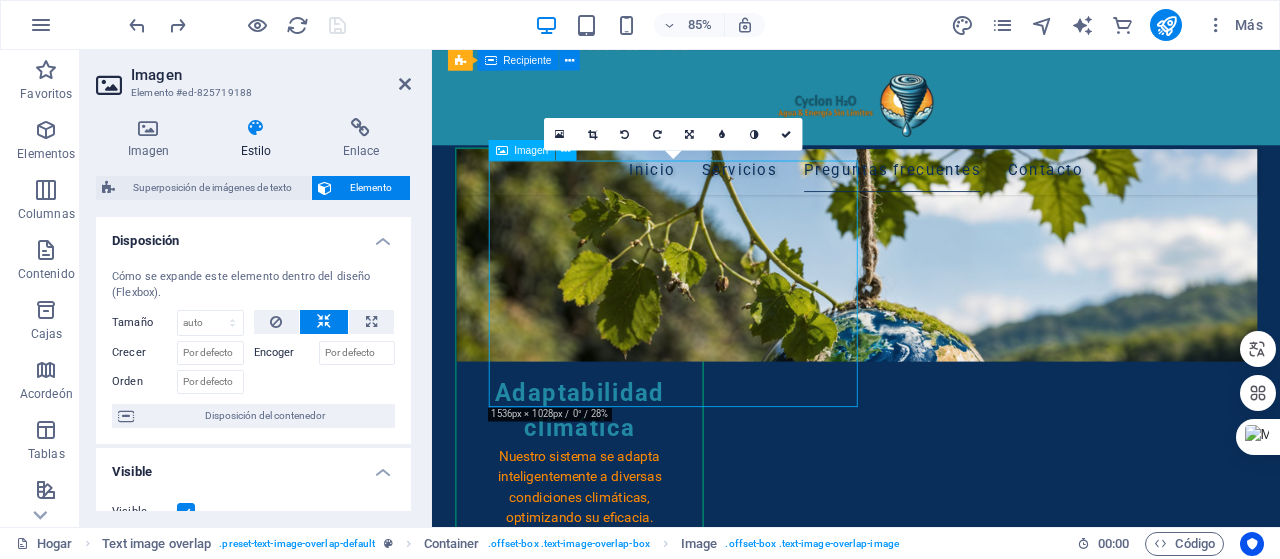 drag, startPoint x: 530, startPoint y: 415, endPoint x: 599, endPoint y: 415, distance: 69 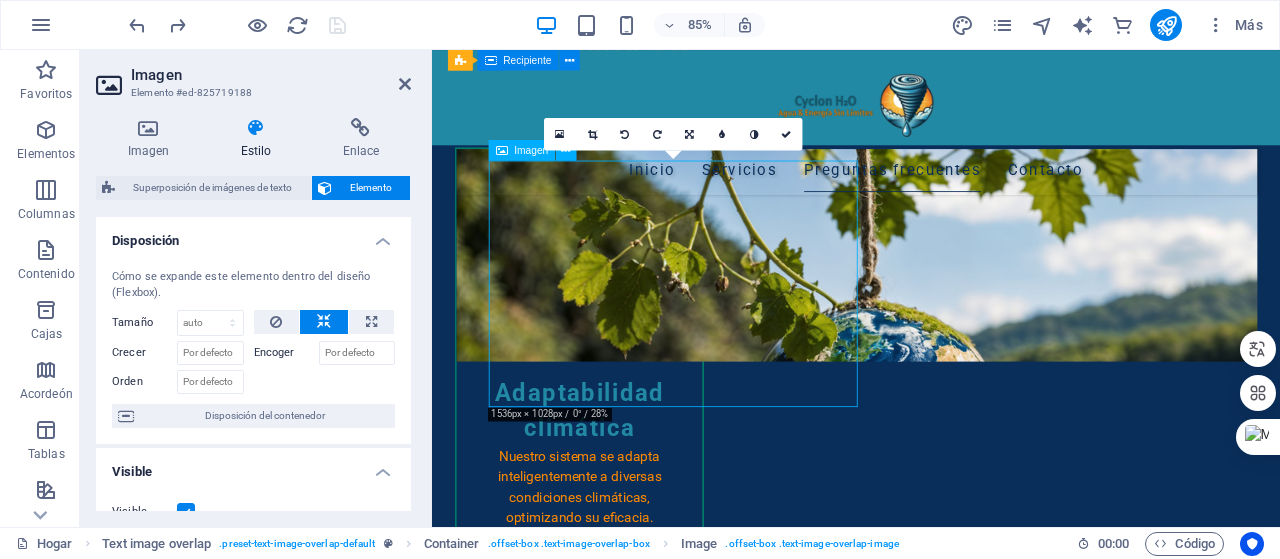 click at bounding box center [971, 3377] 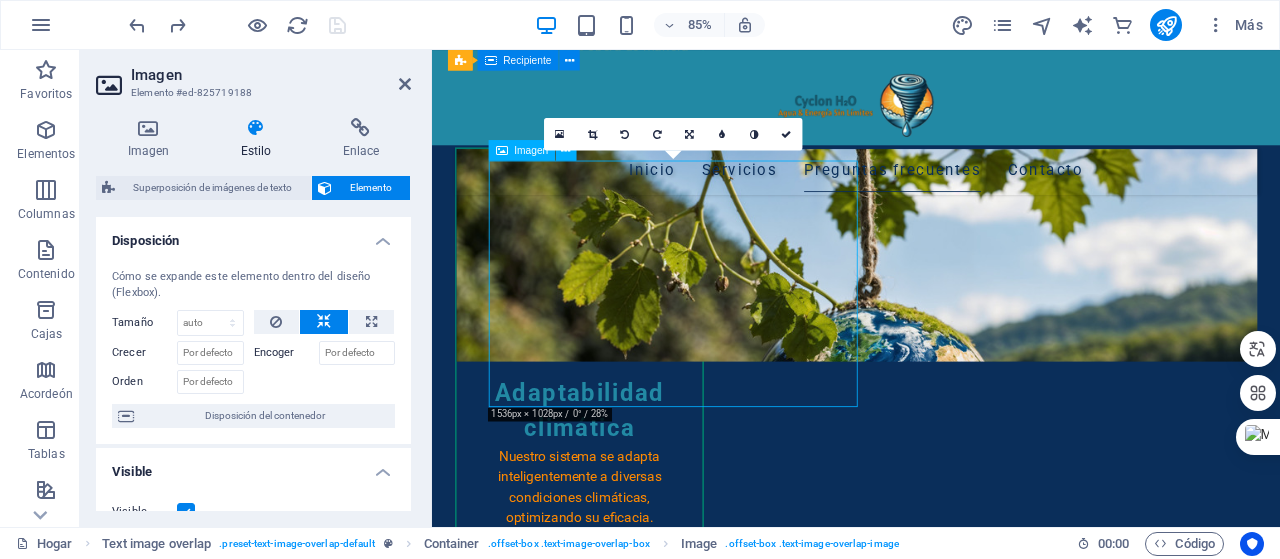 click at bounding box center [971, 3377] 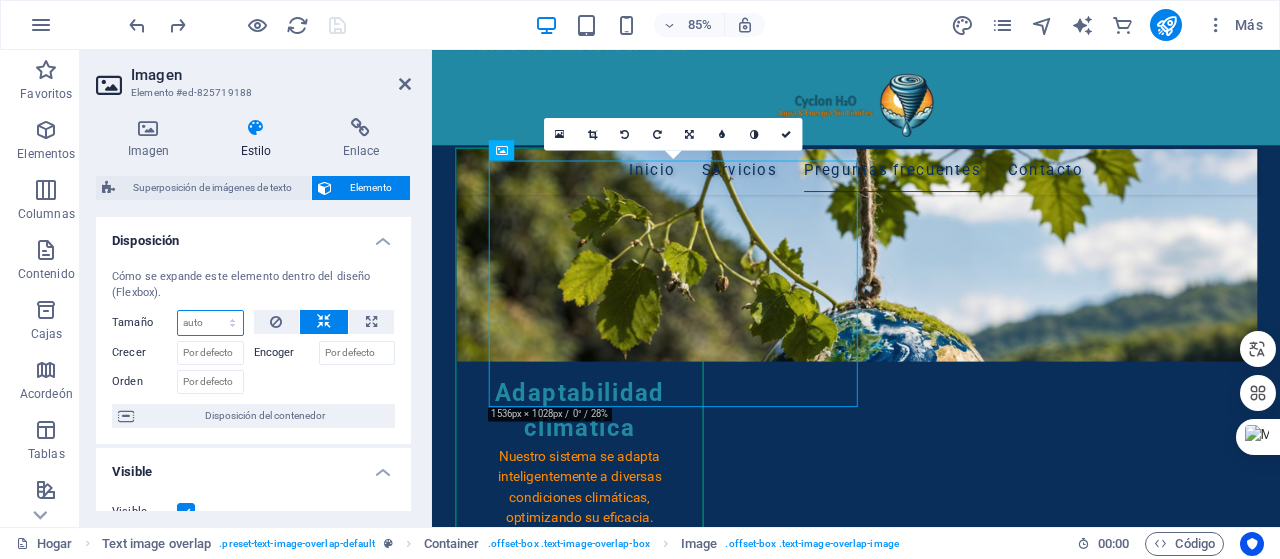 click on "Por defecto auto píxeles % 1/1 1/2 1/3 1/4 1/5 1/6 1/7 1/8 1/9 1/10" at bounding box center (210, 323) 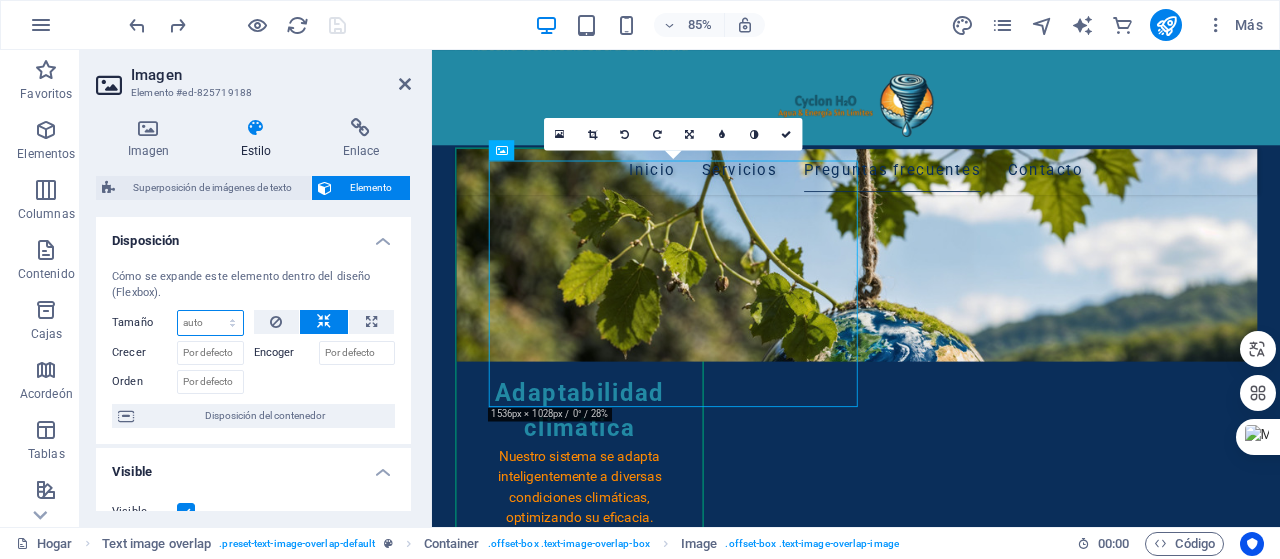click on "Por defecto auto píxeles % 1/1 1/2 1/3 1/4 1/5 1/6 1/7 1/8 1/9 1/10" at bounding box center [210, 323] 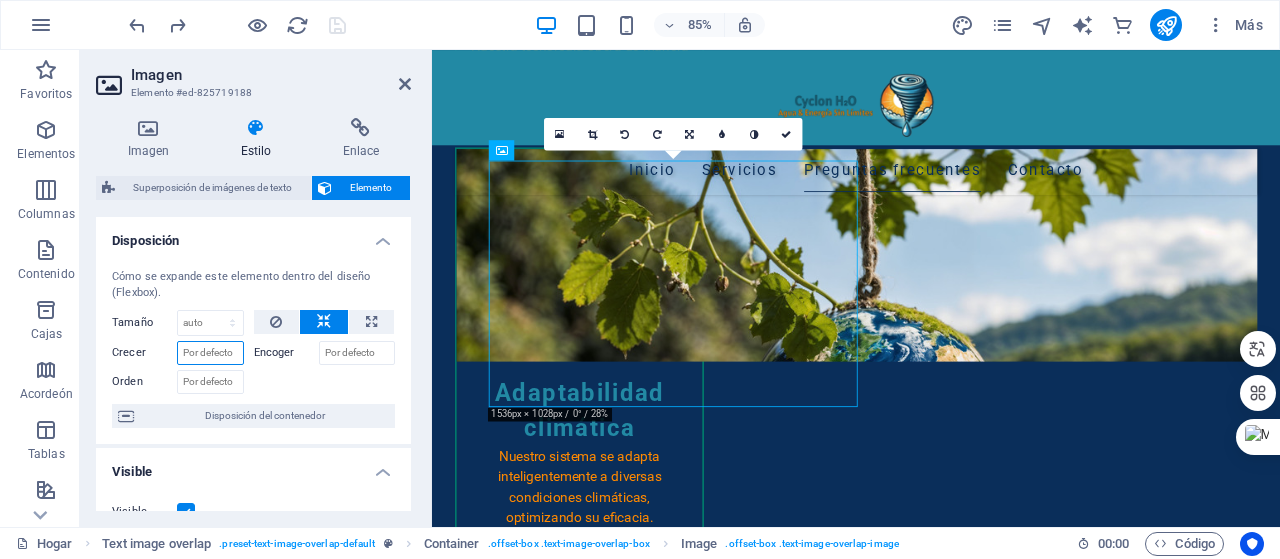 click on "Crecer" at bounding box center [210, 353] 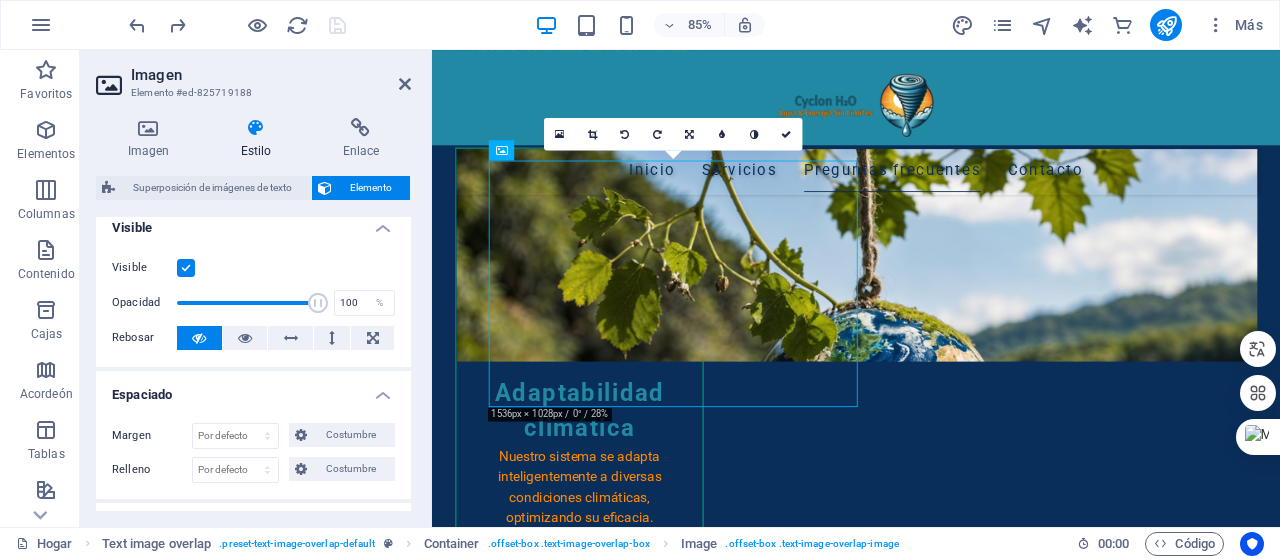 scroll, scrollTop: 300, scrollLeft: 0, axis: vertical 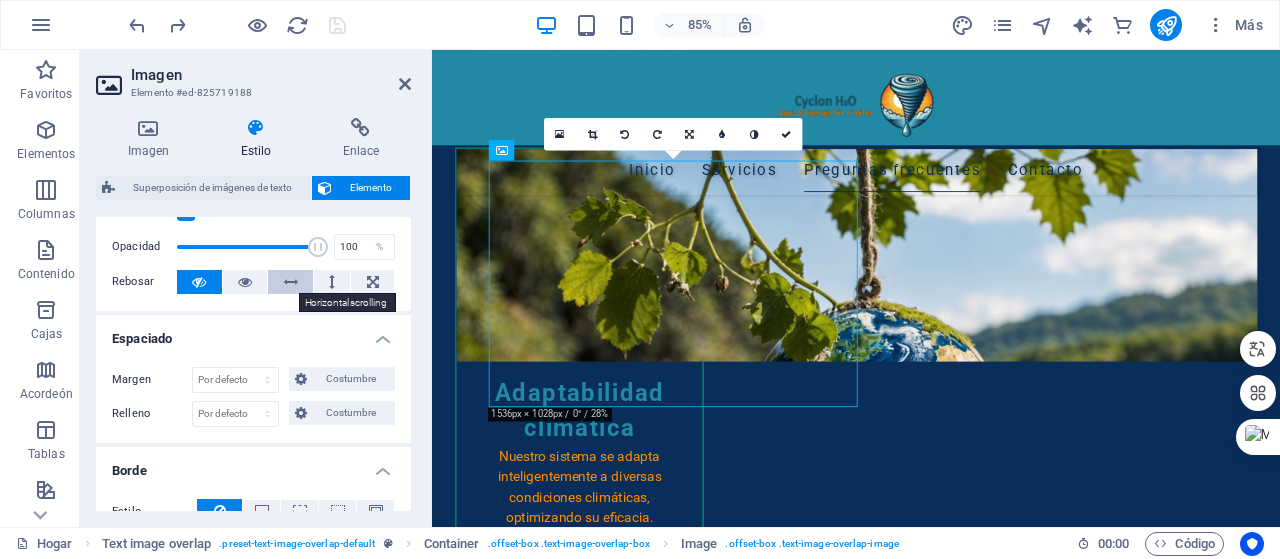 click at bounding box center (291, 282) 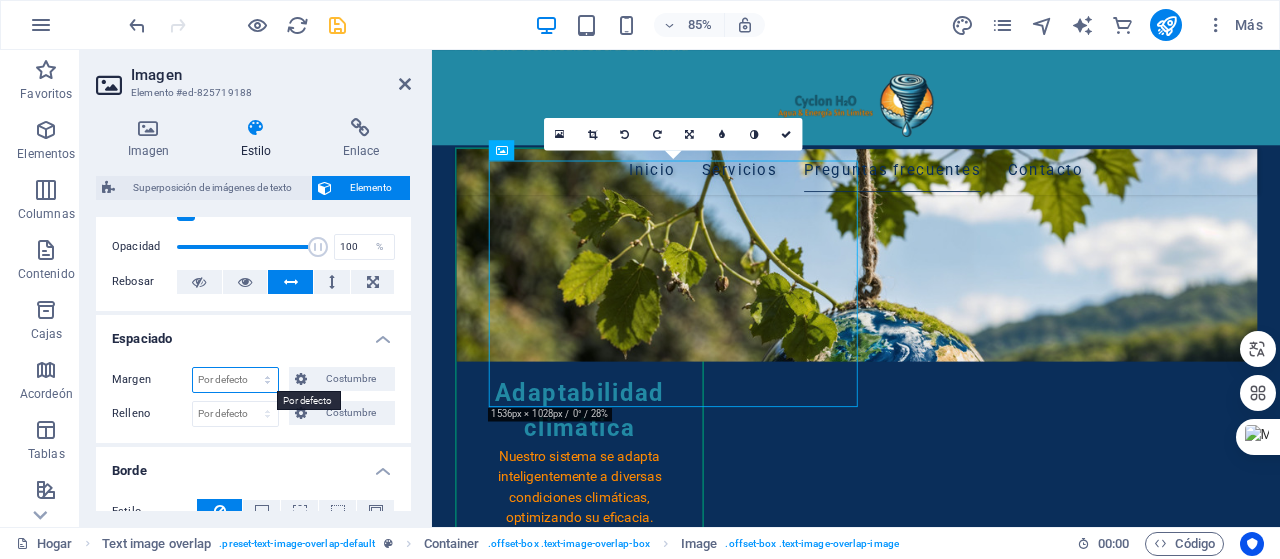 click on "Por defecto auto píxeles % movimiento rápido del ojo Volkswagen vh Costumbre" at bounding box center (235, 380) 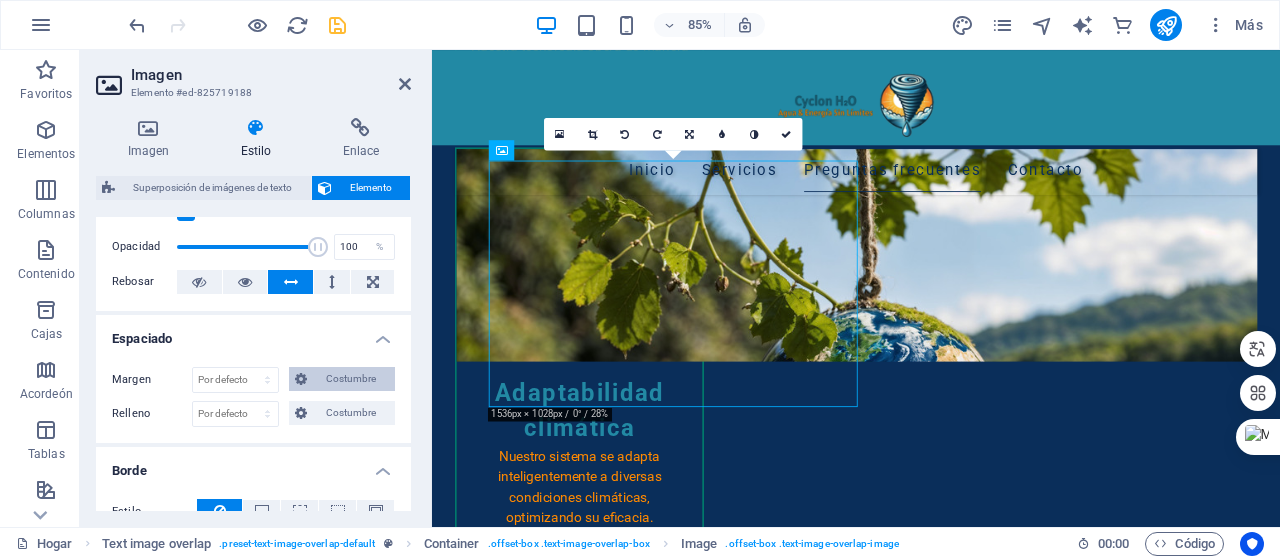 click on "Costumbre" at bounding box center [351, 379] 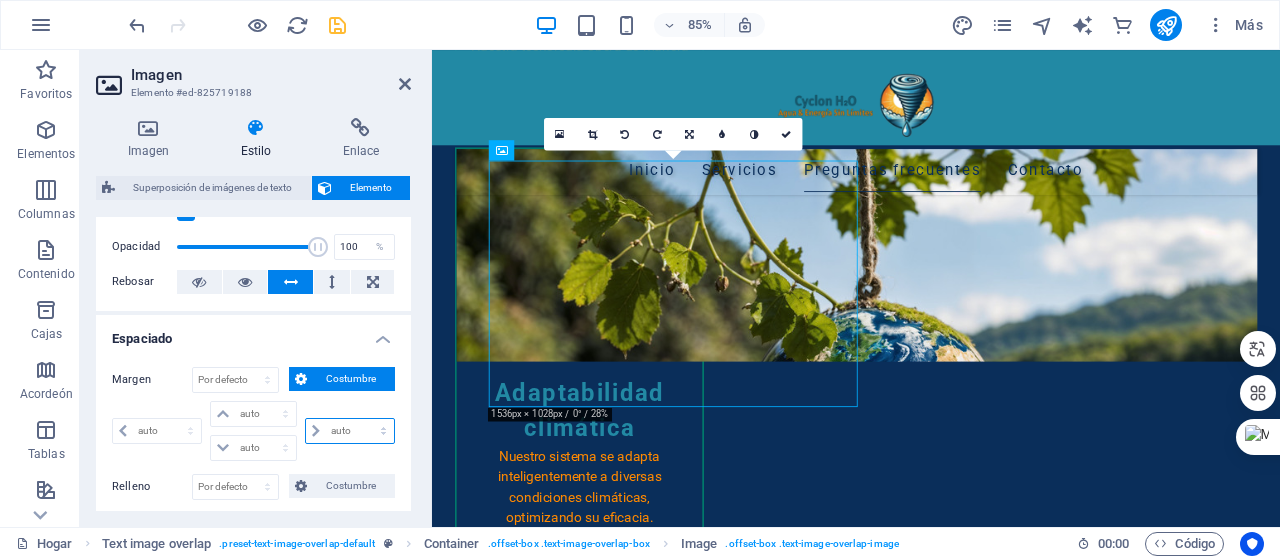 click on "auto píxeles % movimiento rápido del ojo Volkswagen vh" at bounding box center (350, 431) 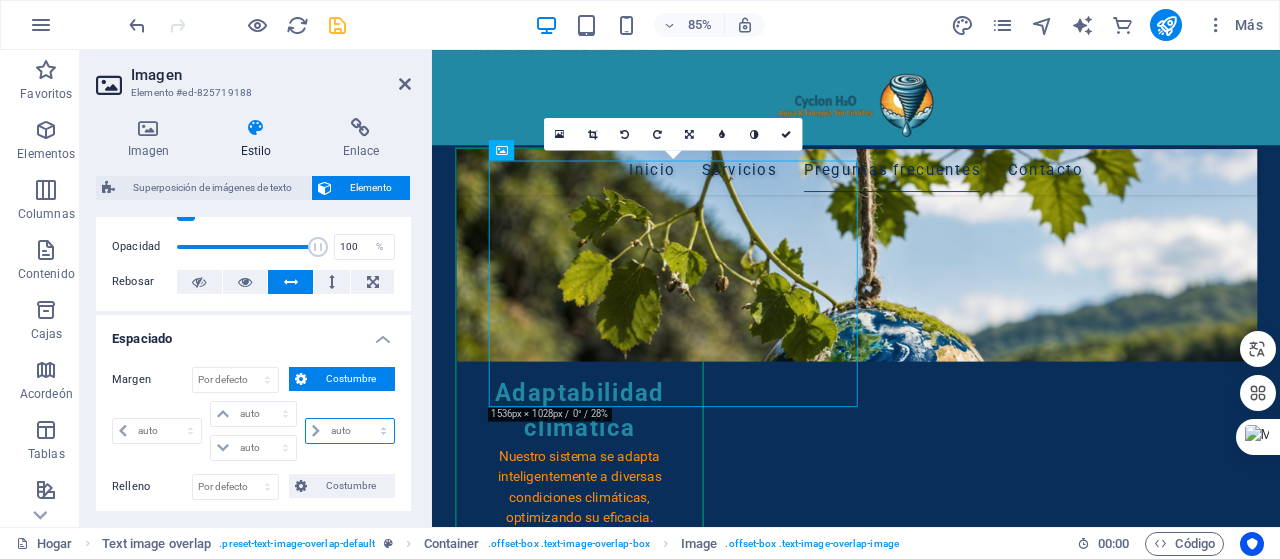 select on "%" 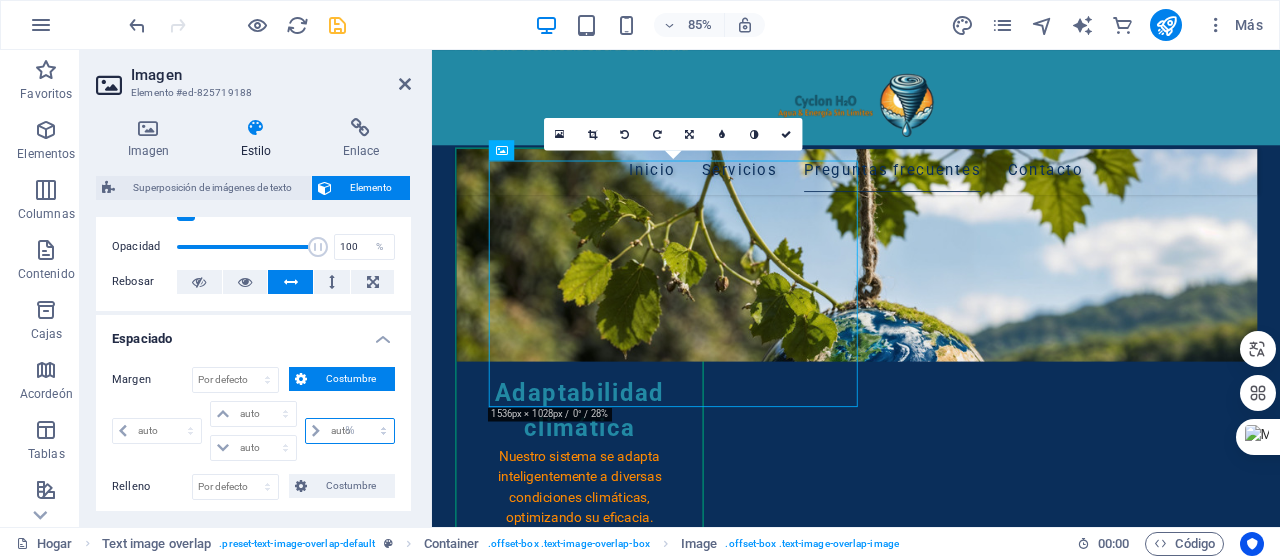 click on "auto píxeles % movimiento rápido del ojo Volkswagen vh" at bounding box center (350, 431) 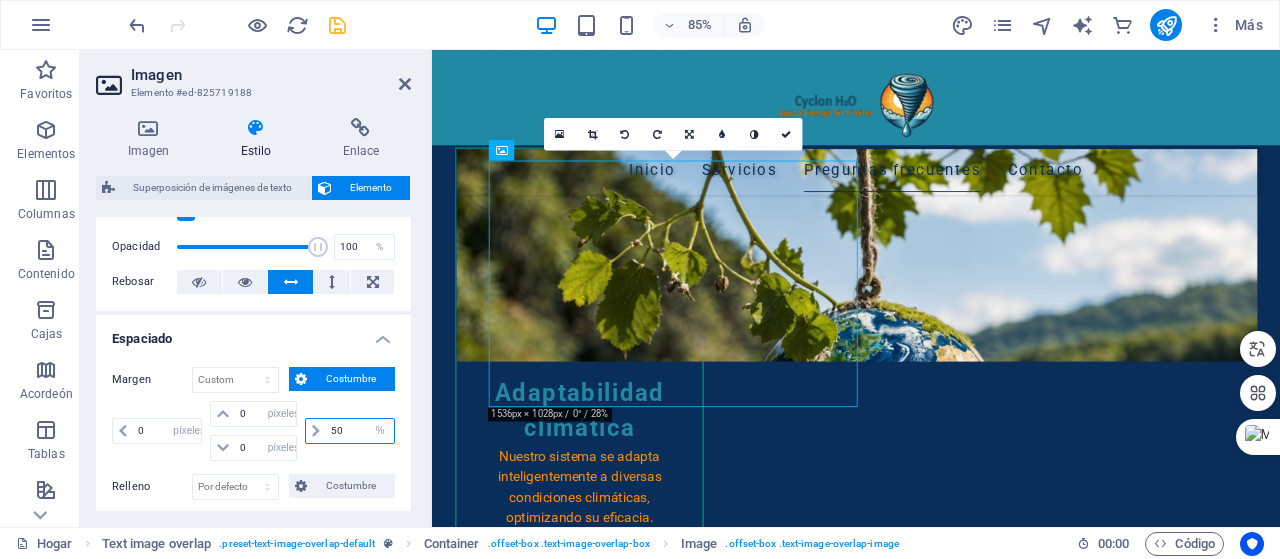 type on "50" 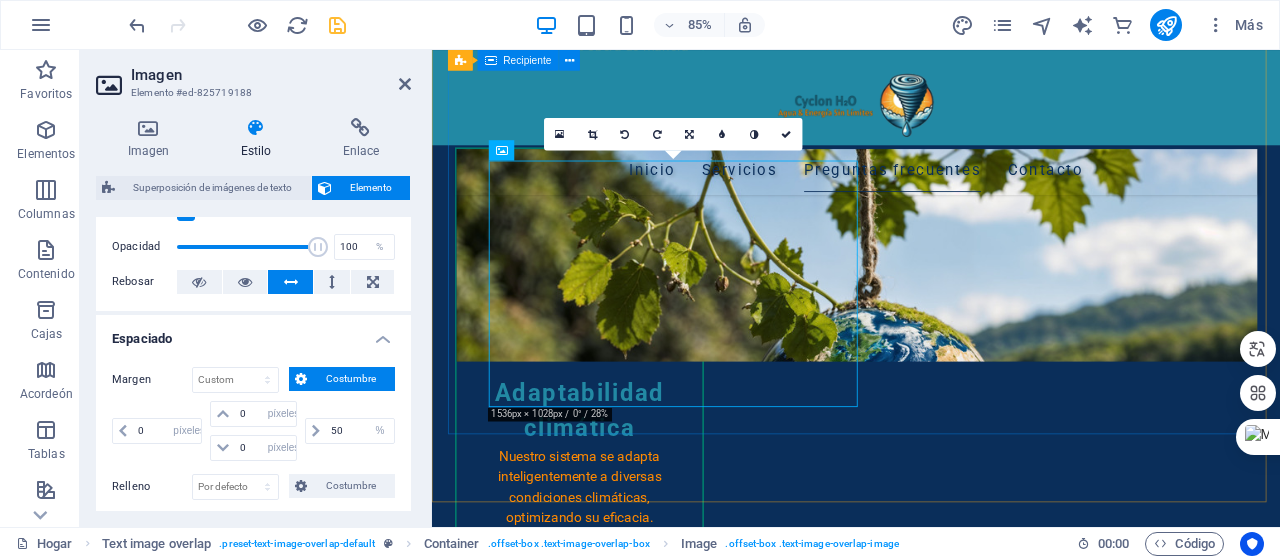 click on "Agua & Energía Sin Límites en su operación minera: En la minería del siglo XXI, la dependencia de camiones aljibe y redes energéticas es cosa del pasado. Cyclon H2O representa la autosuficiencia operativa que su faena necesita: ✓ Agua generada in situ desde la humedad ambiental  ✓ Energía eólica continua para equipos críticos  ✓ Operación 24/7 sin interrupciones logísticas  ✓ Reducción de costos operativos en hasta un 40% "Donde antes había incertidumbre logística, hoy hay agua y energía esperando para impulsar su operación"" at bounding box center [971, 3226] 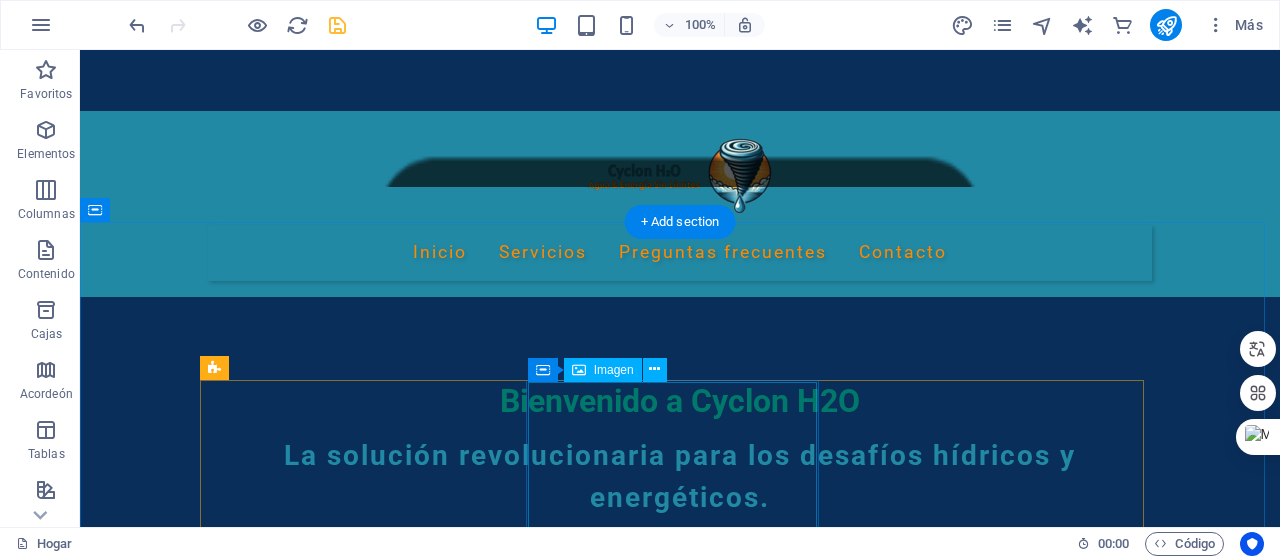scroll, scrollTop: 0, scrollLeft: 0, axis: both 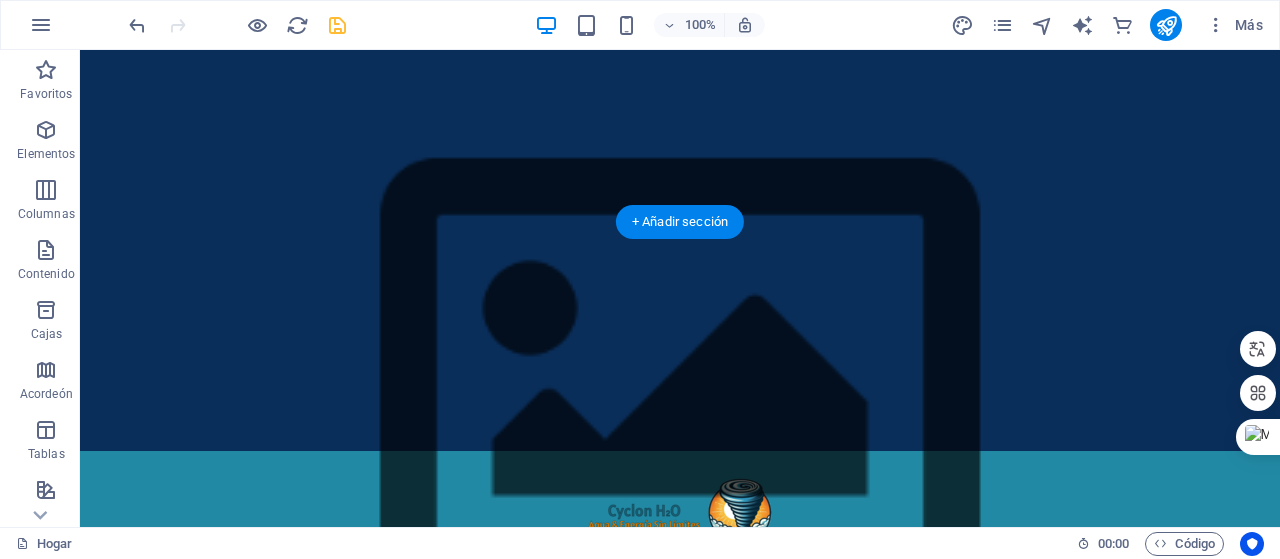 click at bounding box center [680, 823] 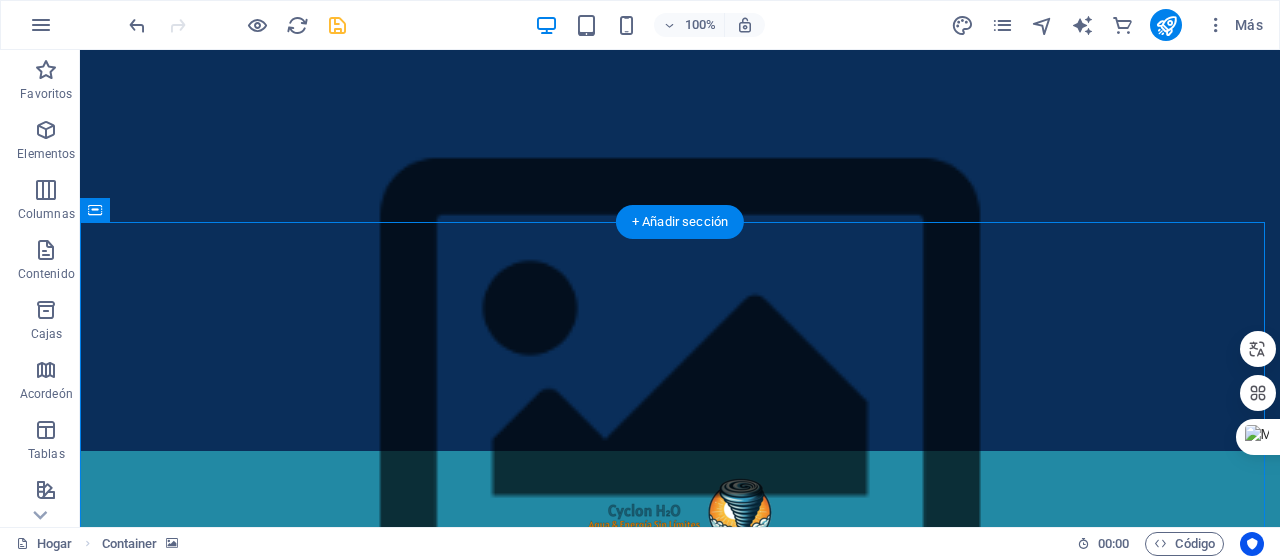 click at bounding box center (680, 823) 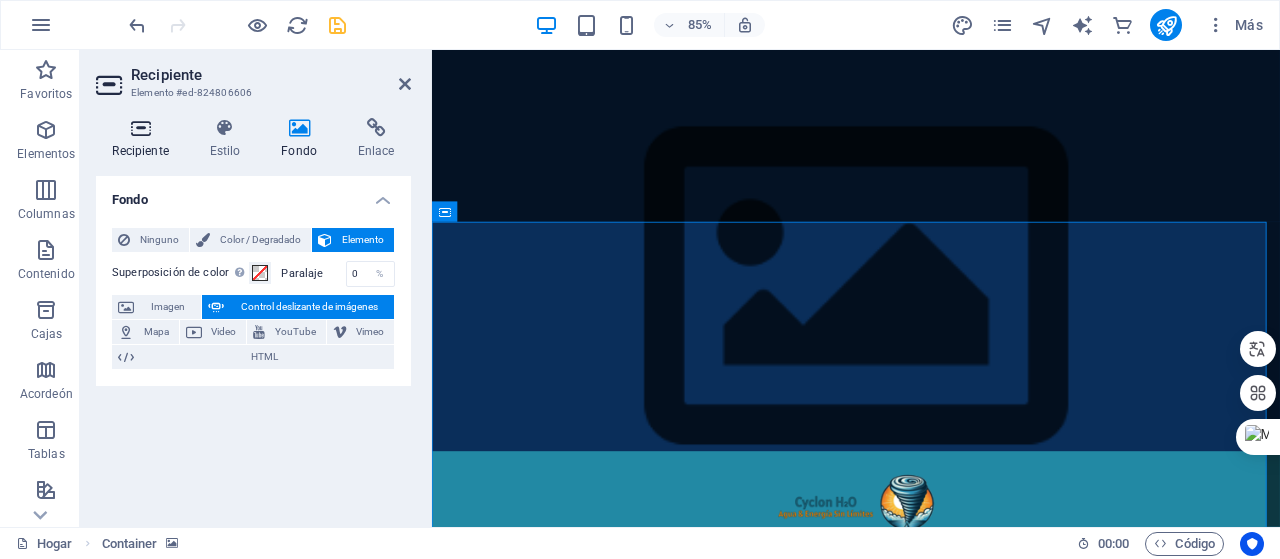 click at bounding box center (140, 128) 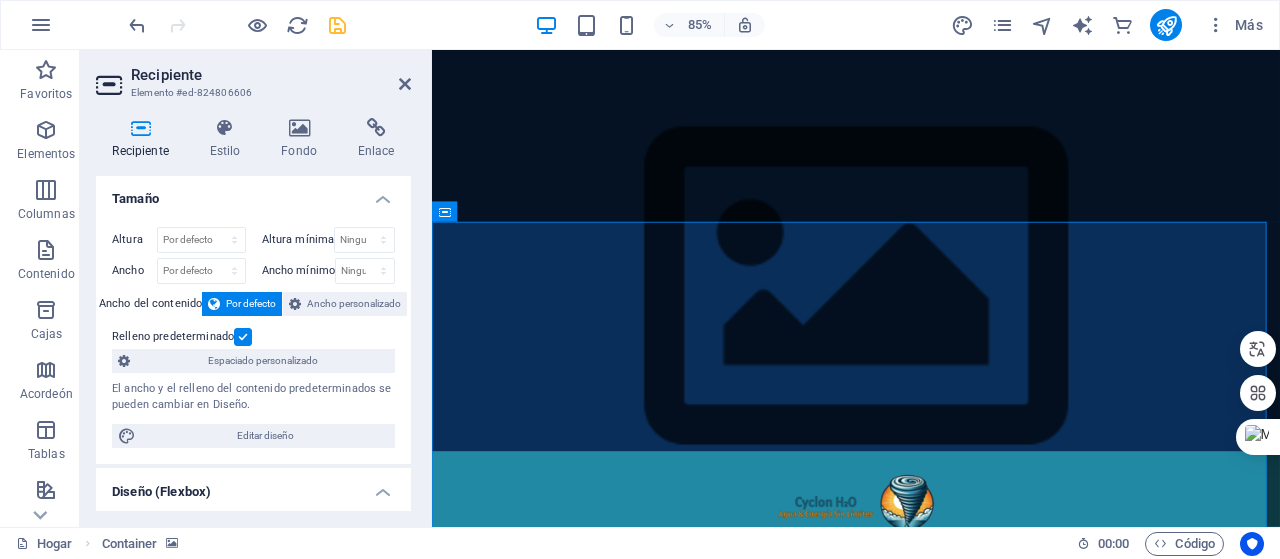 scroll, scrollTop: 0, scrollLeft: 0, axis: both 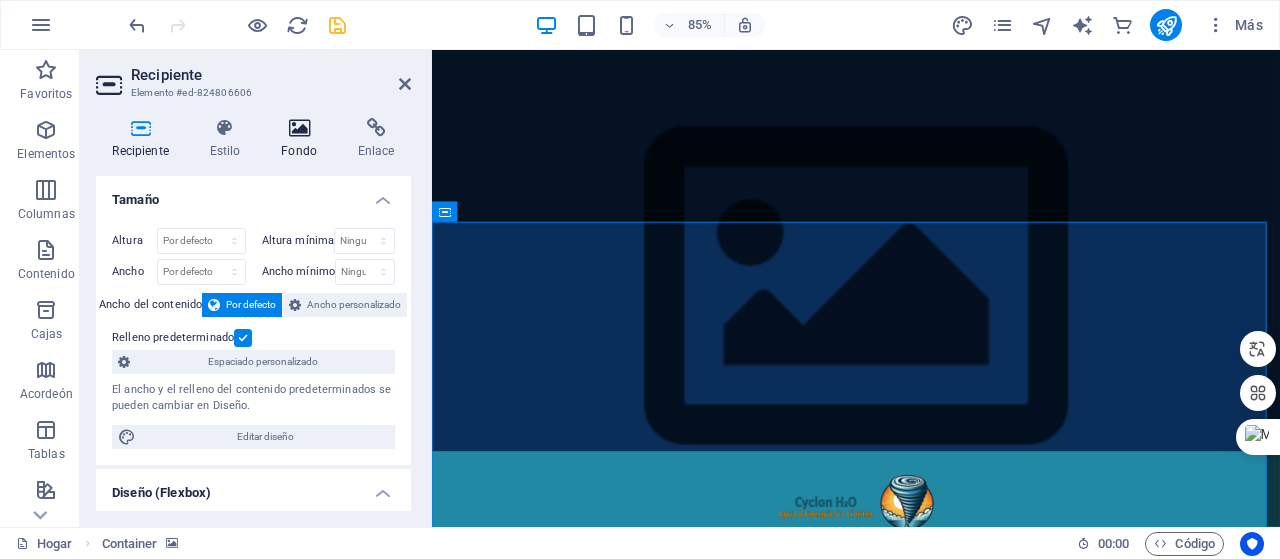 click at bounding box center [299, 128] 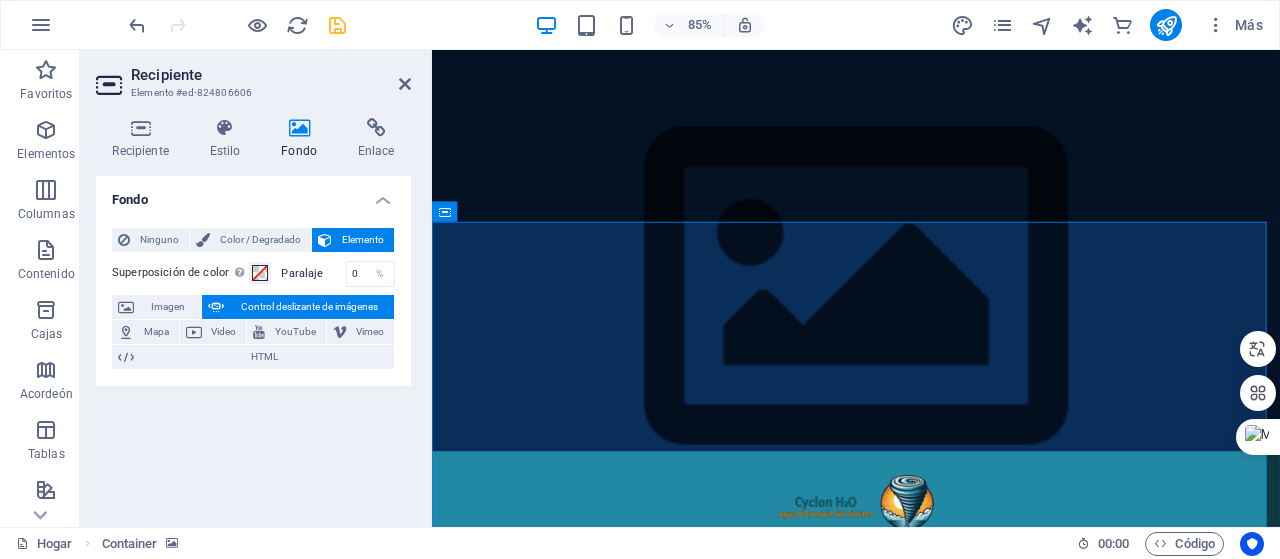 click on "Elemento" at bounding box center (363, 240) 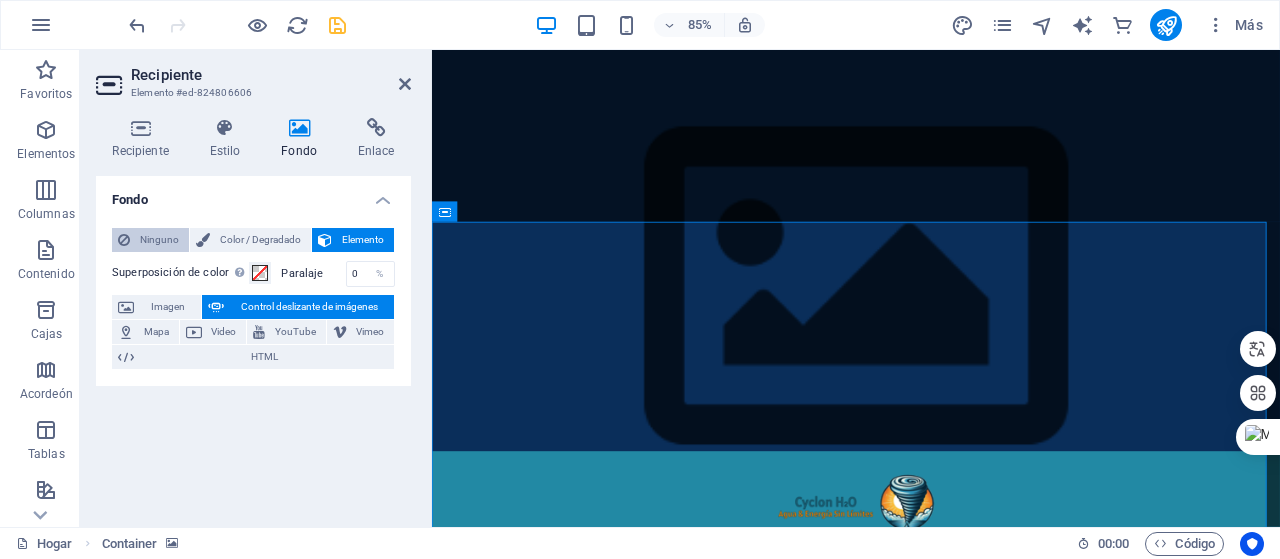click on "Ninguno" at bounding box center [159, 239] 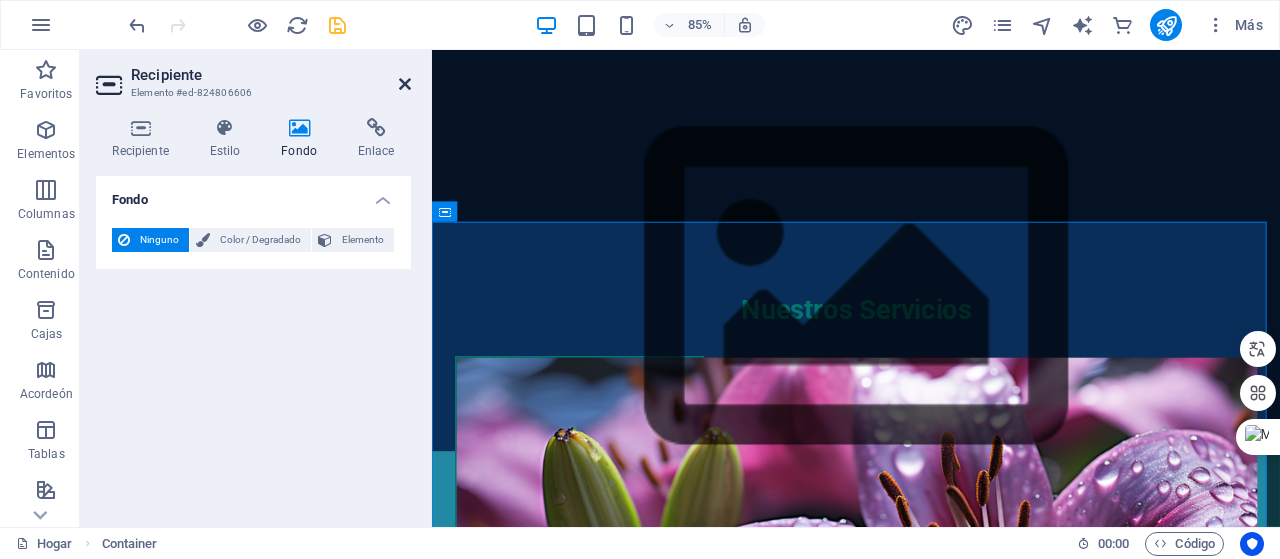 click at bounding box center [405, 84] 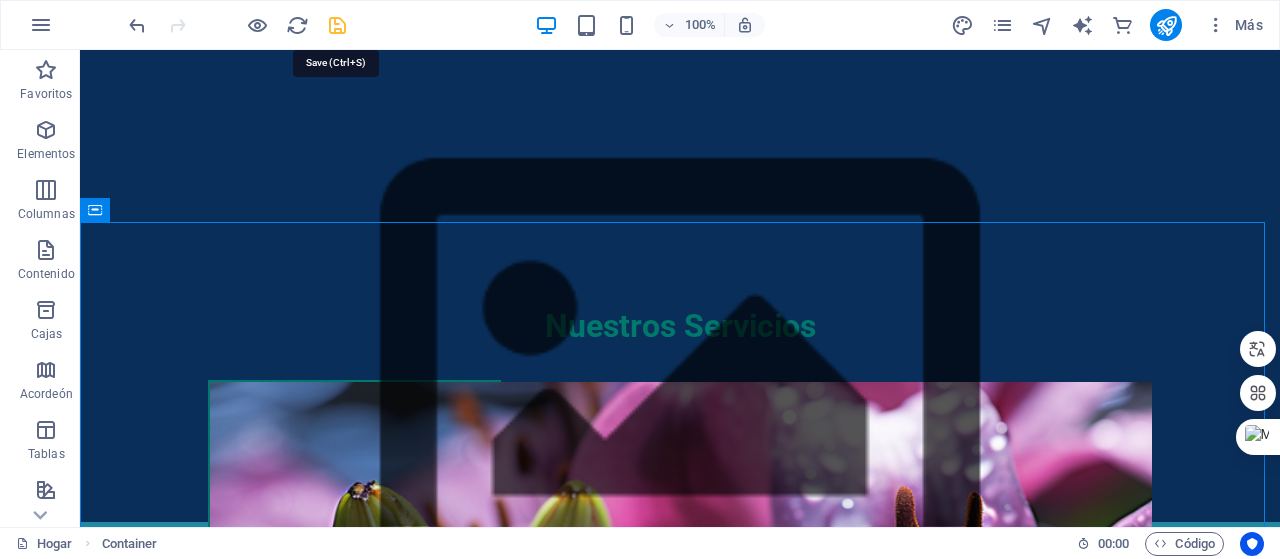 click at bounding box center [337, 25] 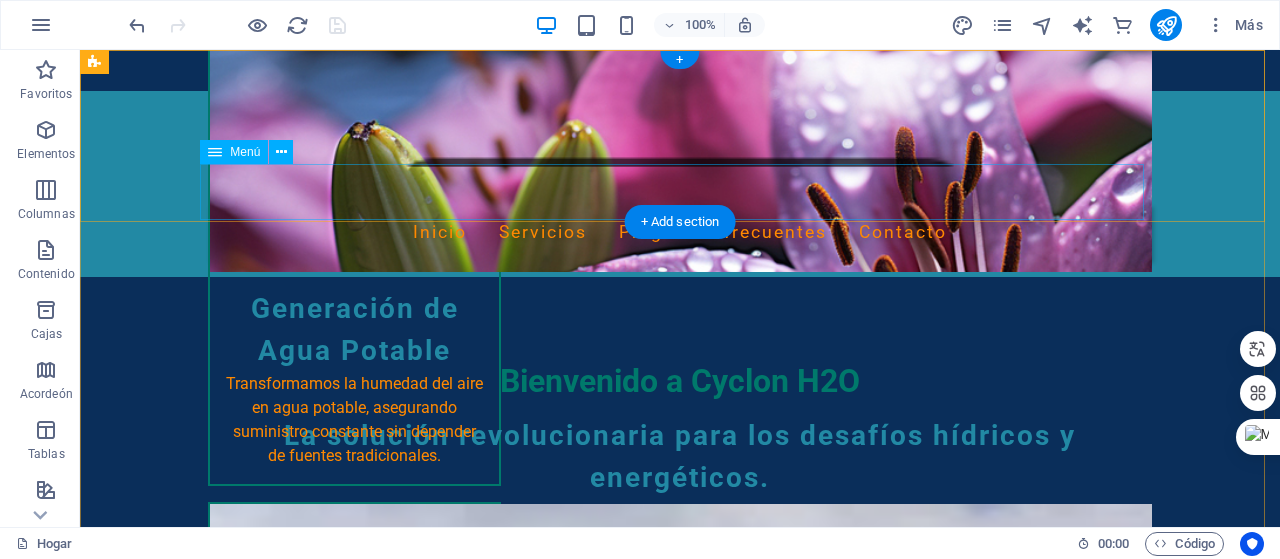 scroll, scrollTop: 0, scrollLeft: 0, axis: both 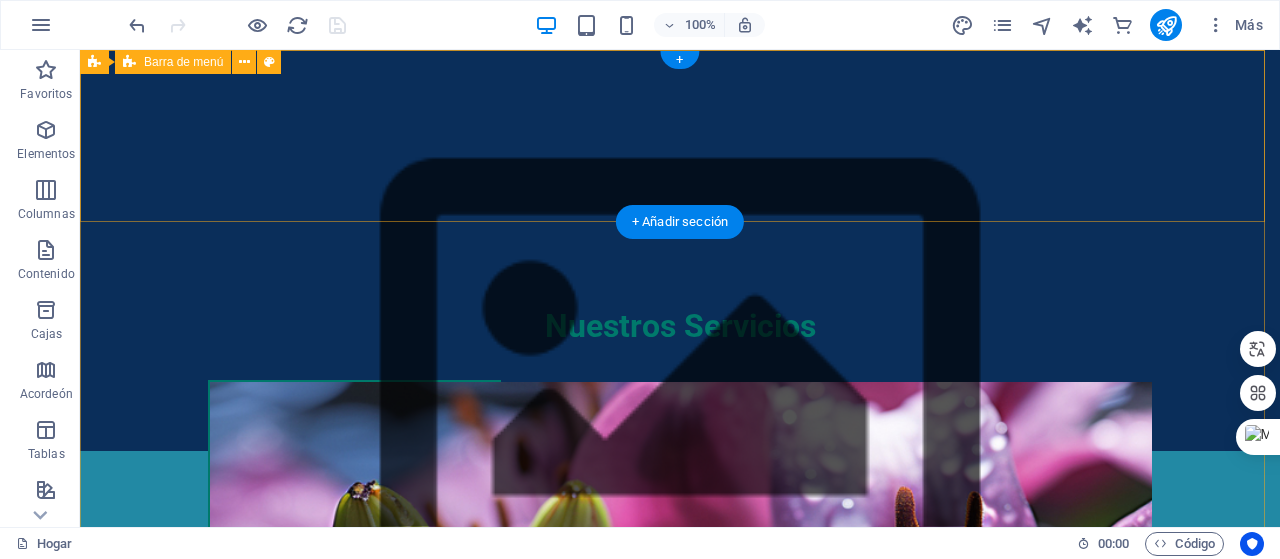 click on "Inicio Servicios Preguntas frecuentes Contacto" at bounding box center (680, 544) 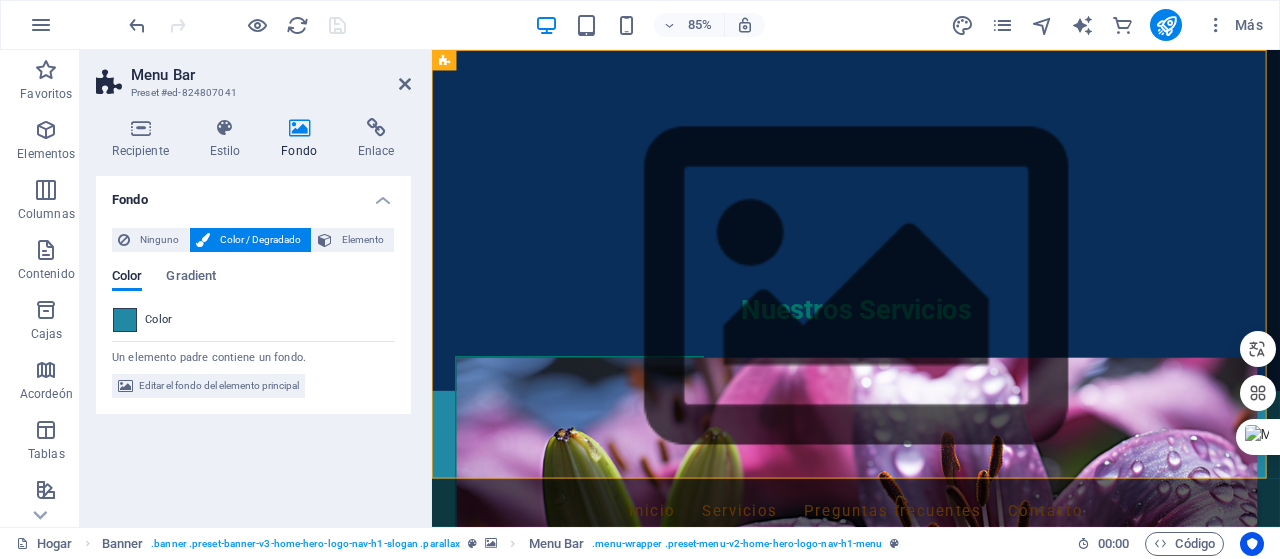 click at bounding box center (125, 320) 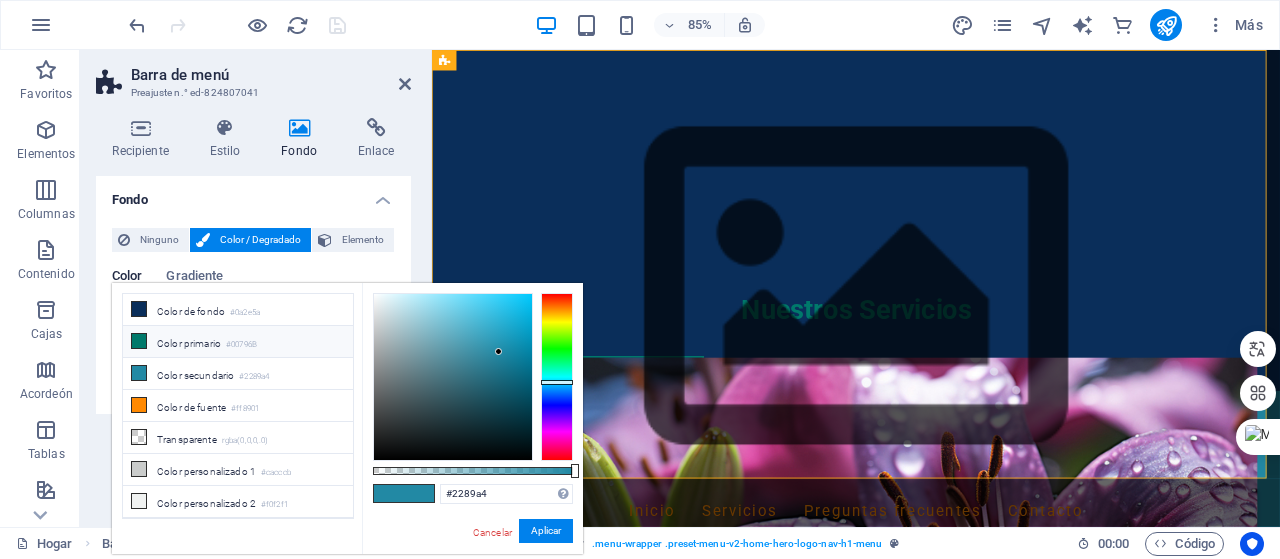 click at bounding box center [139, 341] 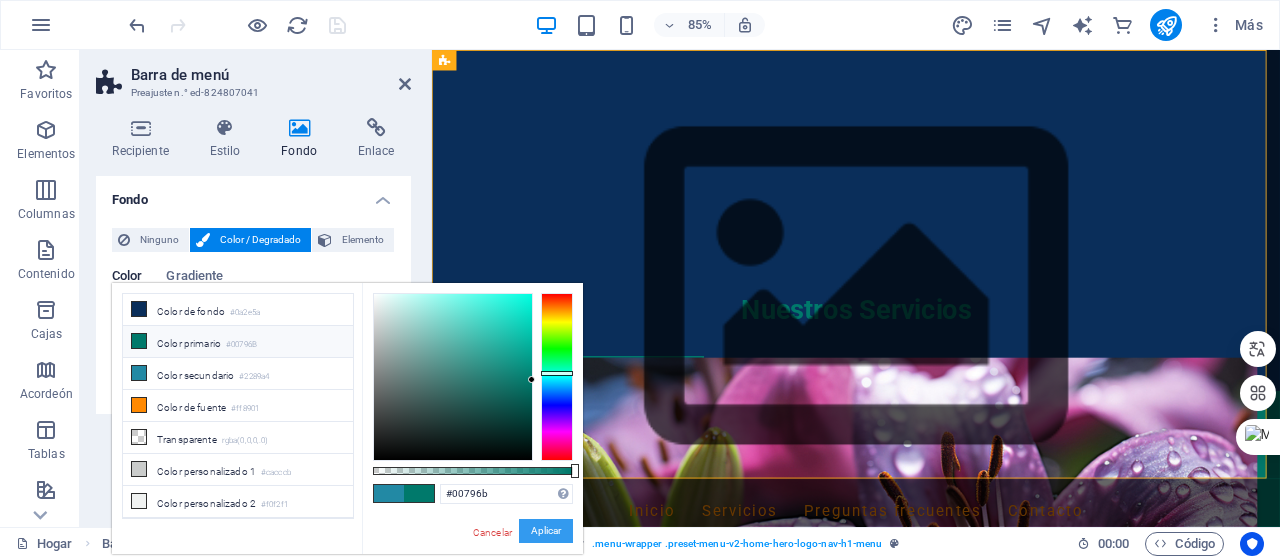 click on "Aplicar" at bounding box center [546, 530] 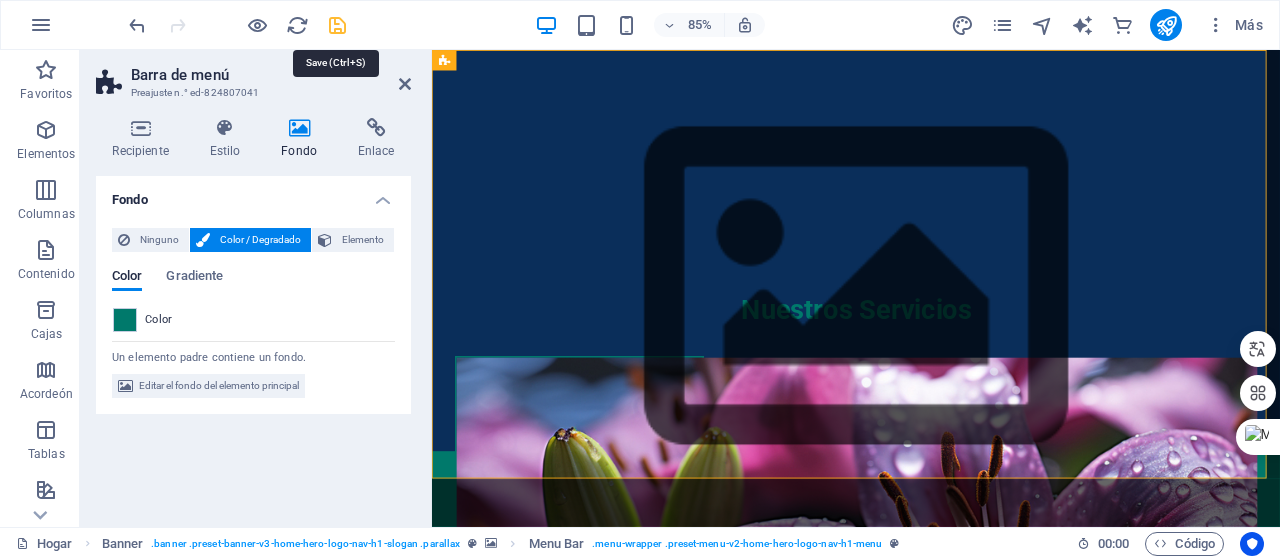 click at bounding box center (337, 25) 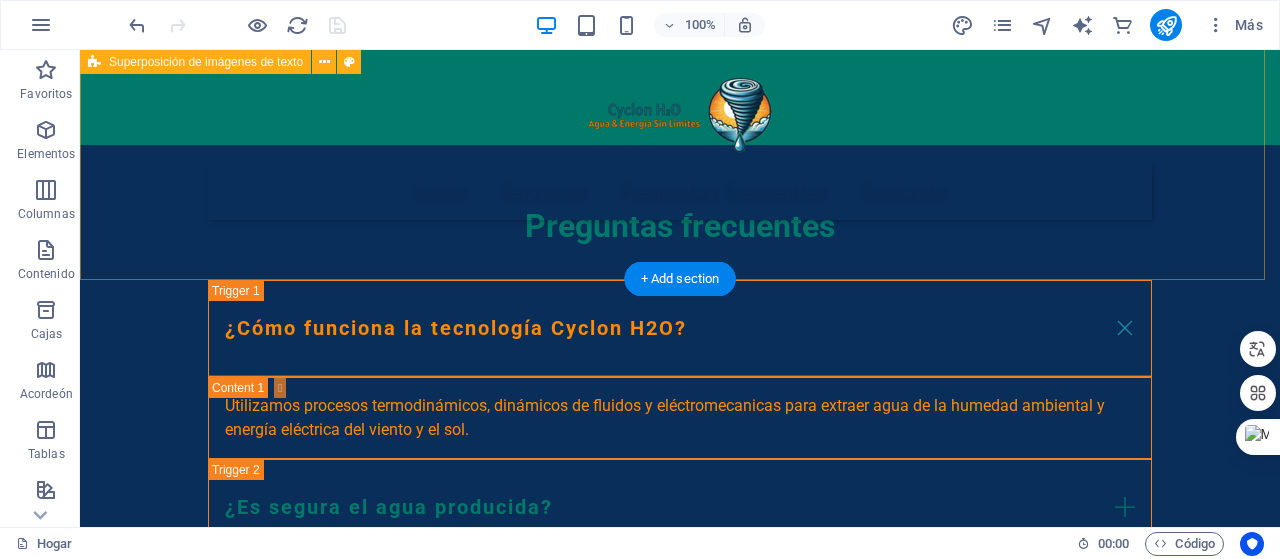 scroll, scrollTop: 3200, scrollLeft: 0, axis: vertical 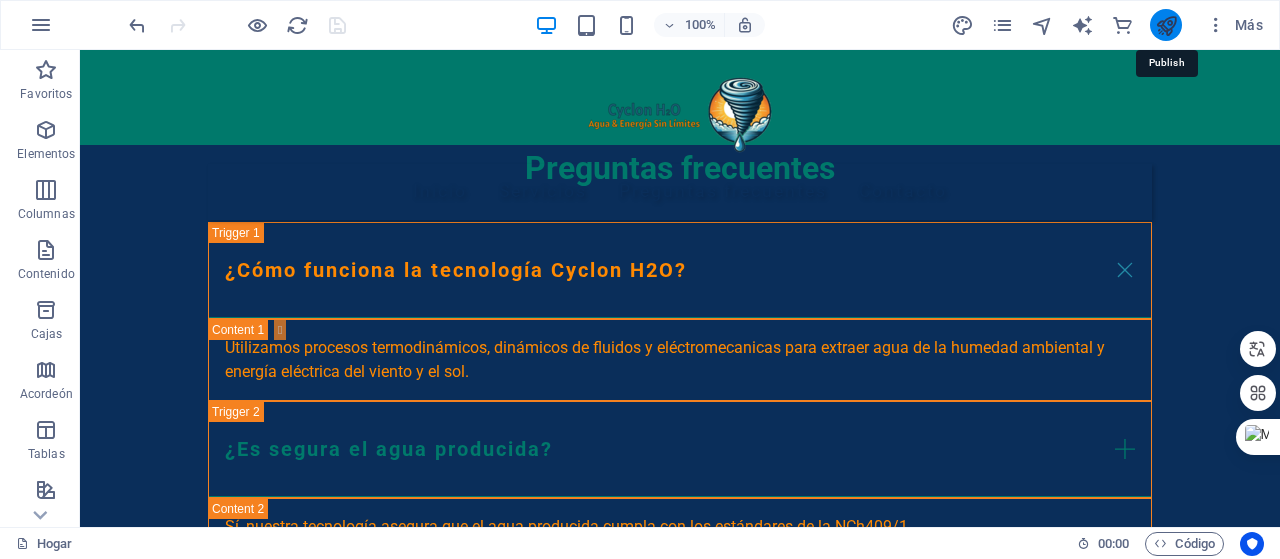 click at bounding box center [1166, 25] 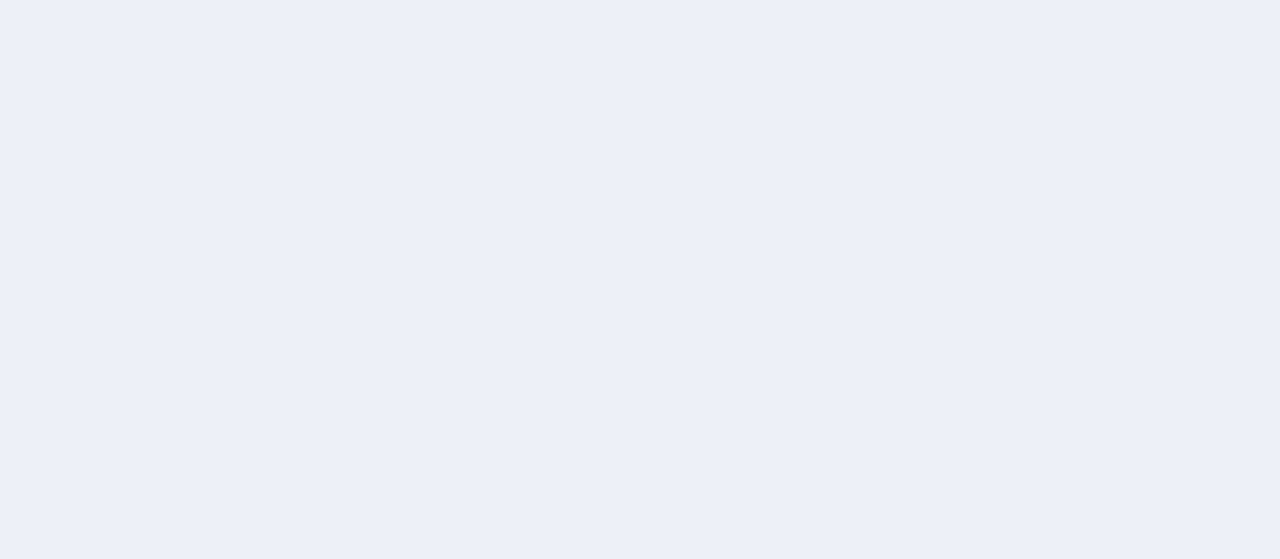scroll, scrollTop: 0, scrollLeft: 0, axis: both 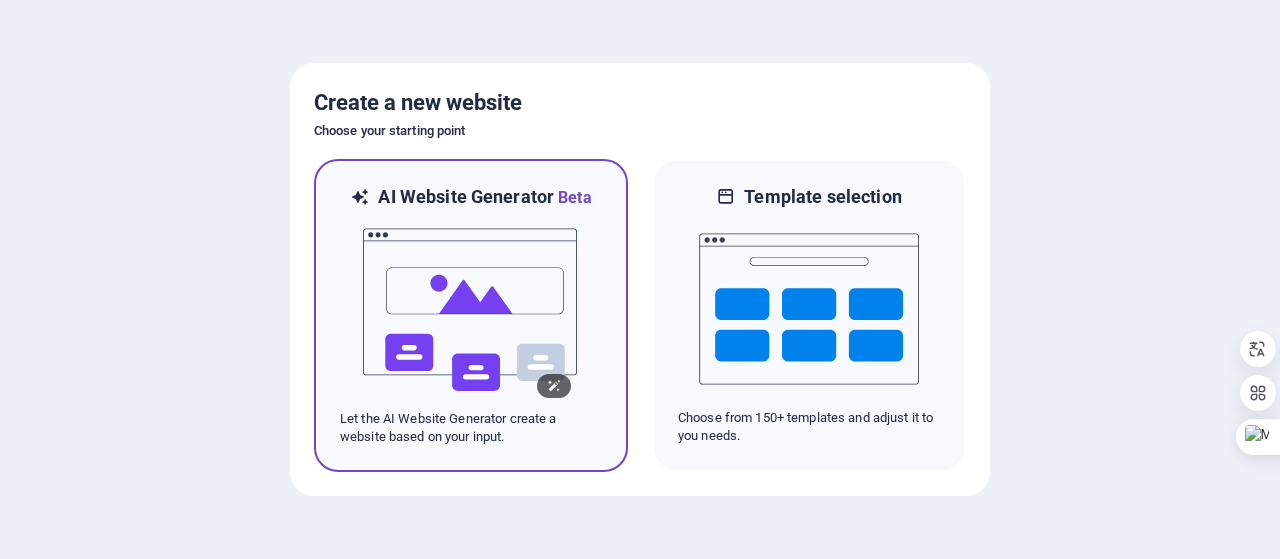 click at bounding box center [471, 310] 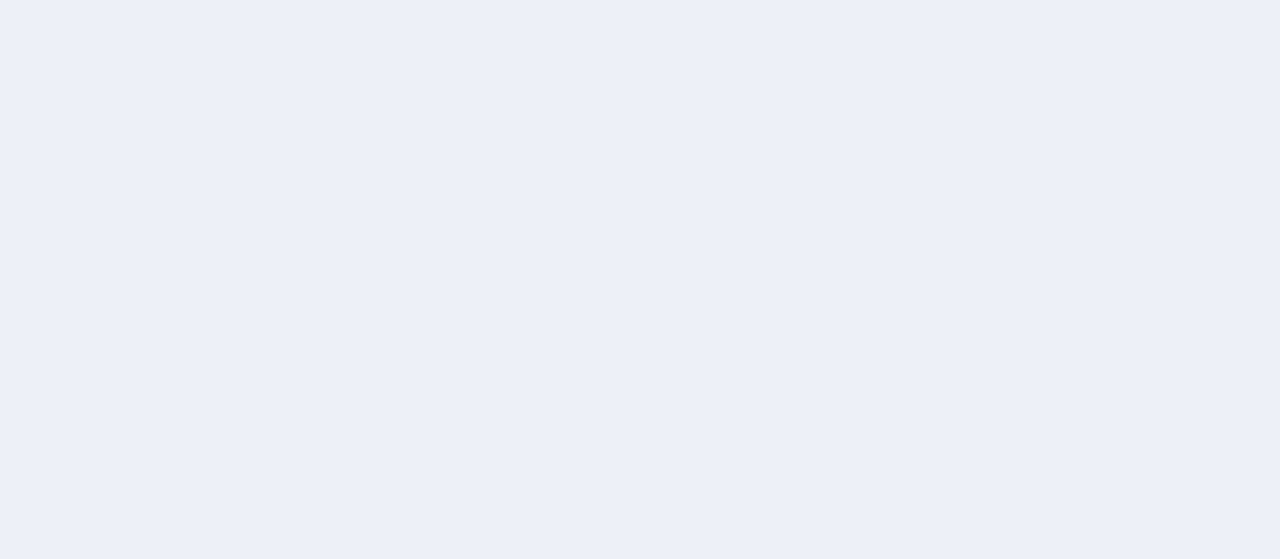 scroll, scrollTop: 0, scrollLeft: 0, axis: both 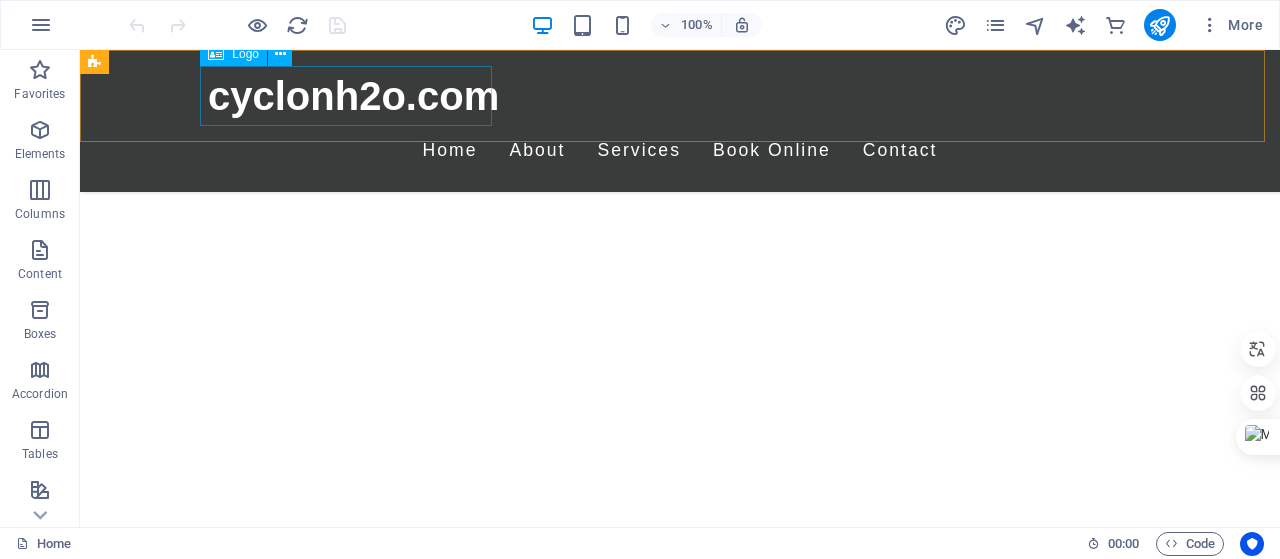 click on "cyclonh2o.com" at bounding box center (680, 96) 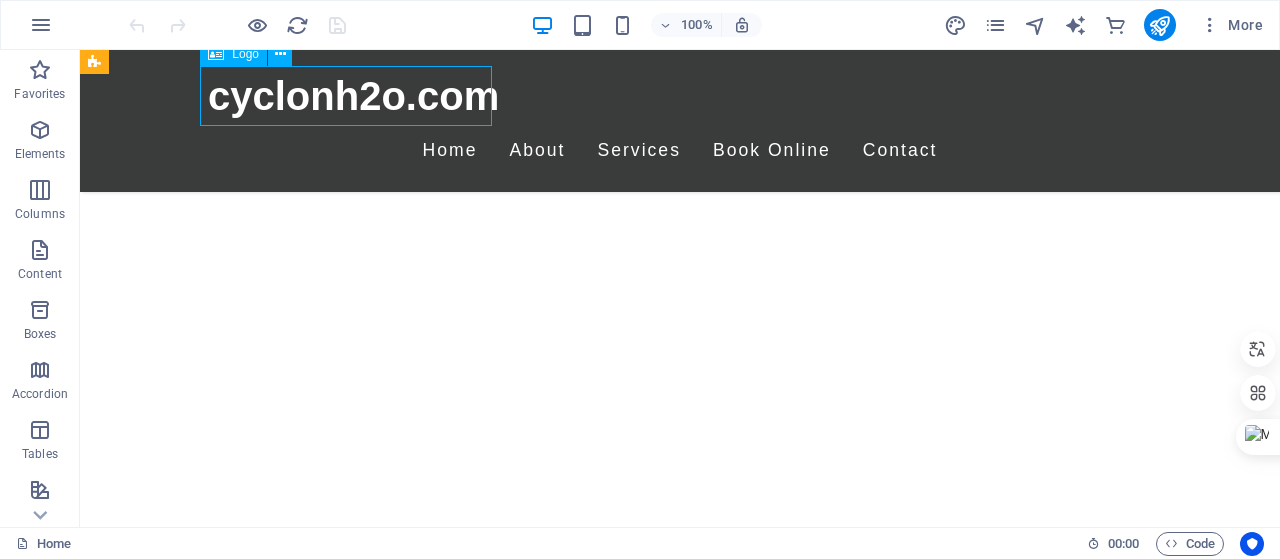 click on "cyclonh2o.com" at bounding box center [680, 96] 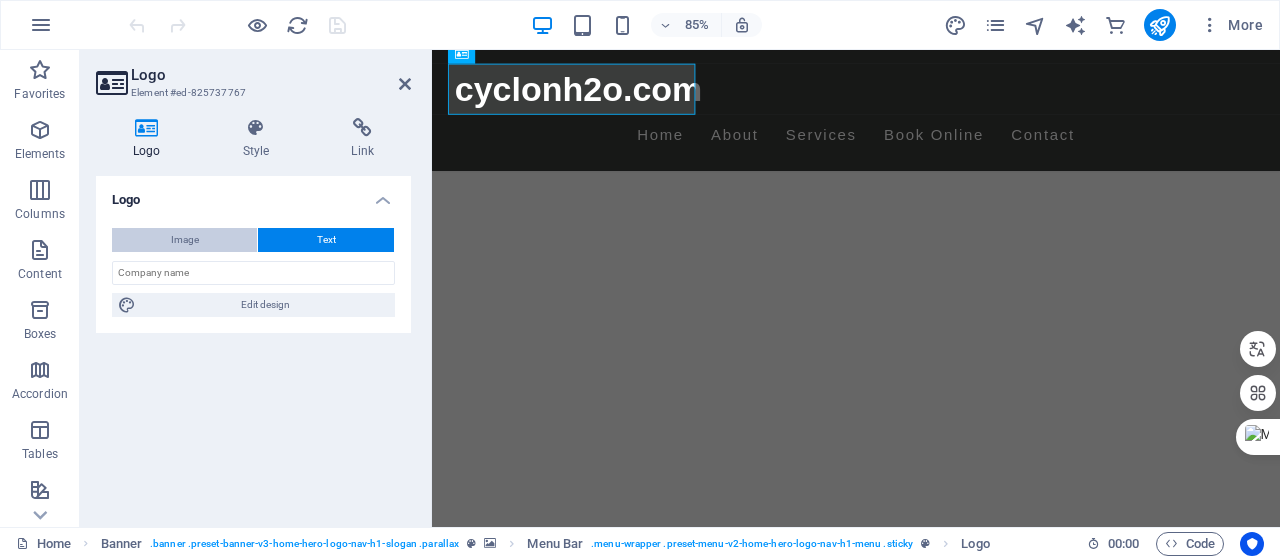 click on "Image" at bounding box center [185, 240] 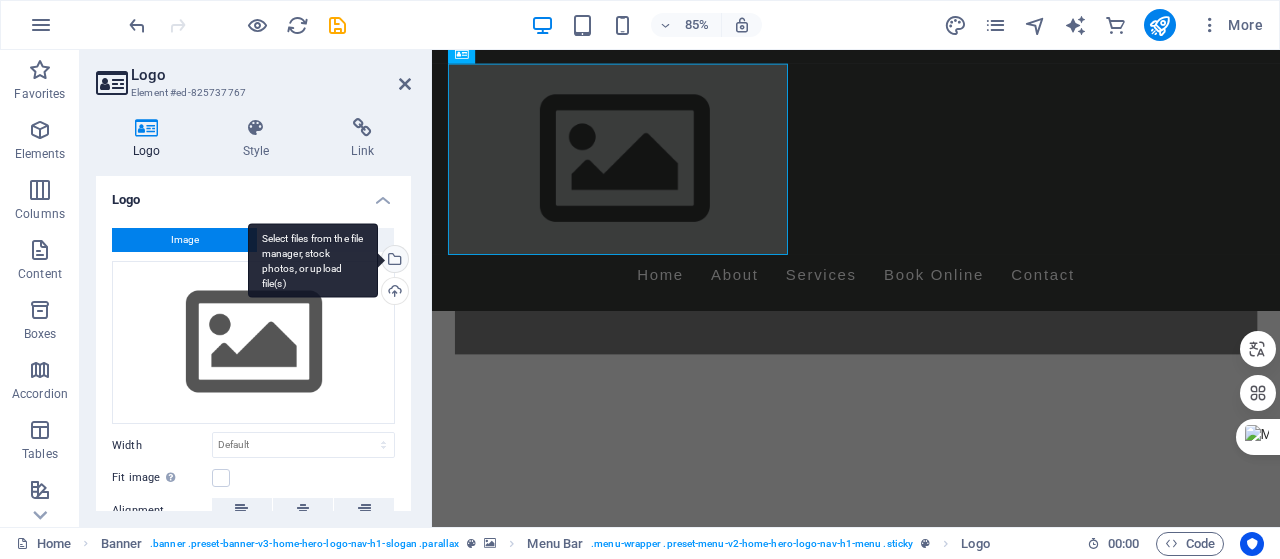 click on "Select files from the file manager, stock photos, or upload file(s)" at bounding box center [393, 261] 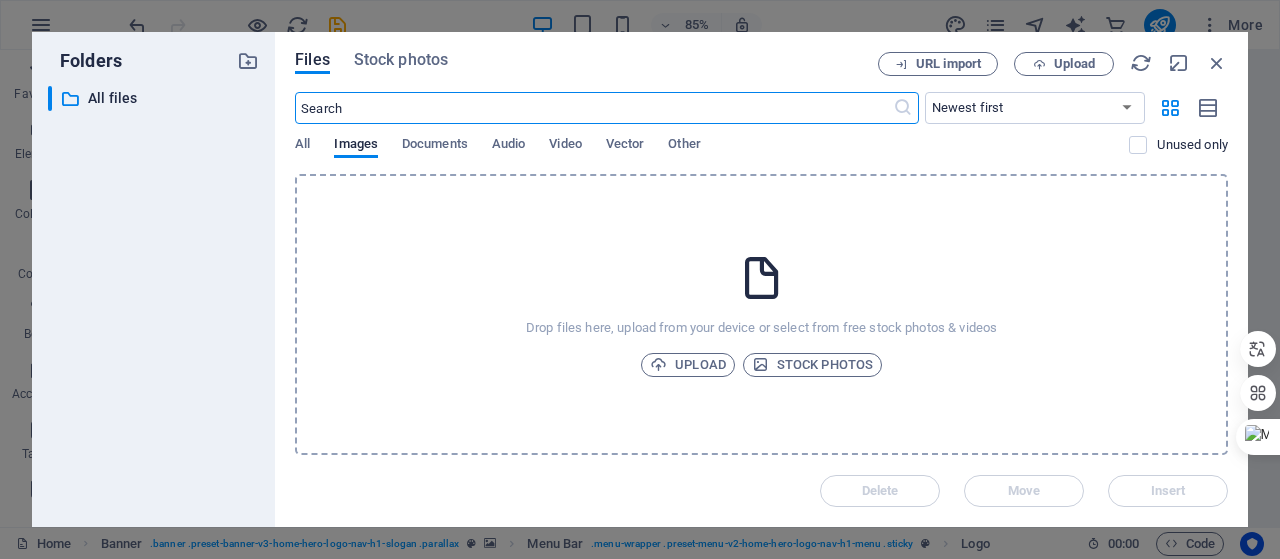 scroll, scrollTop: 1748, scrollLeft: 0, axis: vertical 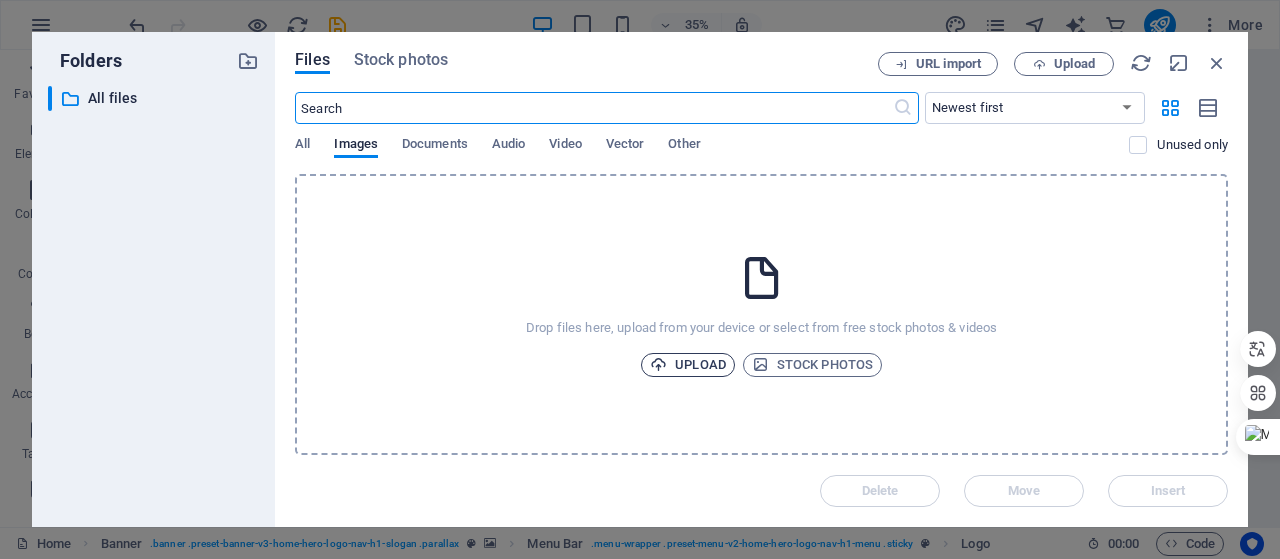 click on "Upload" at bounding box center [688, 365] 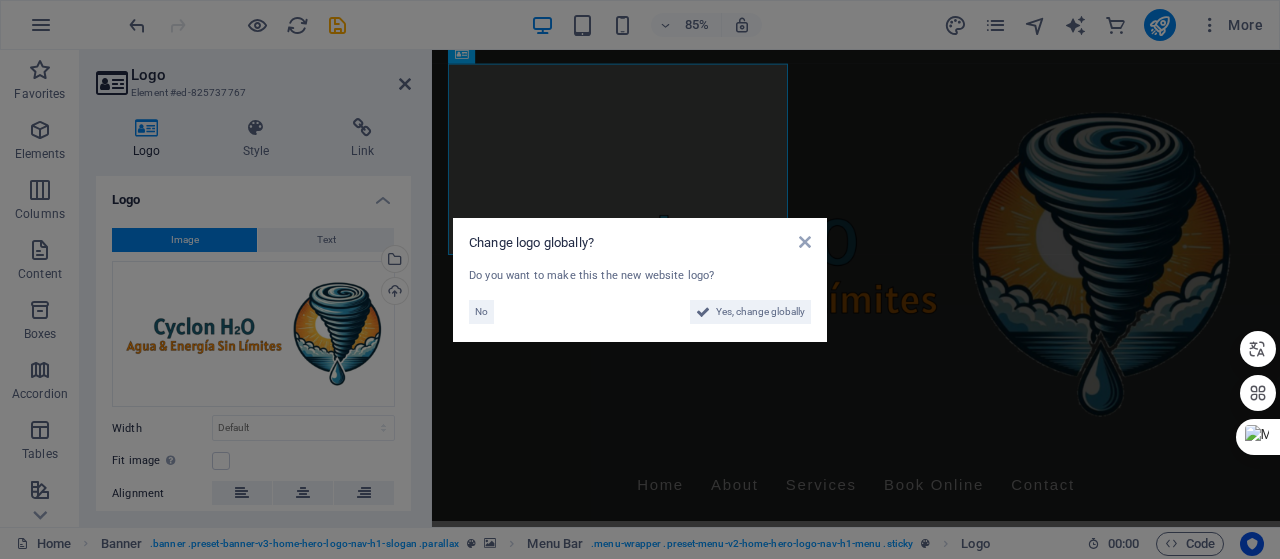 scroll, scrollTop: 1674, scrollLeft: 0, axis: vertical 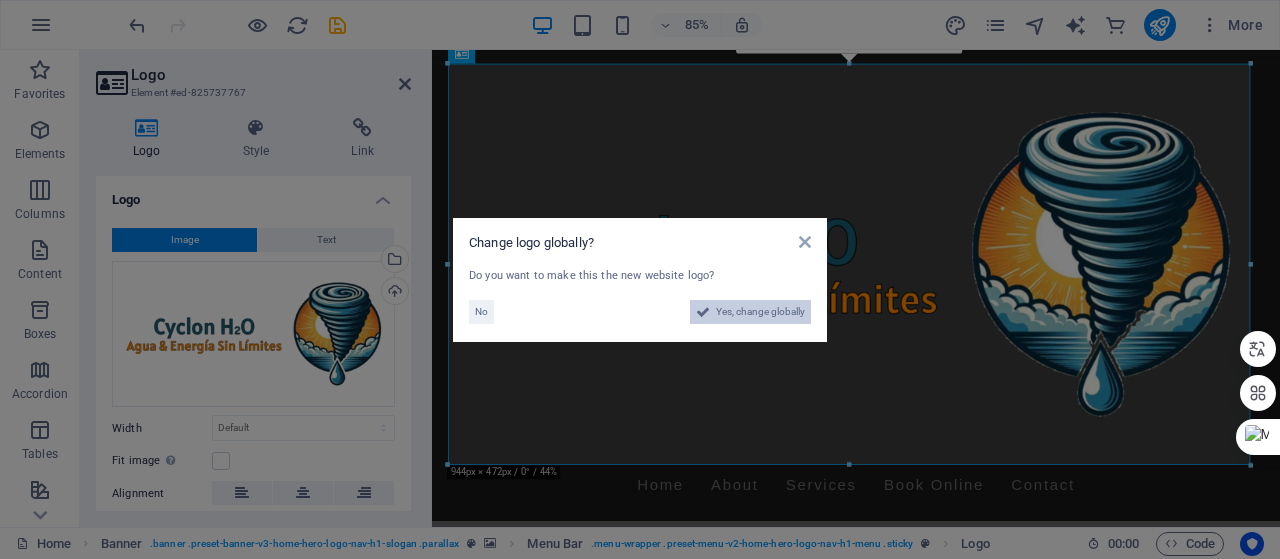 click on "Yes, change globally" at bounding box center [760, 312] 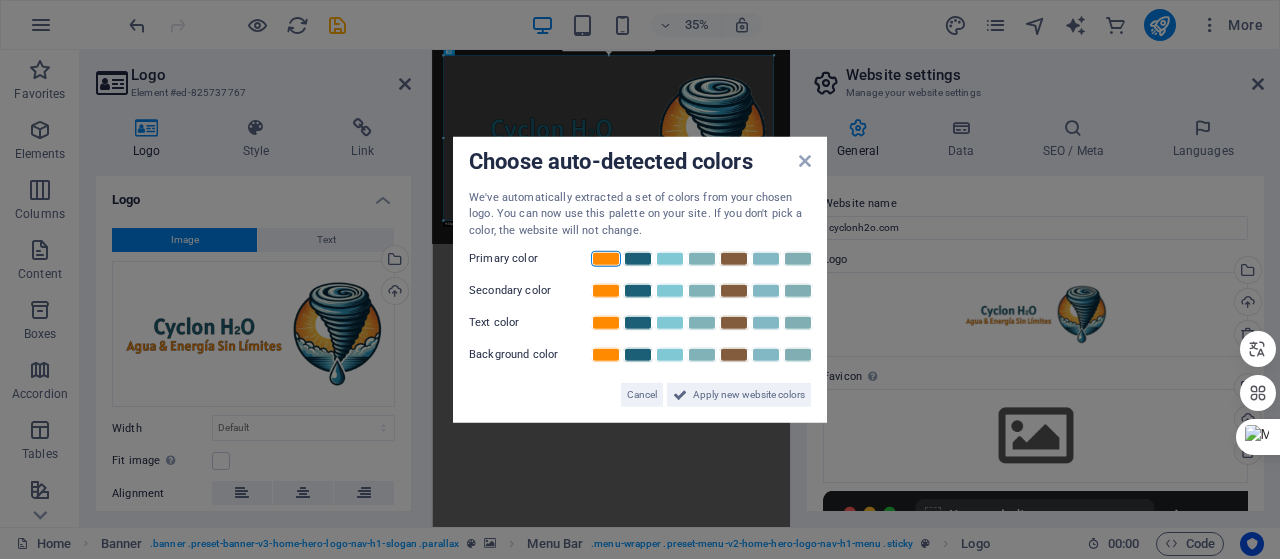 click at bounding box center [606, 259] 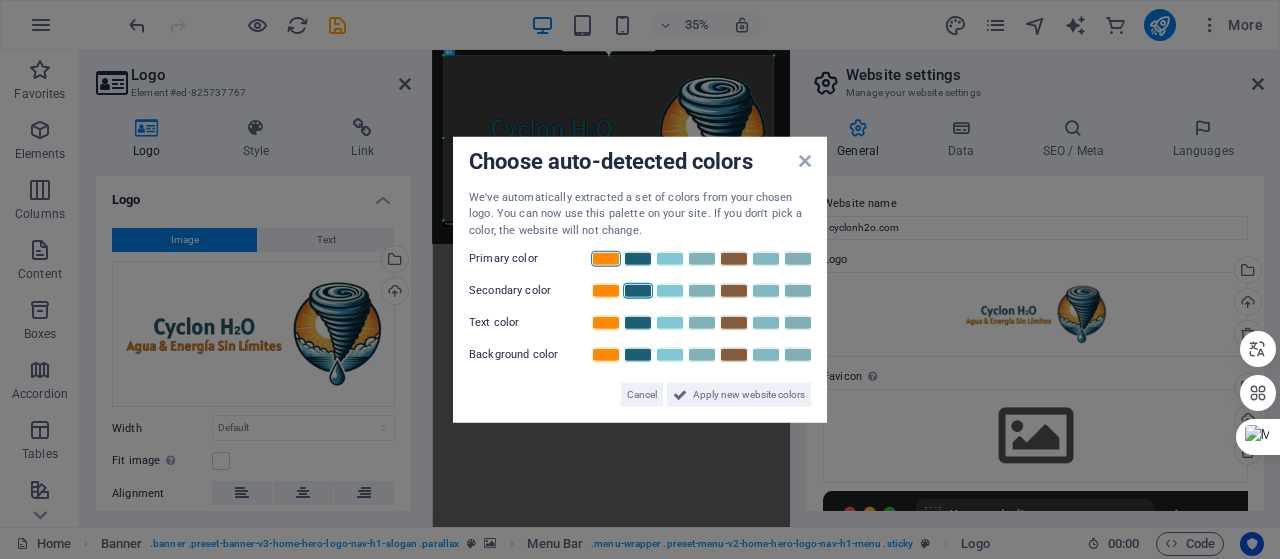 click at bounding box center (638, 291) 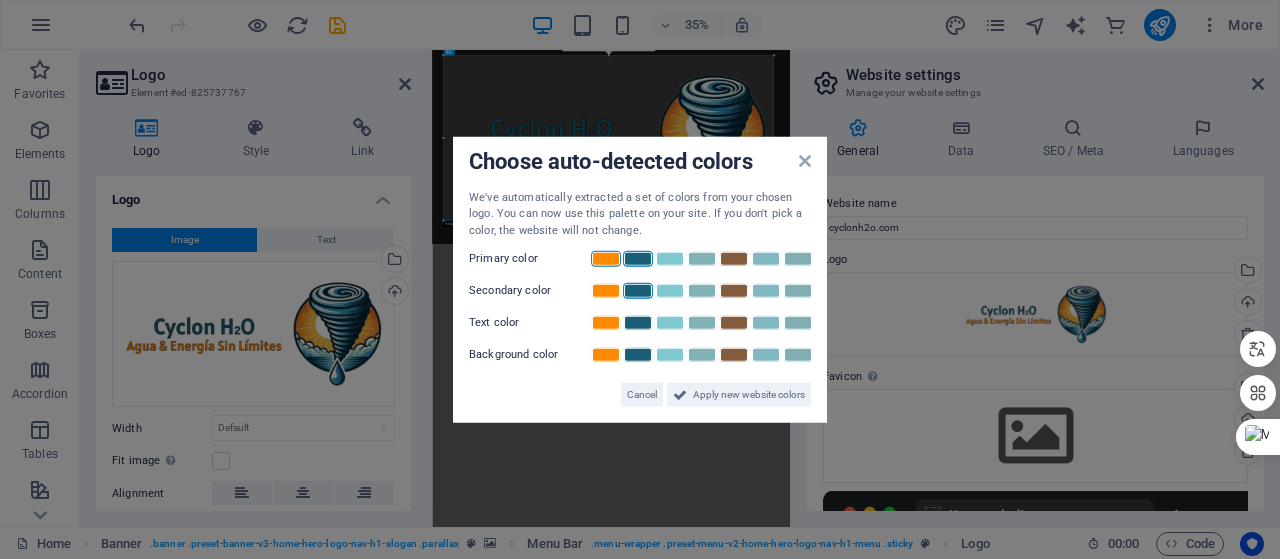 click at bounding box center [638, 259] 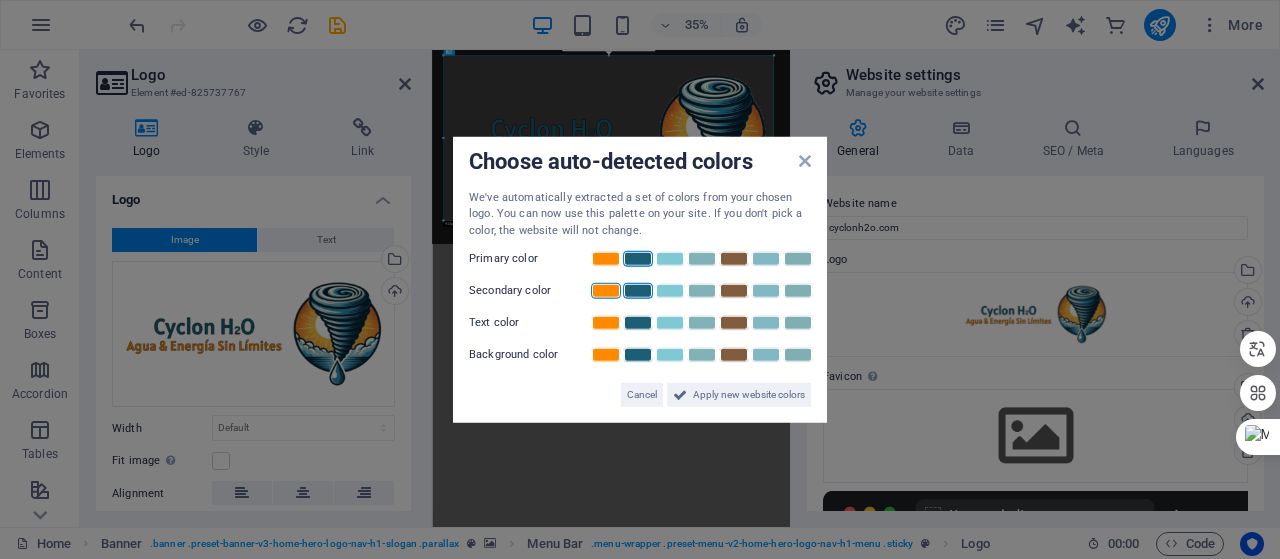 click at bounding box center (606, 291) 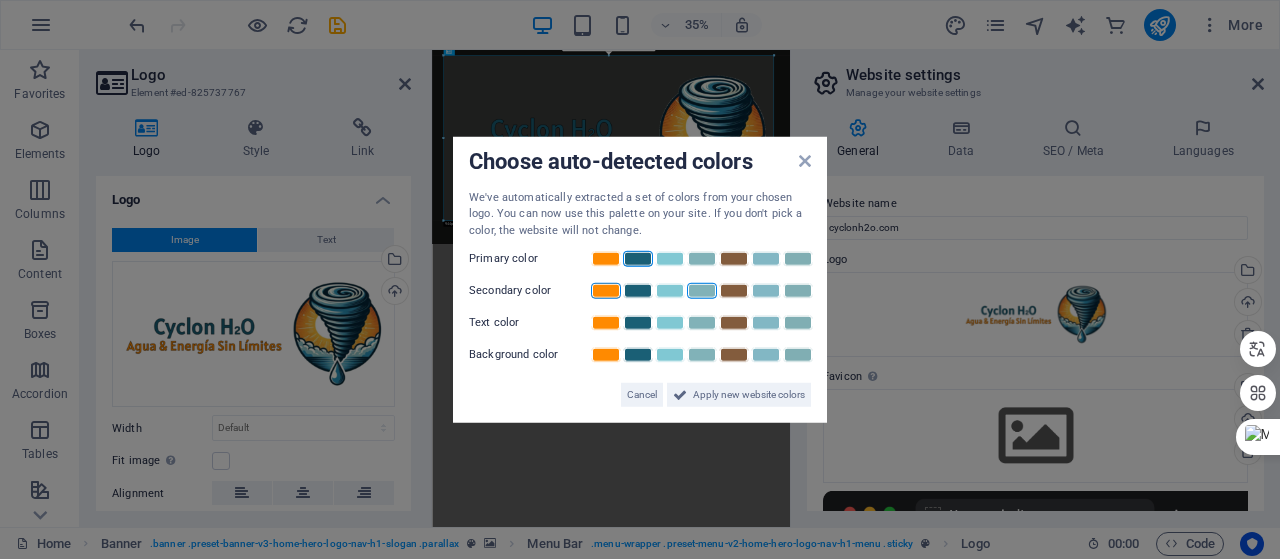 click at bounding box center (702, 291) 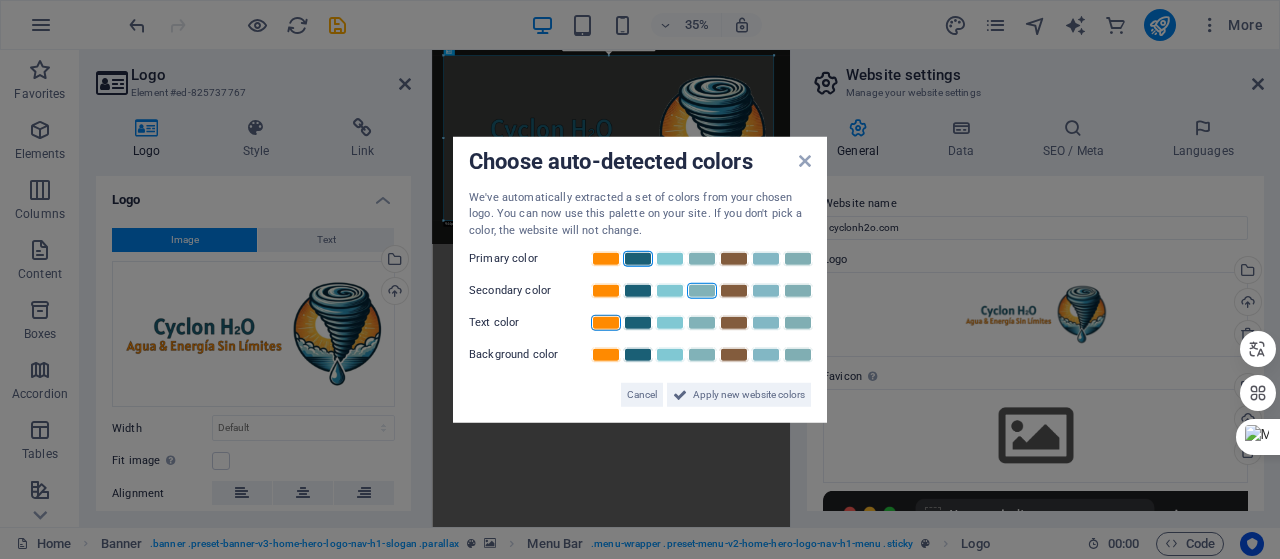 click at bounding box center (606, 323) 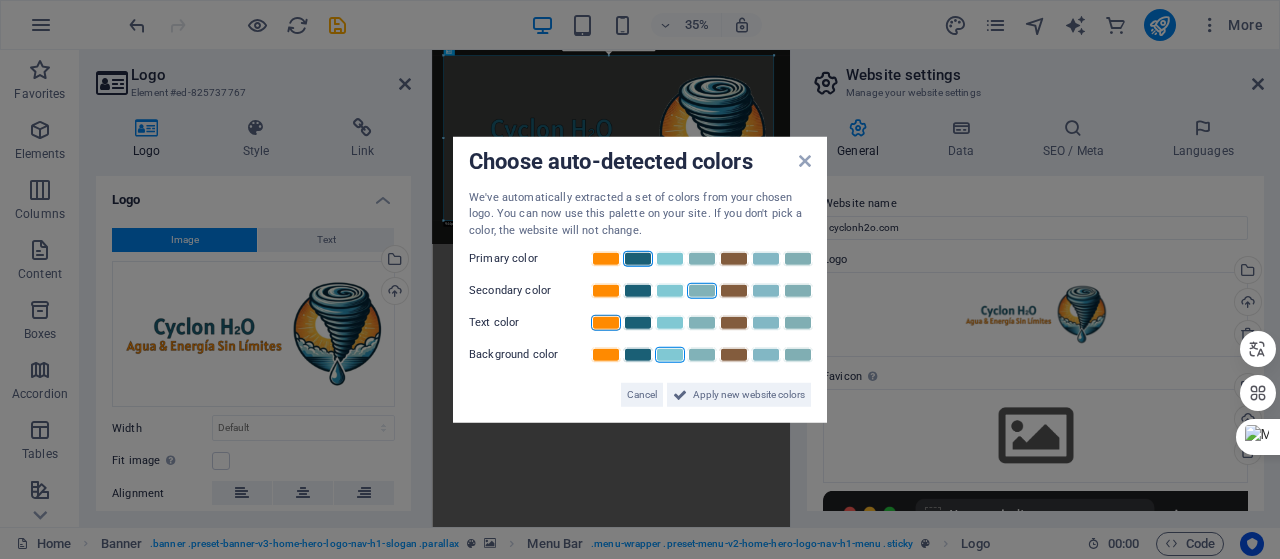 click at bounding box center (670, 355) 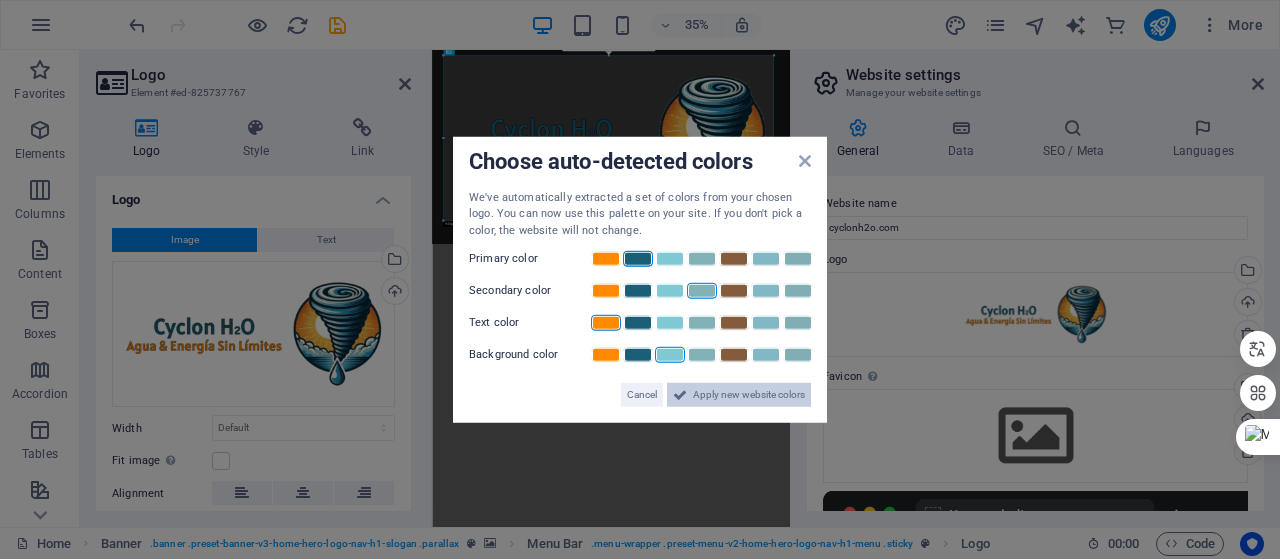 click on "Apply new website colors" at bounding box center [749, 395] 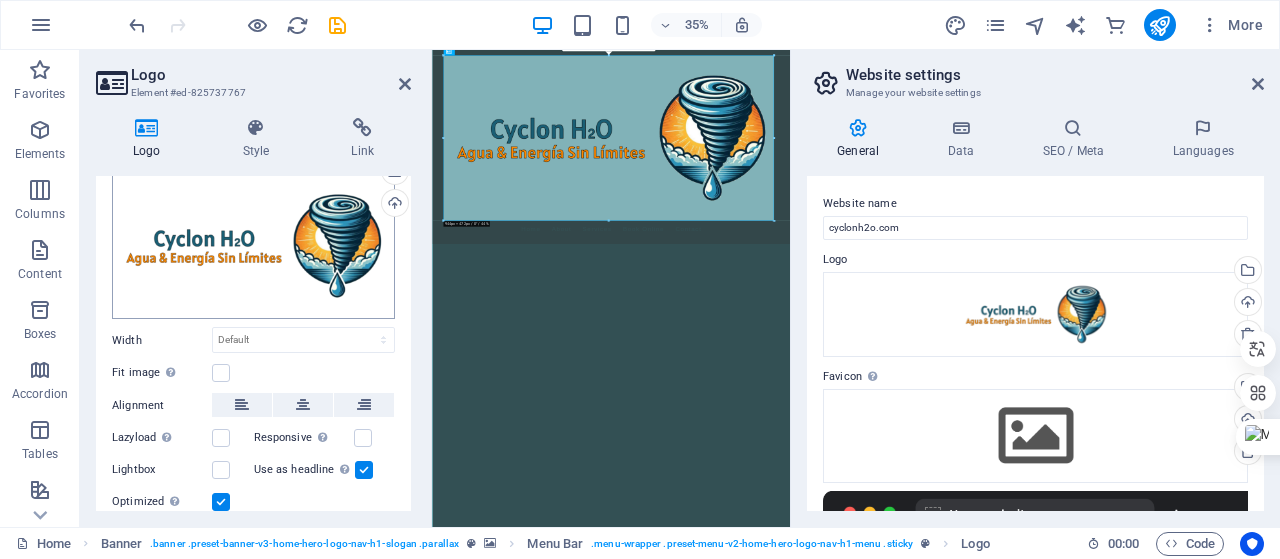 scroll, scrollTop: 100, scrollLeft: 0, axis: vertical 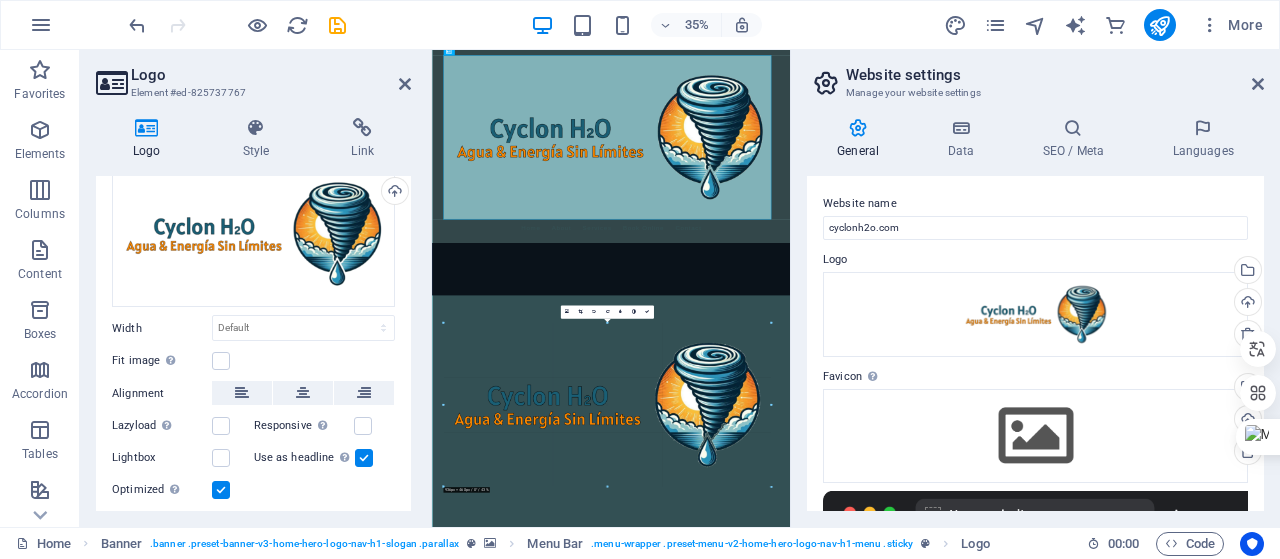 drag, startPoint x: 774, startPoint y: 219, endPoint x: 762, endPoint y: 184, distance: 37 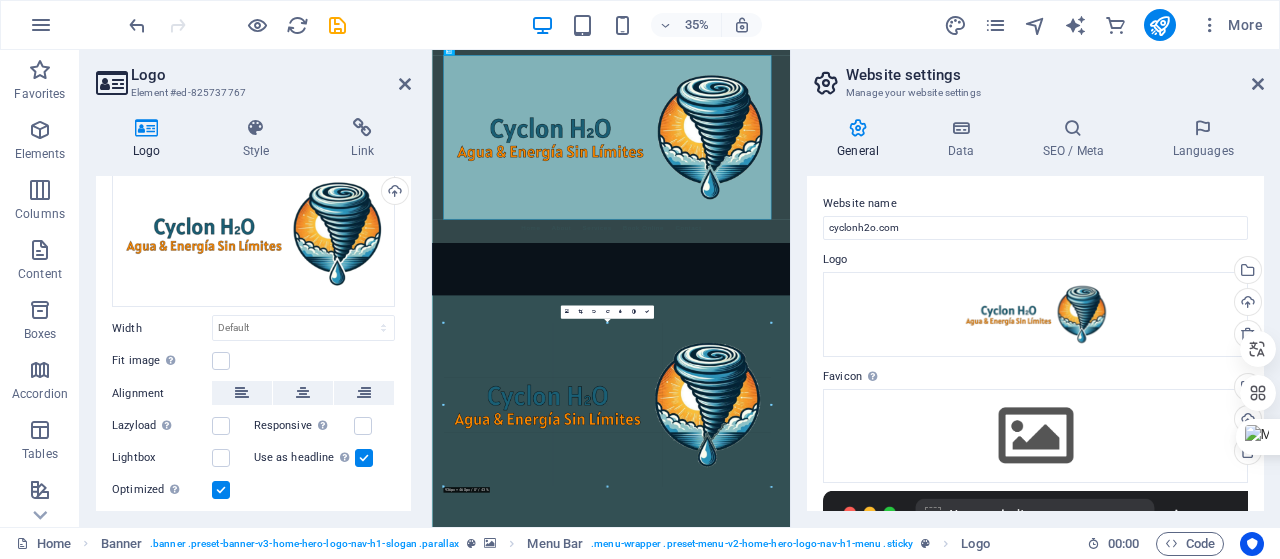type on "936" 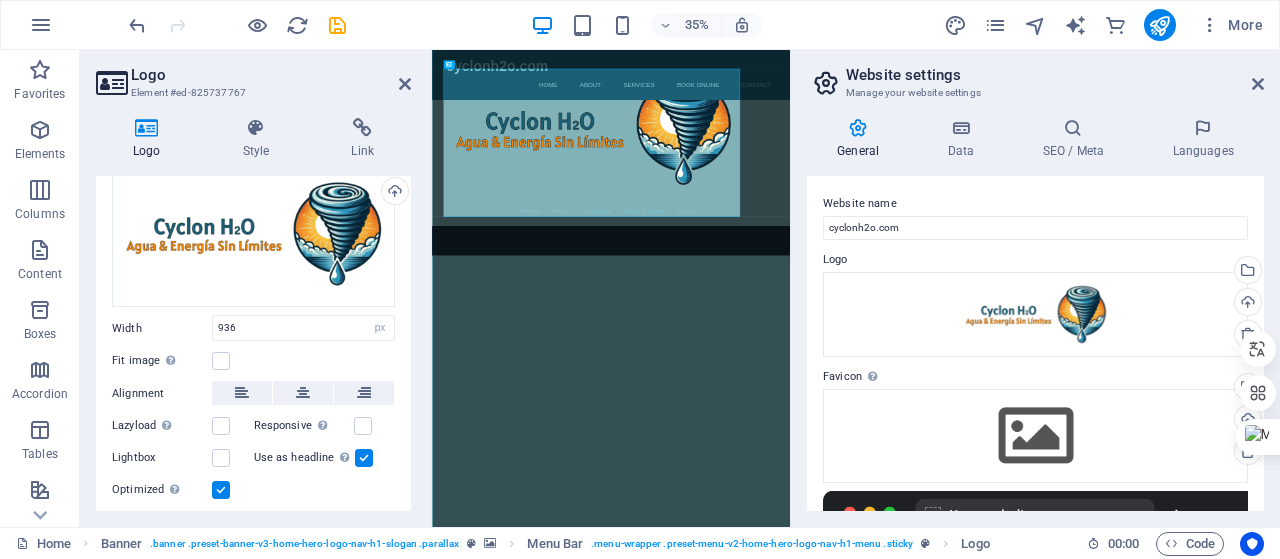 scroll, scrollTop: 2602, scrollLeft: 0, axis: vertical 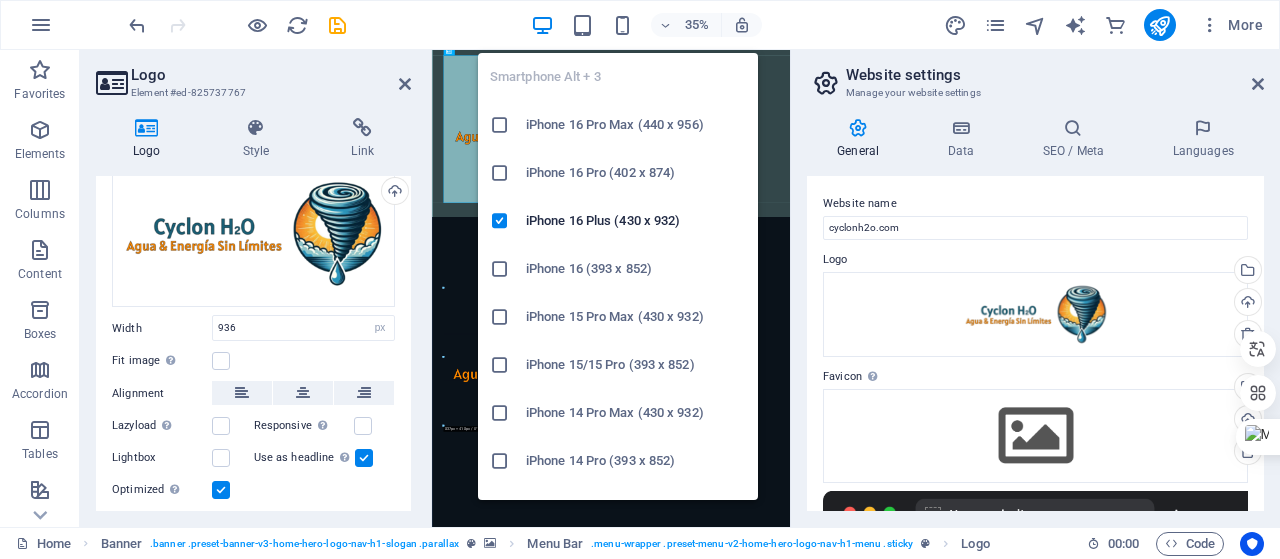 drag, startPoint x: 769, startPoint y: 219, endPoint x: 603, endPoint y: 16, distance: 262.2308 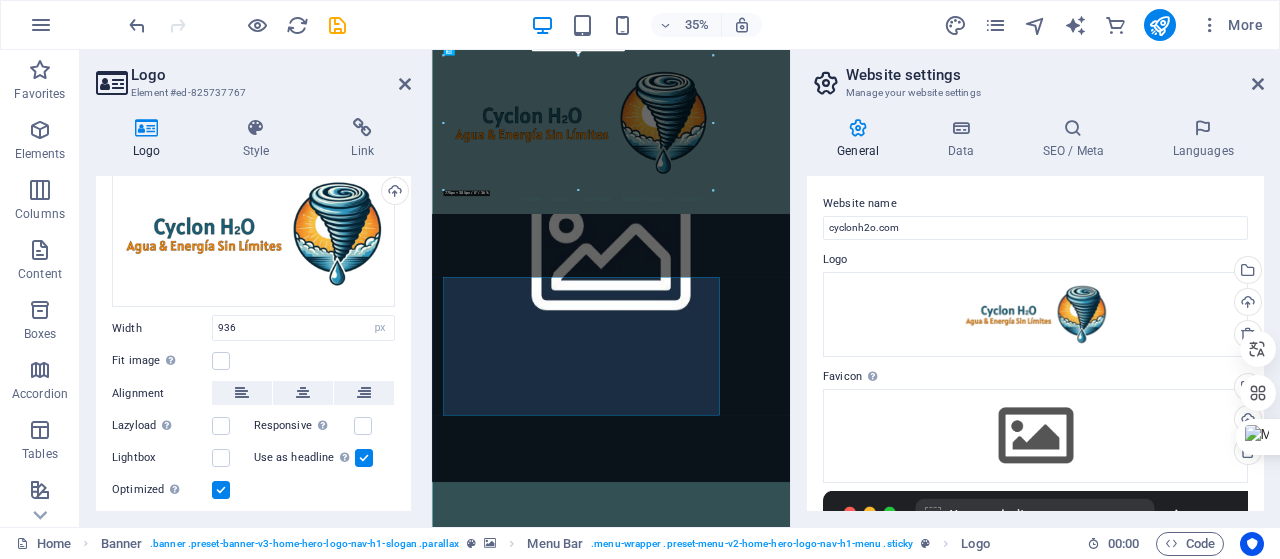 type on "770" 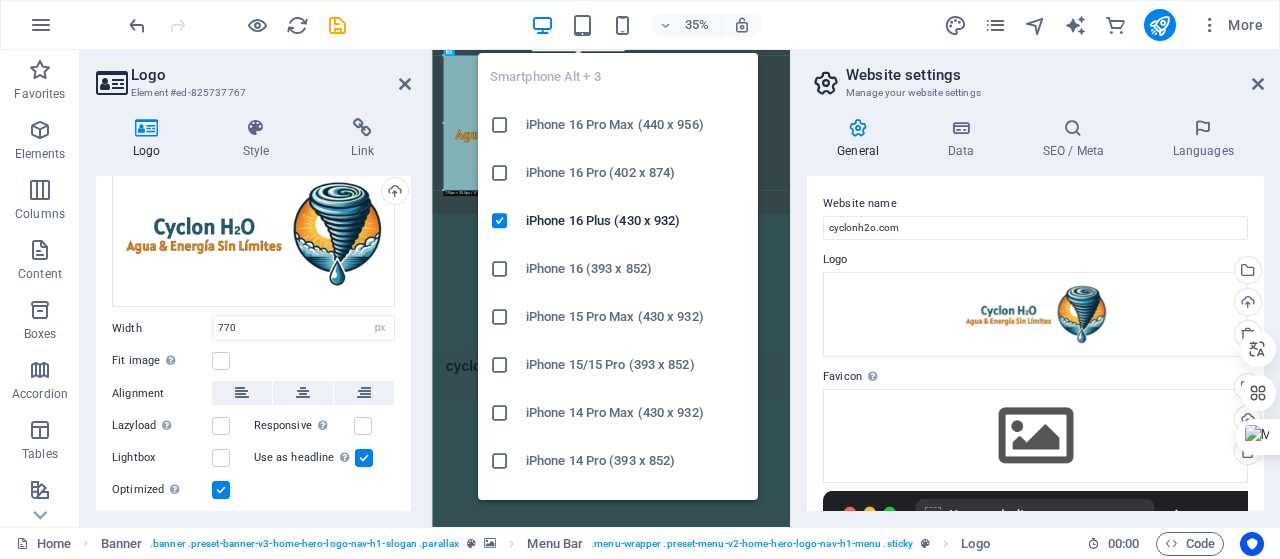 scroll, scrollTop: 2602, scrollLeft: 0, axis: vertical 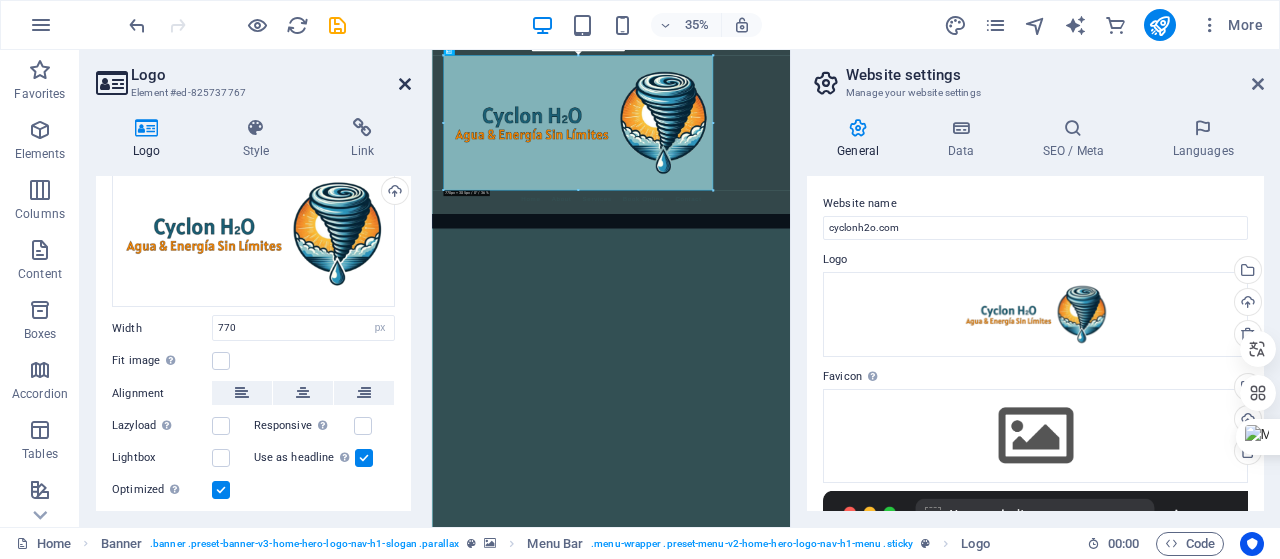 click at bounding box center (405, 84) 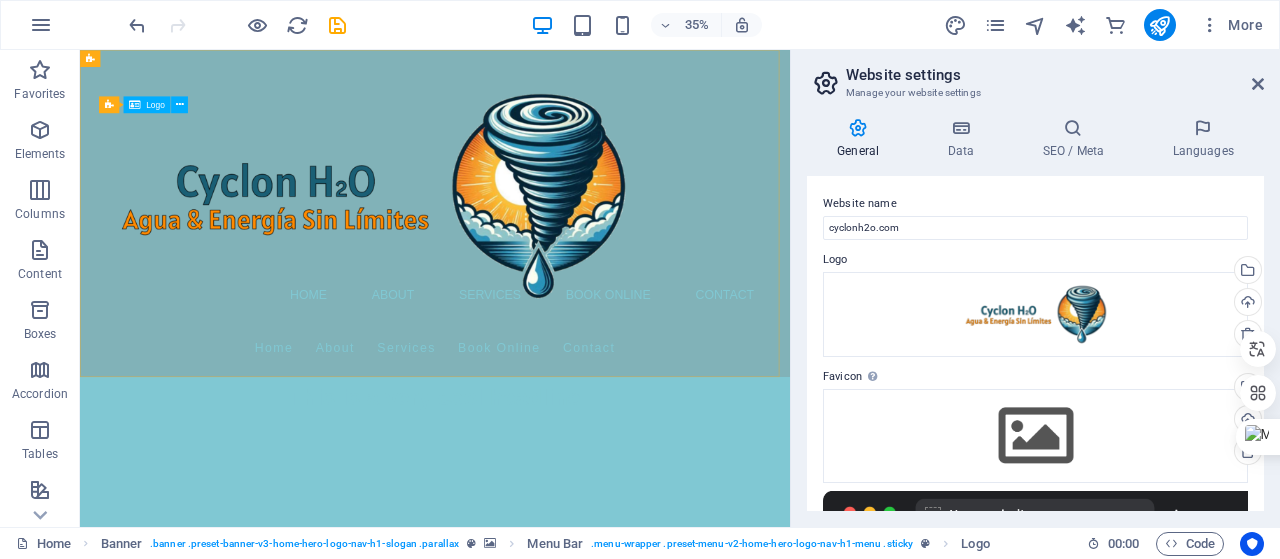 scroll, scrollTop: 1794, scrollLeft: 0, axis: vertical 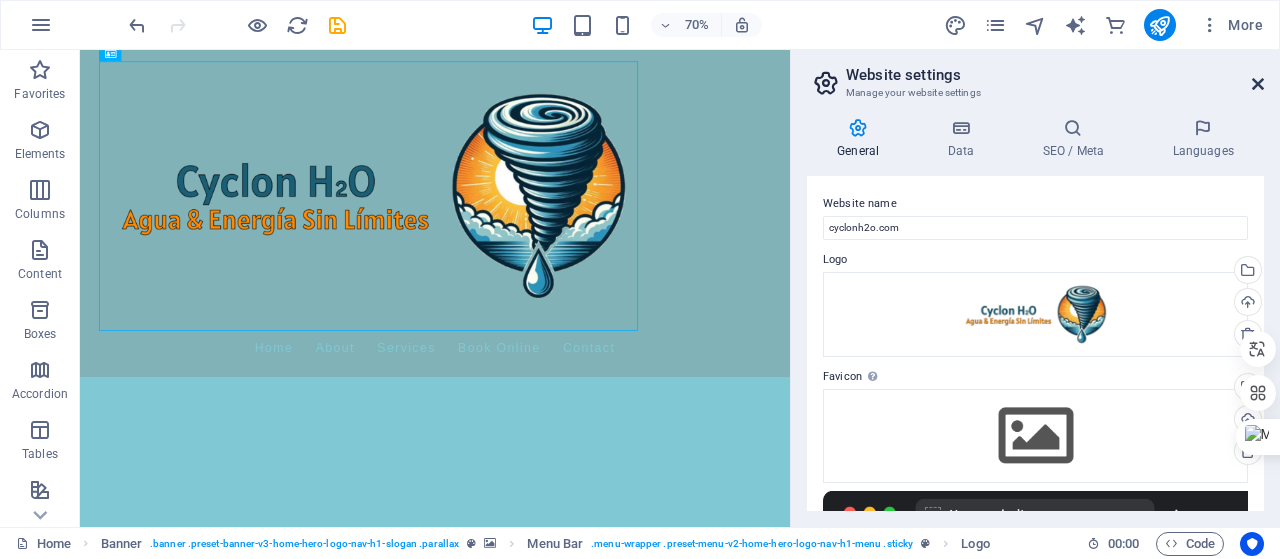 click at bounding box center (1258, 84) 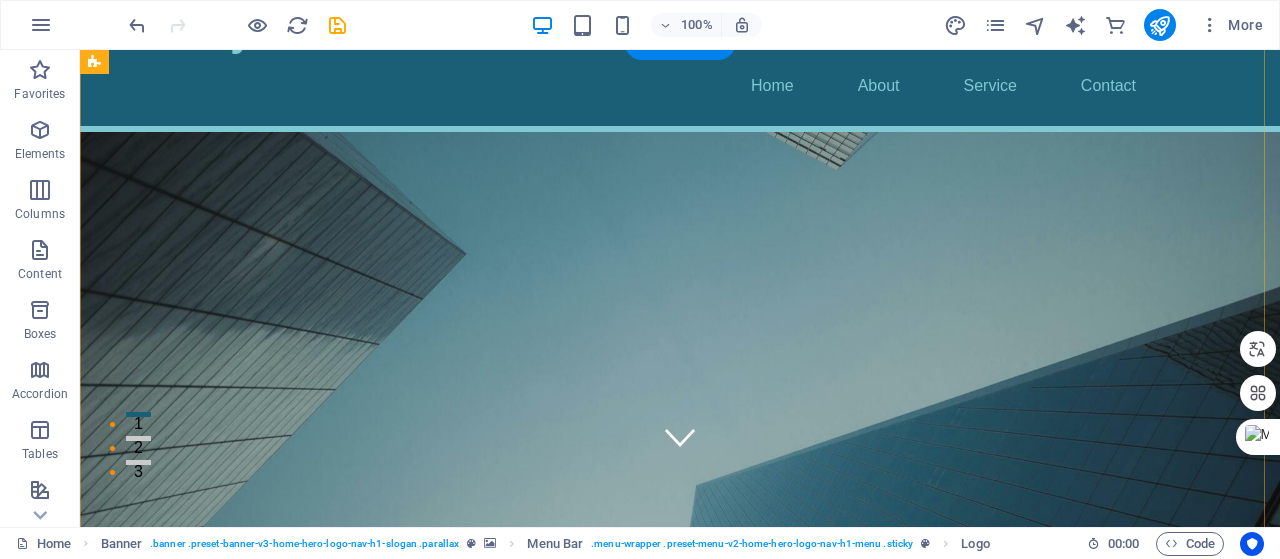 scroll, scrollTop: 0, scrollLeft: 0, axis: both 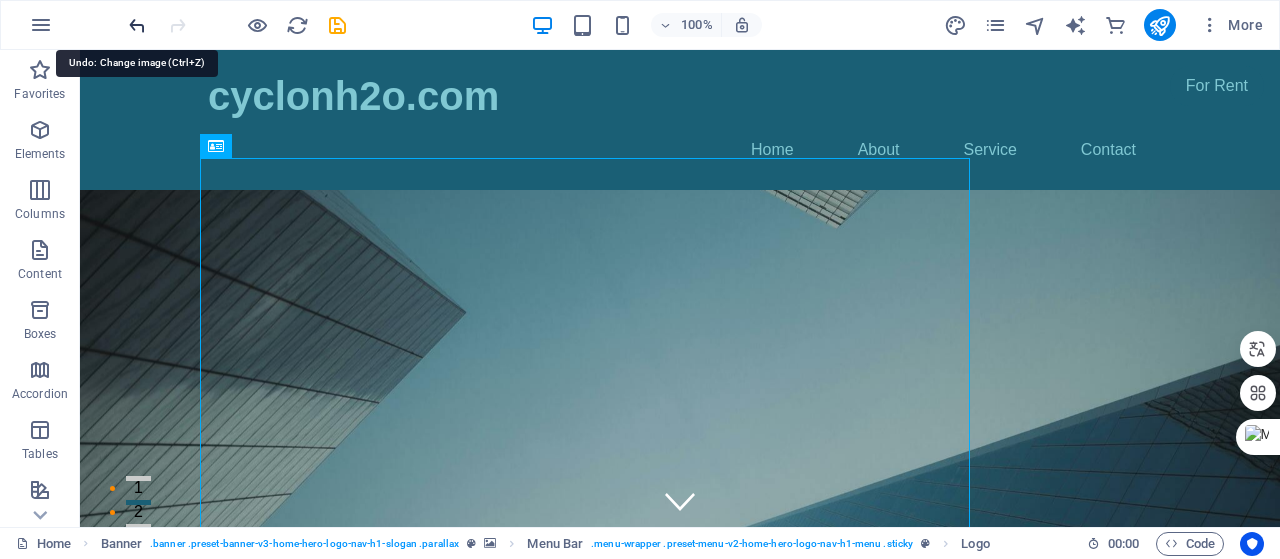 click at bounding box center (137, 25) 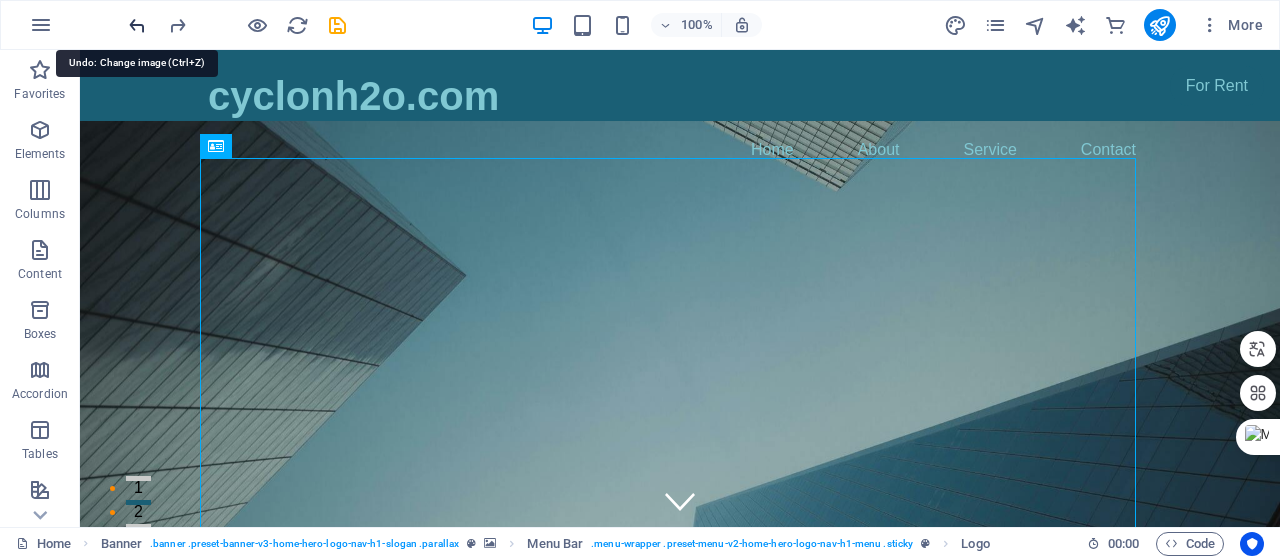 click at bounding box center [137, 25] 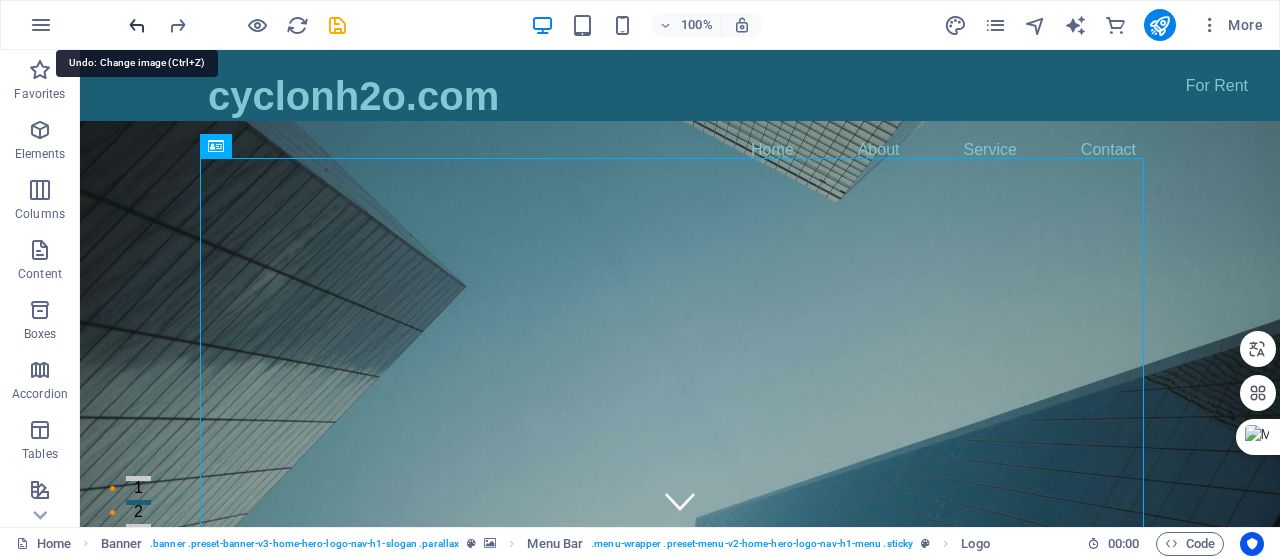 click at bounding box center (137, 25) 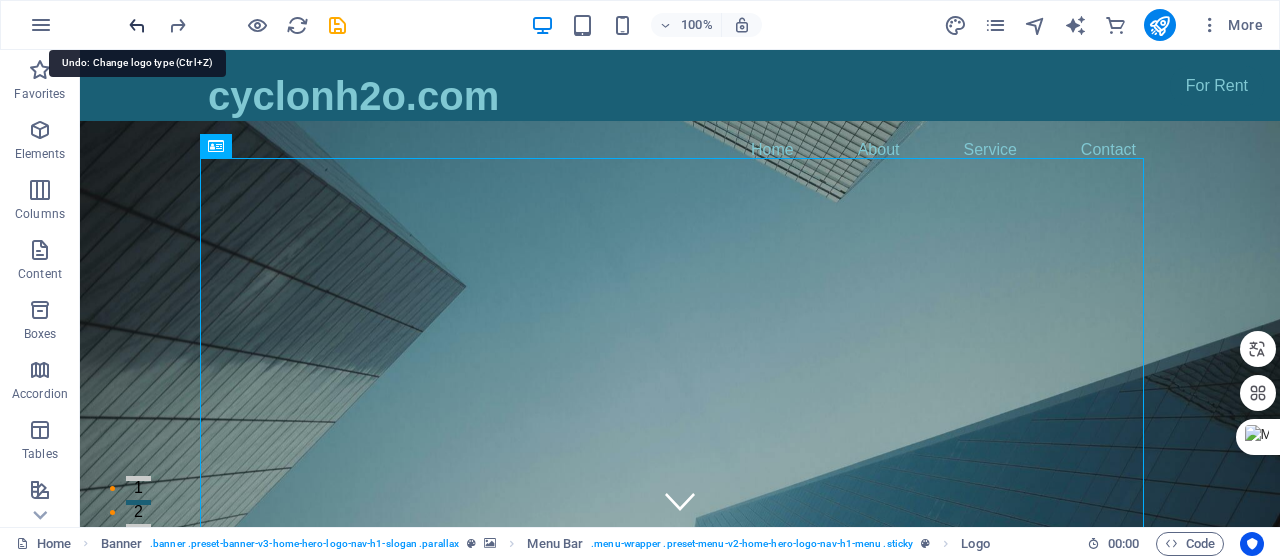 click at bounding box center [137, 25] 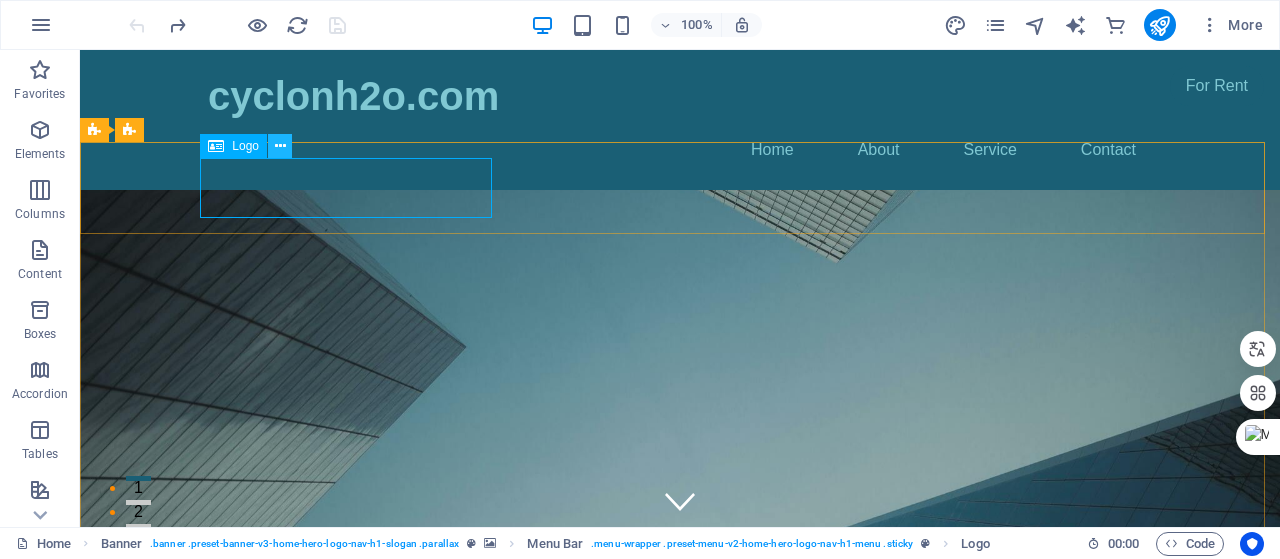 click at bounding box center [280, 146] 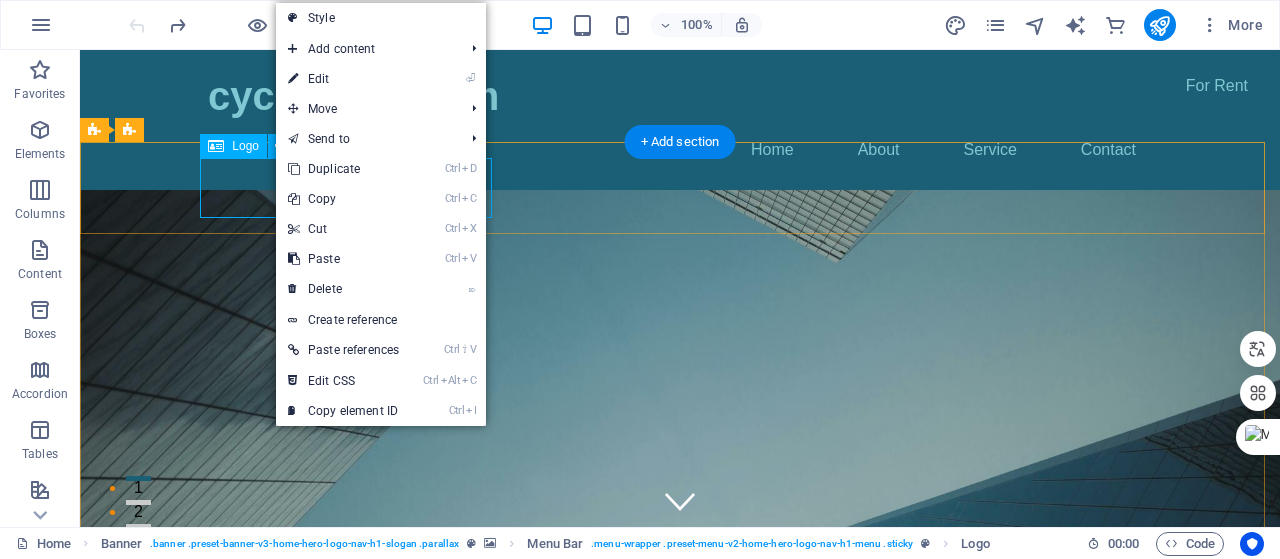click on "cyclonh2o.com" at bounding box center [680, 704] 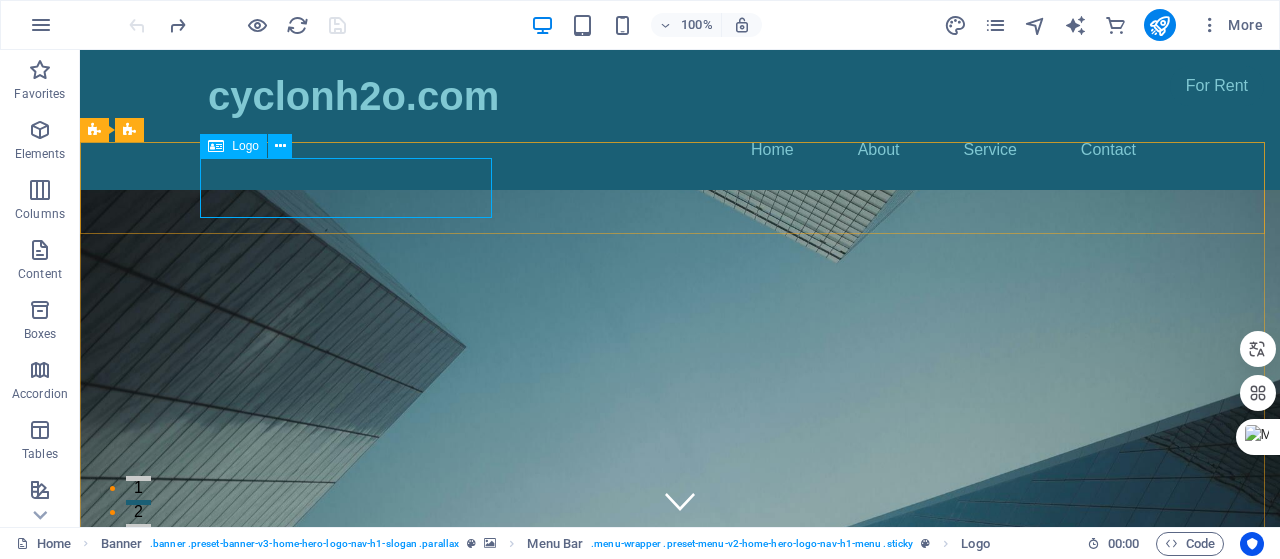click at bounding box center (216, 146) 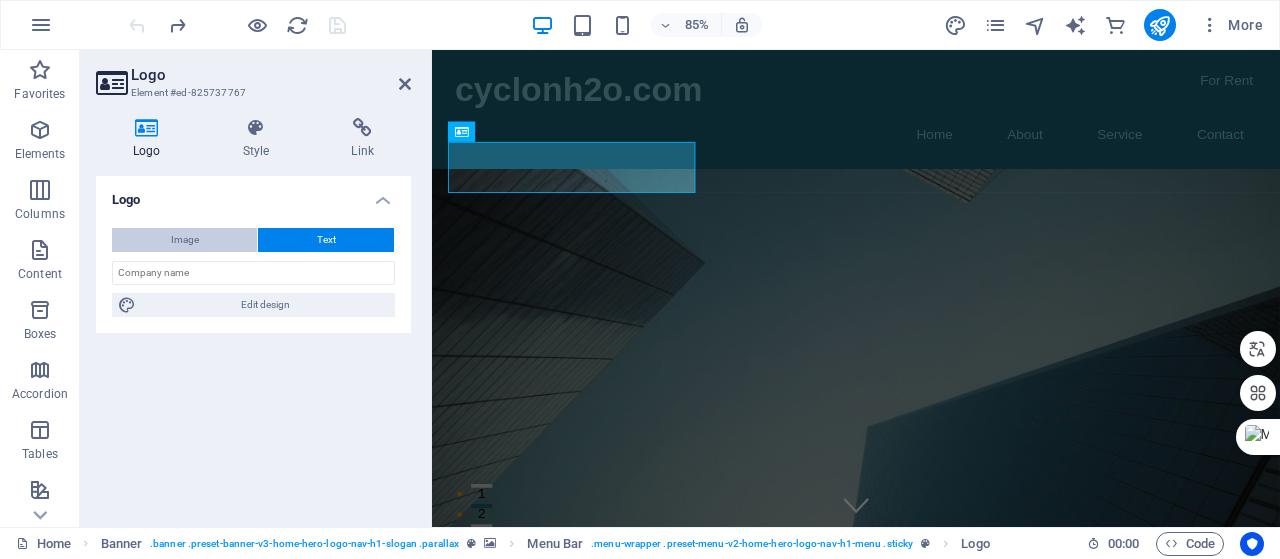 click on "Image" at bounding box center (185, 240) 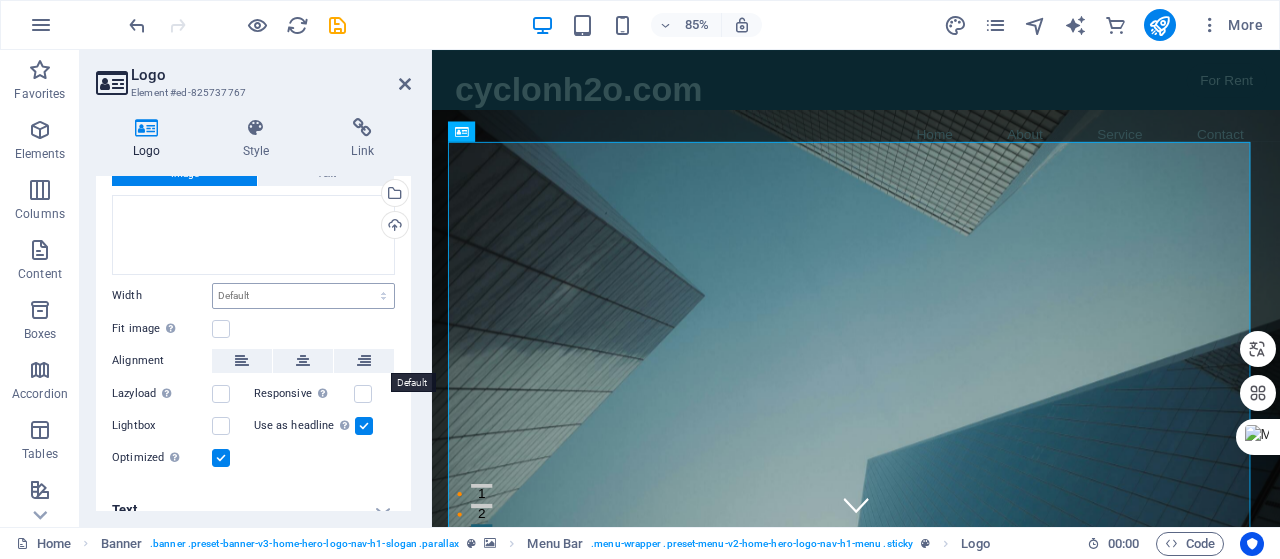 scroll, scrollTop: 87, scrollLeft: 0, axis: vertical 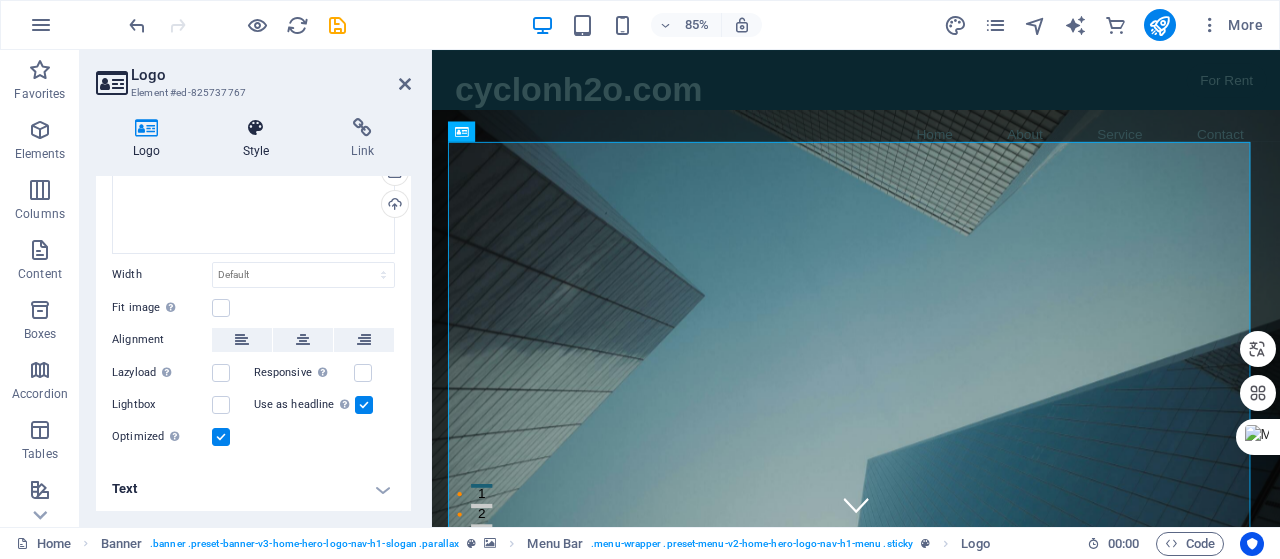 click at bounding box center (256, 128) 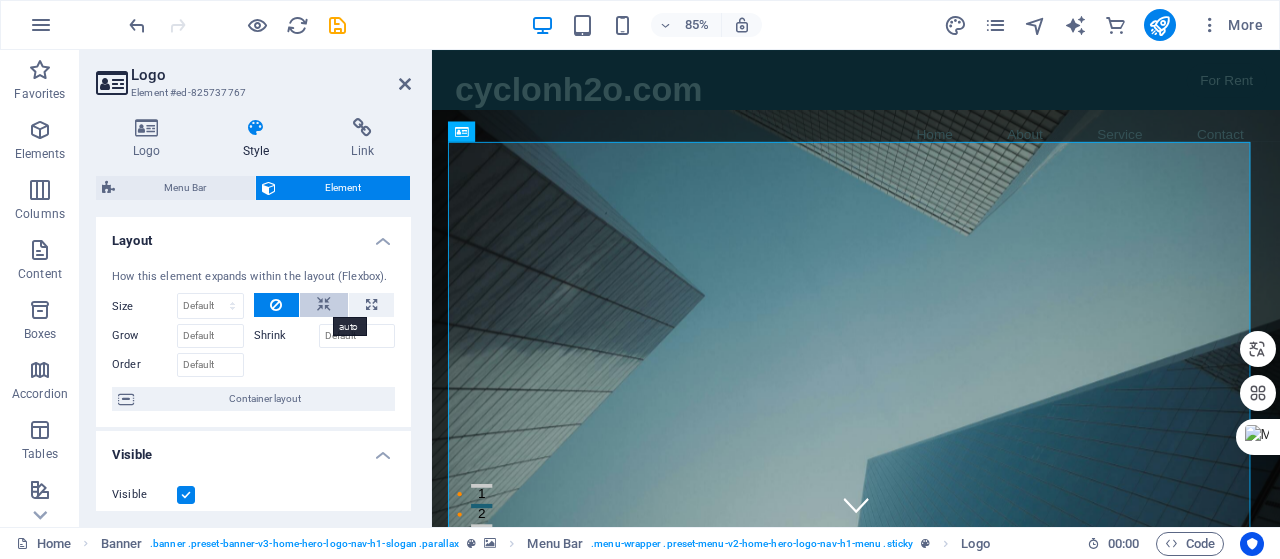 click at bounding box center [324, 305] 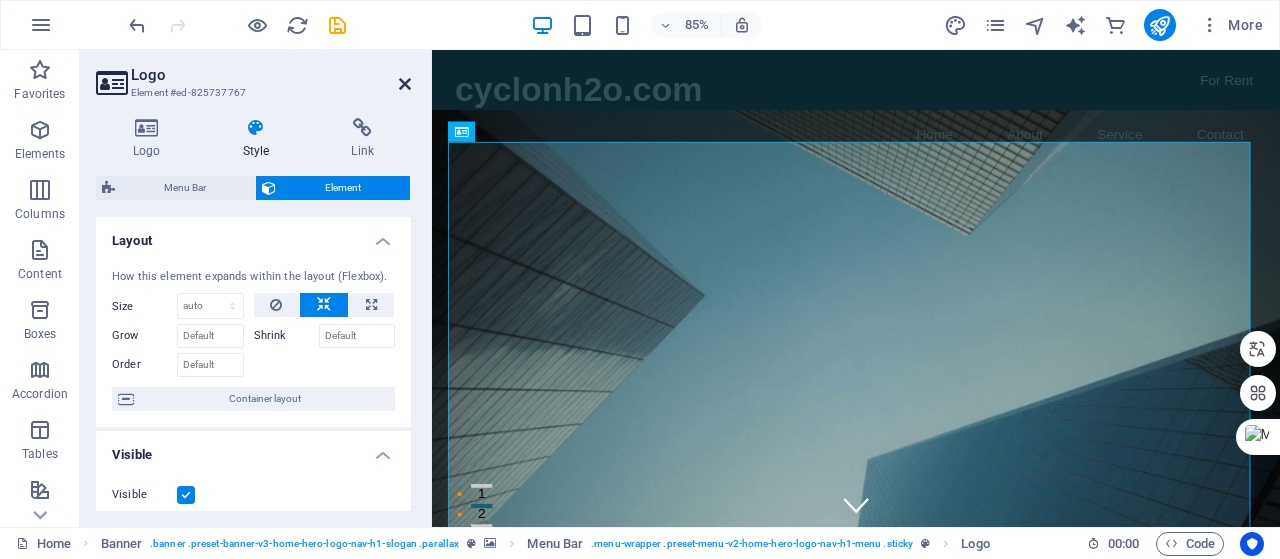 click at bounding box center [405, 84] 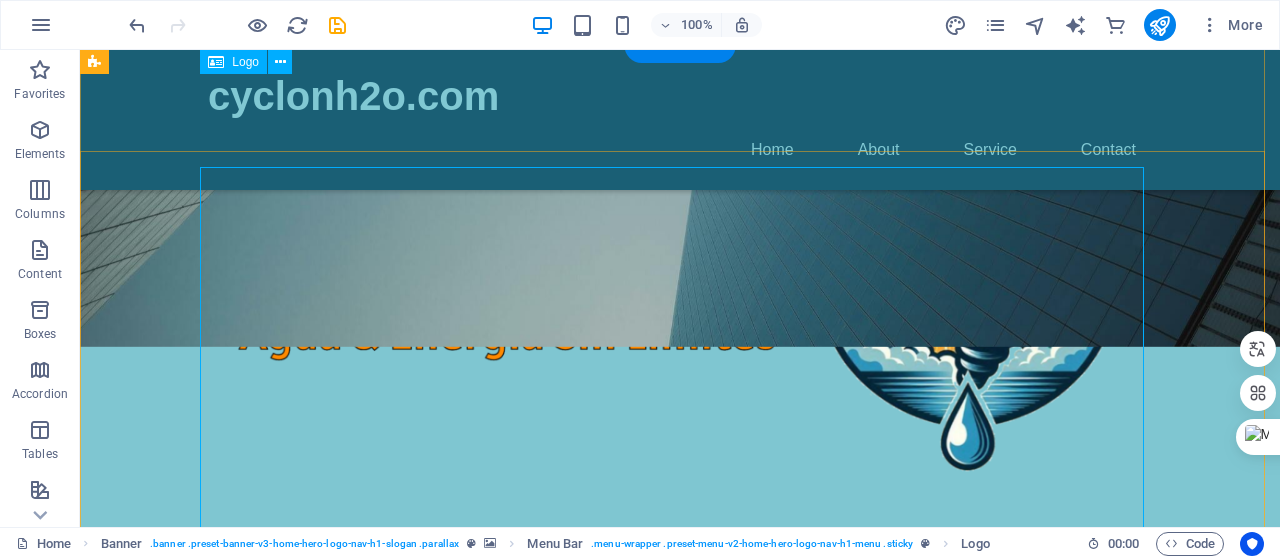 scroll, scrollTop: 0, scrollLeft: 0, axis: both 